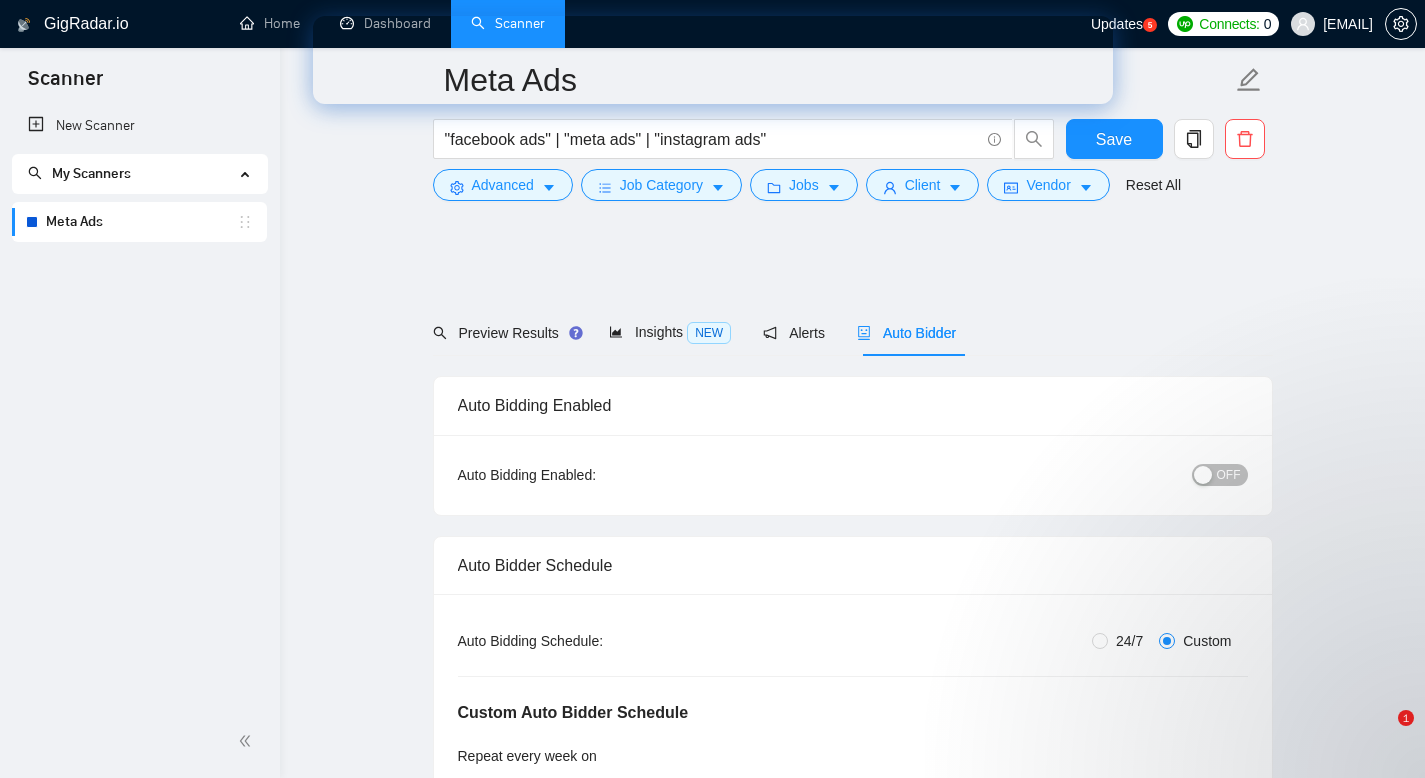 scroll, scrollTop: 1580, scrollLeft: 0, axis: vertical 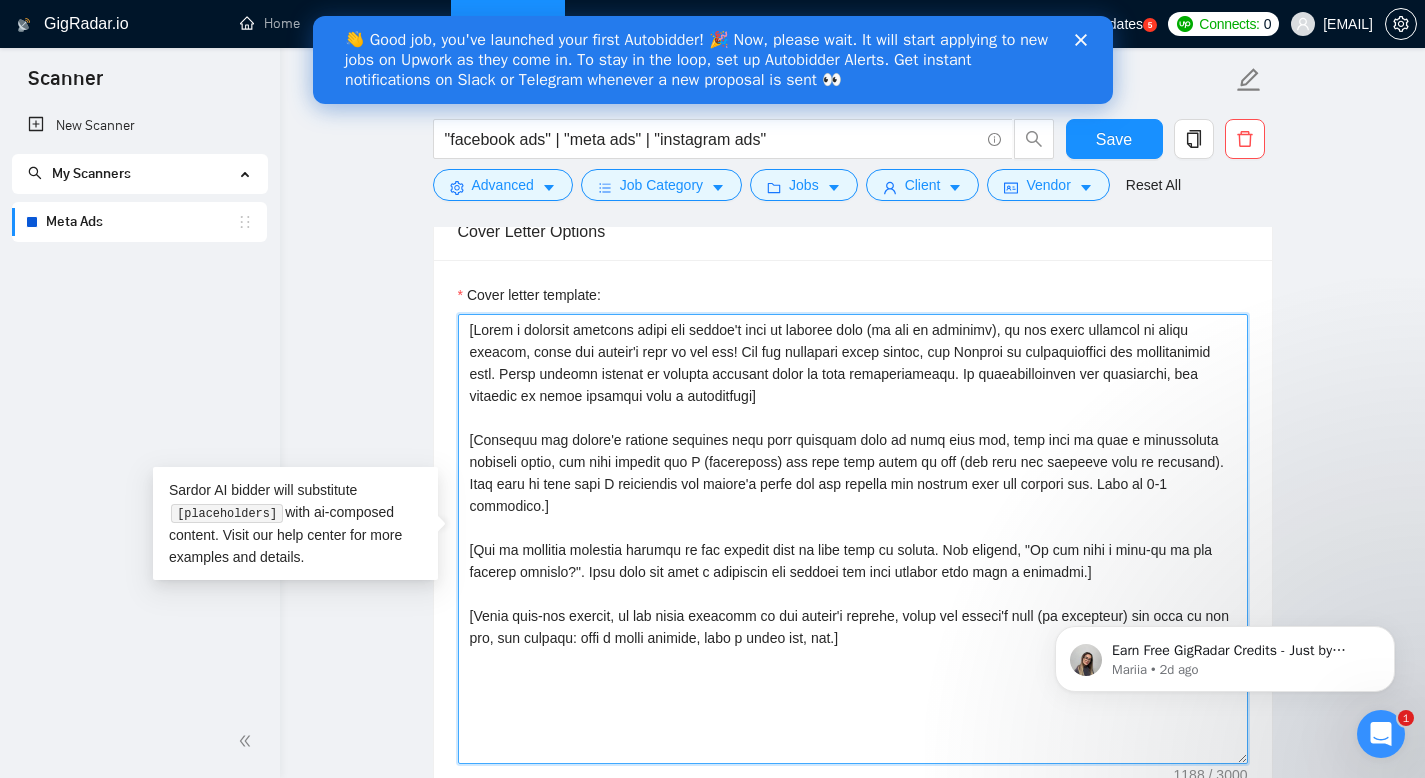 click on "Cover letter template:" at bounding box center (853, 539) 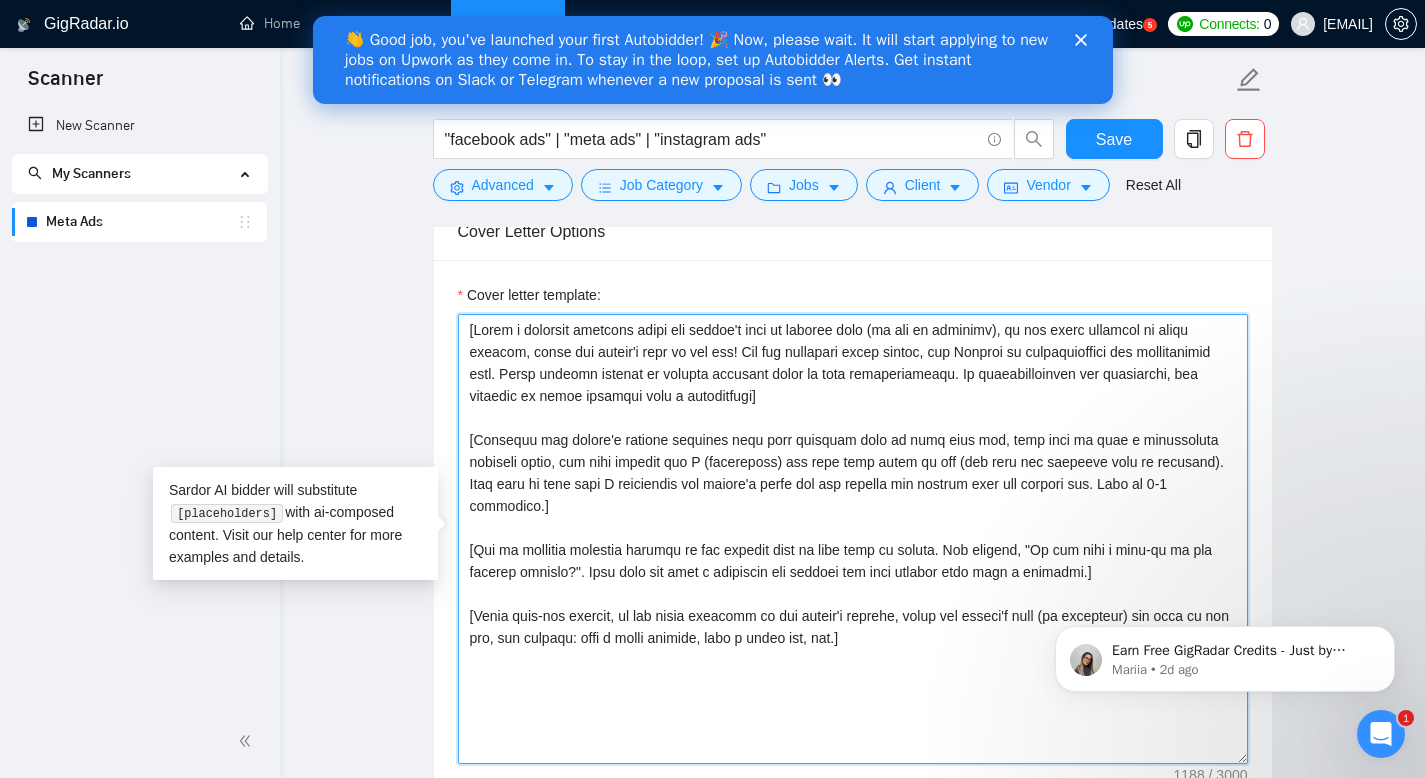 click on "Cover letter template:" at bounding box center (853, 539) 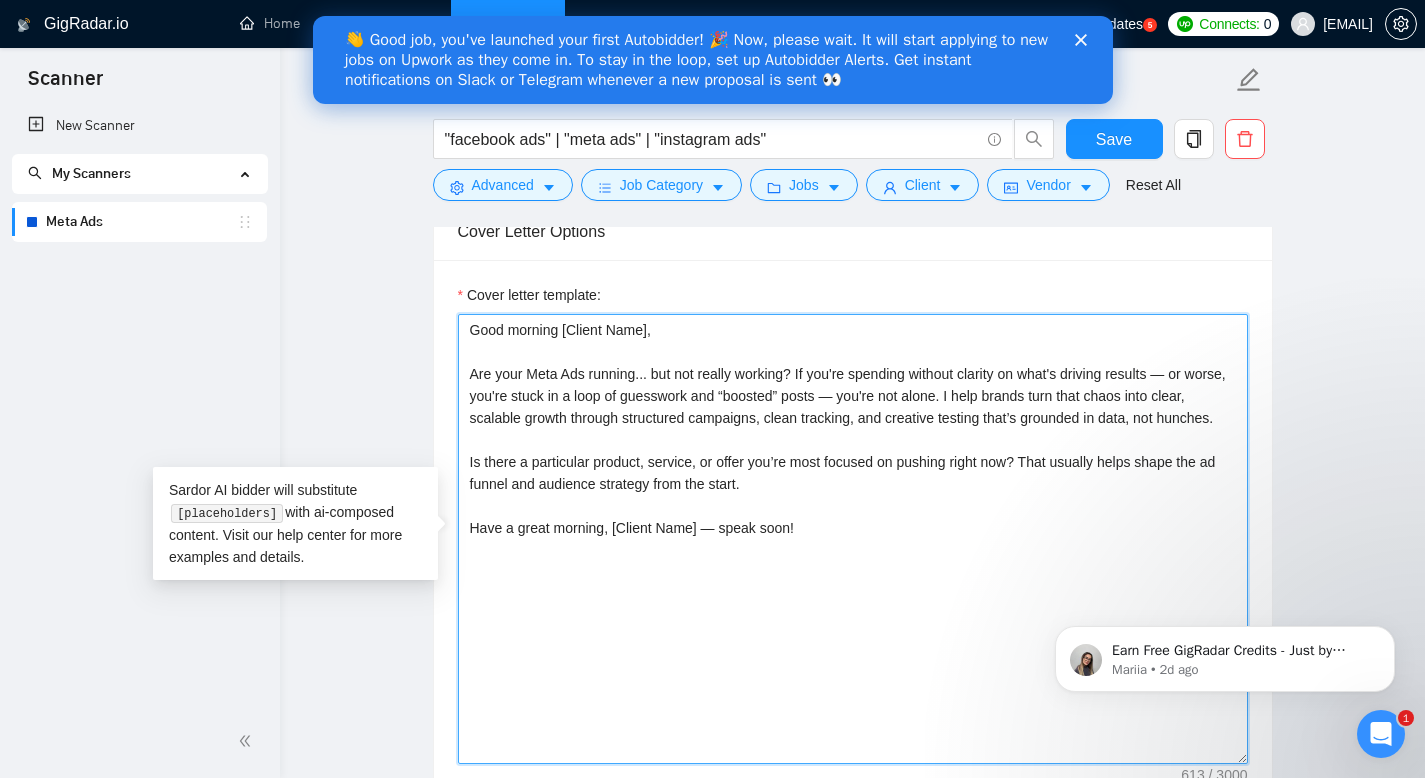 click on "Good morning [Client Name],
Are your Meta Ads running... but not really working? If you're spending without clarity on what's driving results — or worse, you're stuck in a loop of guesswork and “boosted” posts — you're not alone. I help brands turn that chaos into clear, scalable growth through structured campaigns, clean tracking, and creative testing that’s grounded in data, not hunches.
Is there a particular product, service, or offer you’re most focused on pushing right now? That usually helps shape the ad funnel and audience strategy from the start.
Have a great morning, [Client Name] — speak soon!" at bounding box center (853, 539) 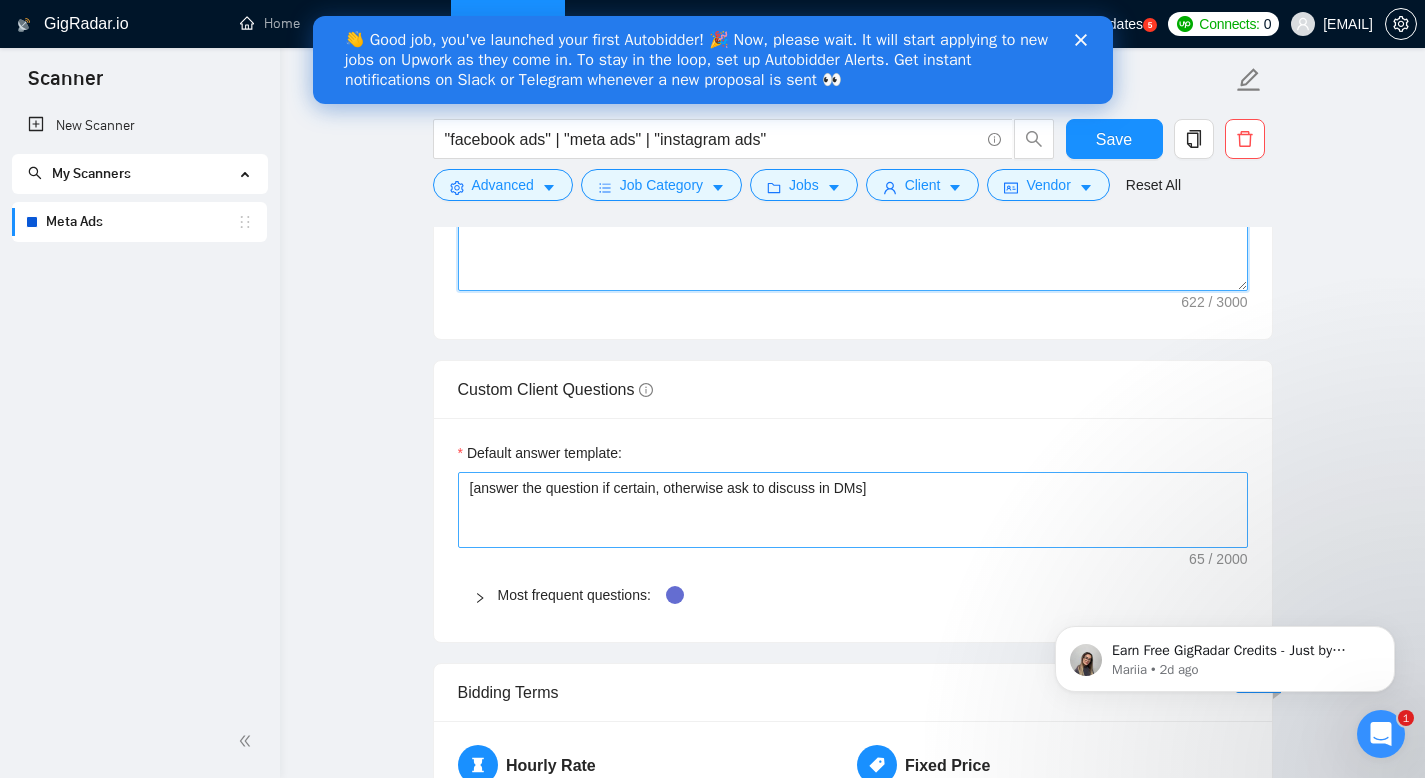 scroll, scrollTop: 2056, scrollLeft: 0, axis: vertical 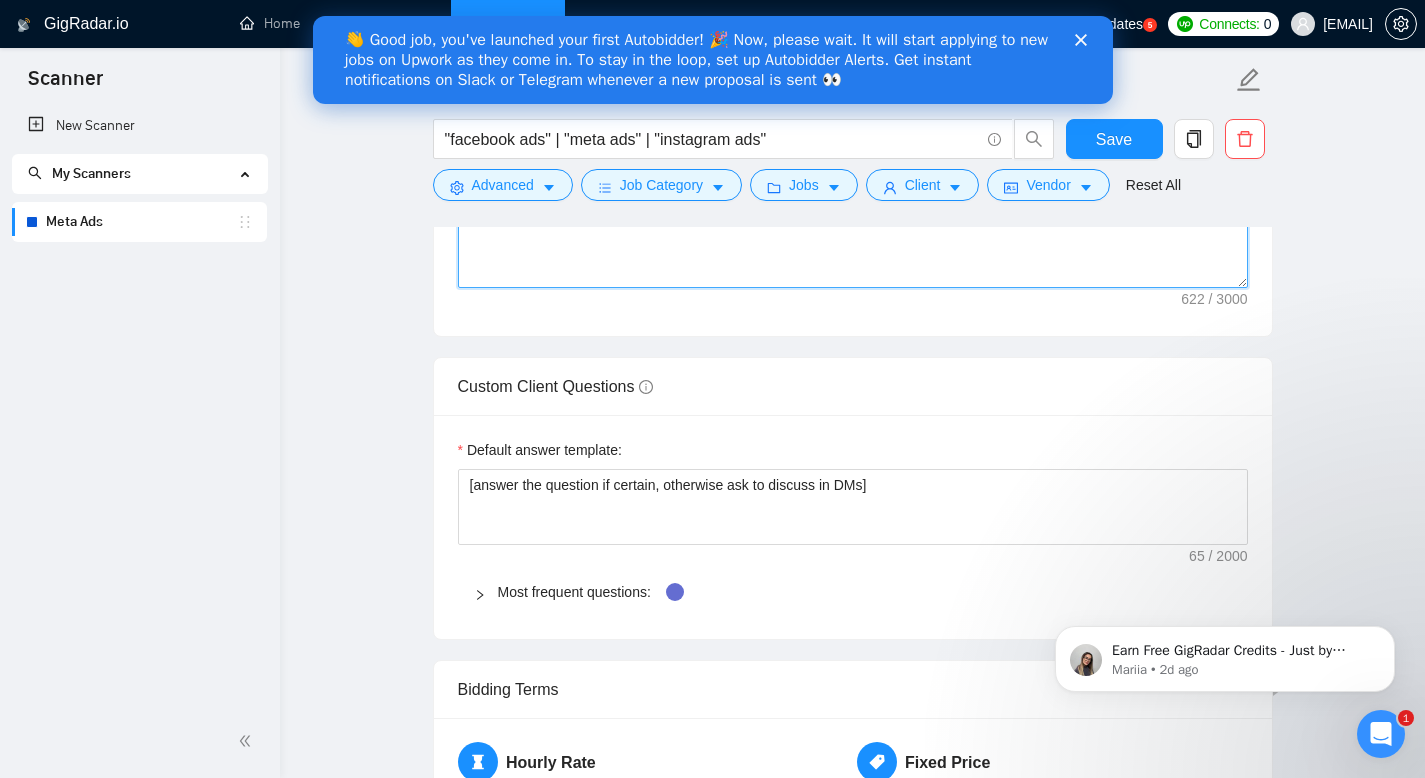 type on "Good morning [CLIENT NAME],
Are your Meta Ads running... but not really working? If you're spending without clarity on what's driving results — or worse, you're stuck in a loop of guesswork and “boosted” posts — you're not alone. I help brands turn that chaos into clear, scalable growth through structured campaigns, clean tracking, and creative testing that’s grounded in data, not hunches.
Is there a particular product, service, or offer you’re most focused on pushing right now? That usually helps shape the ad funnel and audience/creative strategy from the start.
Have a great morning, [CLIENT NAME] — speak soon!" 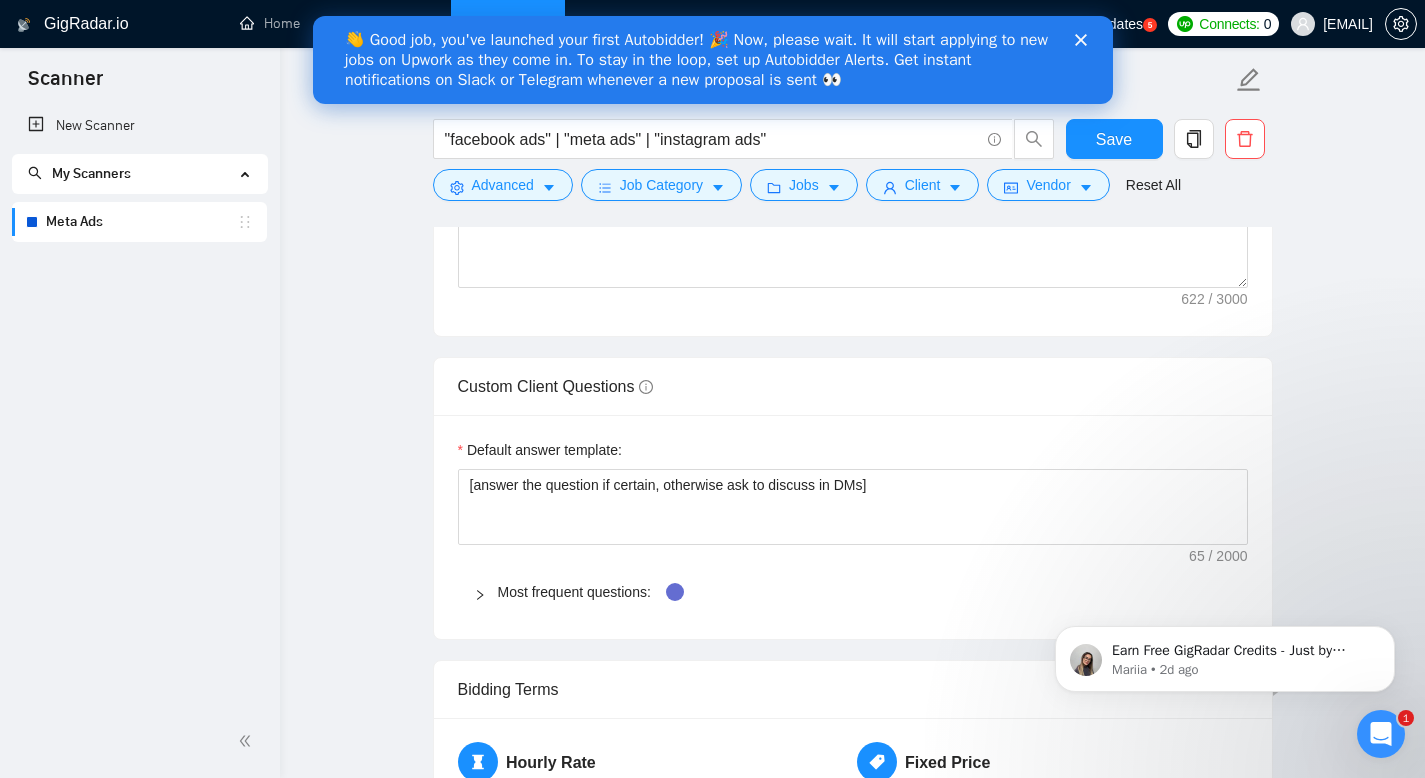 click 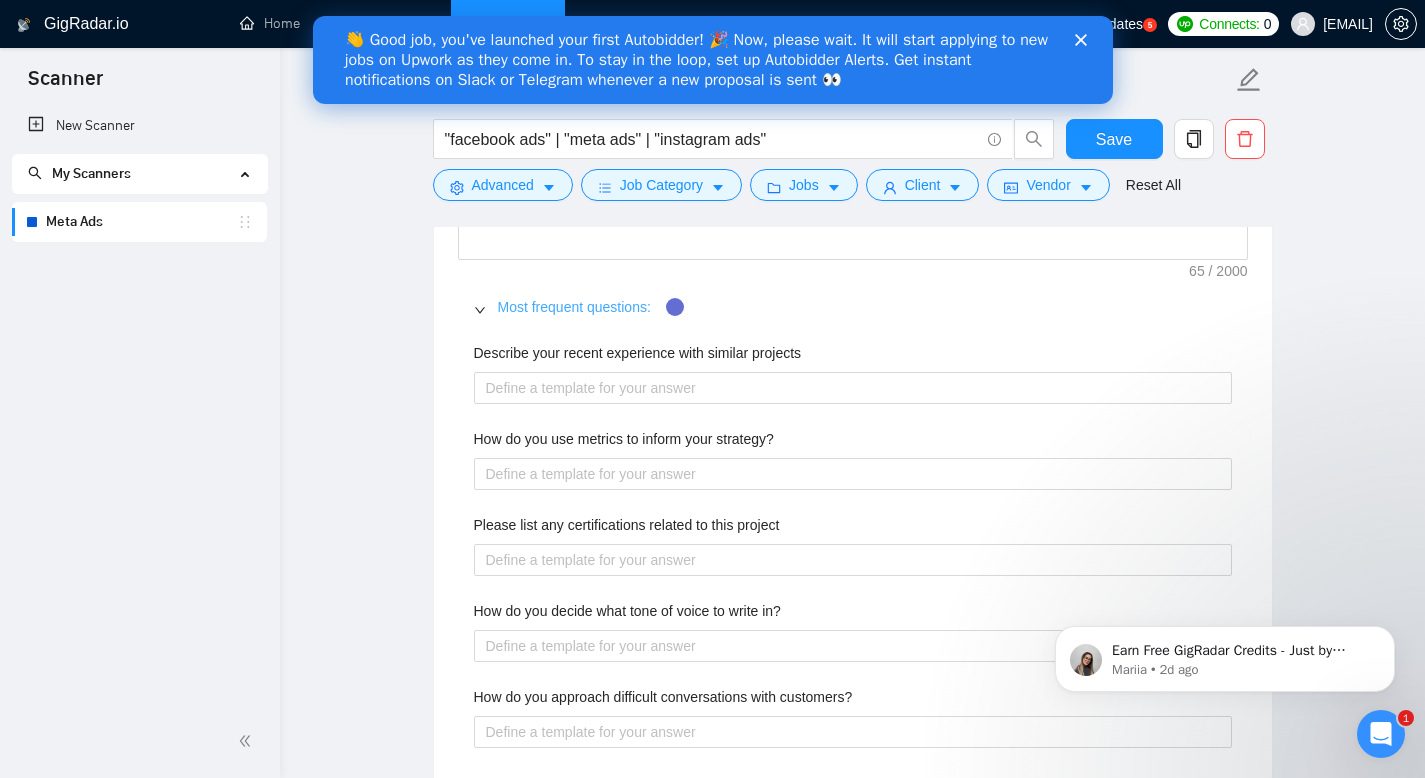 scroll, scrollTop: 2372, scrollLeft: 0, axis: vertical 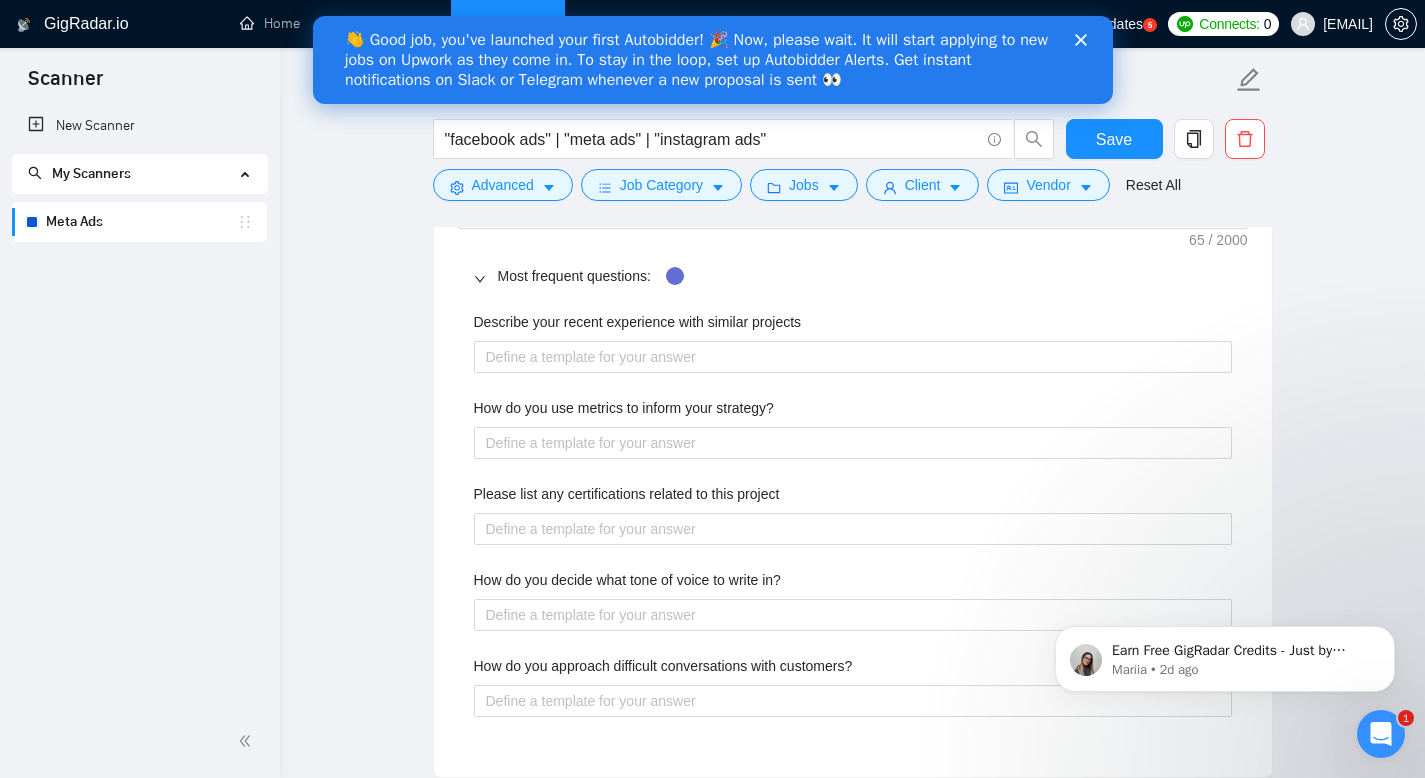 click on "Describe your recent experience with similar projects" at bounding box center (638, 322) 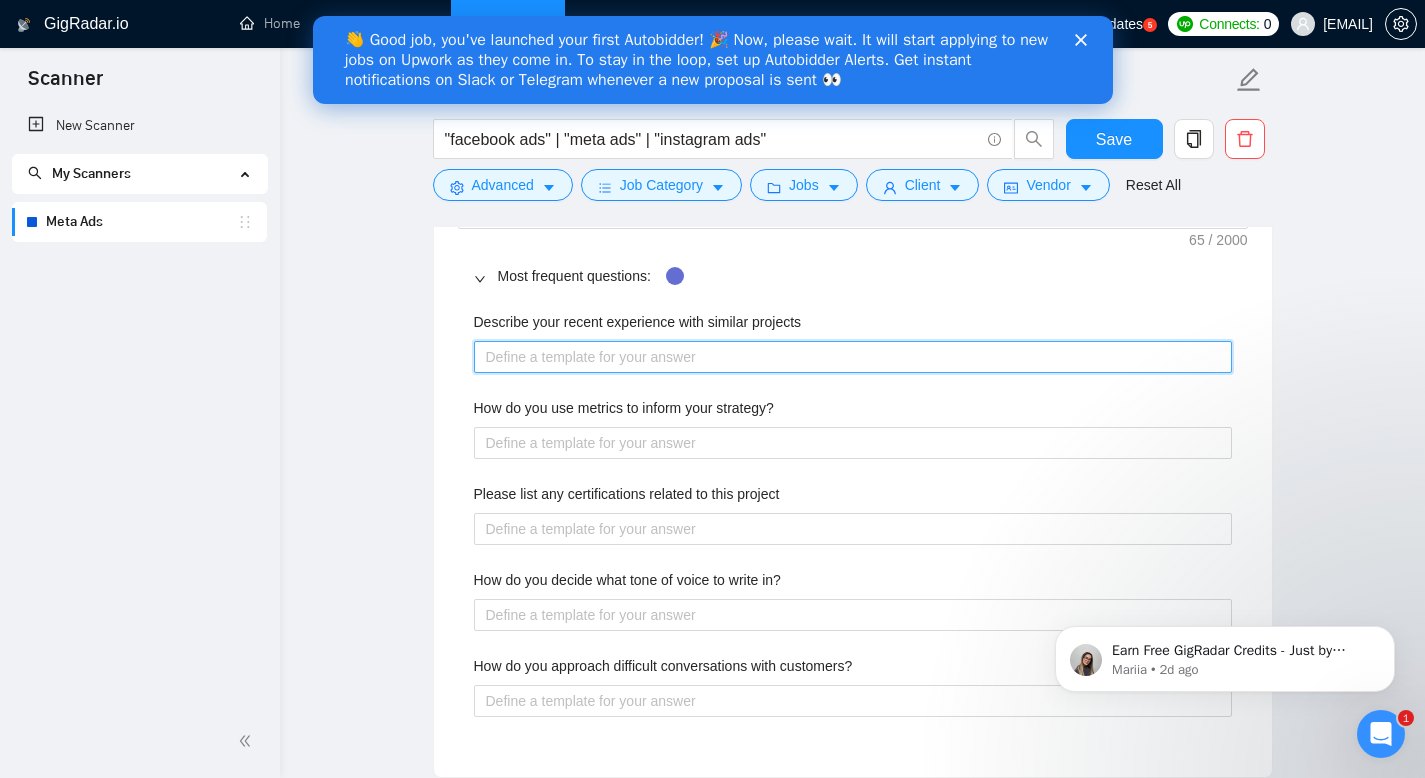 click on "Describe your recent experience with similar projects" at bounding box center [853, 357] 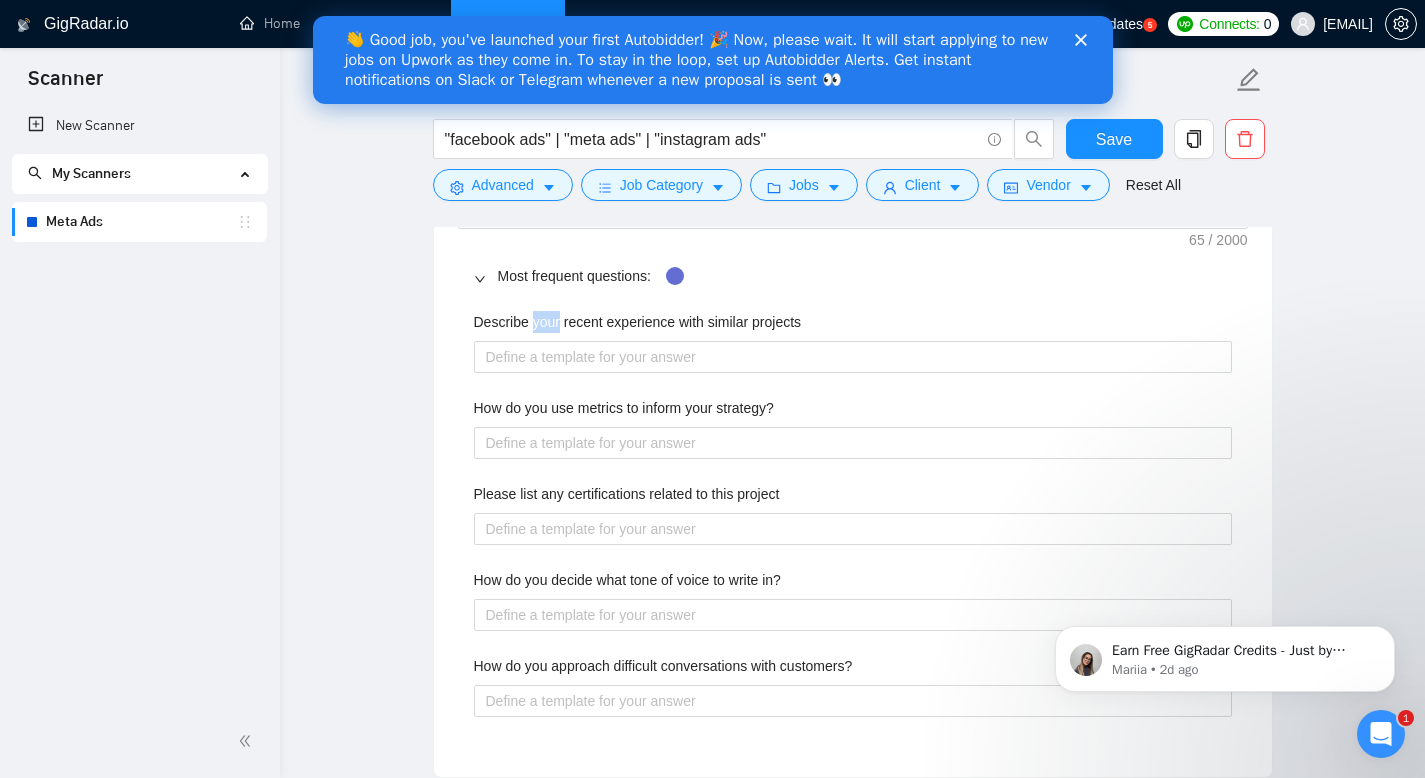 click on "Describe your recent experience with similar projects" at bounding box center [638, 322] 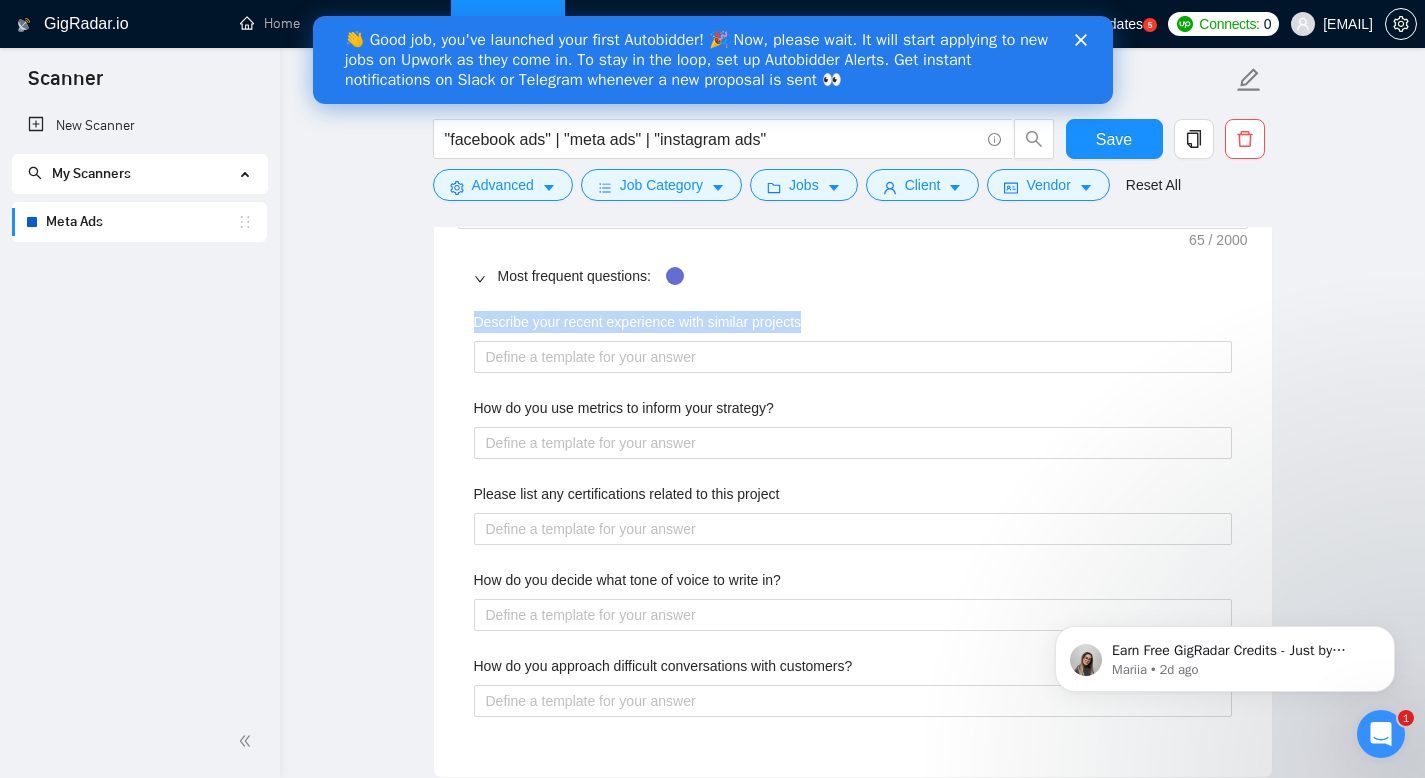 click on "Describe your recent experience with similar projects" at bounding box center [638, 322] 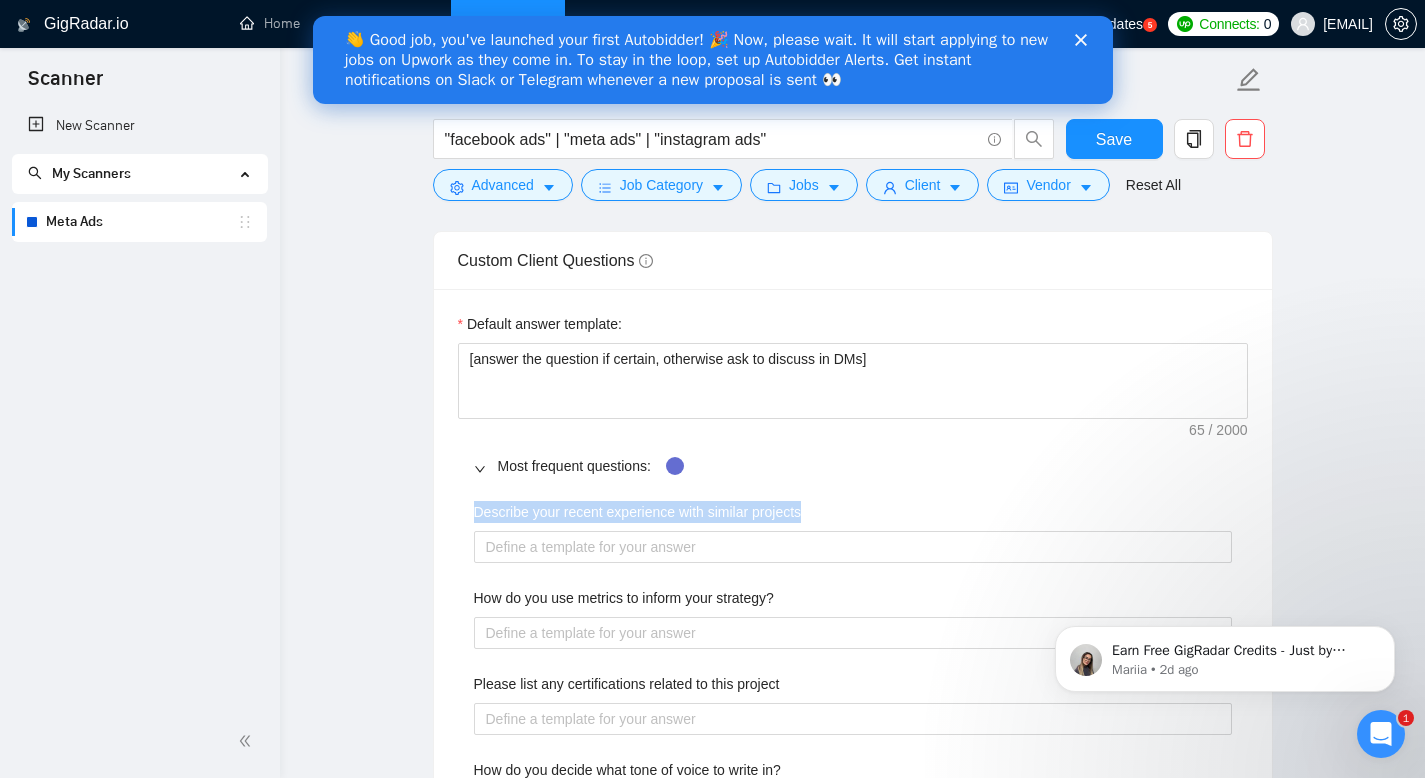 scroll, scrollTop: 2178, scrollLeft: 0, axis: vertical 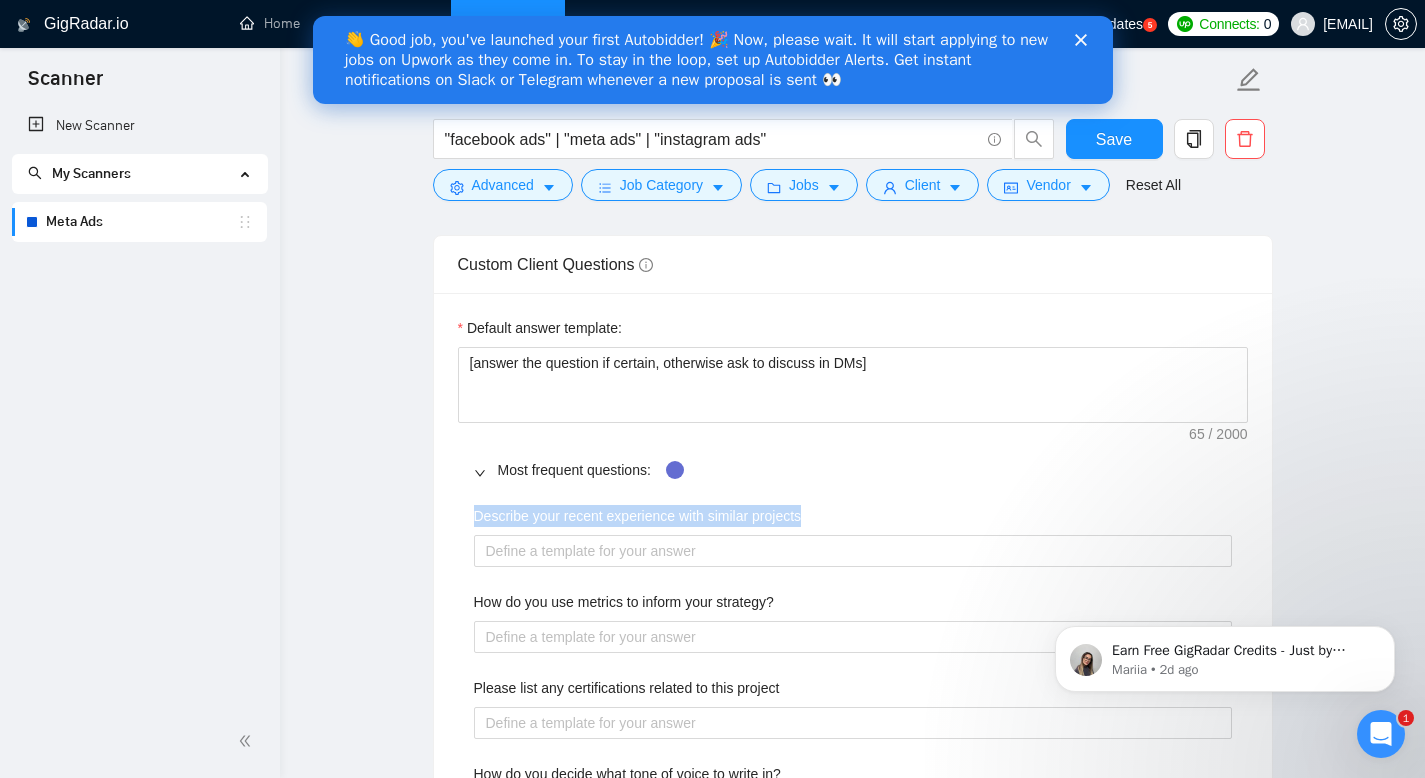copy on "Describe your recent experience with similar projects" 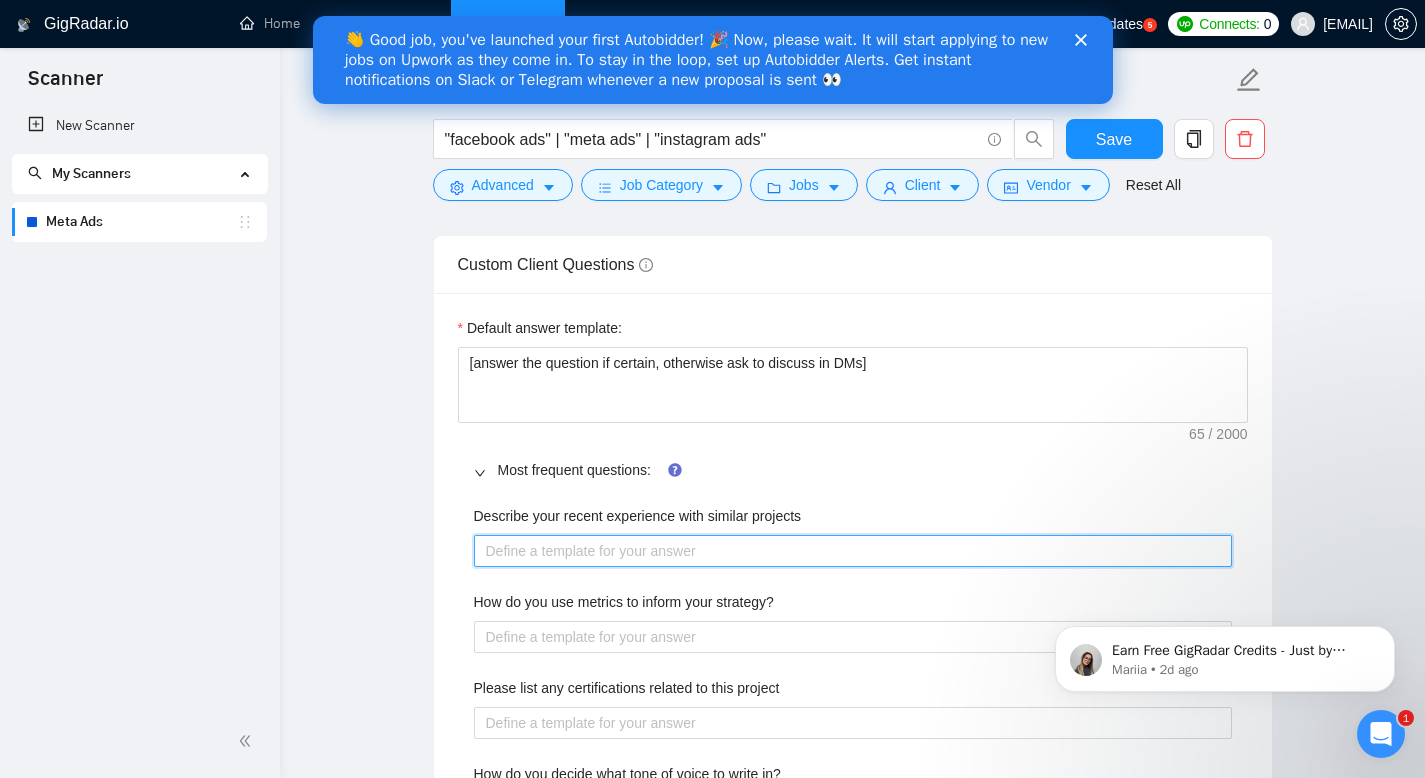 click on "Describe your recent experience with similar projects" at bounding box center (853, 551) 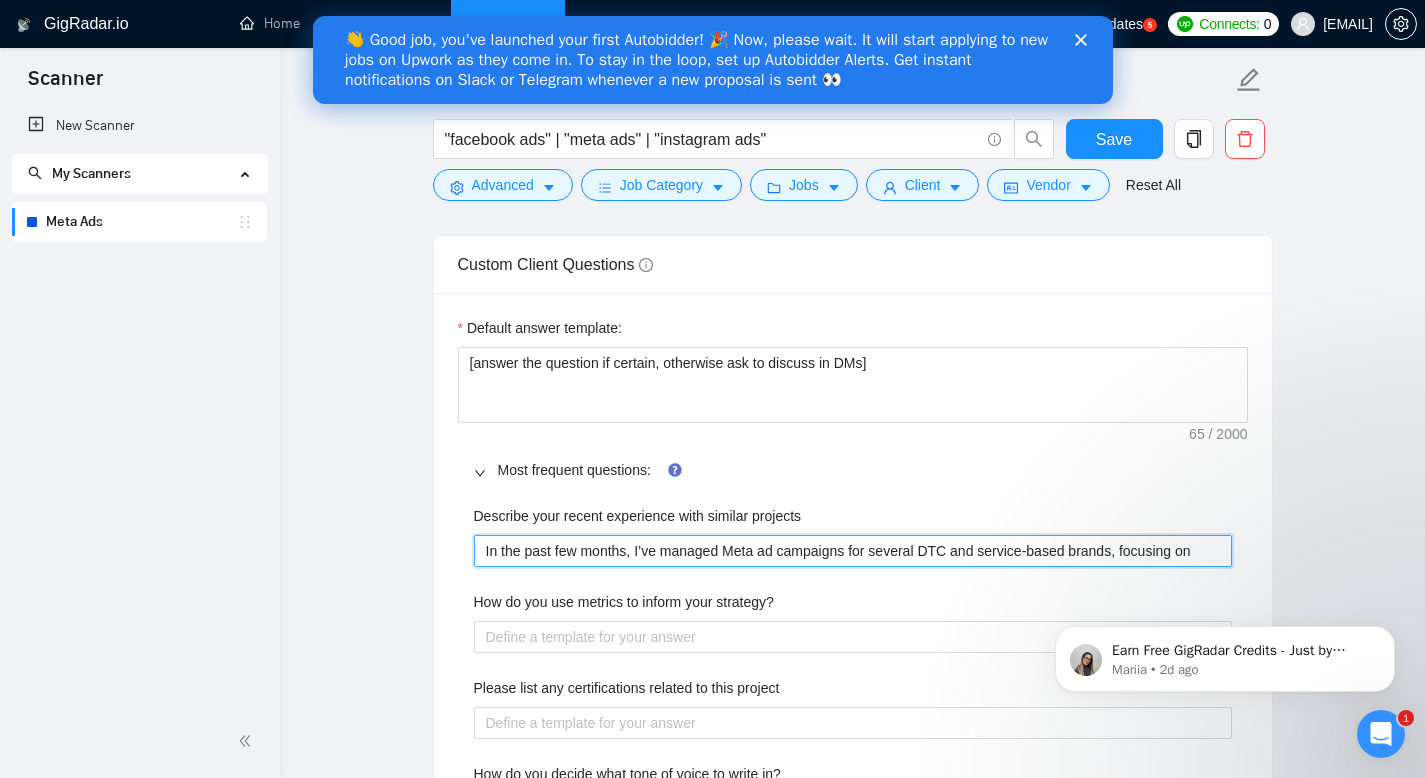type 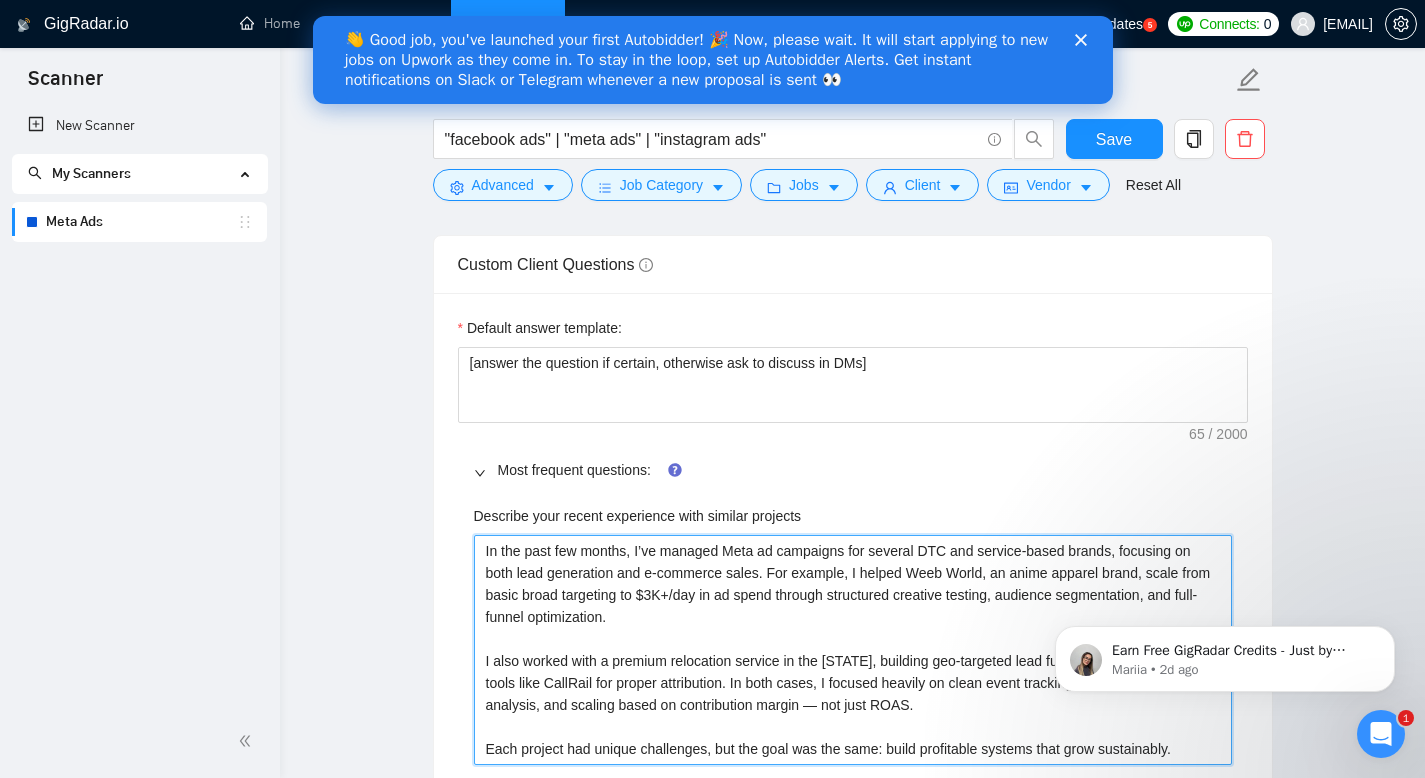 click on "In the past few months, I’ve managed Meta ad campaigns for several DTC and service-based brands, focusing on both lead generation and e-commerce sales. For example, I helped Weeb World, an anime apparel brand, scale from basic broad targeting to $3K+/day in ad spend through structured creative testing, audience segmentation, and full-funnel optimization.
I also worked with a premium relocation service in the U.S., building geo-targeted lead funnels and integrating tools like CallRail for proper attribution. In both cases, I focused heavily on clean event tracking, ongoing performance analysis, and scaling based on contribution margin — not just ROAS.
Each project had unique challenges, but the goal was the same: build profitable systems that grow sustainably." at bounding box center [853, 650] 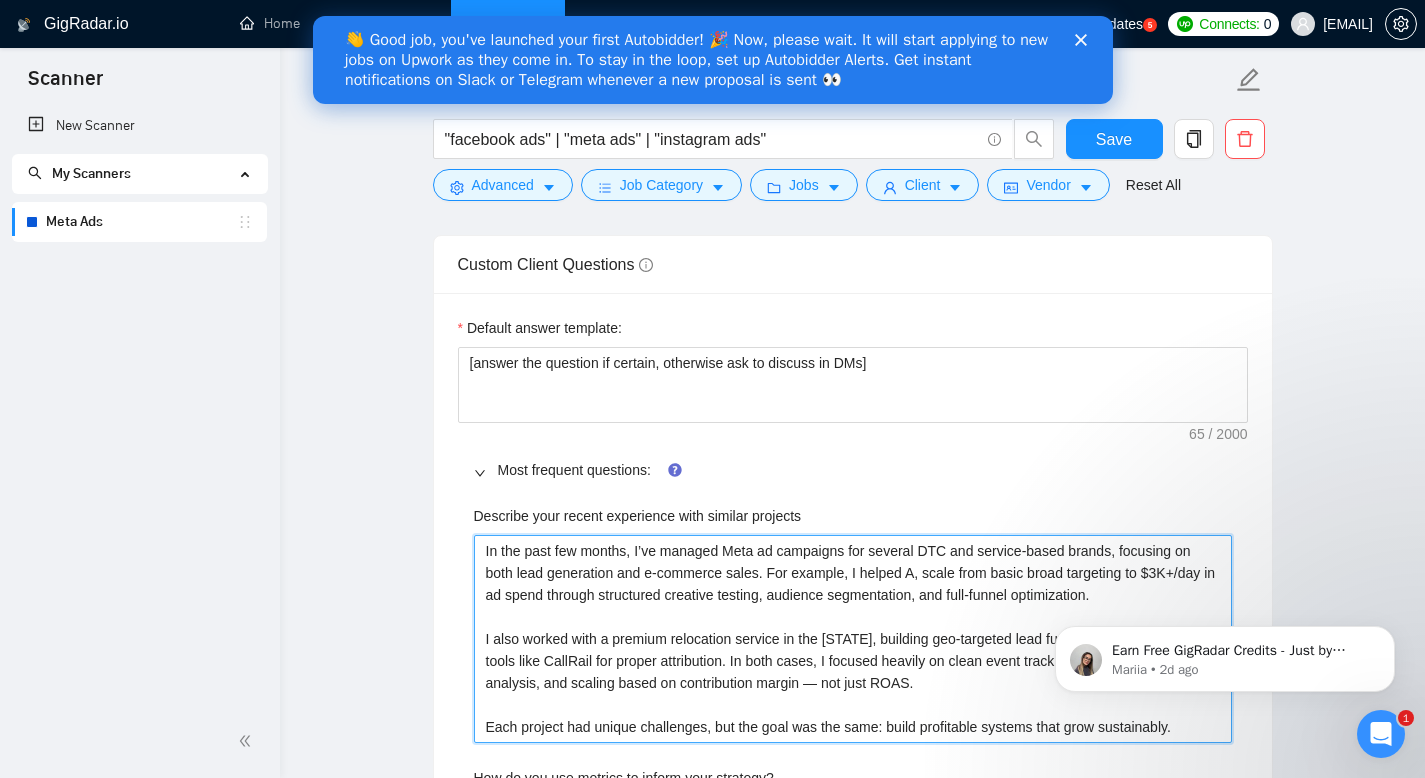type 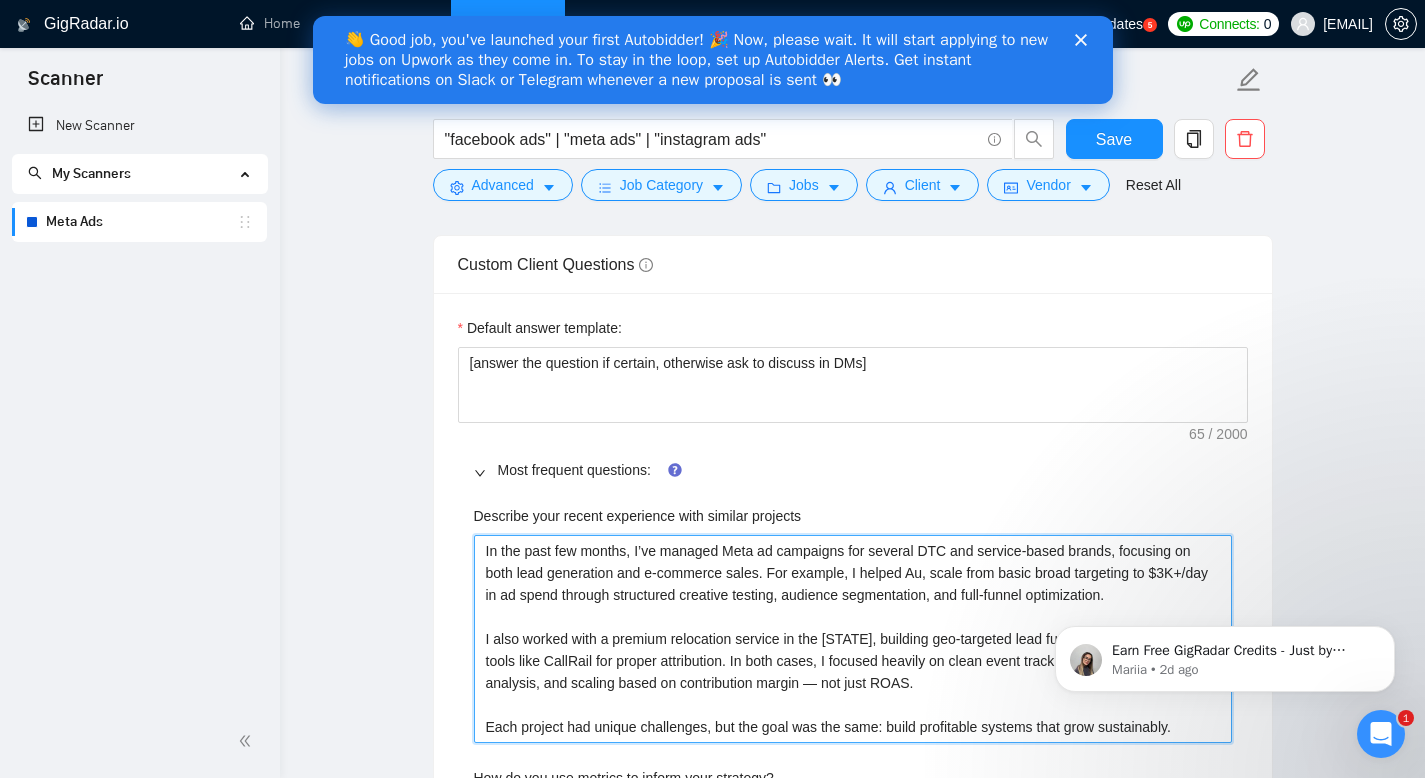 type on "In the past few months, I’ve managed Meta ad campaigns for several DTC and service-based brands, focusing on both lead generation and e-commerce sales. For example, I helped Aur, scale from basic broad targeting to $3K+/day in ad spend through structured creative testing, audience segmentation, and full-funnel optimization.
I also worked with a premium relocation service in the U.S., building geo-targeted lead funnels and integrating tools like CallRail for proper attribution. In both cases, I focused heavily on clean event tracking, ongoing performance analysis, and scaling based on contribution margin — not just ROAS.
Each project had unique challenges, but the goal was the same: build profitable systems that grow sustainably." 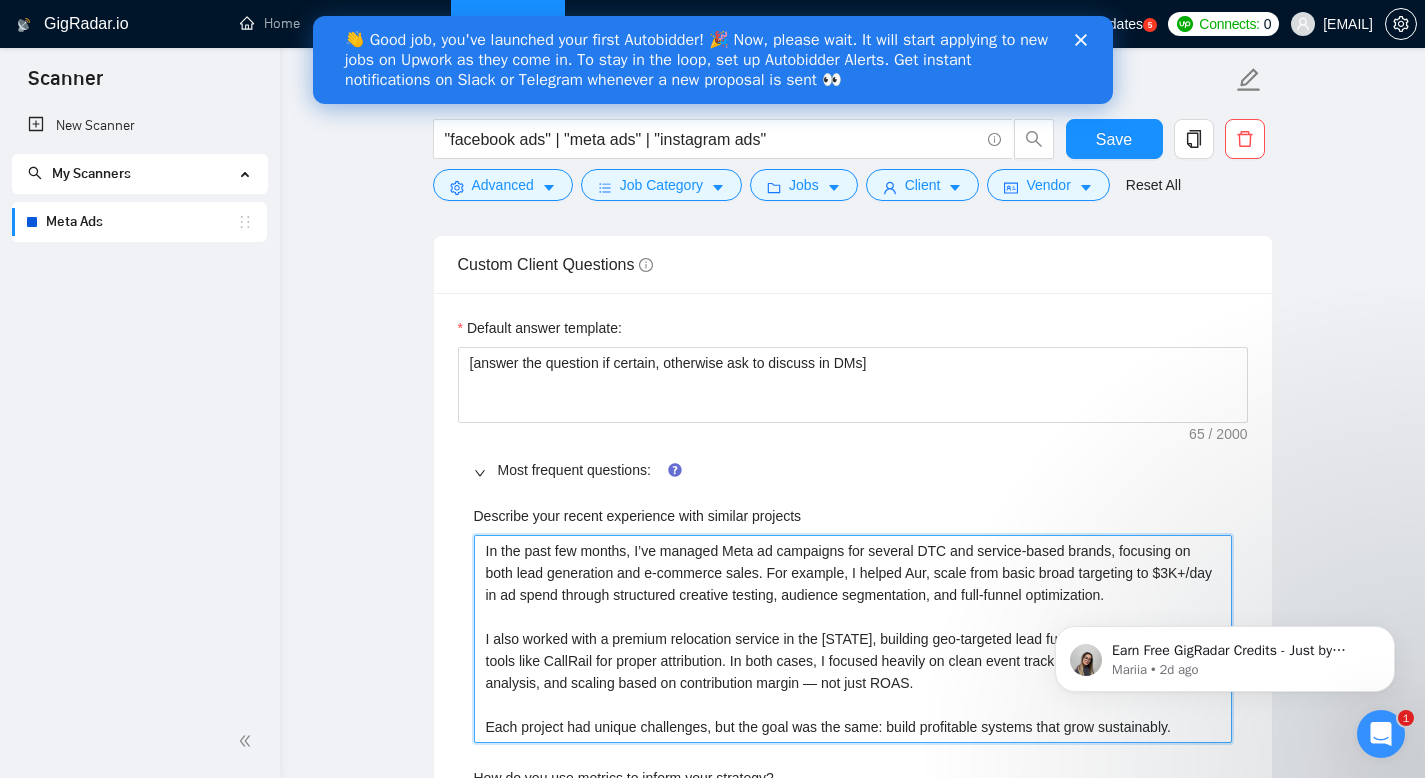 type on "In the past few months, I’ve managed Meta ad campaigns for several DTC and service-based brands, focusing on both lead generation and e-commerce sales. For example, I helped Aura, scale from basic broad targeting to $3K+/day in ad spend through structured creative testing, audience segmentation, and full-funnel optimization.
I also worked with a premium relocation service in the U.S., building geo-targeted lead funnels and integrating tools like CallRail for proper attribution. In both cases, I focused heavily on clean event tracking, ongoing performance analysis, and scaling based on contribution margin — not just ROAS.
Each project had unique challenges, but the goal was the same: build profitable systems that grow sustainably." 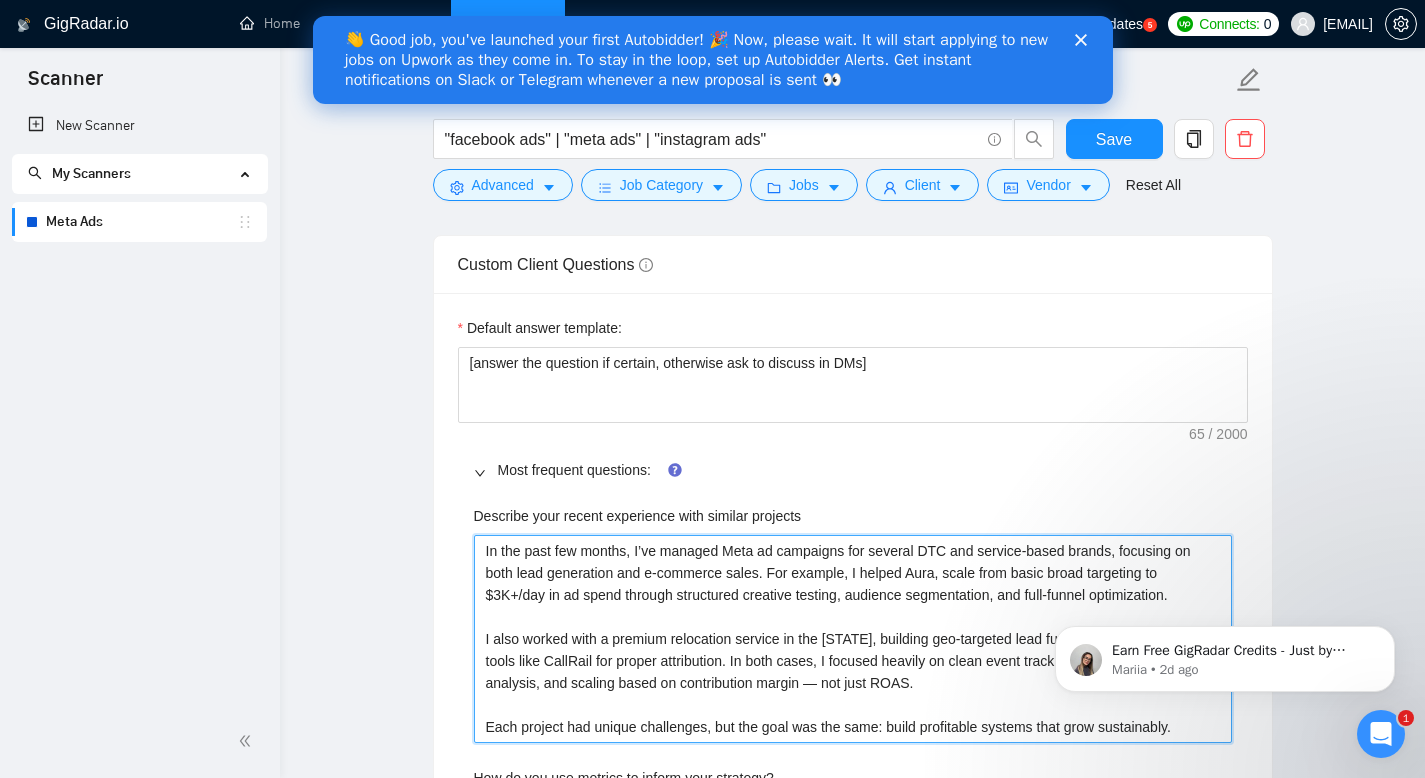 type on "In the past few months, I’ve managed Meta ad campaigns for several DTC and service-based brands, focusing on both lead generation and e-commerce sales. For example, I helped Aura , scale from basic broad targeting to $3K+/day in ad spend through structured creative testing, audience segmentation, and full-funnel optimization.
I also worked with a premium relocation service in the U.S., building geo-targeted lead funnels and integrating tools like CallRail for proper attribution. In both cases, I focused heavily on clean event tracking, ongoing performance analysis, and scaling based on contribution margin — not just ROAS.
Each project had unique challenges, but the goal was the same: build profitable systems that grow sustainably." 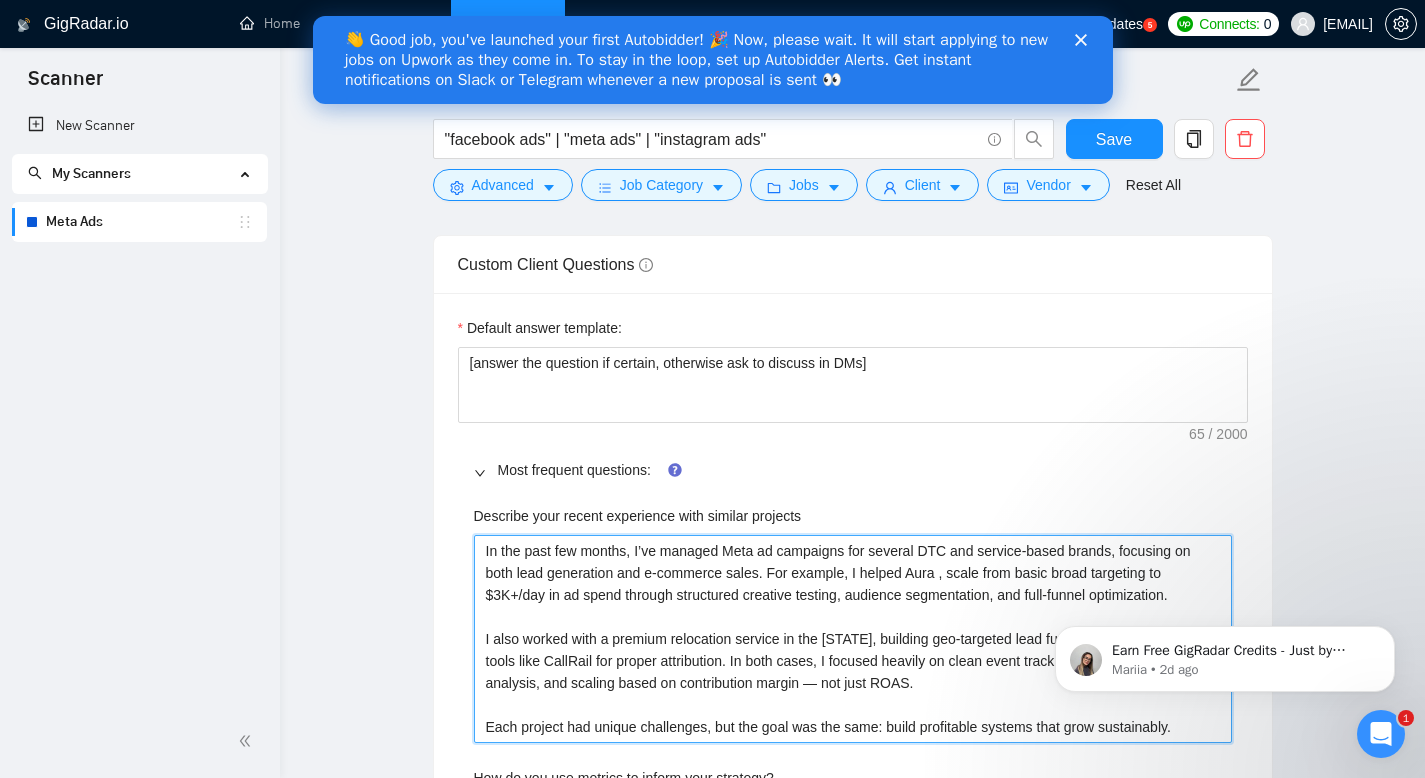 type on "In the past few months, I’ve managed Meta ad campaigns for several DTC and service-based brands, focusing on both lead generation and e-commerce sales. For example, I helped Aura R, scale from basic broad targeting to $3K+/day in ad spend through structured creative testing, audience segmentation, and full-funnel optimization.
I also worked with a premium relocation service in the U.S., building geo-targeted lead funnels and integrating tools like CallRail for proper attribution. In both cases, I focused heavily on clean event tracking, ongoing performance analysis, and scaling based on contribution margin — not just ROAS.
Each project had unique challenges, but the goal was the same: build profitable systems that grow sustainably." 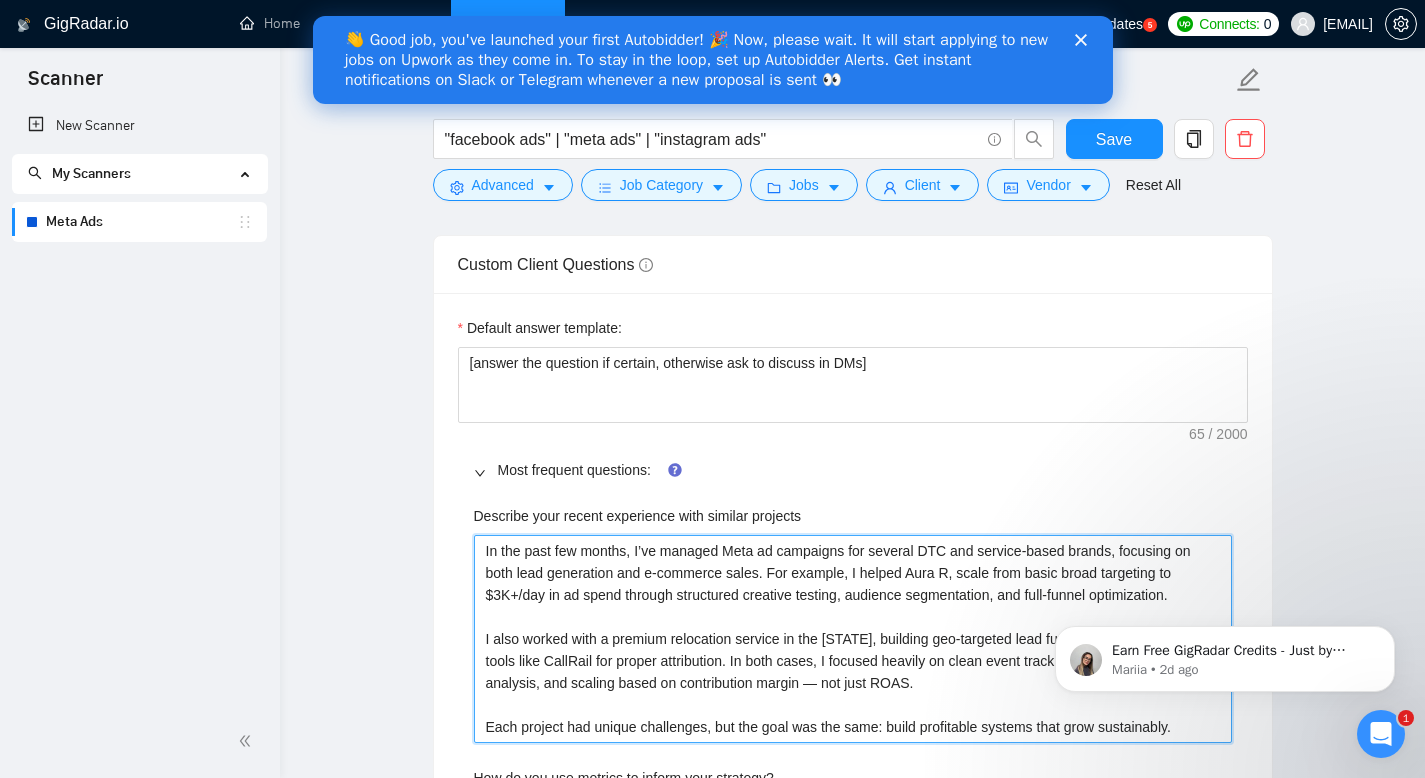 type on "In the past few months, I’ve managed Meta ad campaigns for several DTC and service-based brands, focusing on both lead generation and e-commerce sales. For example, I helped Aura Re, scale from basic broad targeting to $3K+/day in ad spend through structured creative testing, audience segmentation, and full-funnel optimization.
I also worked with a premium relocation service in the U.S., building geo-targeted lead funnels and integrating tools like CallRail for proper attribution. In both cases, I focused heavily on clean event tracking, ongoing performance analysis, and scaling based on contribution margin — not just ROAS.
Each project had unique challenges, but the goal was the same: build profitable systems that grow sustainably." 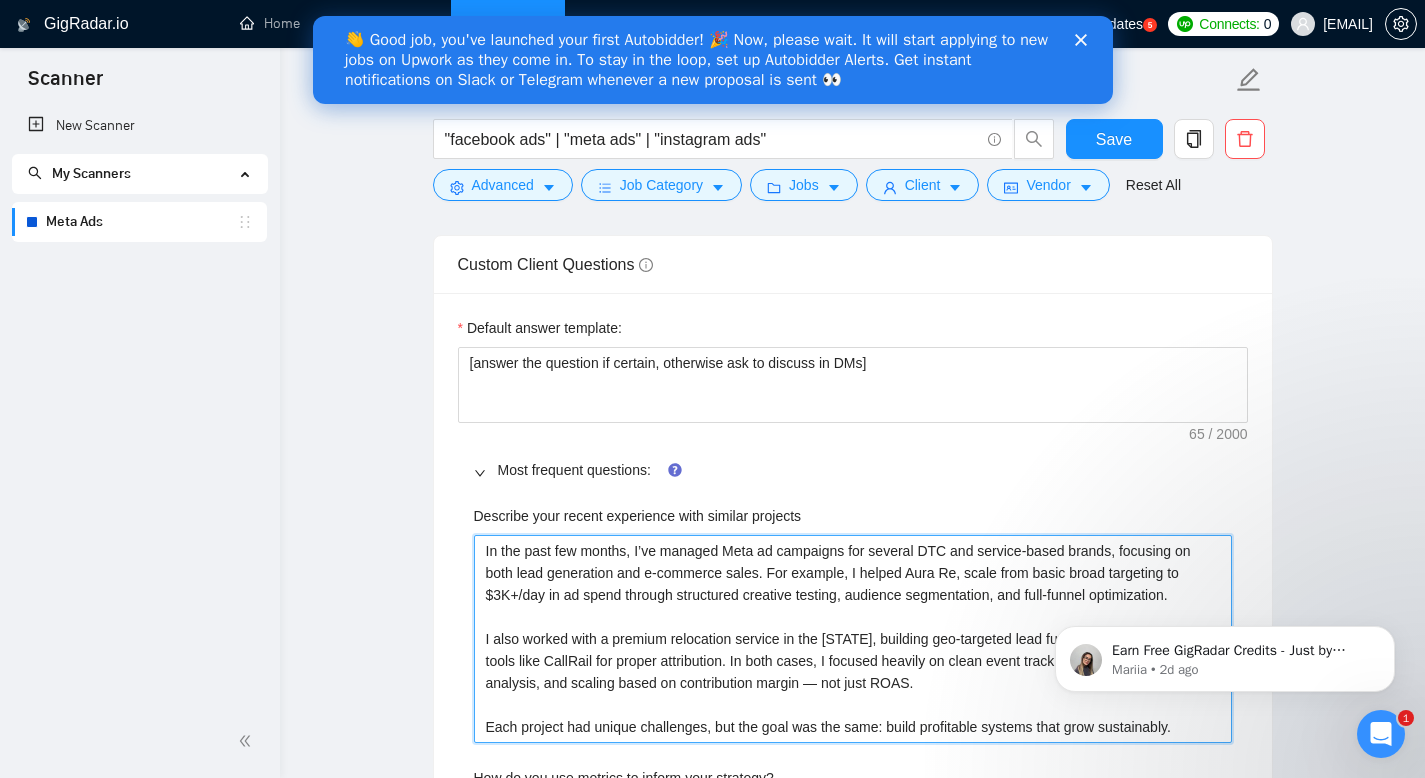 type on "In the past few months, I’ve managed Meta ad campaigns for several DTC and service-based brands, focusing on both lead generation and e-commerce sales. For example, I helped Aura Rev, scale from basic broad targeting to $3K+/day in ad spend through structured creative testing, audience segmentation, and full-funnel optimization.
I also worked with a premium relocation service in the U.S., building geo-targeted lead funnels and integrating tools like CallRail for proper attribution. In both cases, I focused heavily on clean event tracking, ongoing performance analysis, and scaling based on contribution margin — not just ROAS.
Each project had unique challenges, but the goal was the same: build profitable systems that grow sustainably." 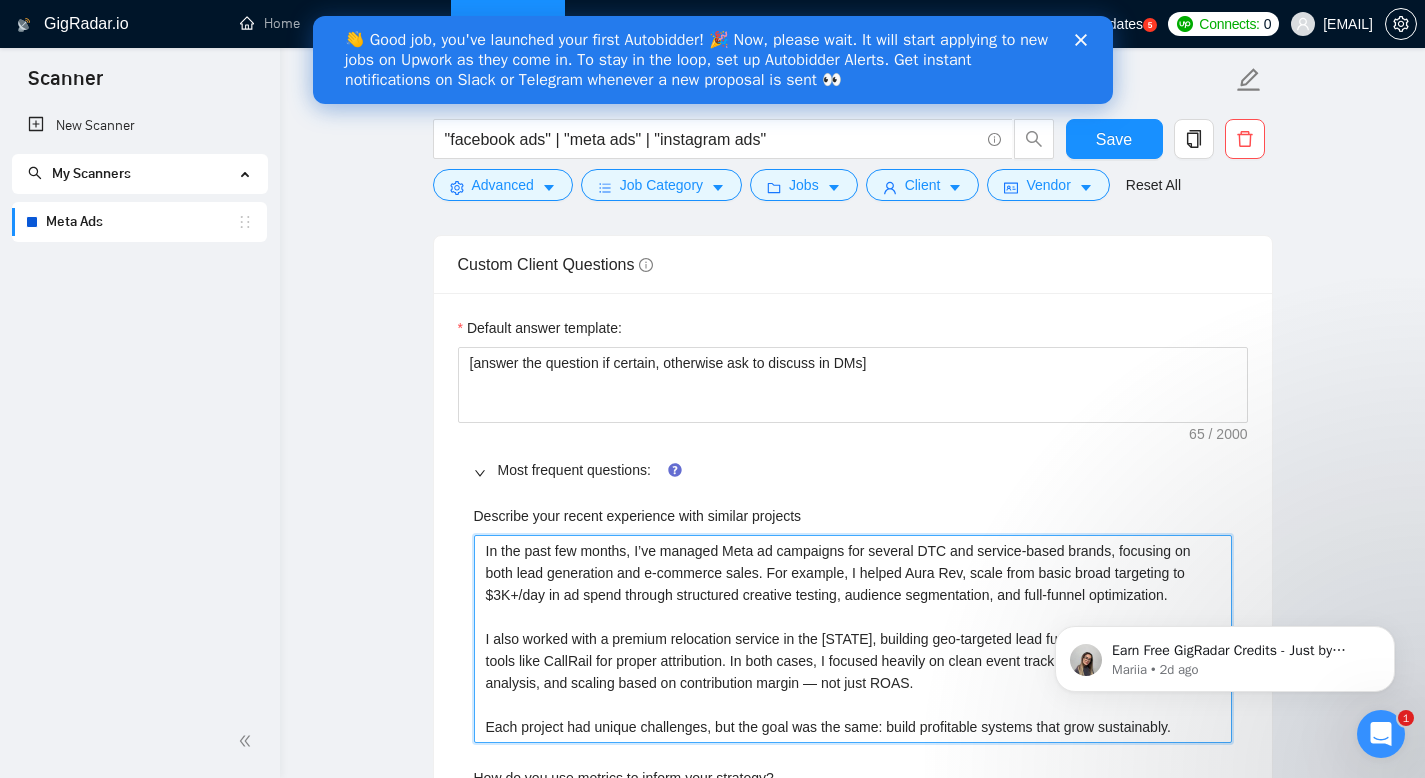 type on "In the past few months, I’ve managed Meta ad campaigns for several DTC and service-based brands, focusing on both lead generation and e-commerce sales. For example, I helped Aura Reve, scale from basic broad targeting to $3K+/day in ad spend through structured creative testing, audience segmentation, and full-funnel optimization.
I also worked with a premium relocation service in the U.S., building geo-targeted lead funnels and integrating tools like CallRail for proper attribution. In both cases, I focused heavily on clean event tracking, ongoing performance analysis, and scaling based on contribution margin — not just ROAS.
Each project had unique challenges, but the goal was the same: build profitable systems that grow sustainably." 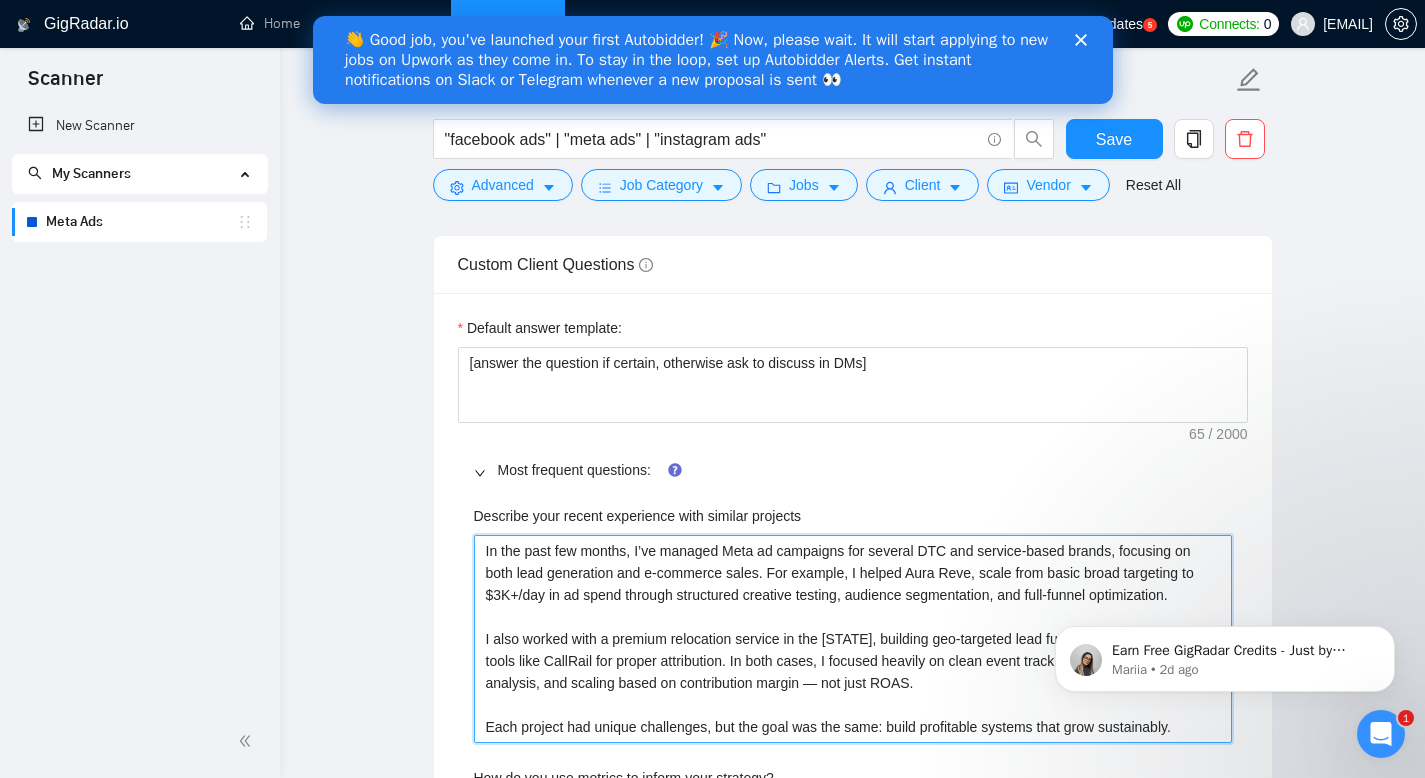 type on "In the past few months, I’ve managed Meta ad campaigns for several DTC and service-based brands, focusing on both lead generation and e-commerce sales. For example, I helped Aura Revea, scale from basic broad targeting to $3K+/day in ad spend through structured creative testing, audience segmentation, and full-funnel optimization.
I also worked with a premium relocation service in the U.S., building geo-targeted lead funnels and integrating tools like CallRail for proper attribution. In both cases, I focused heavily on clean event tracking, ongoing performance analysis, and scaling based on contribution margin — not just ROAS.
Each project had unique challenges, but the goal was the same: build profitable systems that grow sustainably." 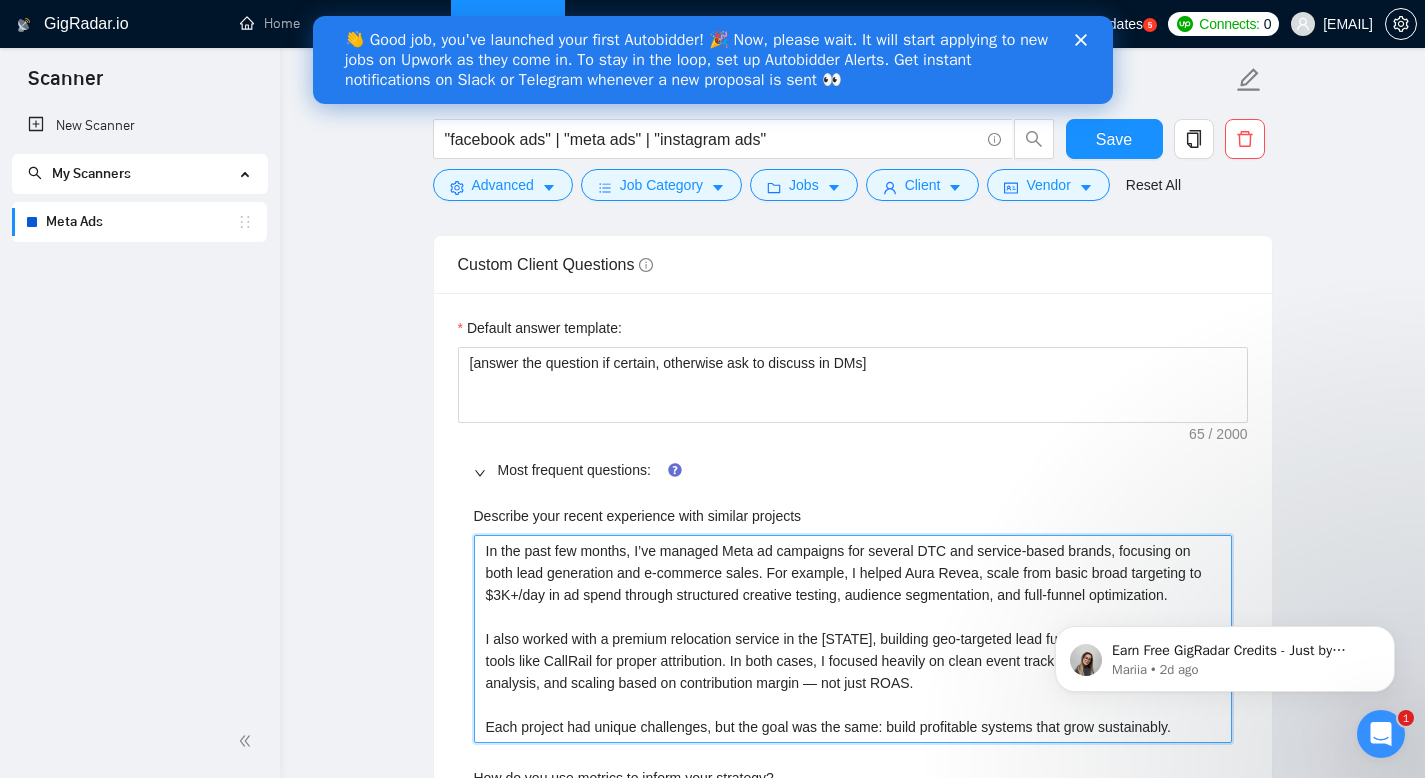 type 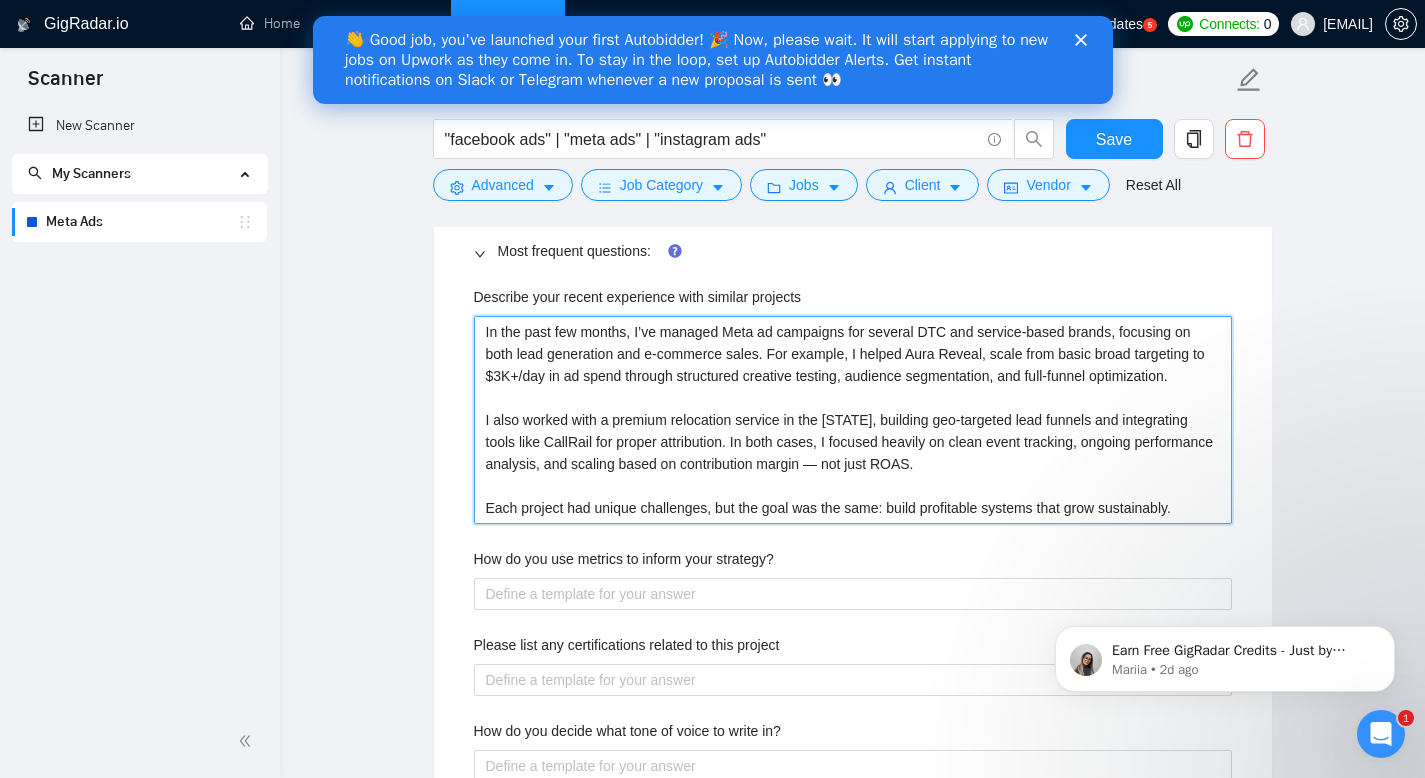 scroll, scrollTop: 2399, scrollLeft: 0, axis: vertical 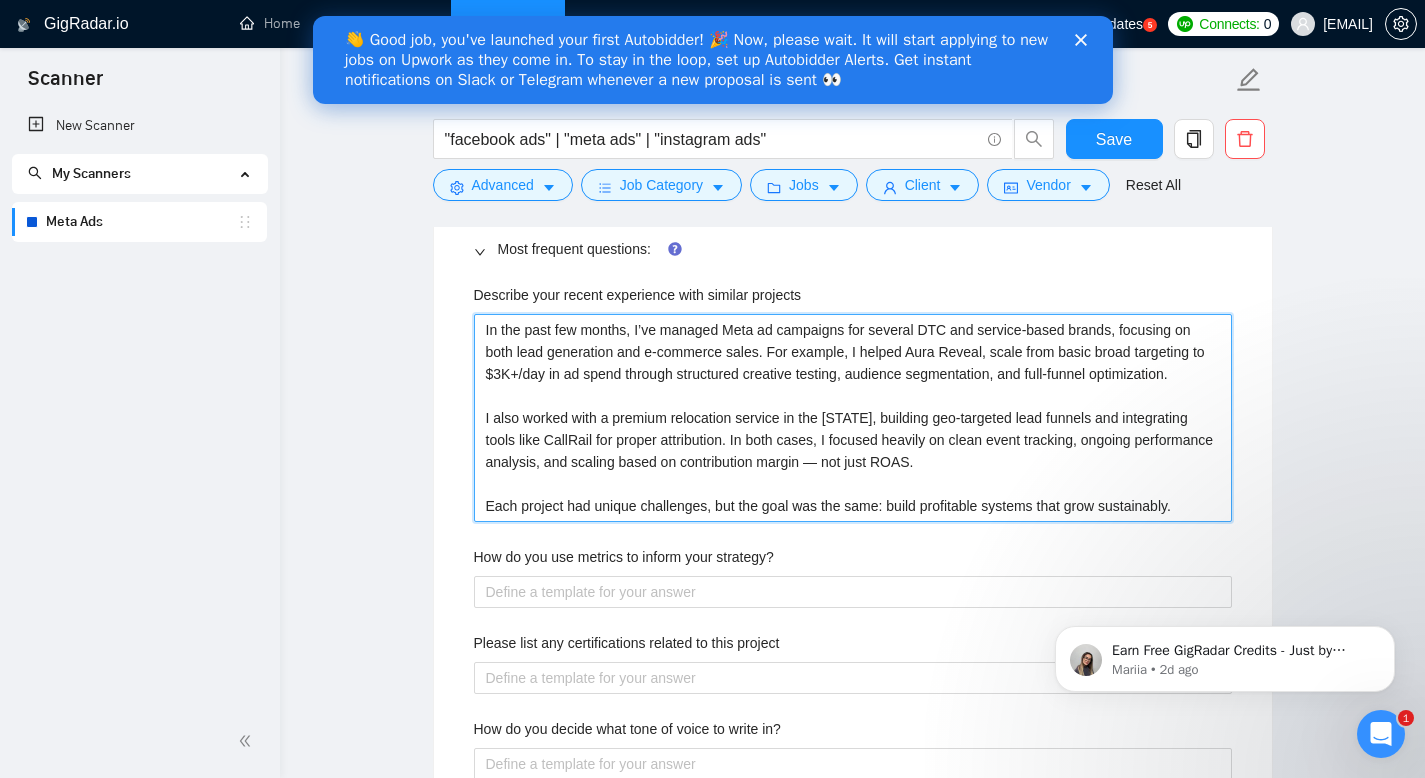 type on "In the past few months, I’ve managed Meta ad campaigns for several DTC and service-based brands, focusing on both lead generation and e-commerce sales. For example, I helped Aura Reveal, scale from basic broad targeting to $3K+/day in ad spend through structured creative testing, audience segmentation, and full-funnel optimization.
I also worked with a premium relocation service in the U.S., building geo-targeted lead funnels and integrating tools like CallRail for proper attribution. In both cases, I focused heavily on clean event tracking, ongoing performance analysis, and scaling based on contribution margin — not just ROAS.
Each project had unique challenges, but the goal was the same: build profitable systems that grow sustainably." 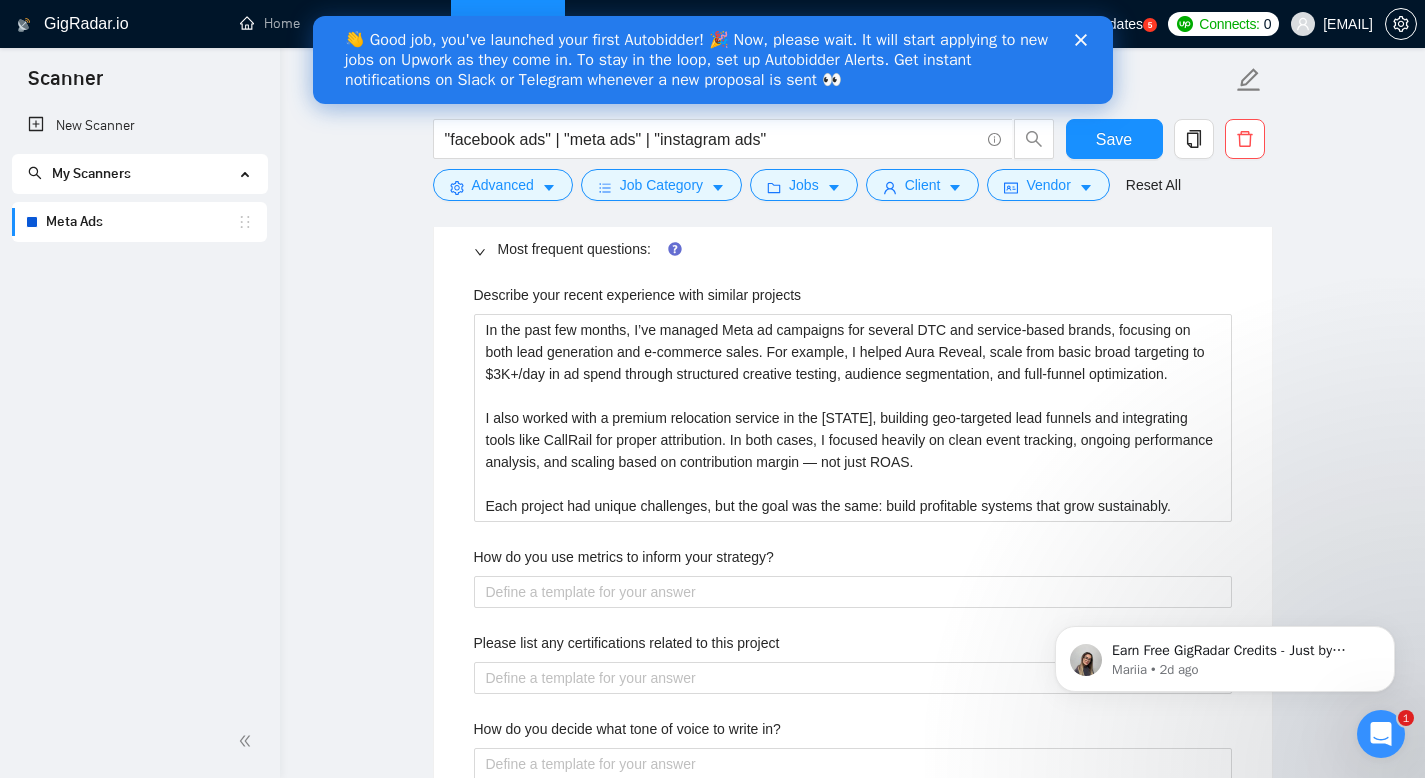 click on "How do you use metrics to inform your strategy?" at bounding box center [624, 557] 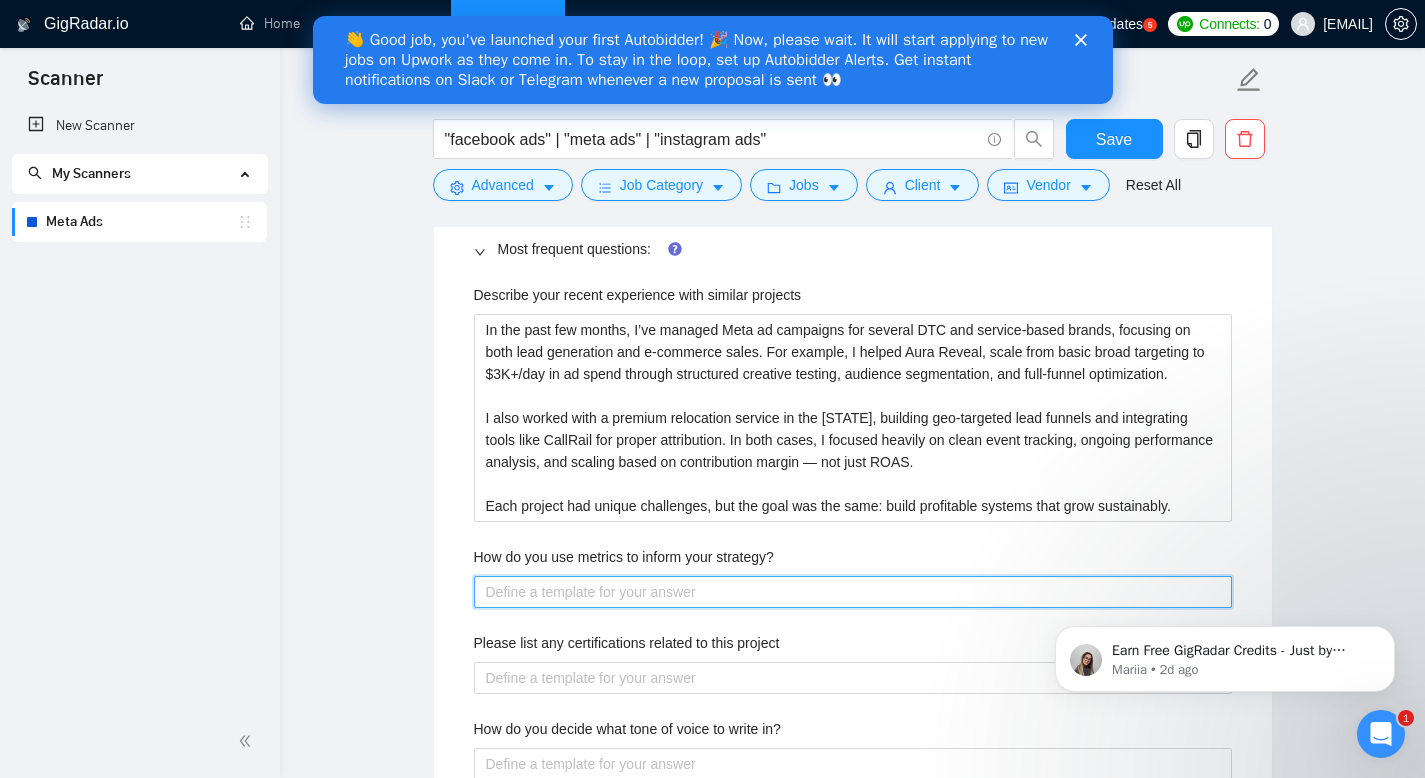 click on "How do you use metrics to inform your strategy?" at bounding box center [853, 592] 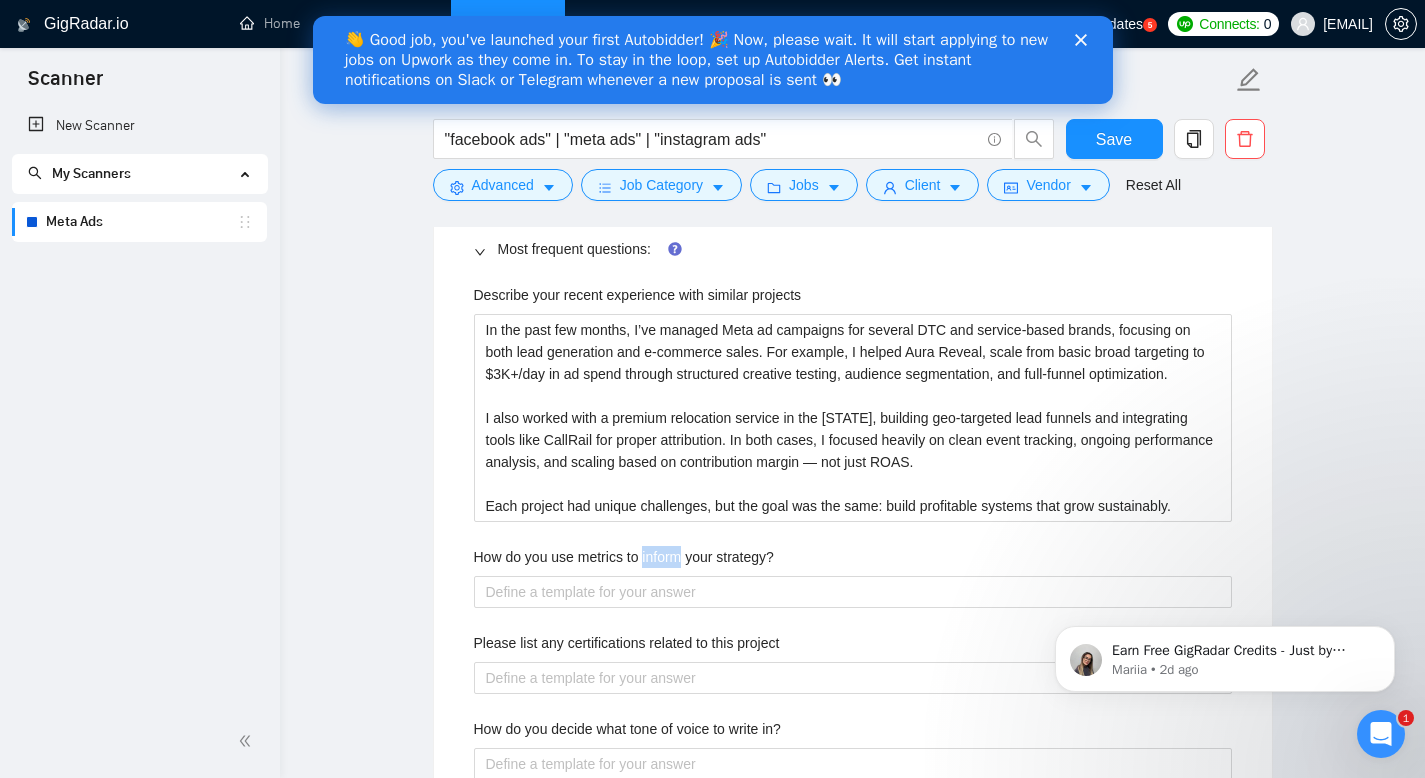 click on "How do you use metrics to inform your strategy?" at bounding box center (624, 557) 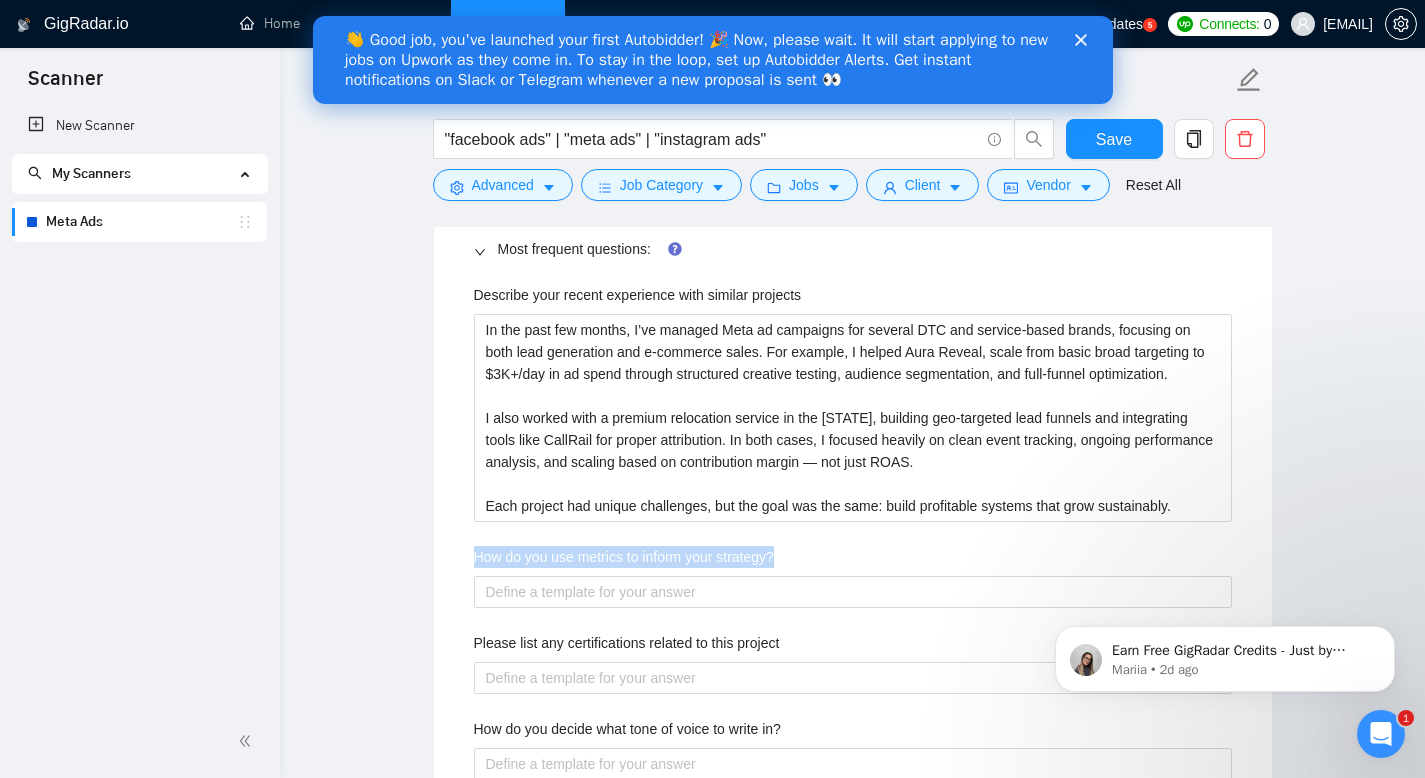 click on "How do you use metrics to inform your strategy?" at bounding box center [624, 557] 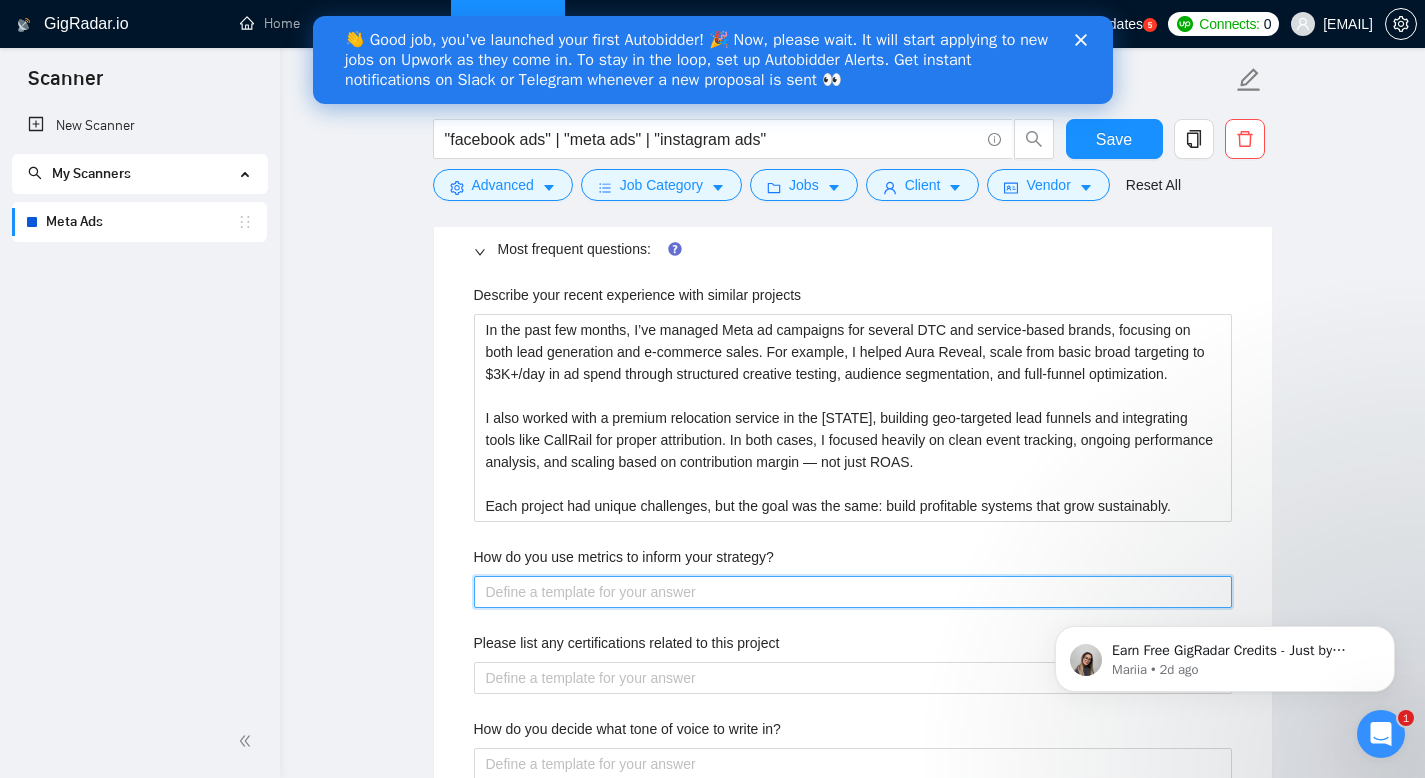 click on "How do you use metrics to inform your strategy?" at bounding box center (853, 592) 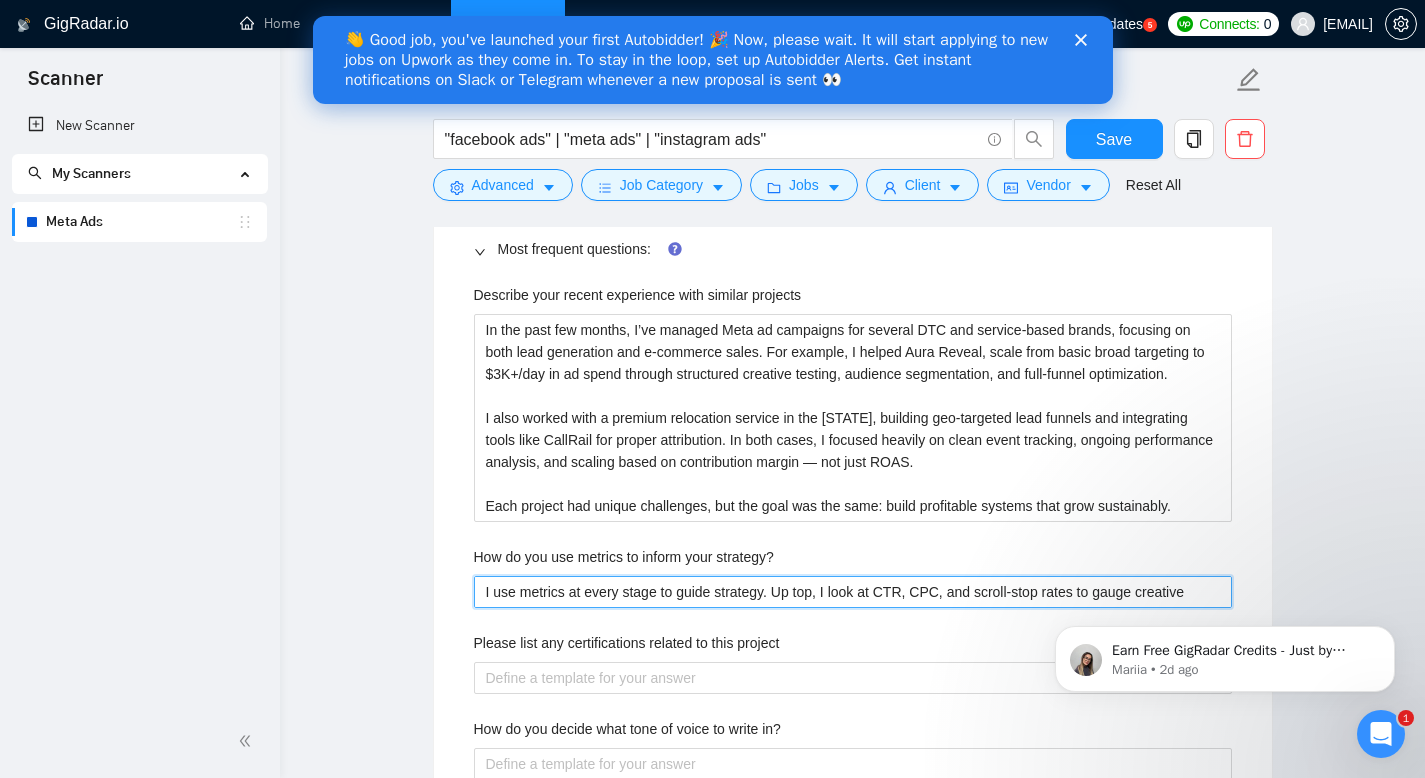 type 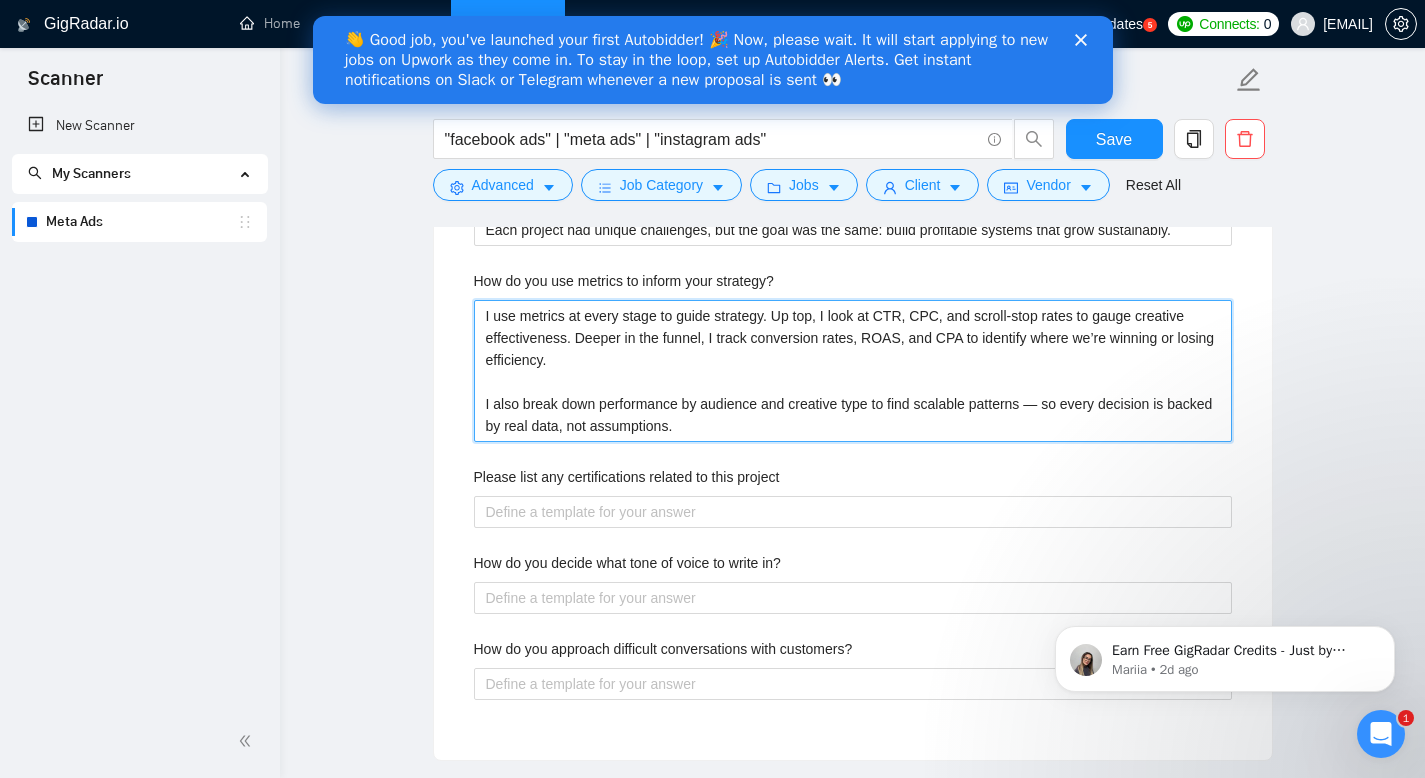scroll, scrollTop: 2689, scrollLeft: 0, axis: vertical 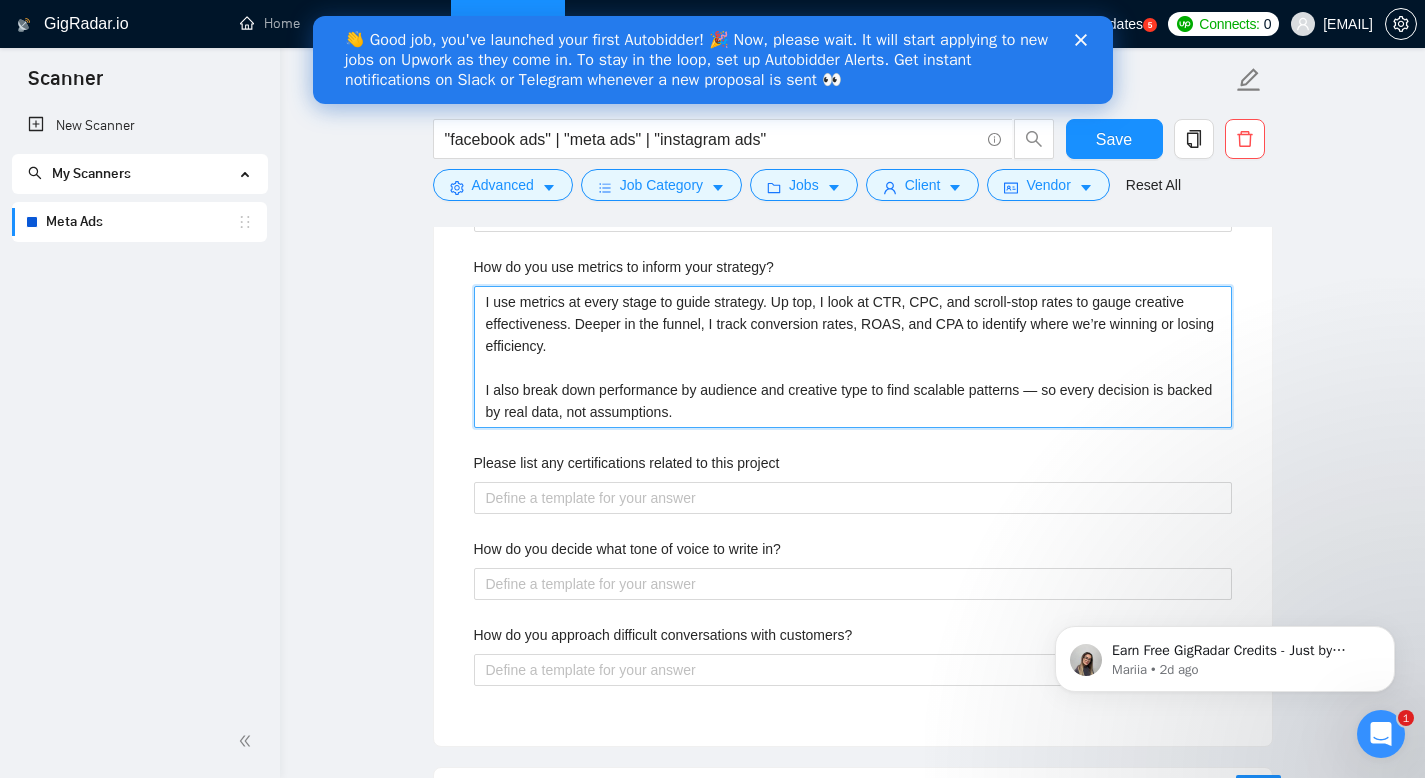 type on "I use metrics at every stage to guide strategy. Up top, I look at CTR, CPC, and scroll-stop rates to gauge creative effectiveness. Deeper in the funnel, I track conversion rates, ROAS, and CPA to identify where we’re winning or losing efficiency.
I also break down performance by audience and creative type to find scalable patterns — so every decision is backed by real data, not assumptions." 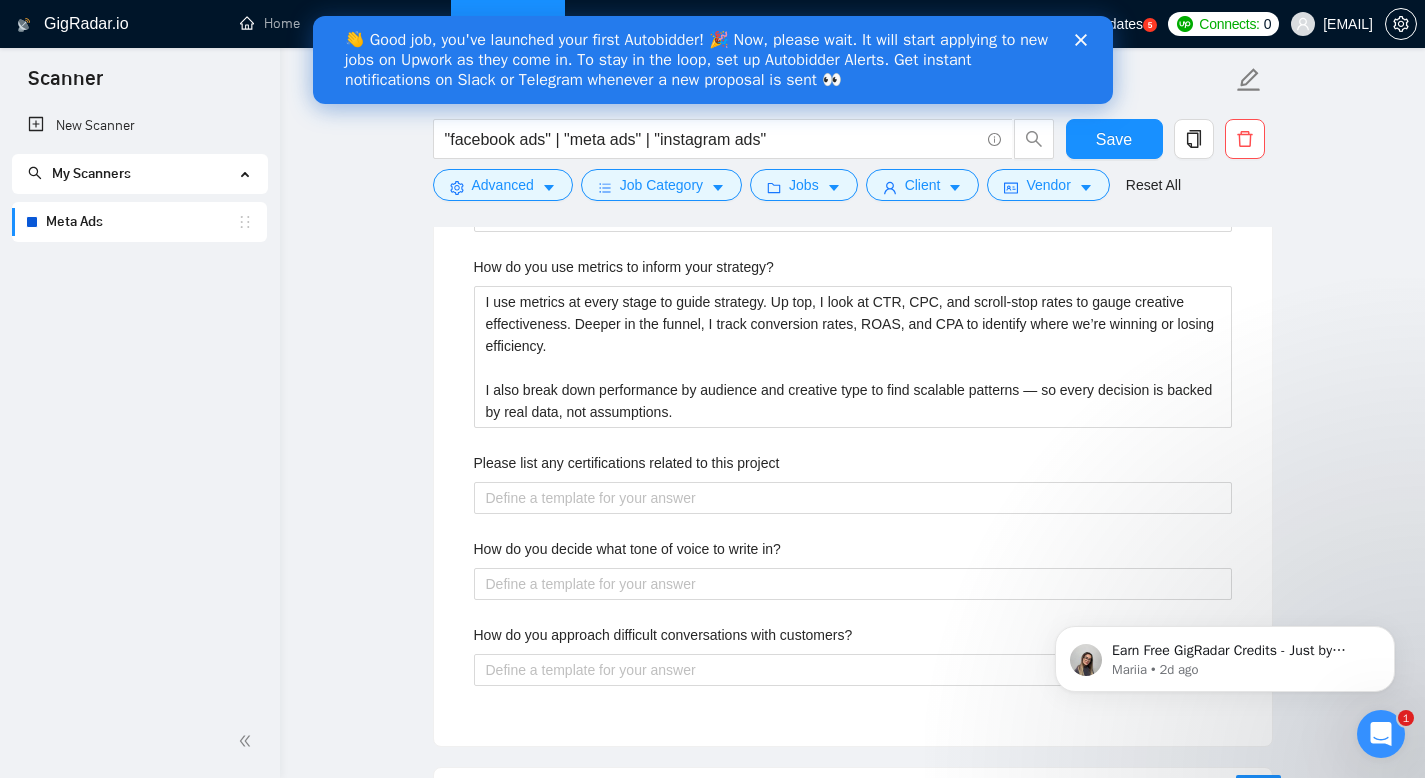 click on "Please list any certifications related to this project" at bounding box center (627, 463) 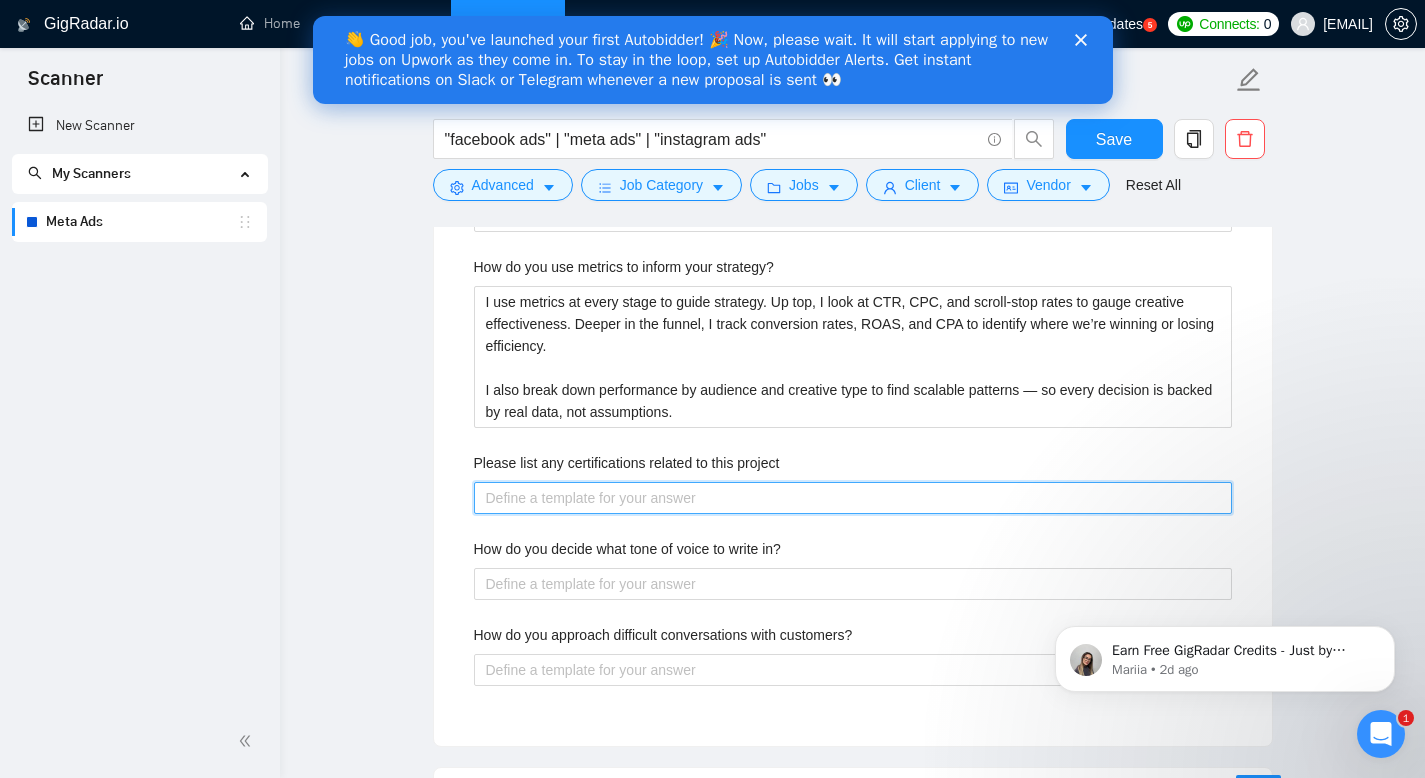 click on "Please list any certifications related to this project" at bounding box center (853, 498) 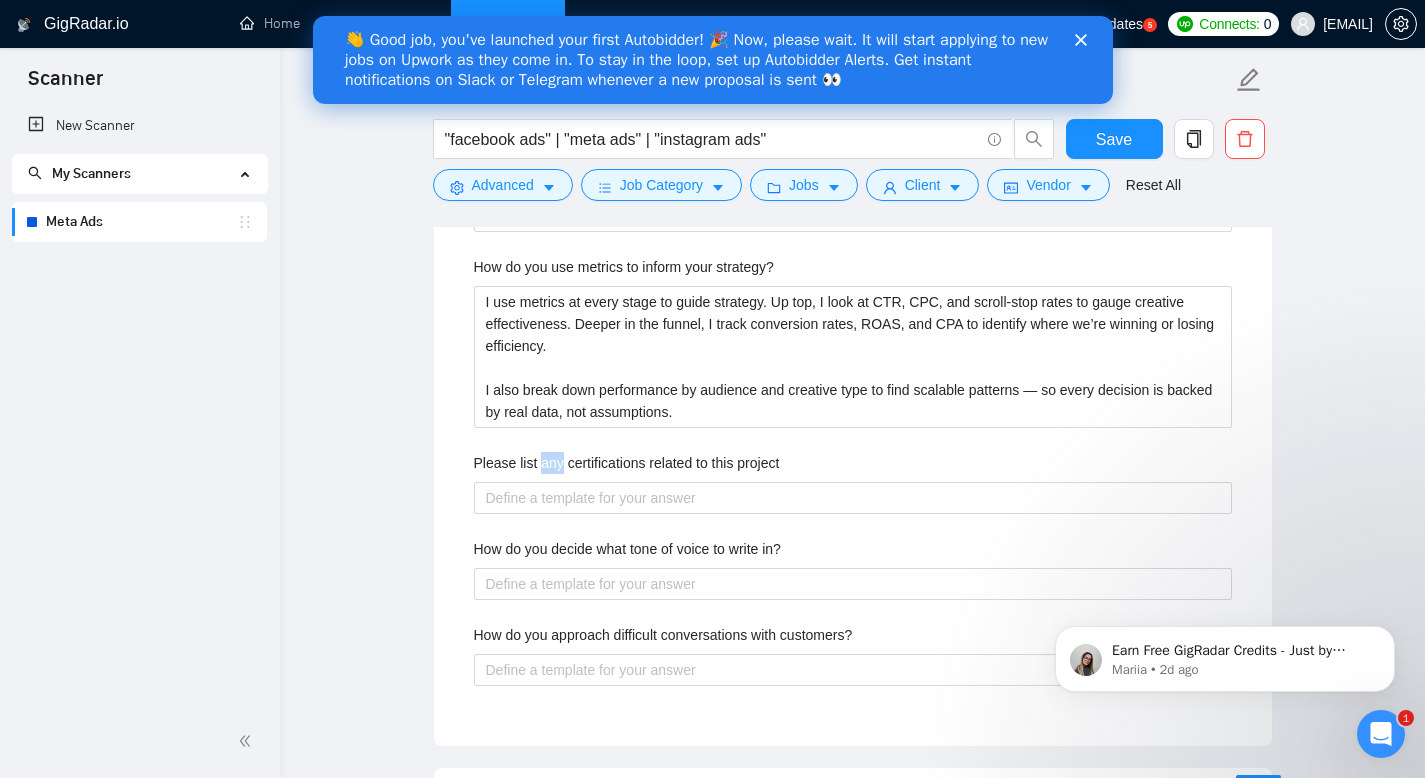 click on "Please list any certifications related to this project" at bounding box center [627, 463] 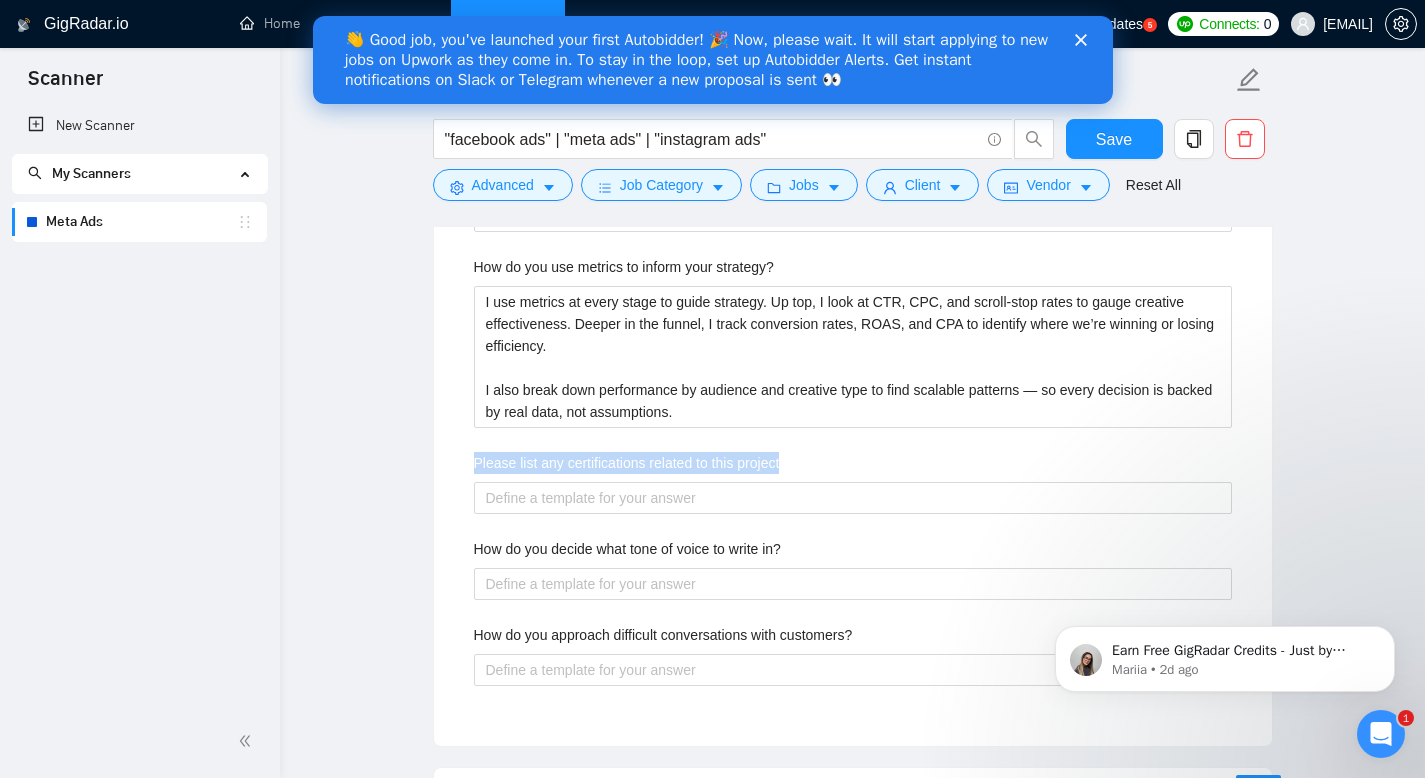 click on "Please list any certifications related to this project" at bounding box center (627, 463) 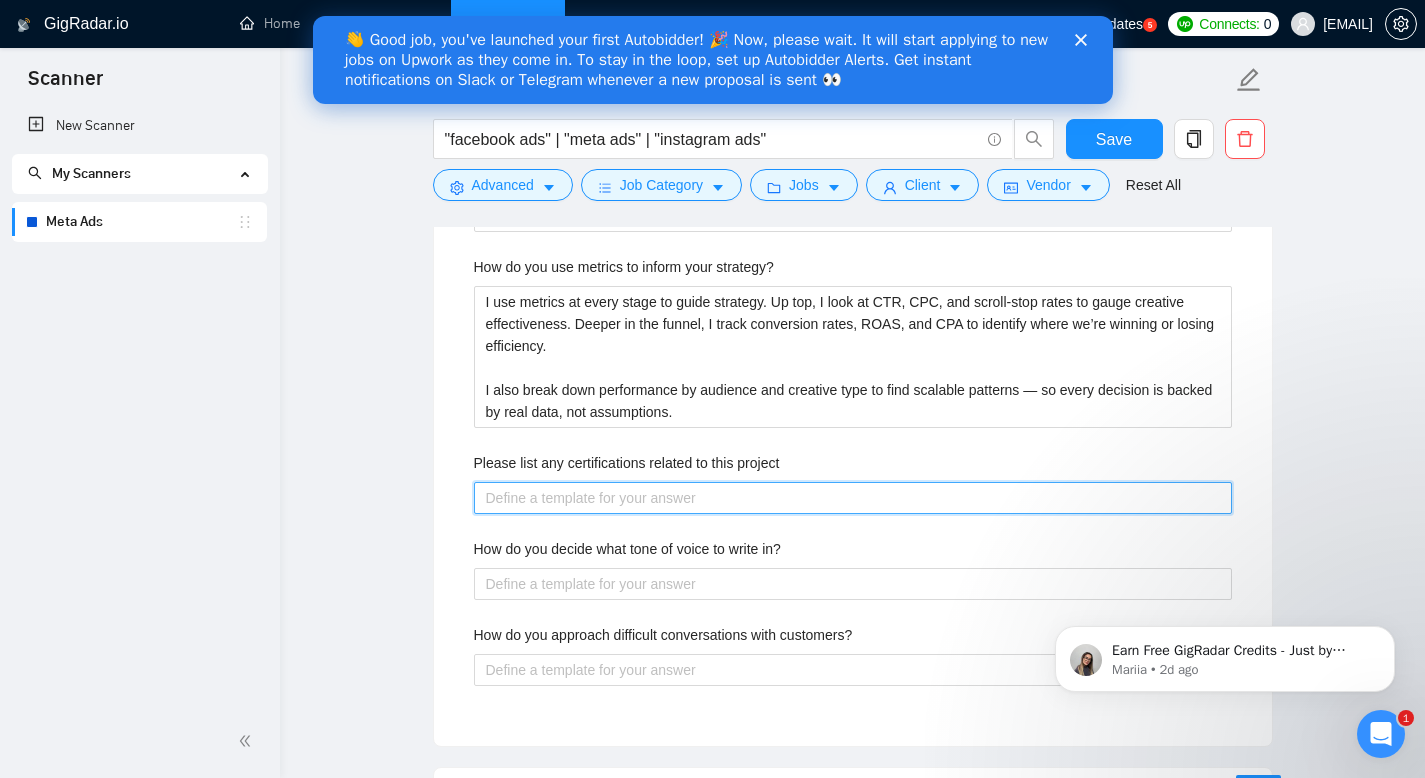 click on "Please list any certifications related to this project" at bounding box center (853, 498) 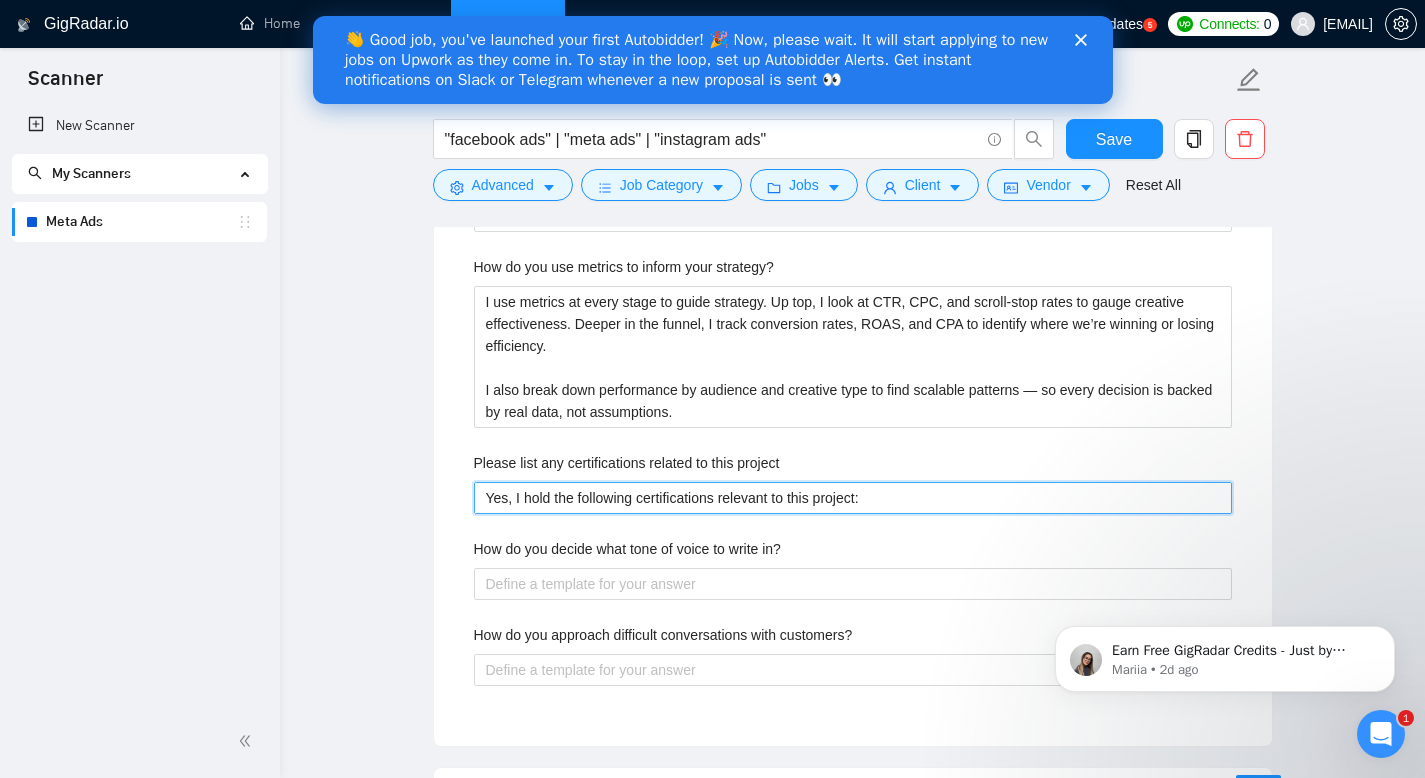 type 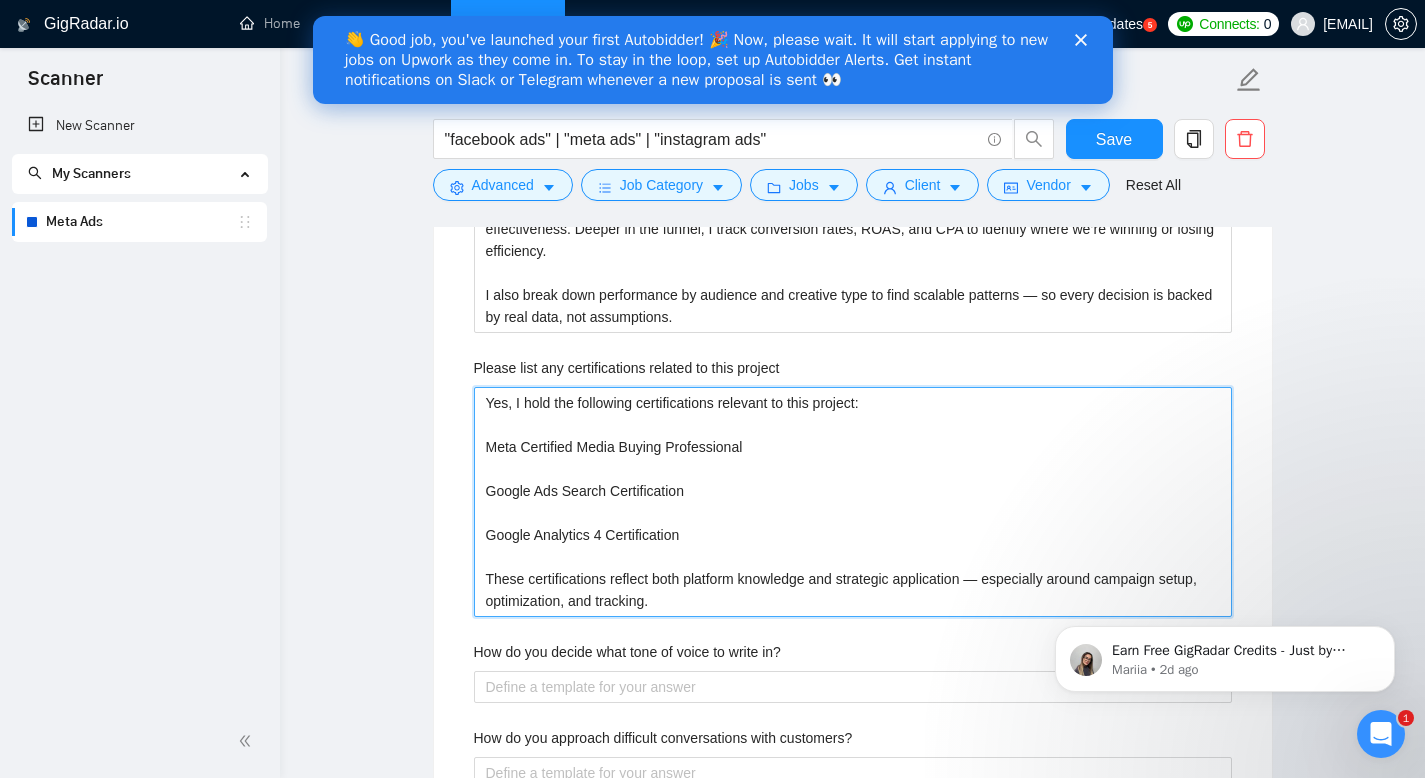 scroll, scrollTop: 2848, scrollLeft: 0, axis: vertical 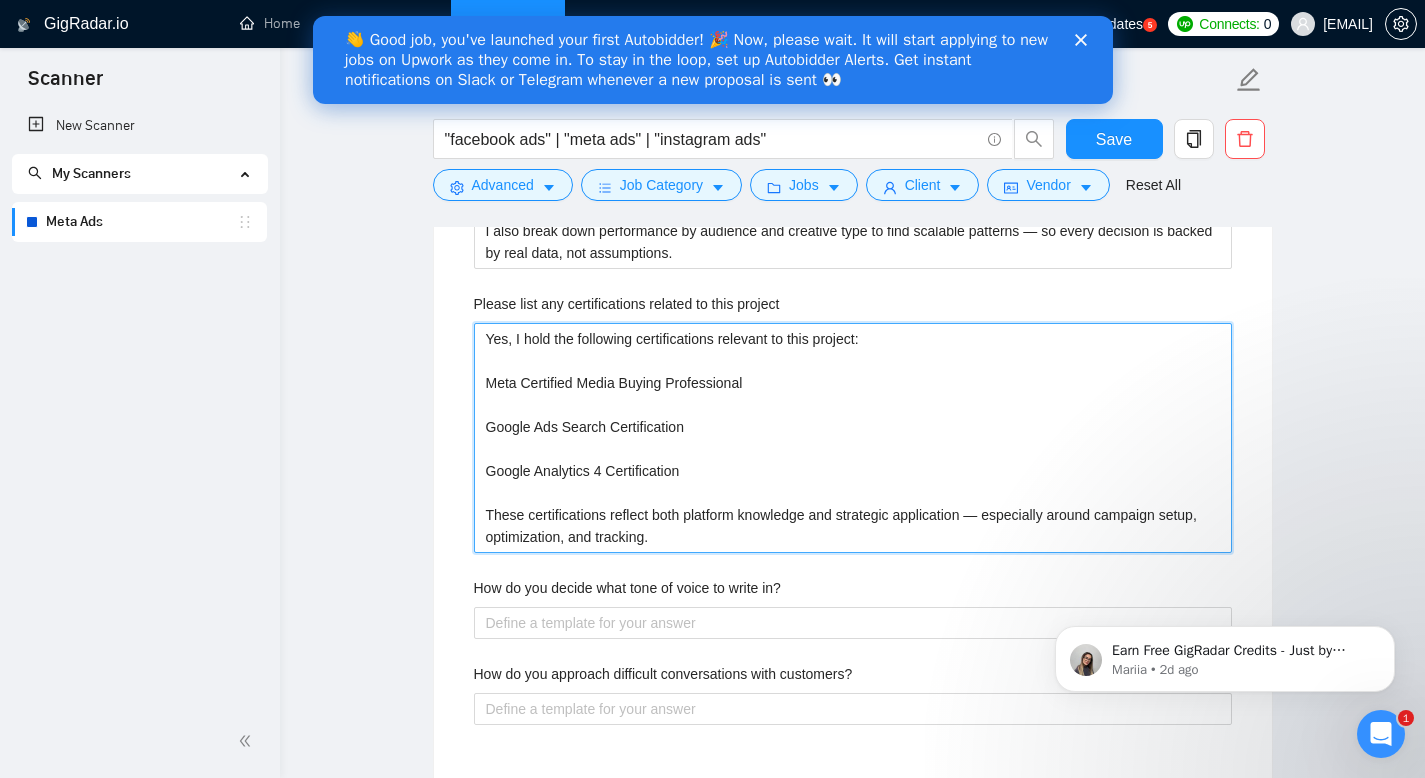 type on "Yes, I hold the following certifications relevant to this project:
[BRAND] Certified Media Buying Professional
Google Ads Search Certification
Google Analytics 4 Certification
These certifications reflect both platform knowledge and strategic application — especially around campaign setup, optimization, and tracking." 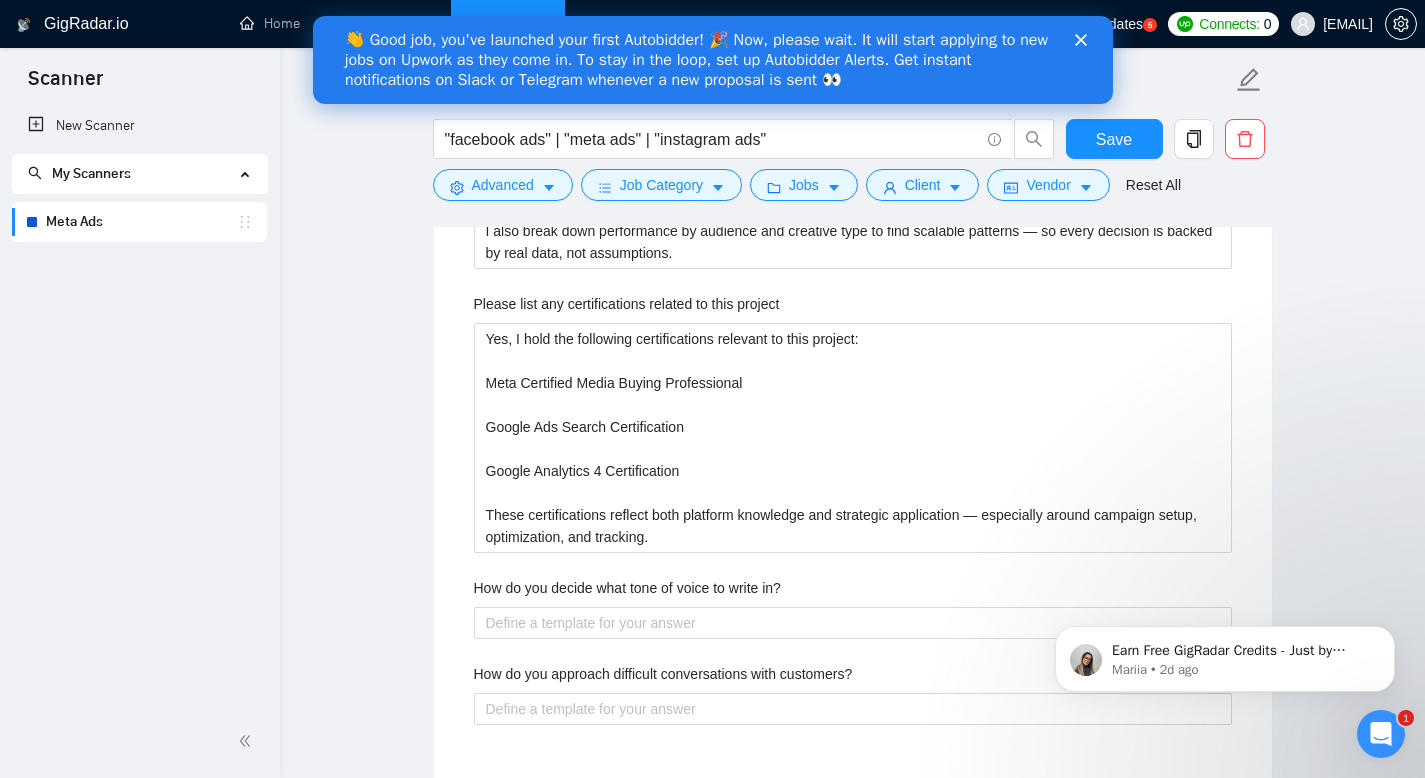 click on "How do you decide what tone of voice to write in?" at bounding box center (627, 588) 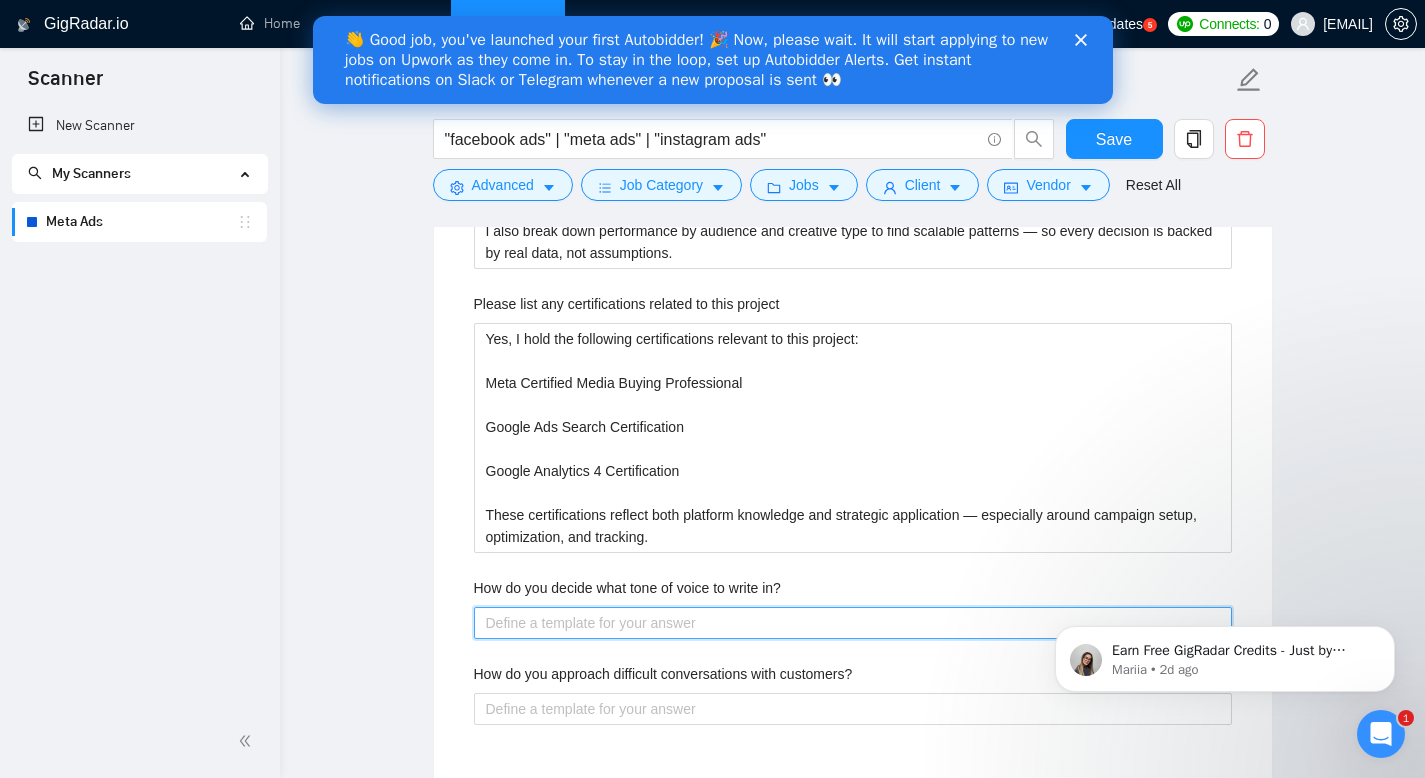 click on "How do you decide what tone of voice to write in?" at bounding box center (853, 623) 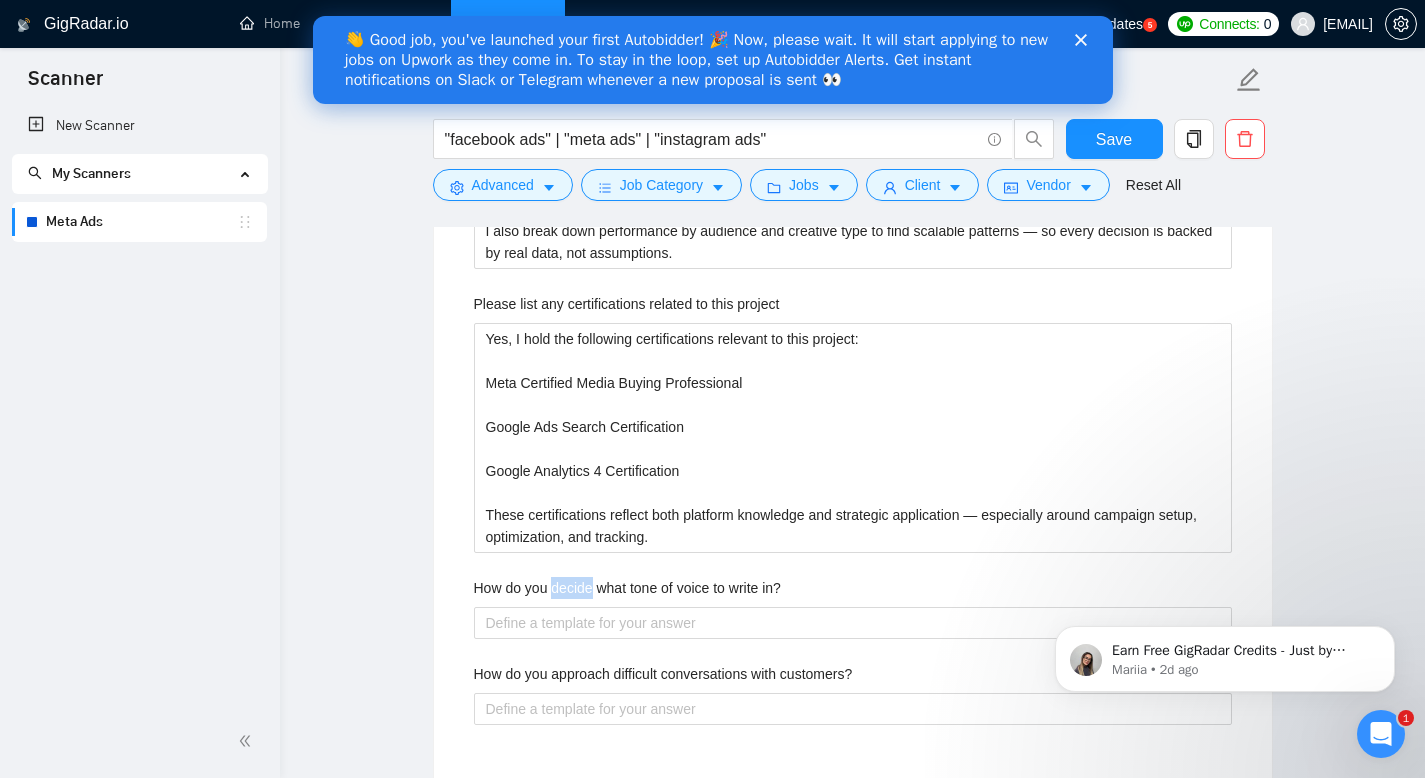 click on "How do you decide what tone of voice to write in?" at bounding box center [627, 588] 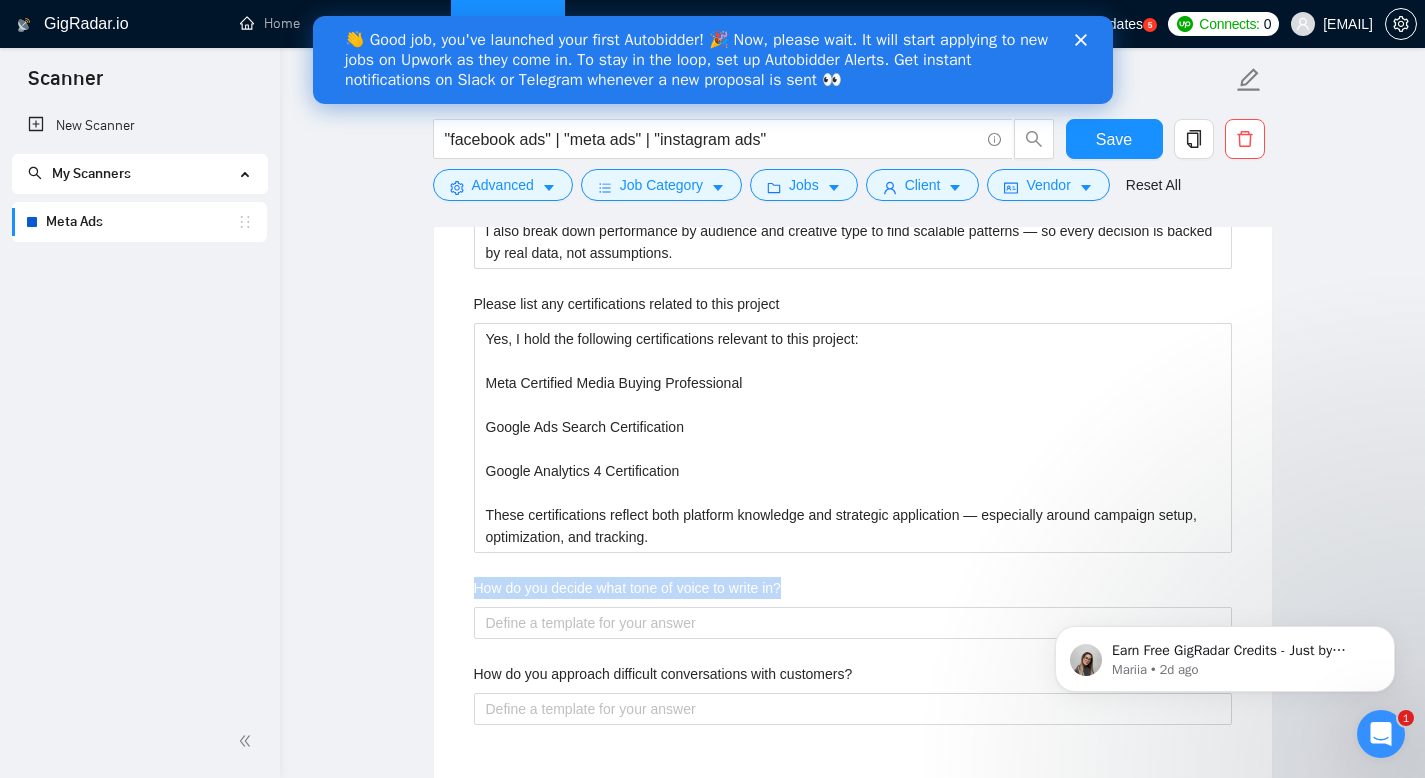 click on "How do you decide what tone of voice to write in?" at bounding box center [627, 588] 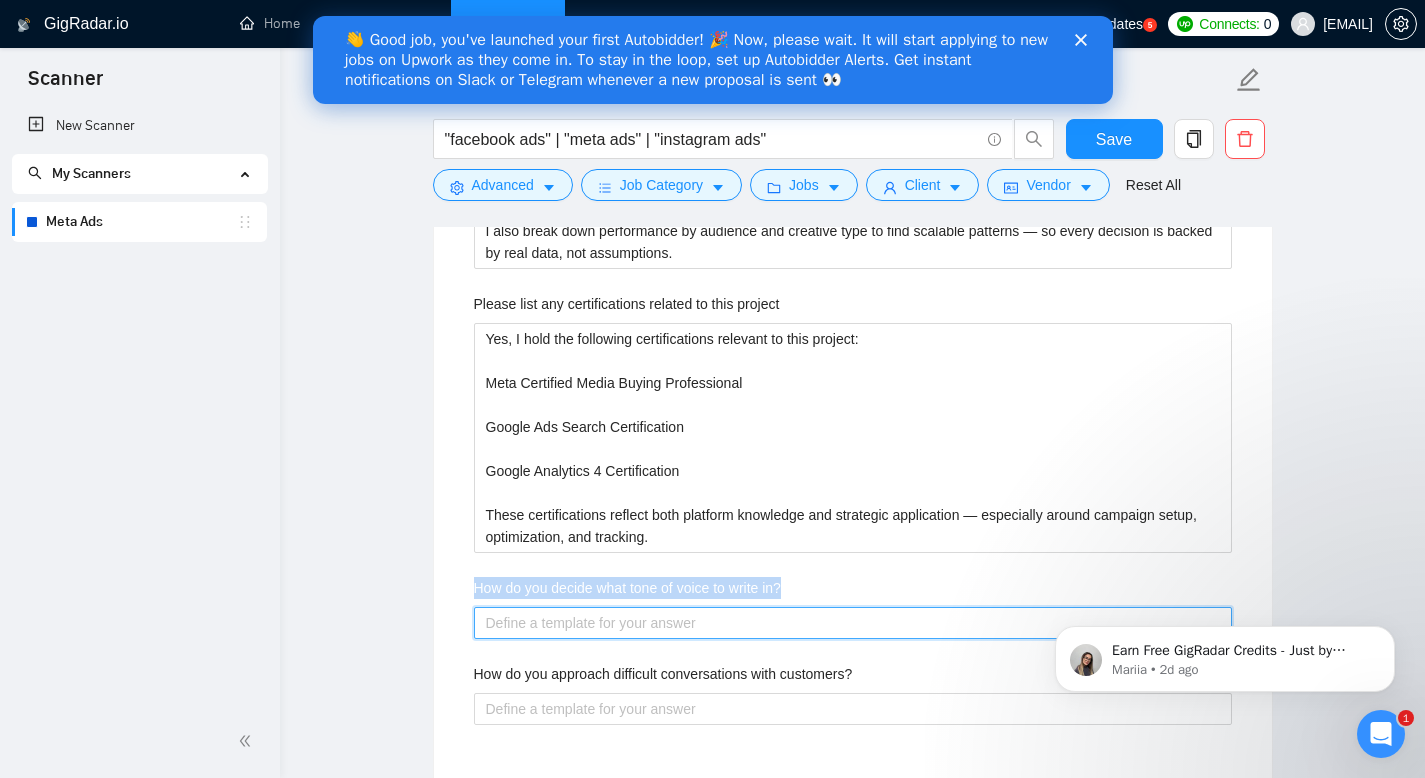 click on "How do you decide what tone of voice to write in?" at bounding box center [853, 623] 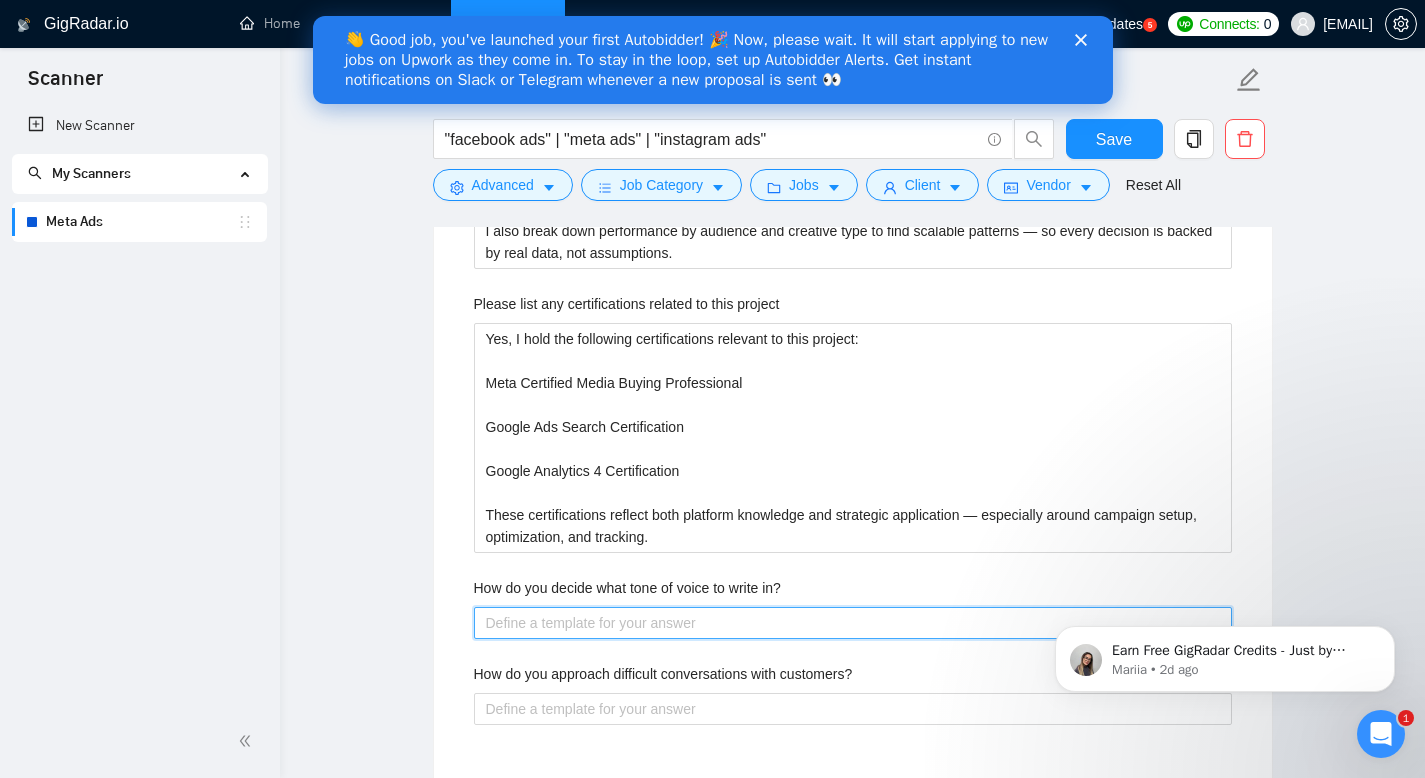 click on "How do you decide what tone of voice to write in?" at bounding box center [853, 623] 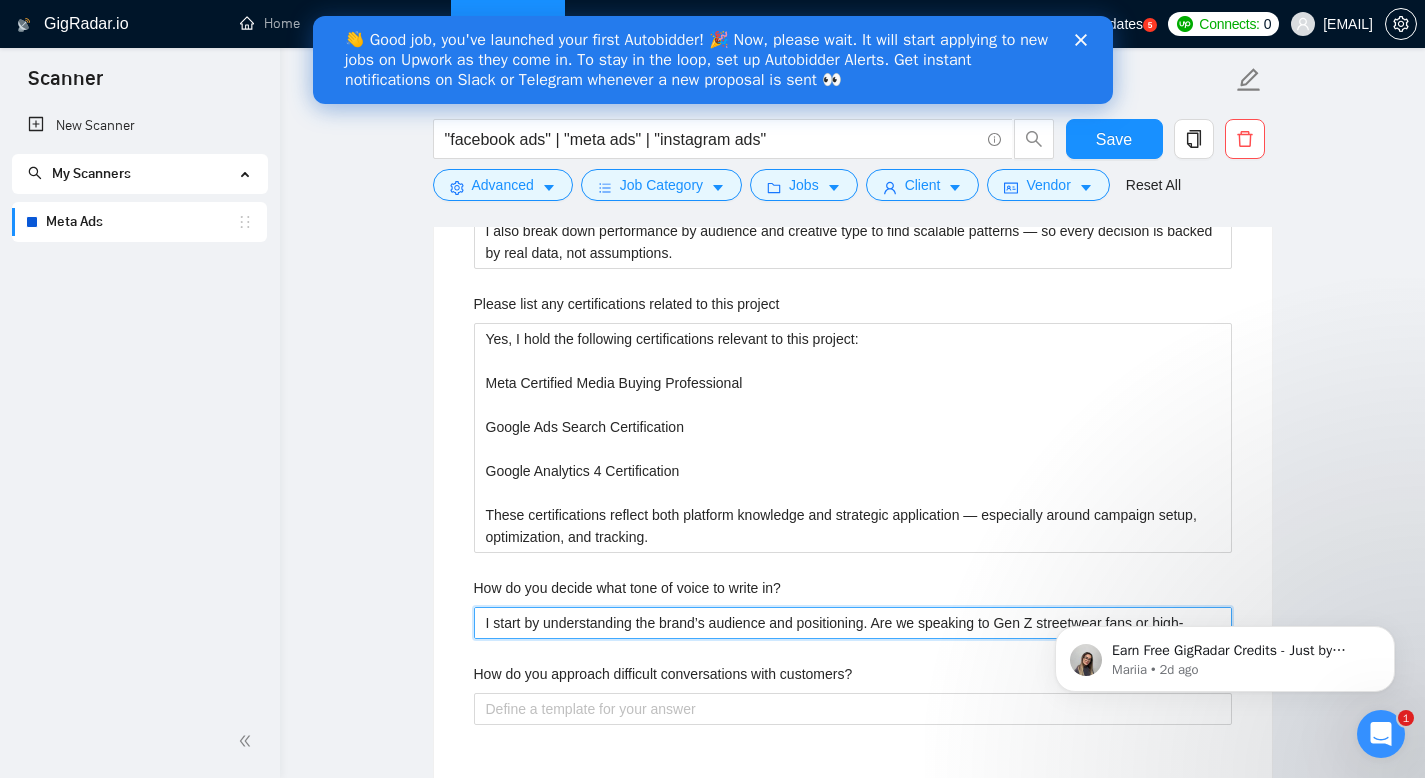type 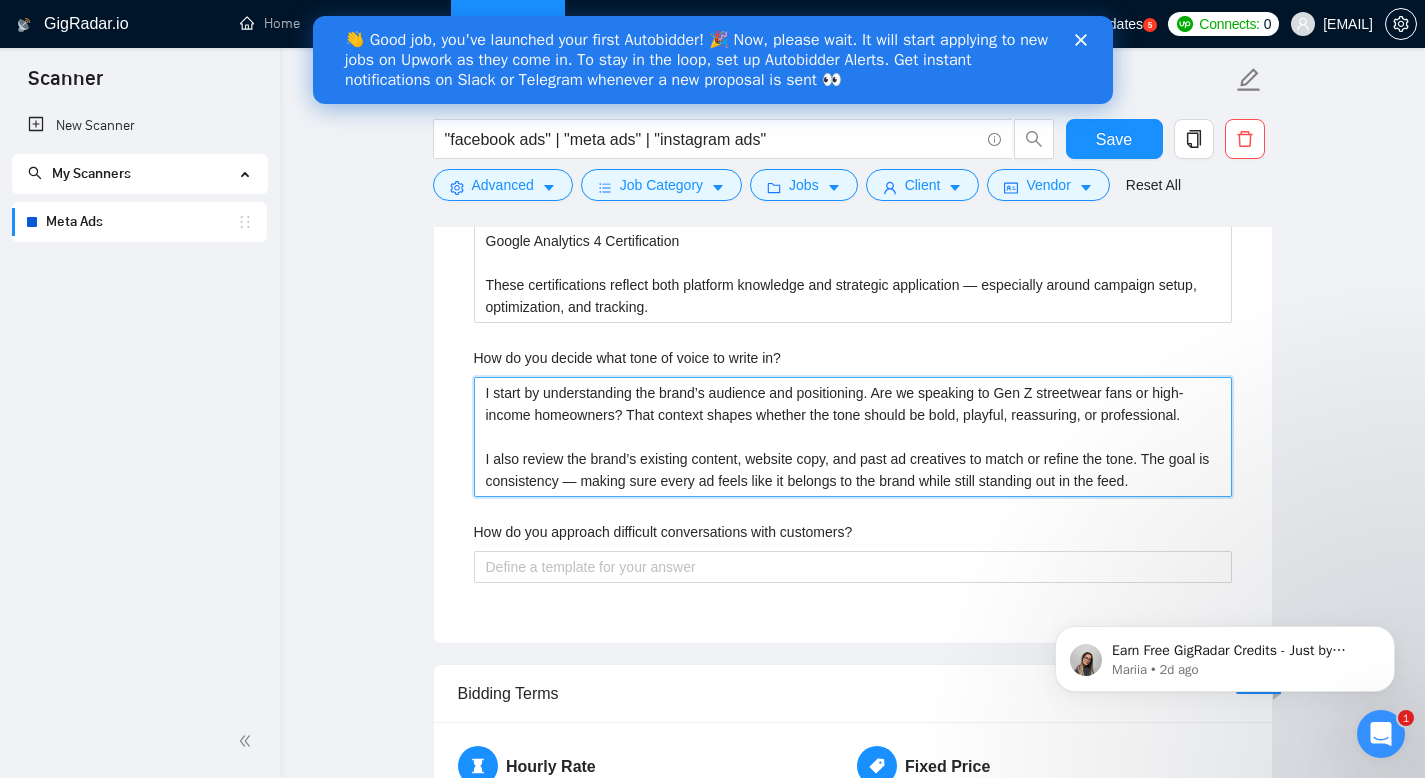 scroll, scrollTop: 3082, scrollLeft: 0, axis: vertical 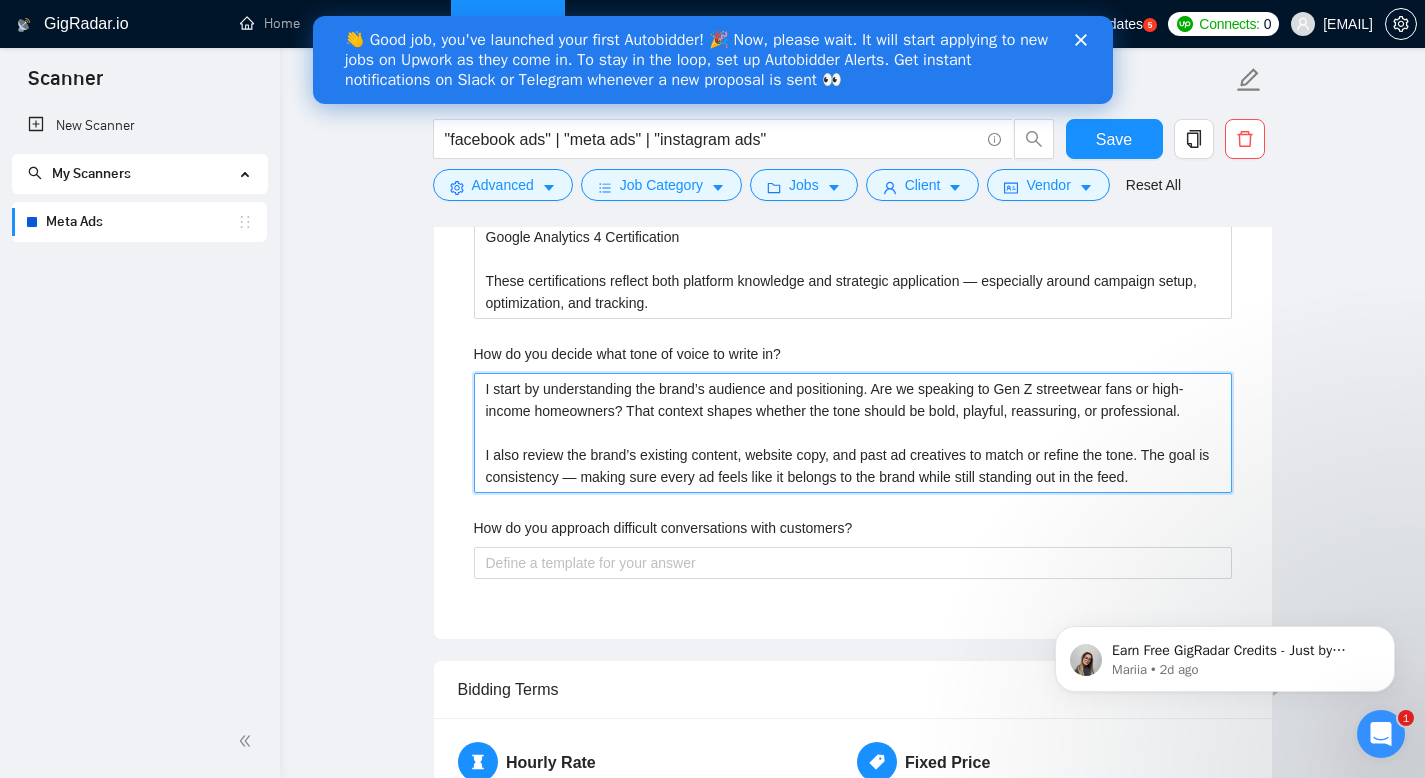 type on "I start by understanding the brand’s audience and positioning. Are we speaking to Gen Z streetwear fans or high-income homeowners? That context shapes whether the tone should be bold, playful, reassuring, or professional.
I also review the brand’s existing content, website copy, and past ad creatives to match or refine the tone. The goal is consistency — making sure every ad feels like it belongs to the brand while still standing out in the feed." 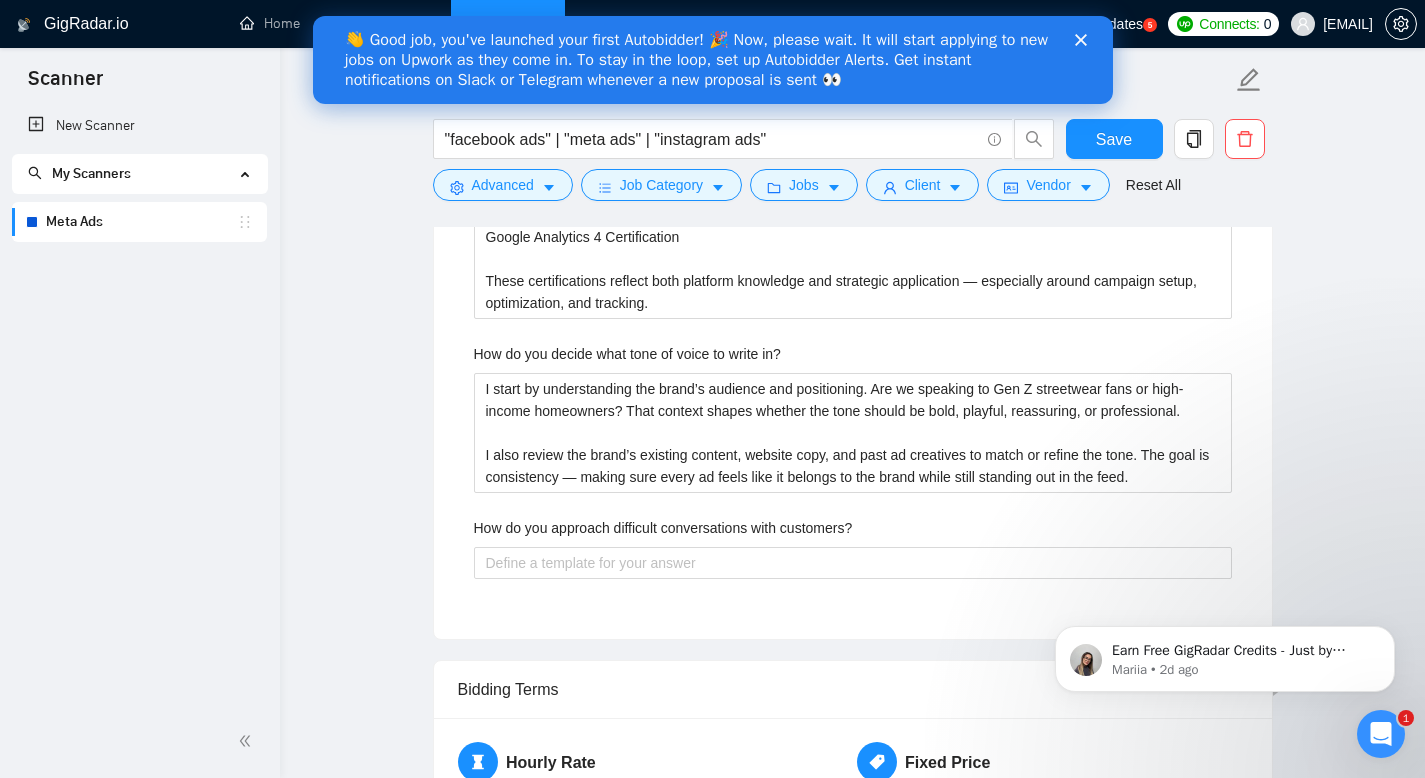 click on "How do you approach difficult conversations with customers?" at bounding box center [663, 528] 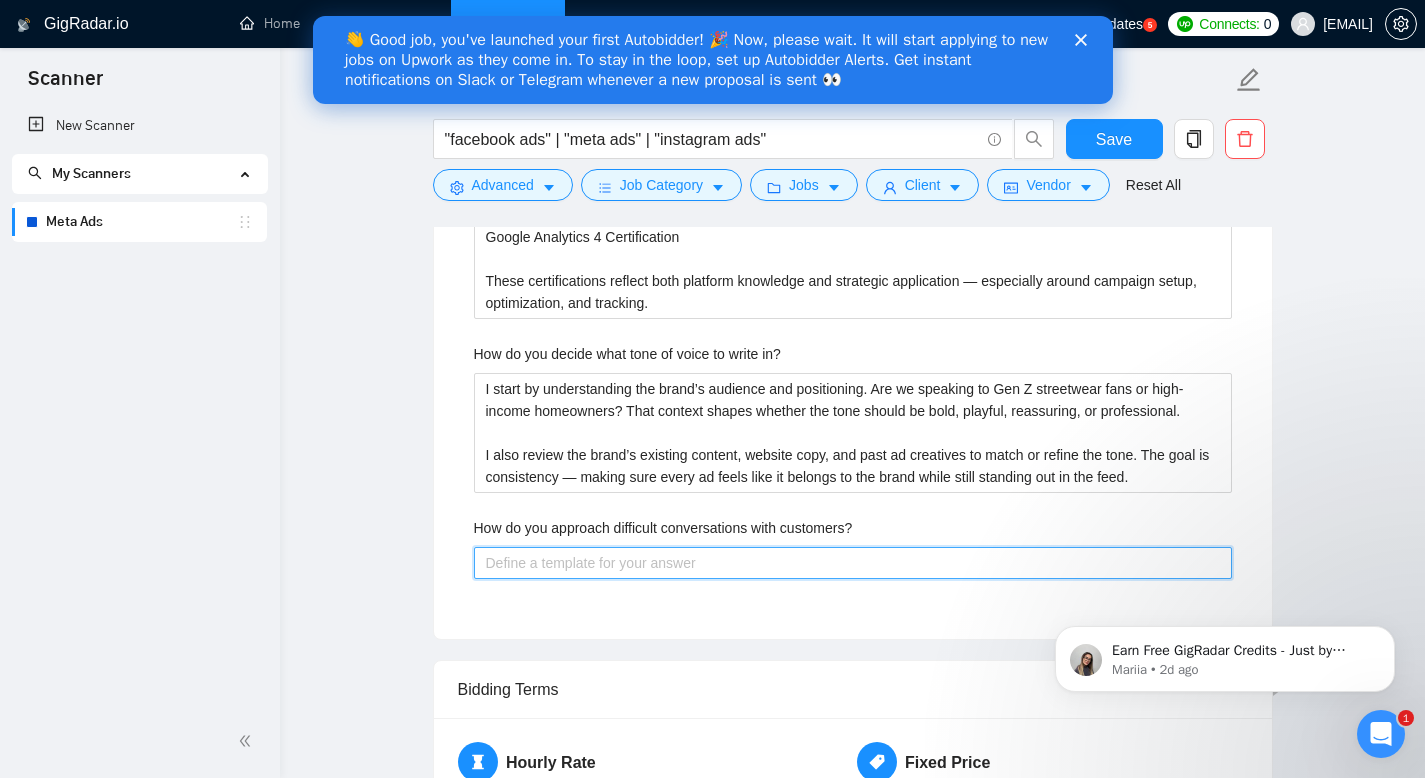 click on "How do you approach difficult conversations with customers?" at bounding box center [853, 563] 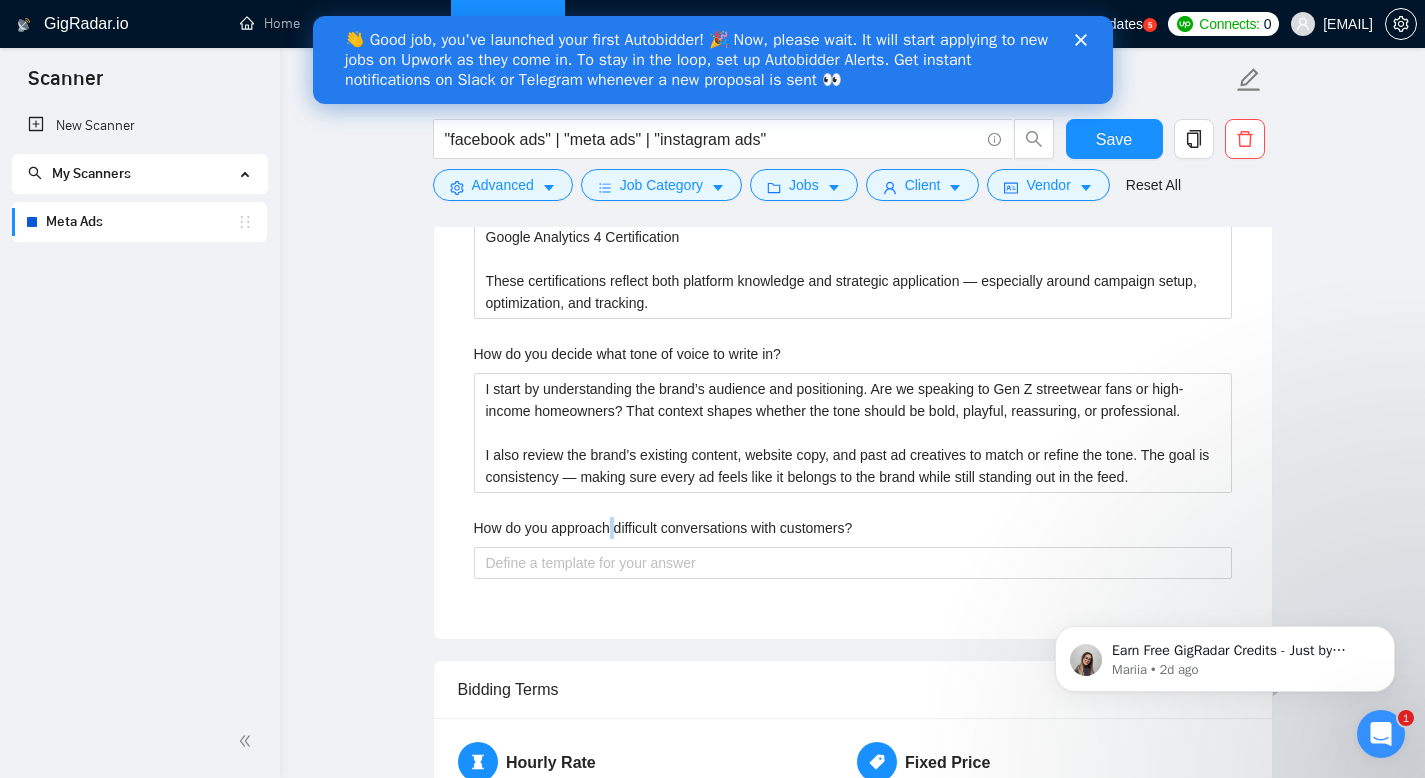 click on "How do you approach difficult conversations with customers?" at bounding box center [663, 528] 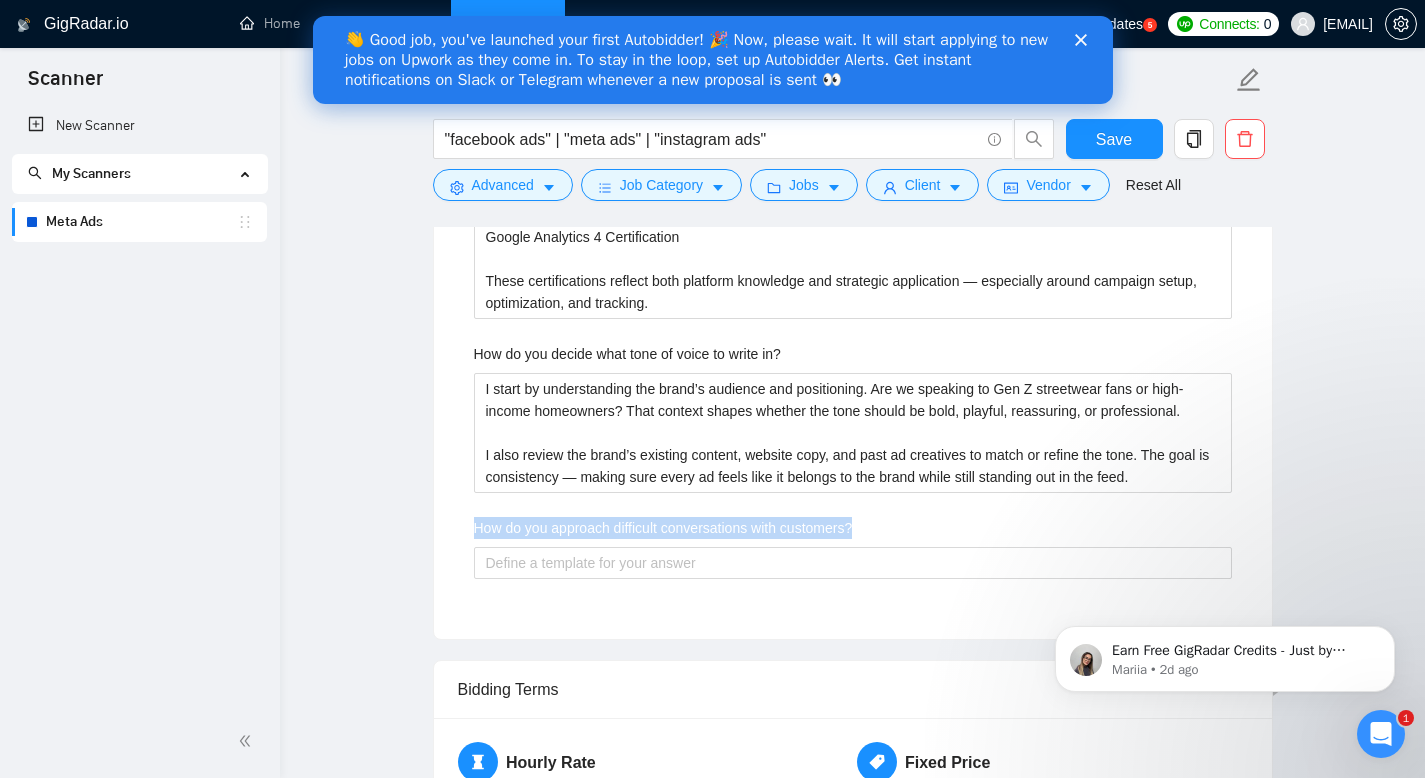 click on "How do you approach difficult conversations with customers?" at bounding box center (663, 528) 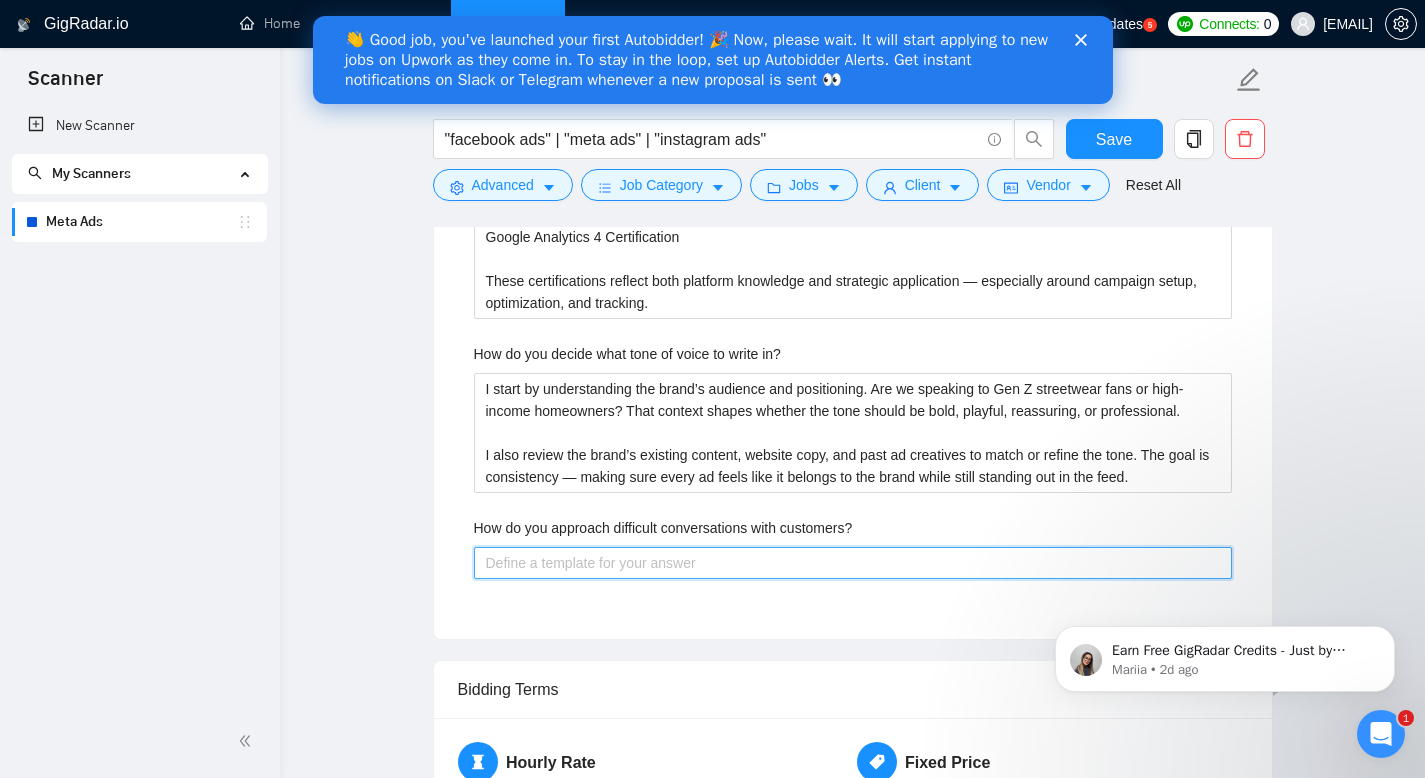 click on "How do you approach difficult conversations with customers?" at bounding box center (853, 563) 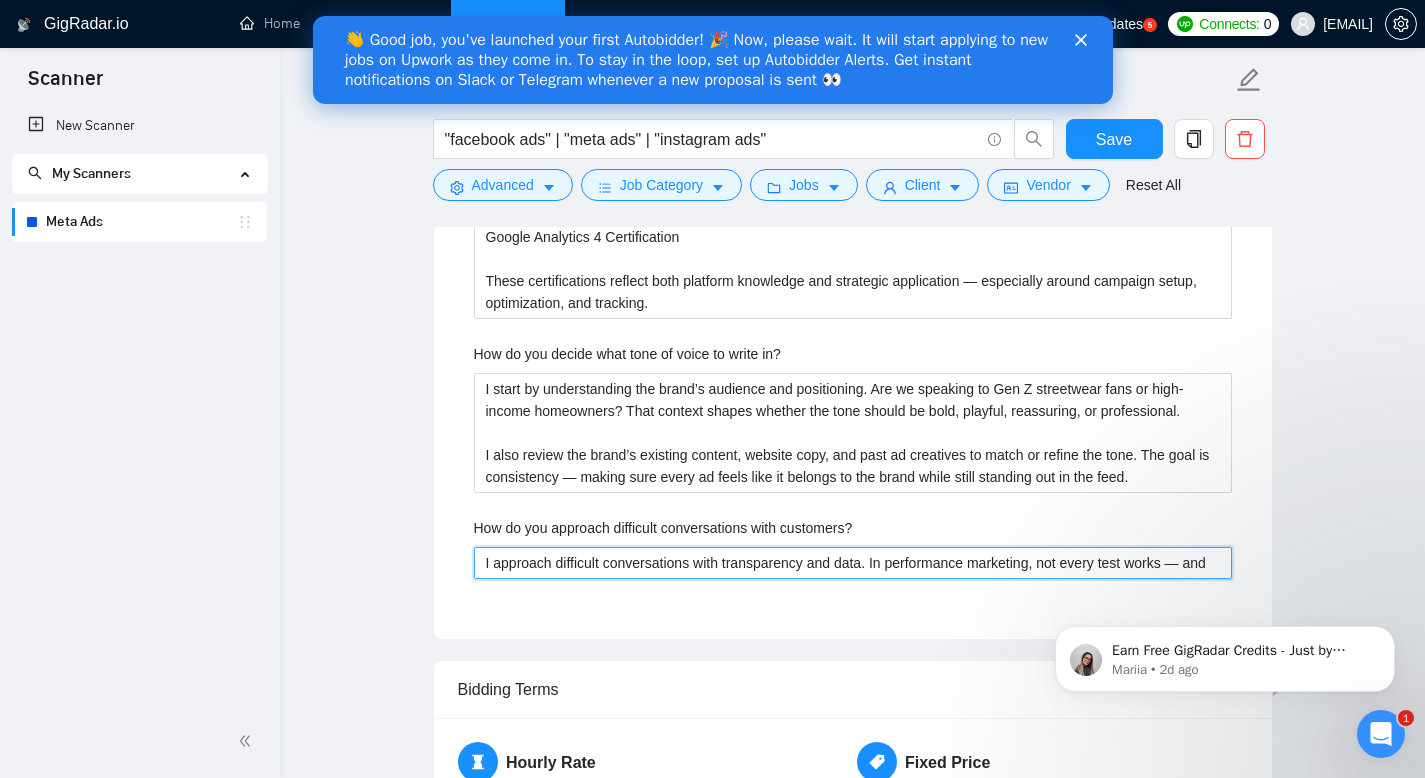 type 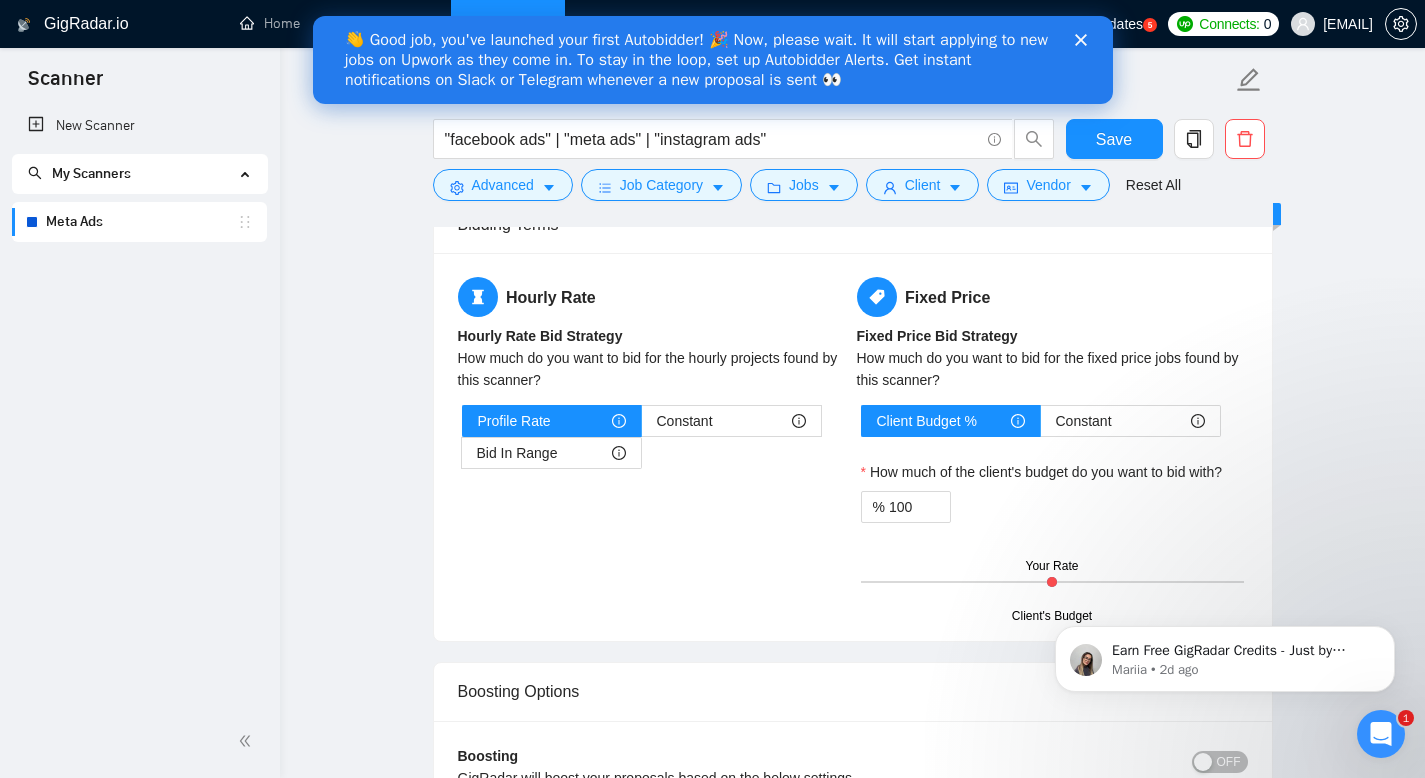 scroll, scrollTop: 3719, scrollLeft: 0, axis: vertical 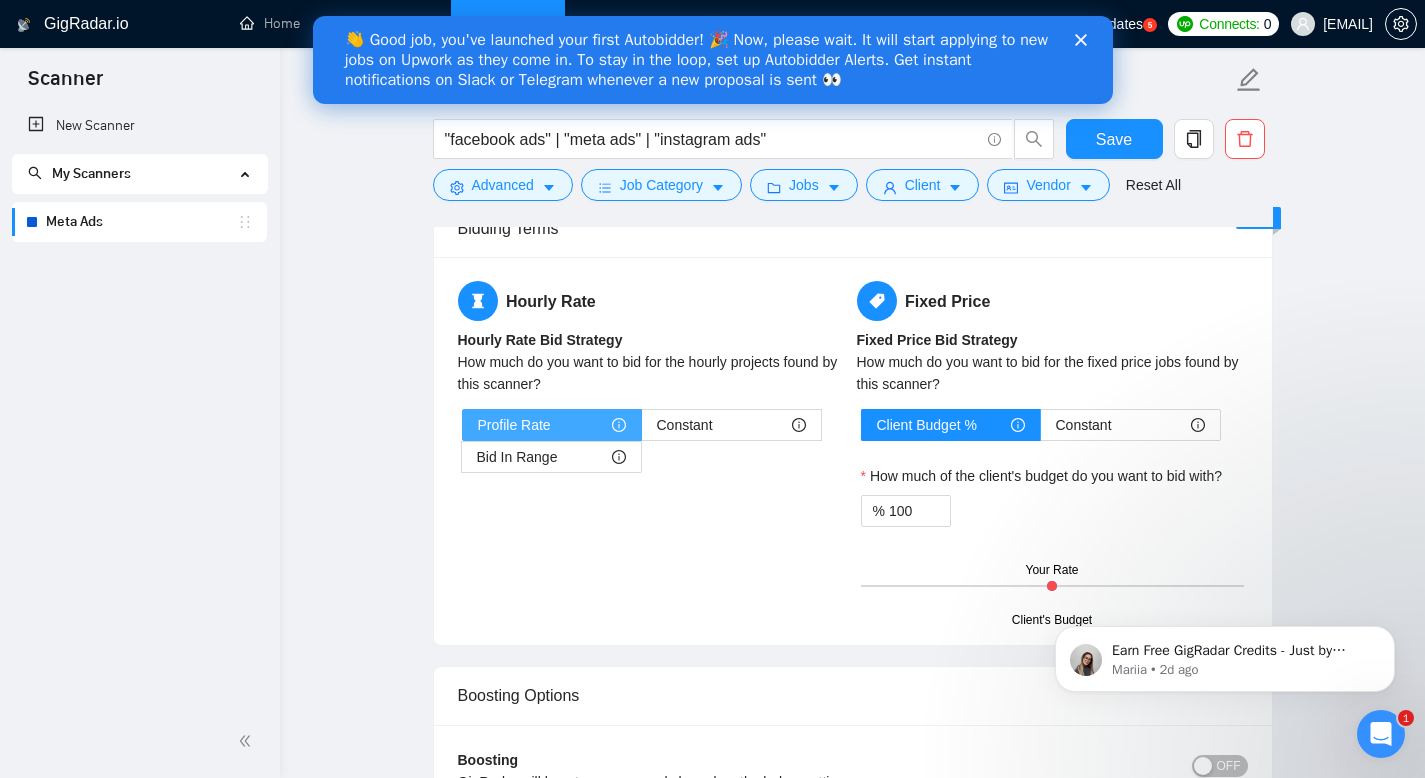 type on "I approach difficult conversations with transparency and data. In performance marketing, not every test works — and when results aren’t meeting expectations, I focus on breaking down why, using clear metrics and context.
With brands like Veldoro and Aura, I’ve had honest discussions around scaling too early, creative fatigue, or budget misalignment. I make sure the client understands what’s controllable, what we’re testing, and what the next steps are — so the conversation stays constructive and focused on solutions, not blame.
Ultimately, my goal is to be a partner, not just a vendor — and that means being upfront, even when it’s uncomfortable." 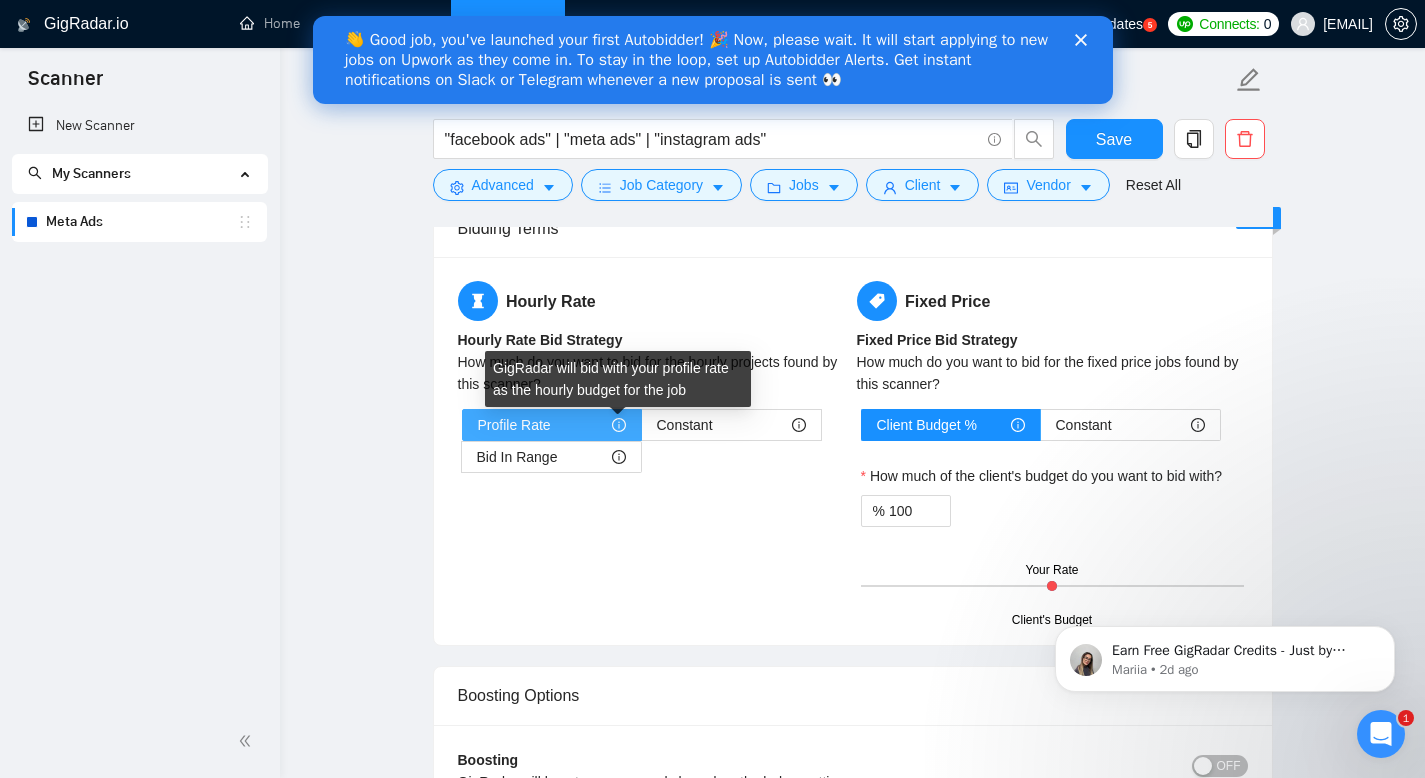 click 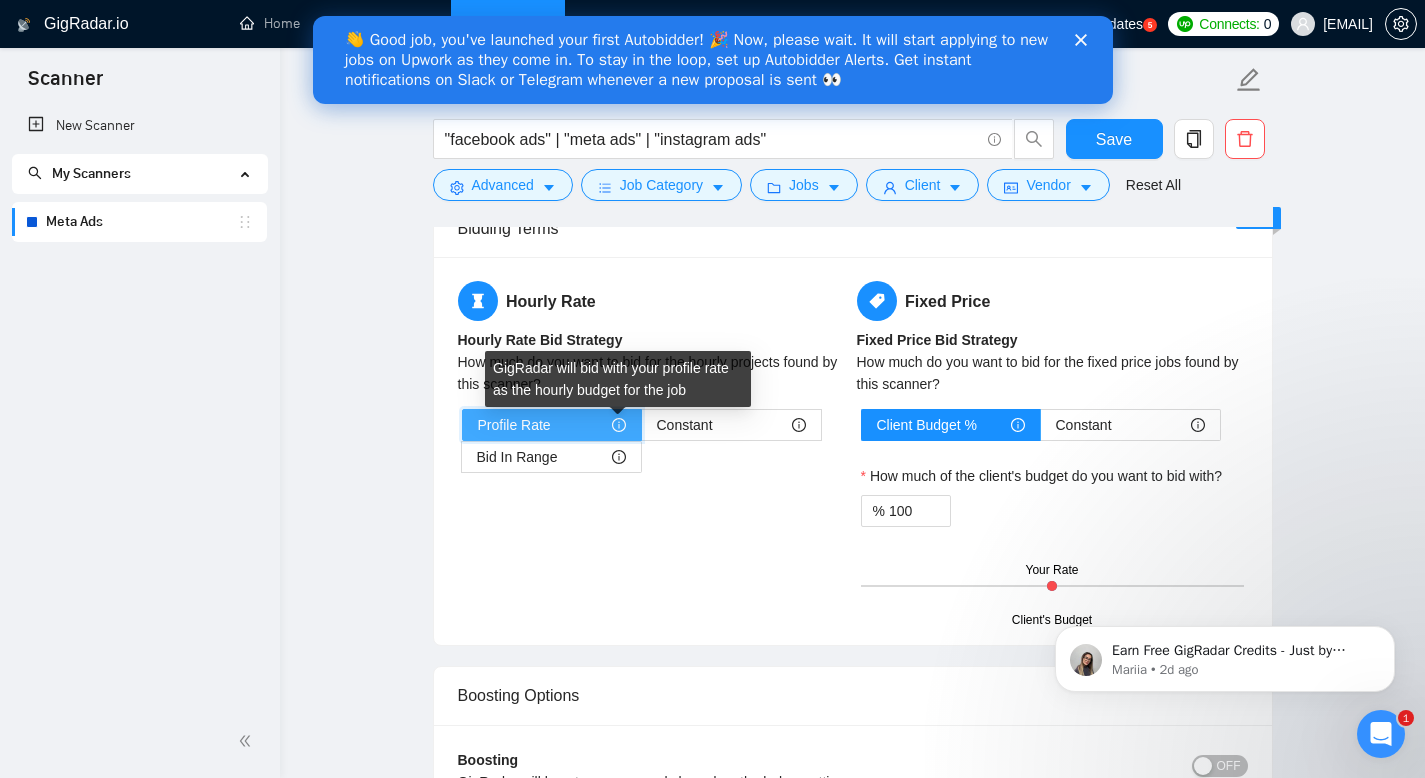click on "Profile Rate" at bounding box center (463, 430) 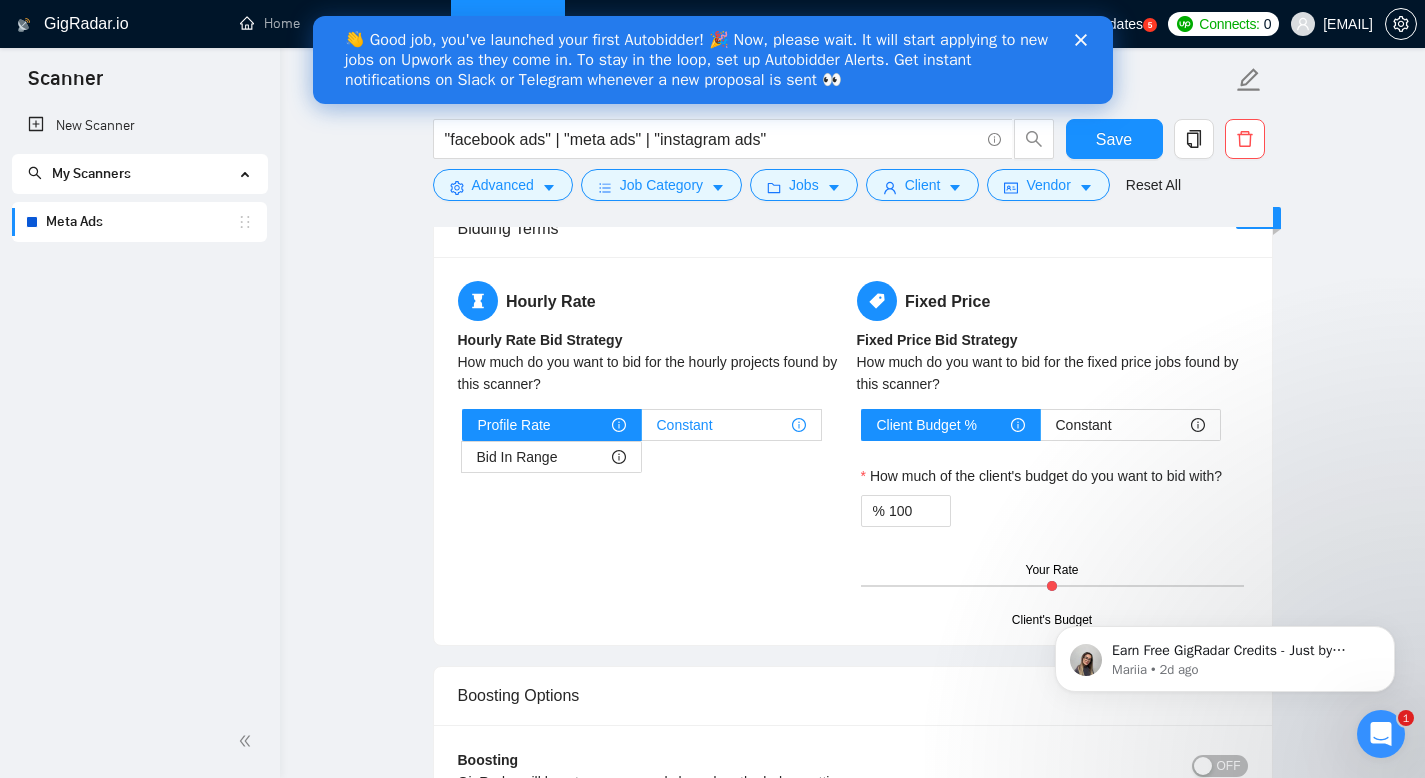 click on "Constant" at bounding box center (731, 425) 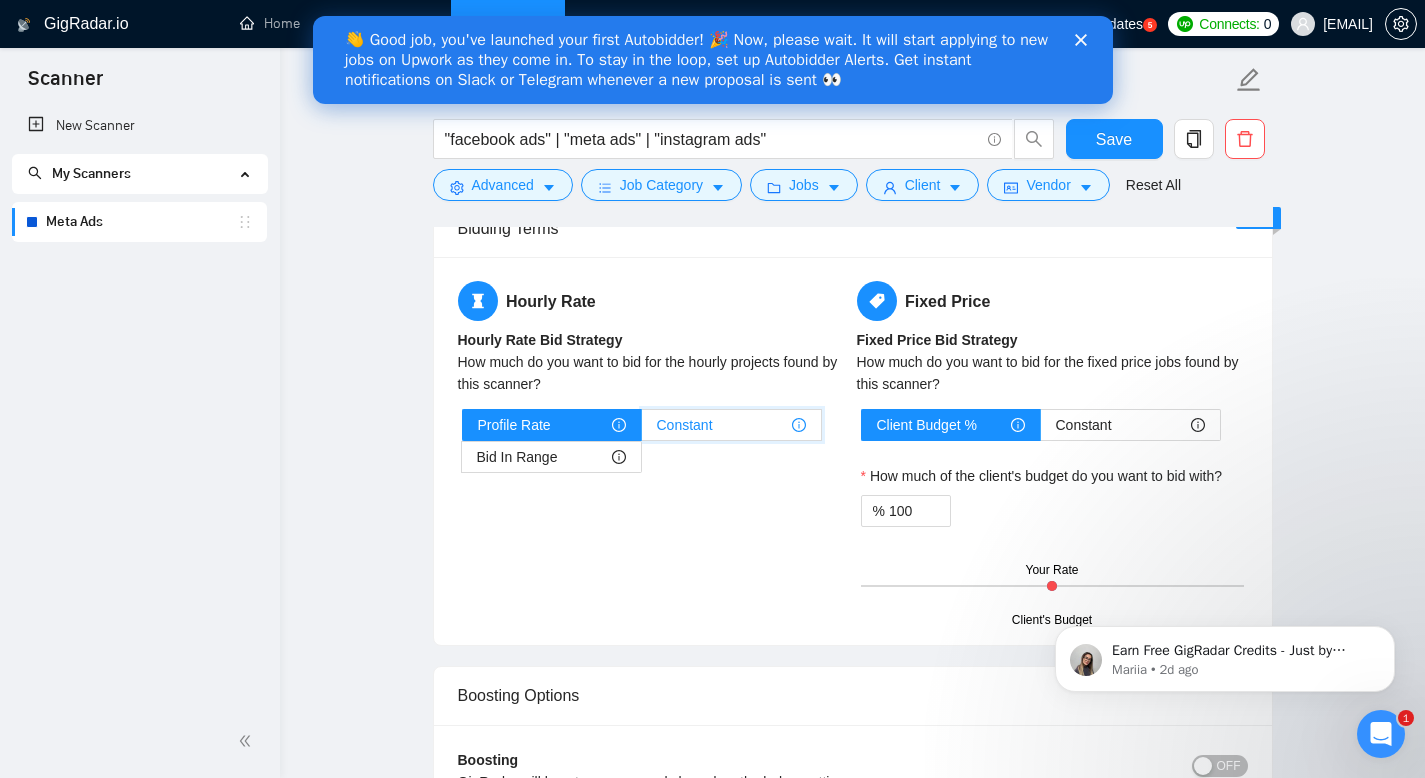 click on "Constant" at bounding box center [642, 430] 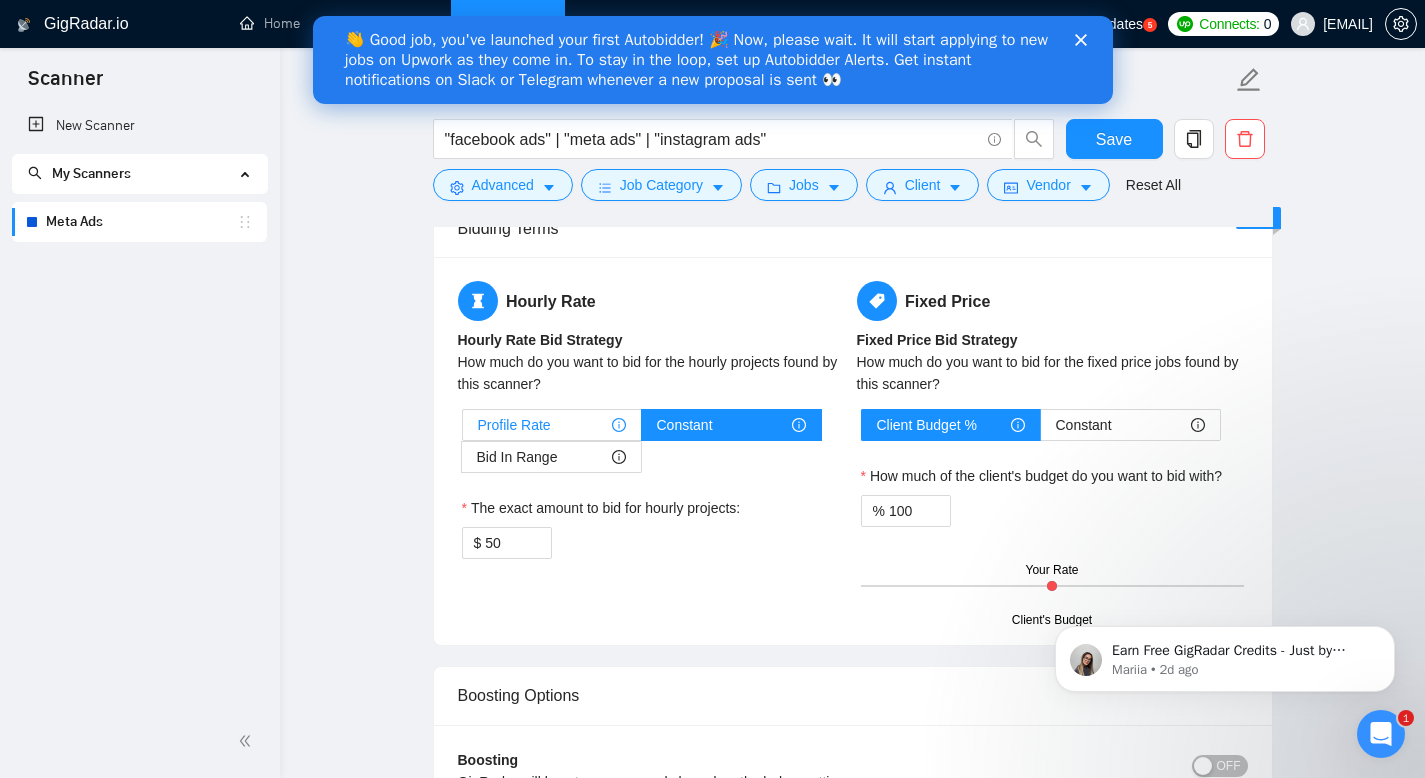 click on "Profile Rate" at bounding box center (552, 425) 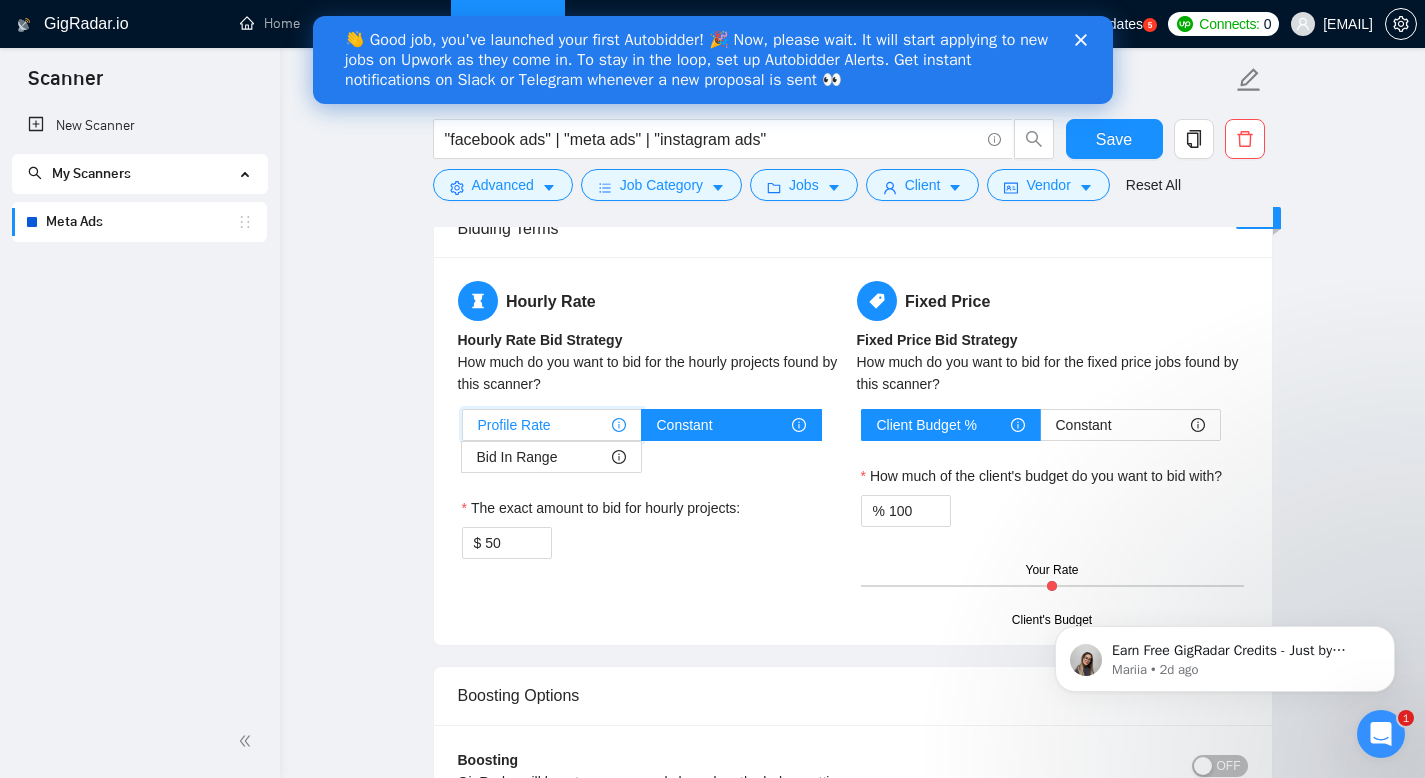 click on "Profile Rate" at bounding box center (463, 430) 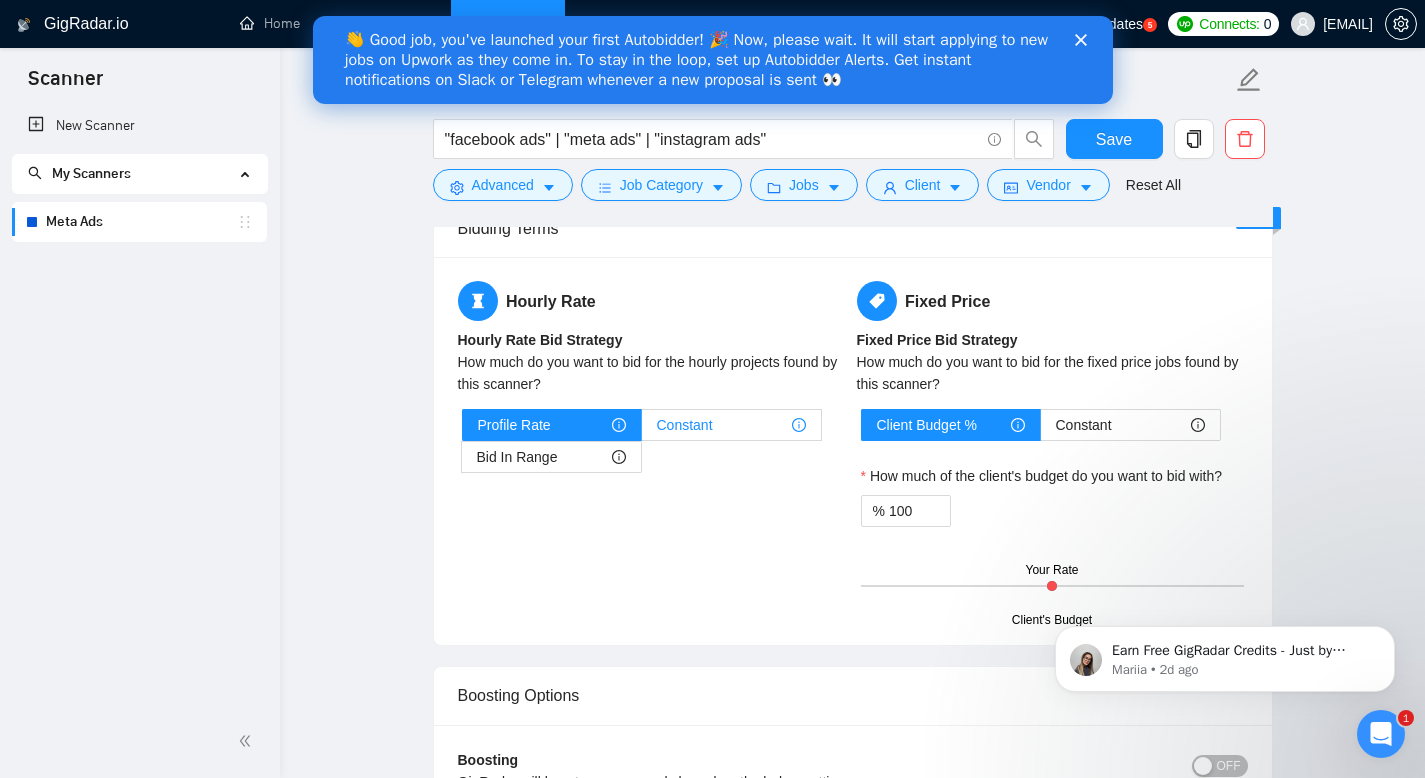 click on "Constant" at bounding box center [685, 425] 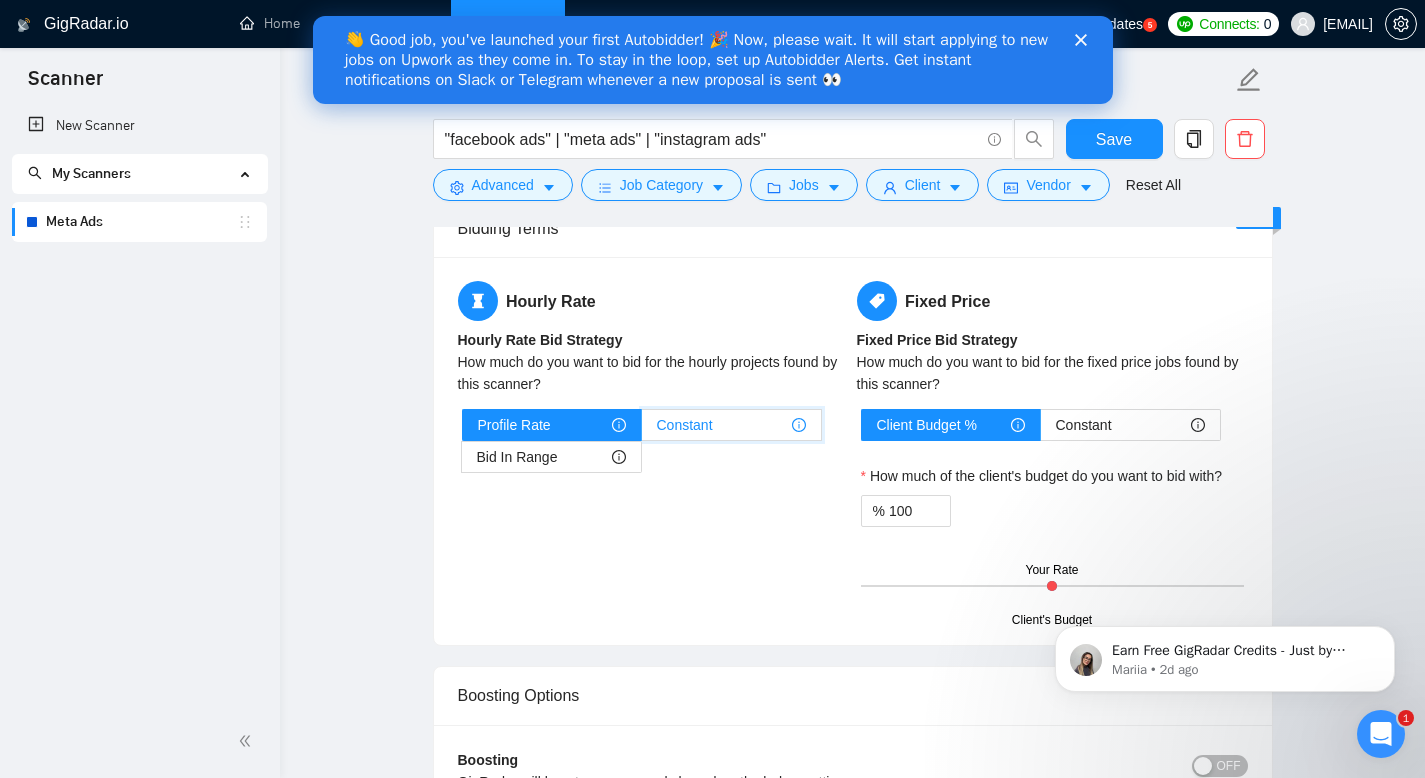 click on "Constant" at bounding box center [642, 430] 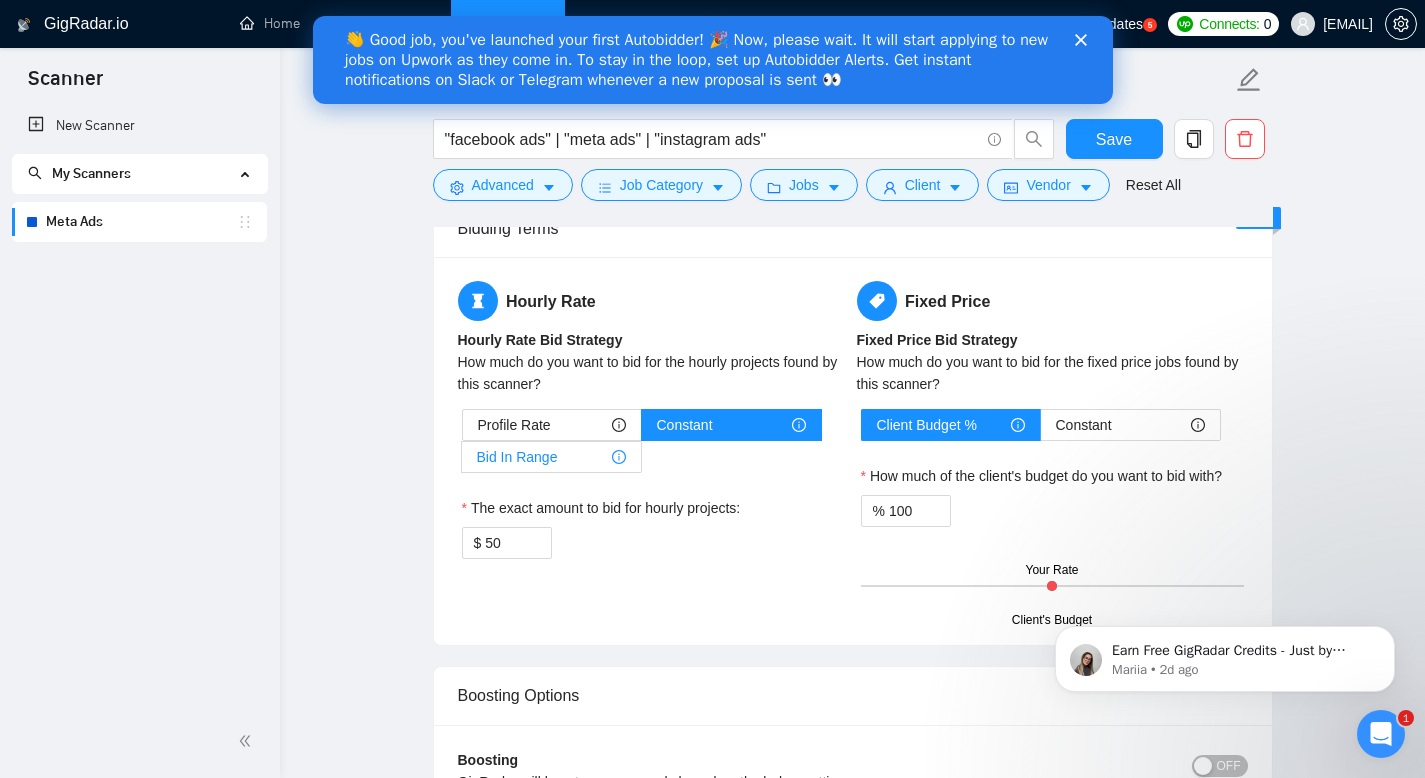 click on "Bid In Range" at bounding box center [517, 457] 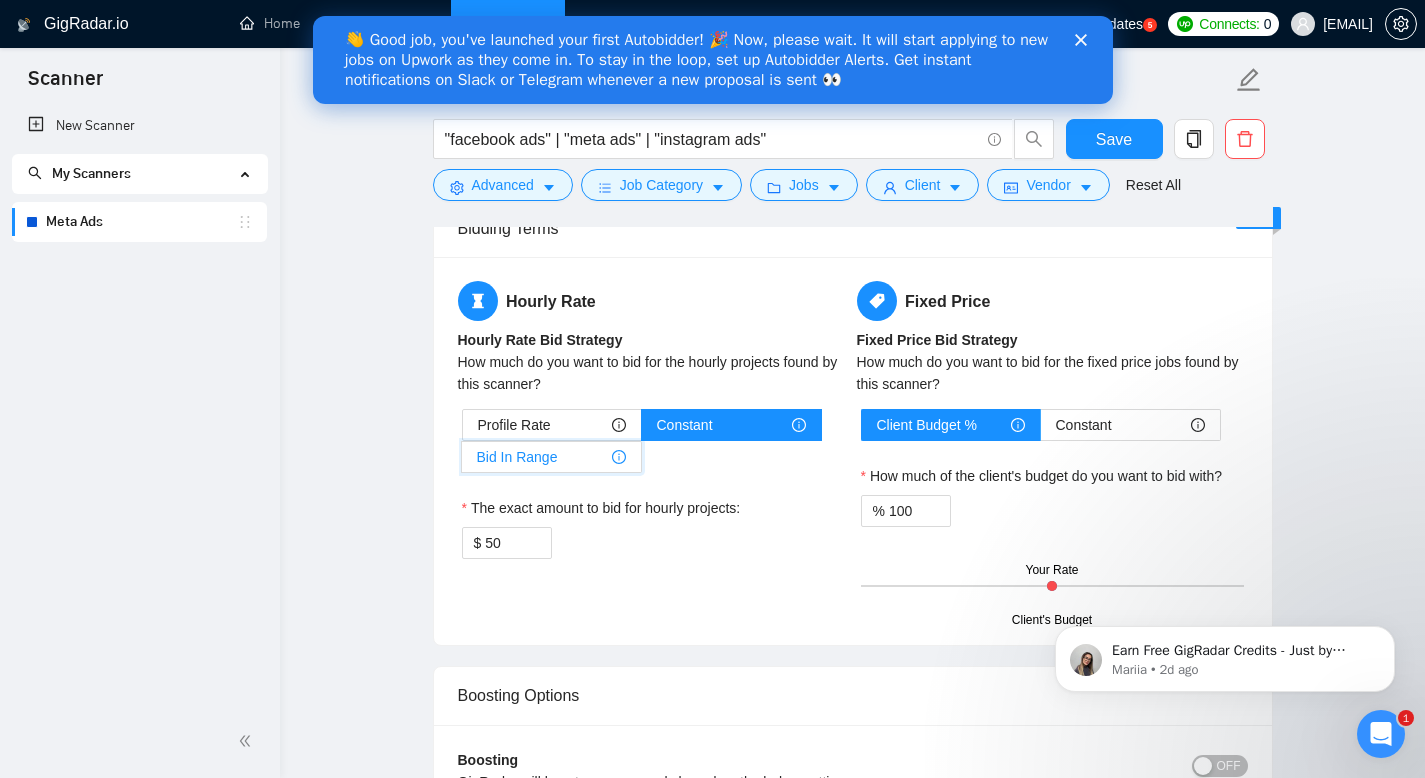 click on "Bid In Range" at bounding box center (462, 462) 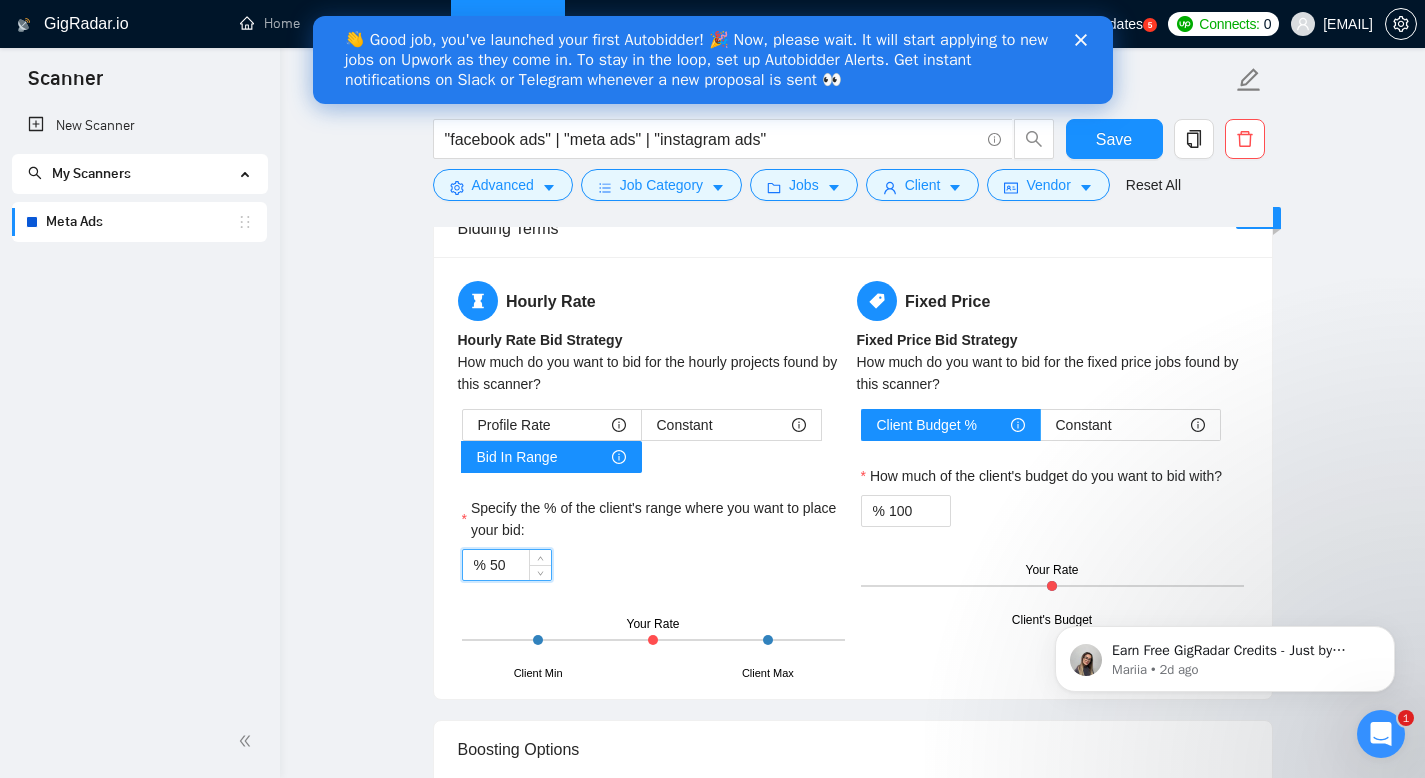 click on "50" at bounding box center [520, 565] 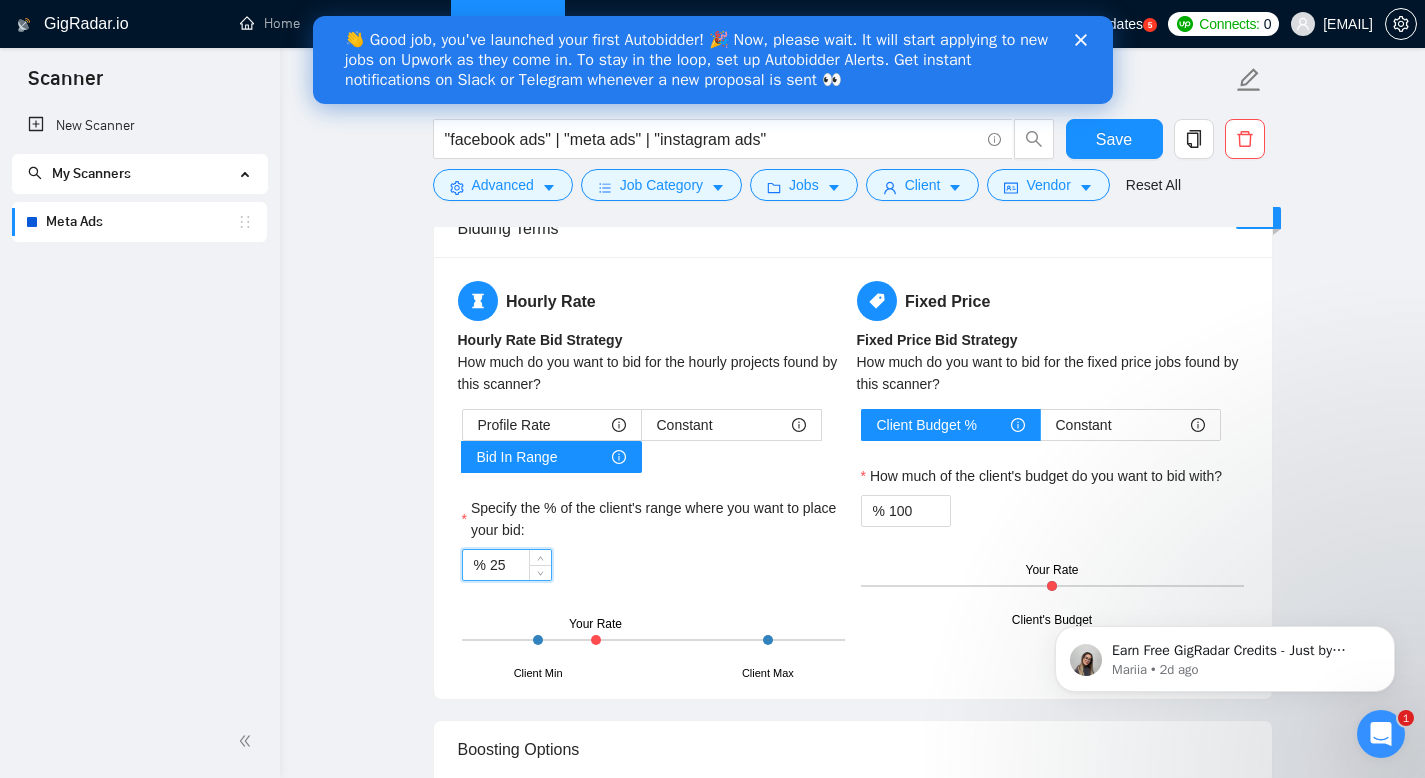 type on "25" 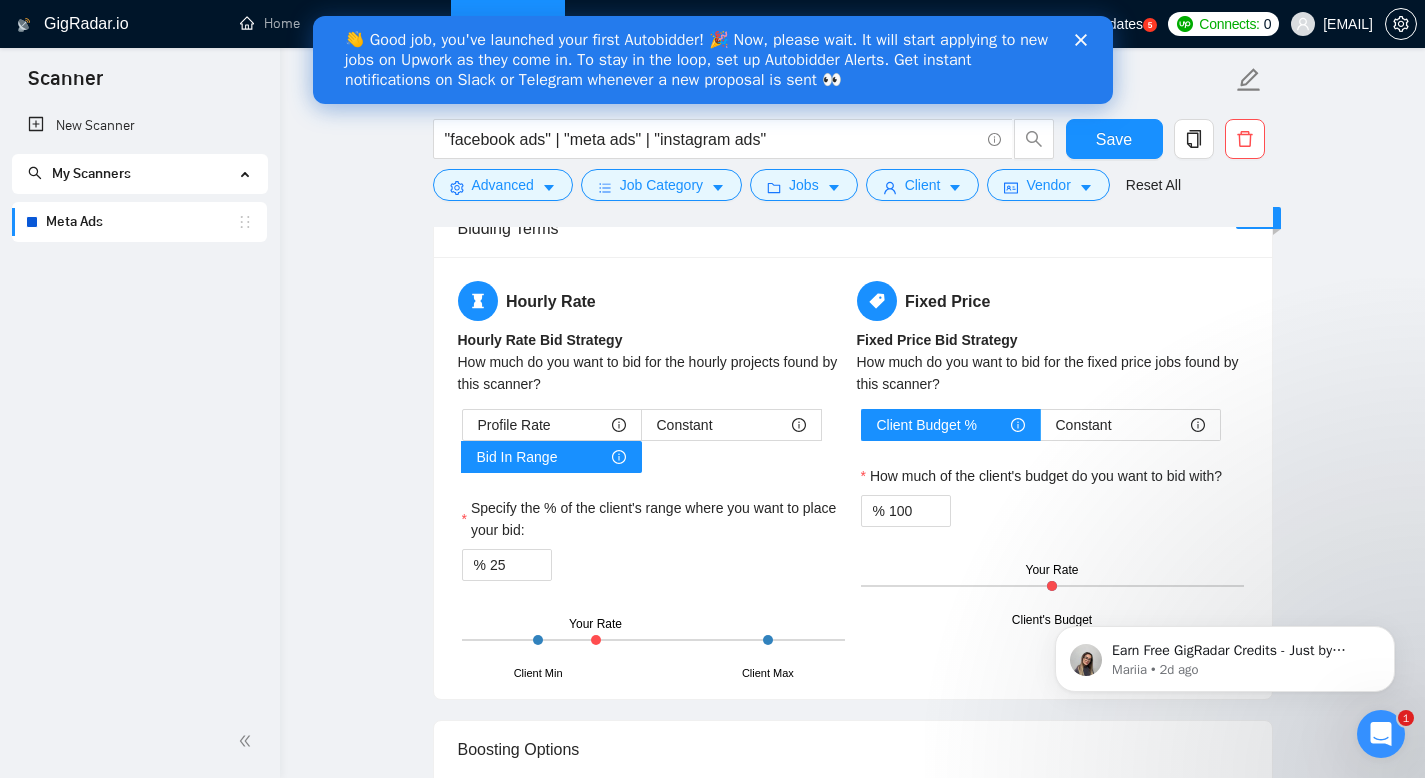 click on "Meta Ads "facebook ads" | "meta ads" | "instagram ads" Save Advanced   Job Category   Jobs   Client   Vendor   Reset All Preview Results Insights NEW Alerts Auto Bidder Auto Bidding Enabled Auto Bidding Enabled: OFF Auto Bidder Schedule Auto Bidding Type: Automated (recommended) Semi-automated Auto Bidding Schedule: 24/7 Custom Custom Auto Bidder Schedule Repeat every week on Monday Tuesday Wednesday Thursday Friday Saturday Sunday Active Hours ( Asia/Calcutta ): From: 00:00 To: 00:00  (next day) ( 24  hours) Asia/Calcutta Auto Bidding Type Select your bidding algorithm: Choose the algorithm for you bidding. The price per proposal does not include your connects expenditure. Template Bidder Works great for narrow segments and short cover letters that don't change. 0.50  credits / proposal Sardor AI 🤖 Personalise your cover letter with ai [placeholders] 1.00  credits / proposal Experimental Laziza AI  👑   NEW   Learn more 2.00  credits / proposal 144.13 credits savings Team & Freelancer Select team:     %" at bounding box center (852, -627) 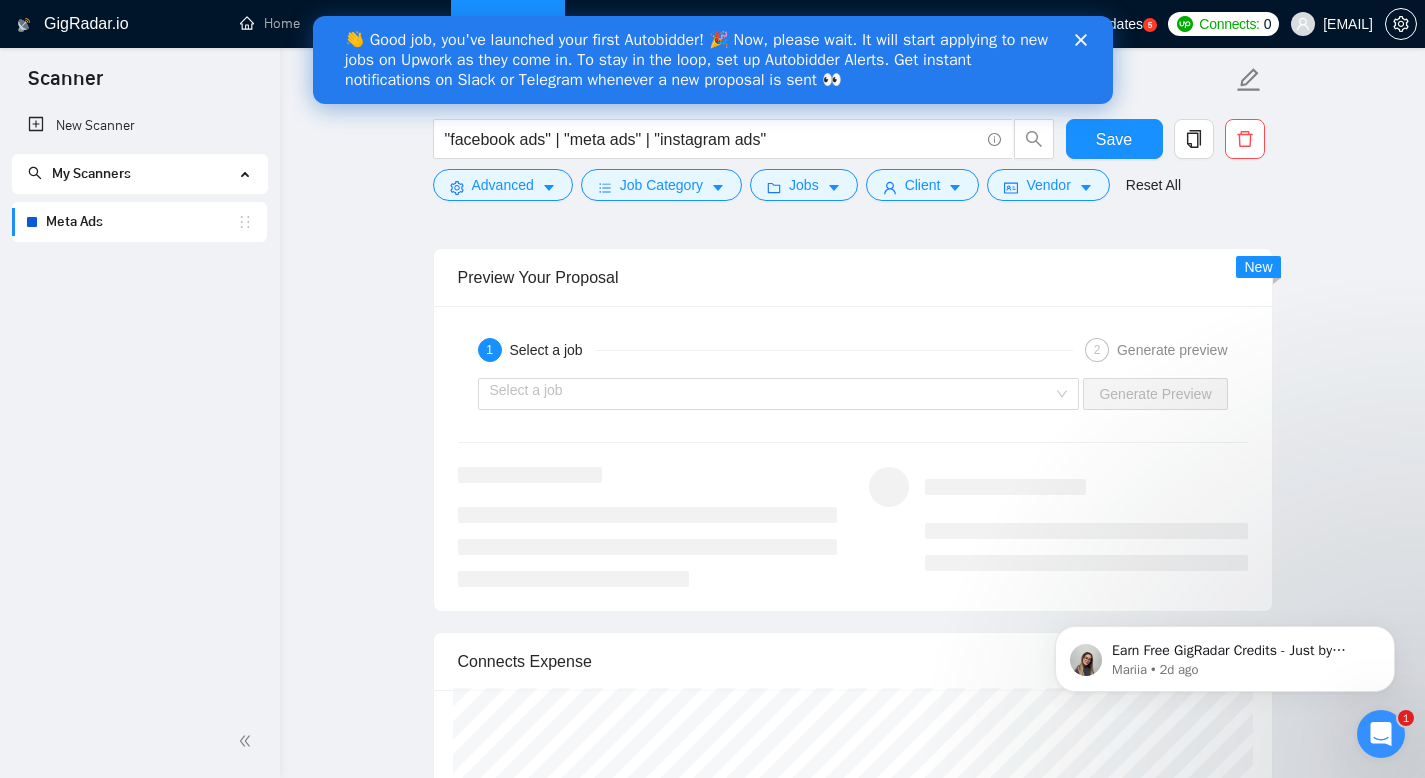 scroll, scrollTop: 4381, scrollLeft: 0, axis: vertical 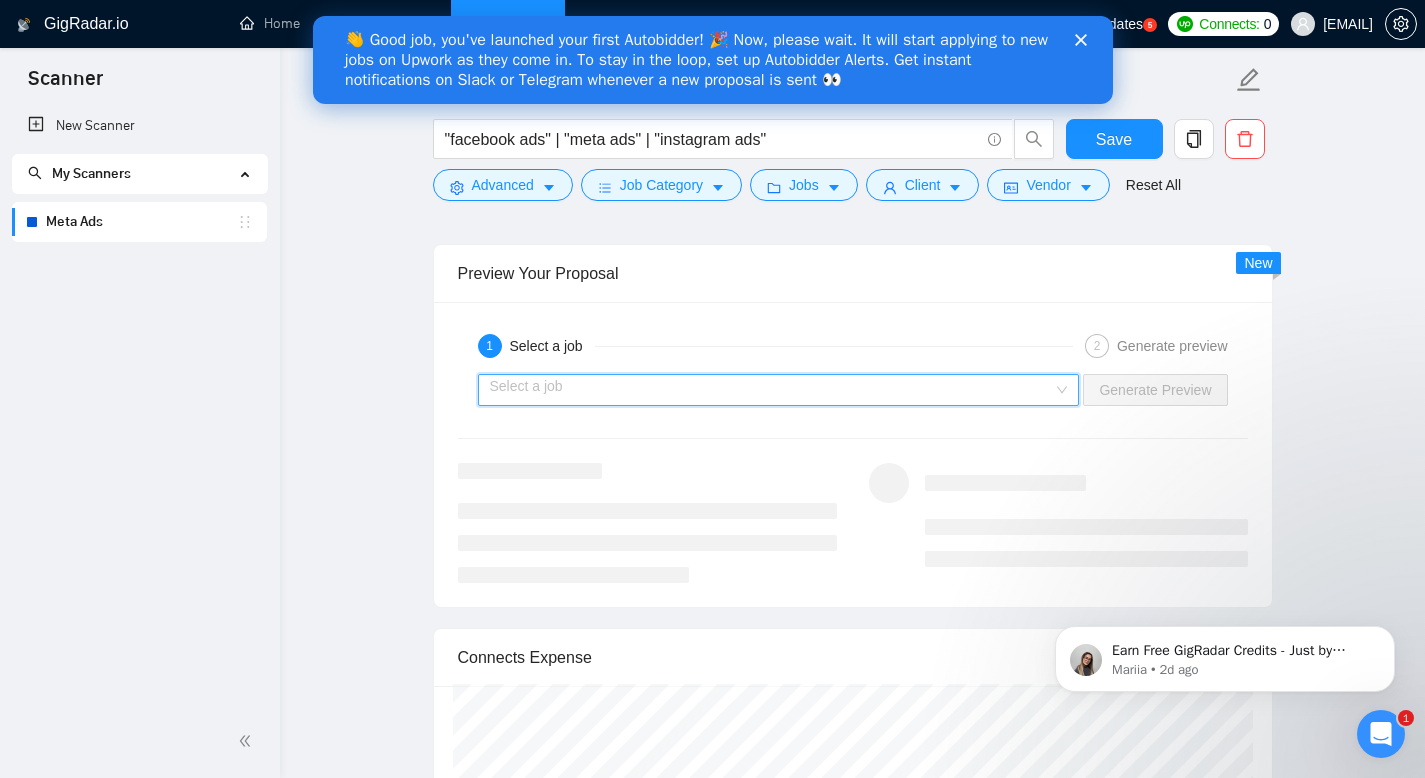 click at bounding box center (772, 390) 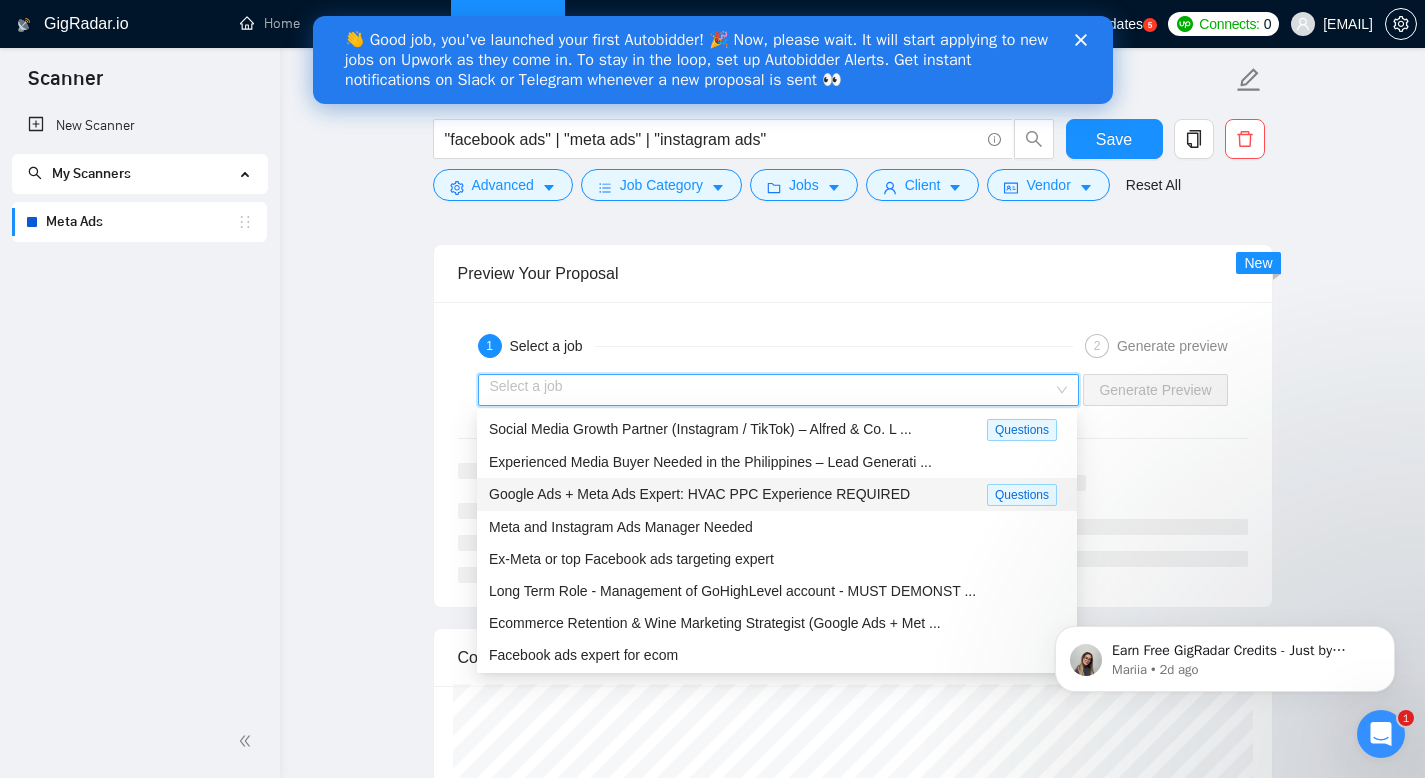 click on "Google Ads + Meta Ads Expert: HVAC PPC Experience REQUIRED" at bounding box center (699, 494) 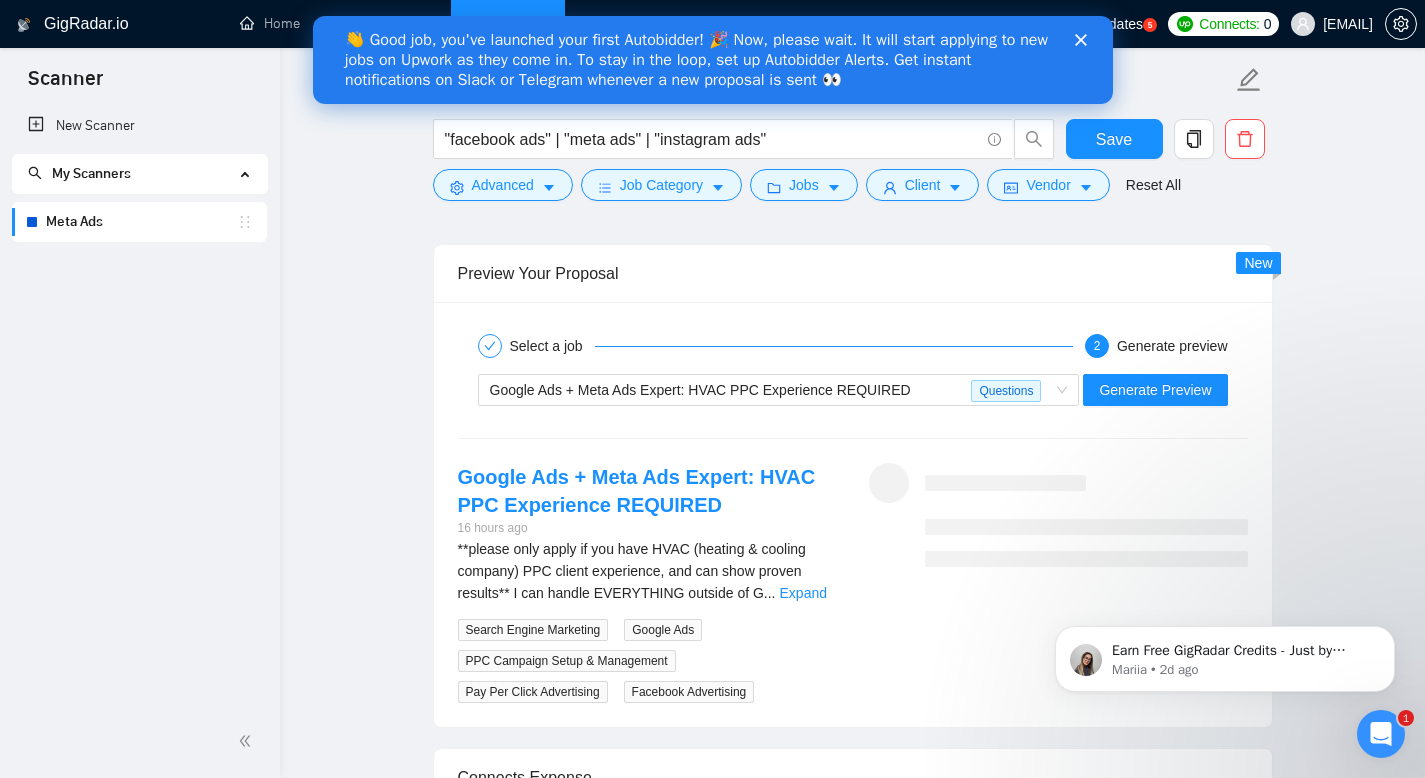 click on "Meta Ads "facebook ads" | "meta ads" | "instagram ads" Save Advanced   Job Category   Jobs   Client   Vendor   Reset All Preview Results Insights NEW Alerts Auto Bidder Auto Bidding Enabled Auto Bidding Enabled: OFF Auto Bidder Schedule Auto Bidding Type: Automated (recommended) Semi-automated Auto Bidding Schedule: 24/7 Custom Custom Auto Bidder Schedule Repeat every week on Monday Tuesday Wednesday Thursday Friday Saturday Sunday Active Hours ( Asia/Calcutta ): From: 00:00 To: 00:00  (next day) ( 24  hours) Asia/Calcutta Auto Bidding Type Select your bidding algorithm: Choose the algorithm for you bidding. The price per proposal does not include your connects expenditure. Template Bidder Works great for narrow segments and short cover letters that don't change. 0.50  credits / proposal Sardor AI 🤖 Personalise your cover letter with ai [placeholders] 1.00  credits / proposal Experimental Laziza AI  👑   NEW   Learn more 2.00  credits / proposal 144.13 credits savings Team & Freelancer Select team:     %" at bounding box center [852, -1229] 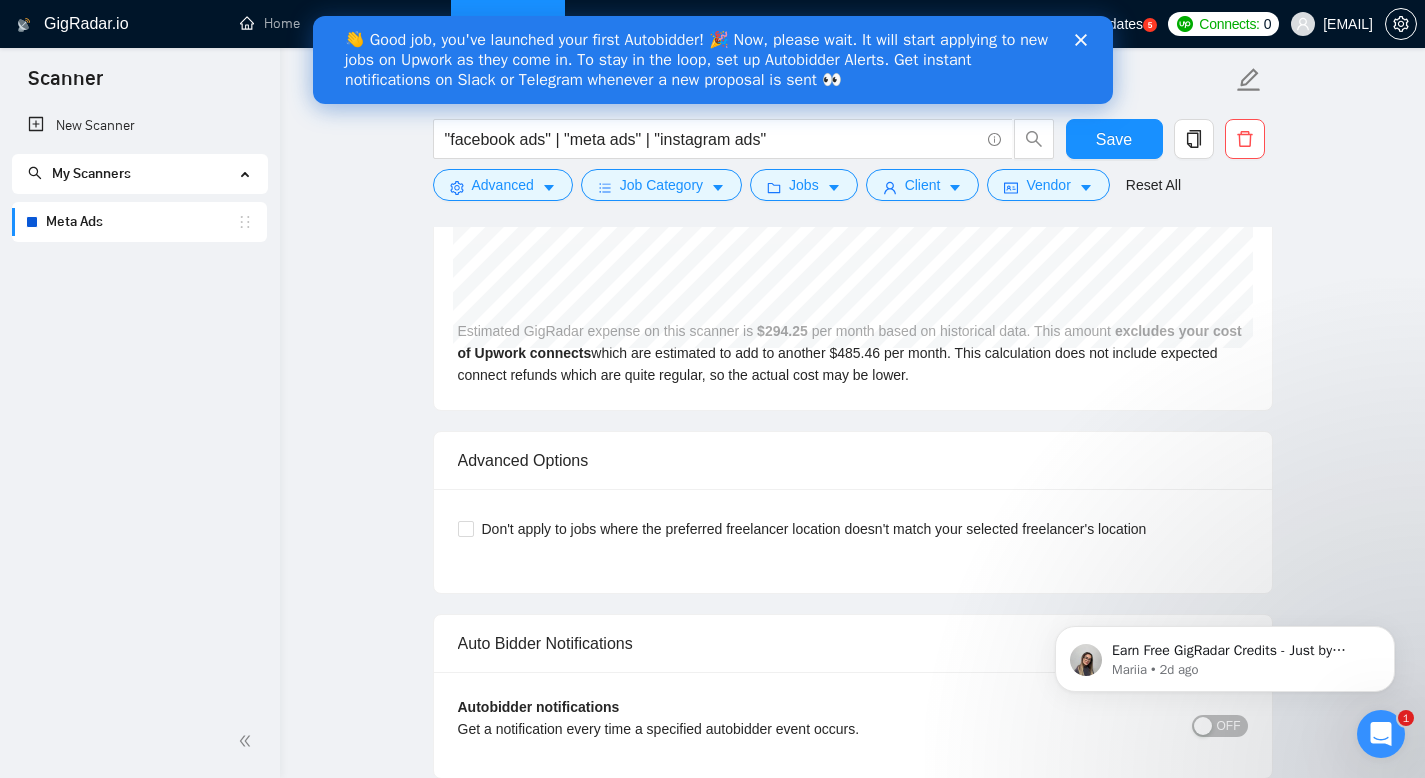scroll, scrollTop: 5094, scrollLeft: 0, axis: vertical 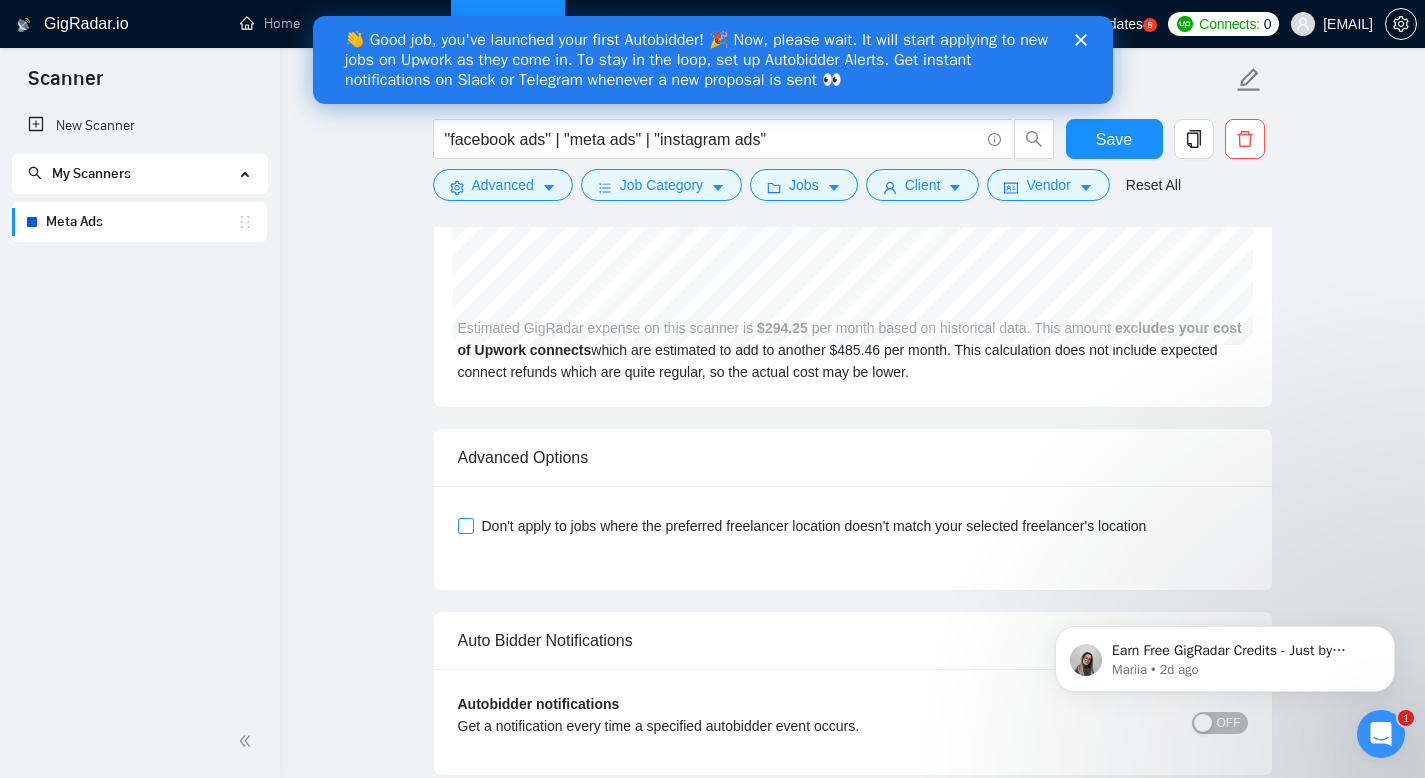 click on "Don't apply to jobs where the preferred freelancer location doesn't match your selected freelancer's location" at bounding box center [465, 525] 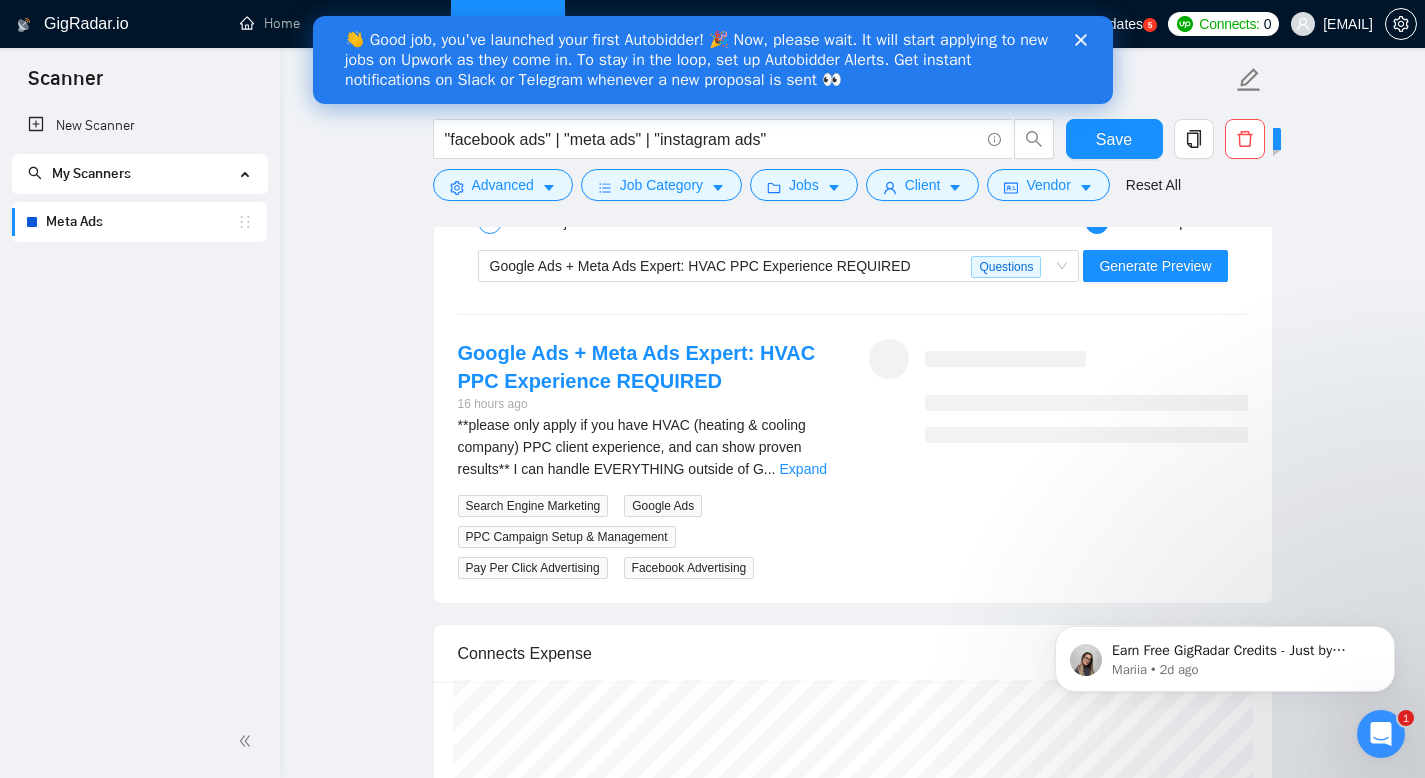 scroll, scrollTop: 4504, scrollLeft: 0, axis: vertical 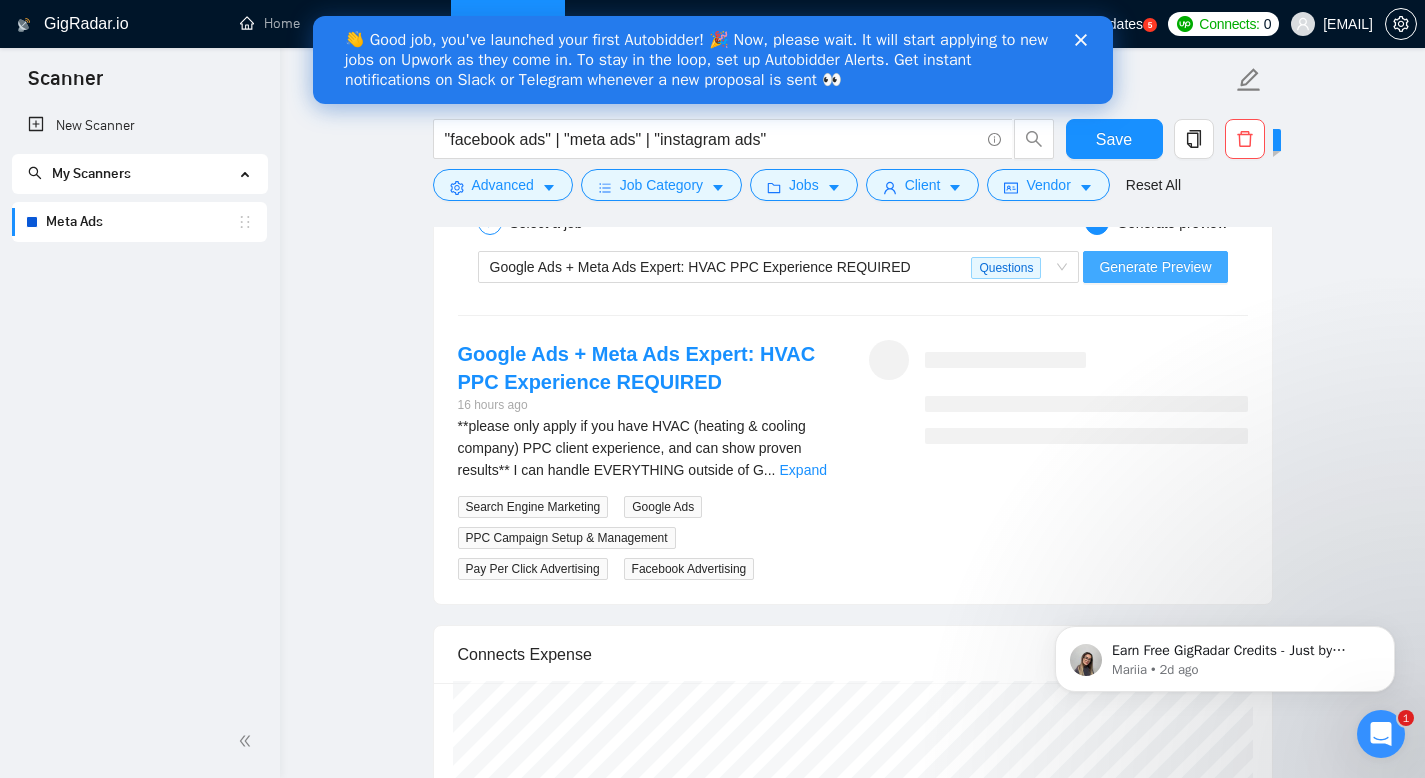 click on "Generate Preview" at bounding box center [1155, 267] 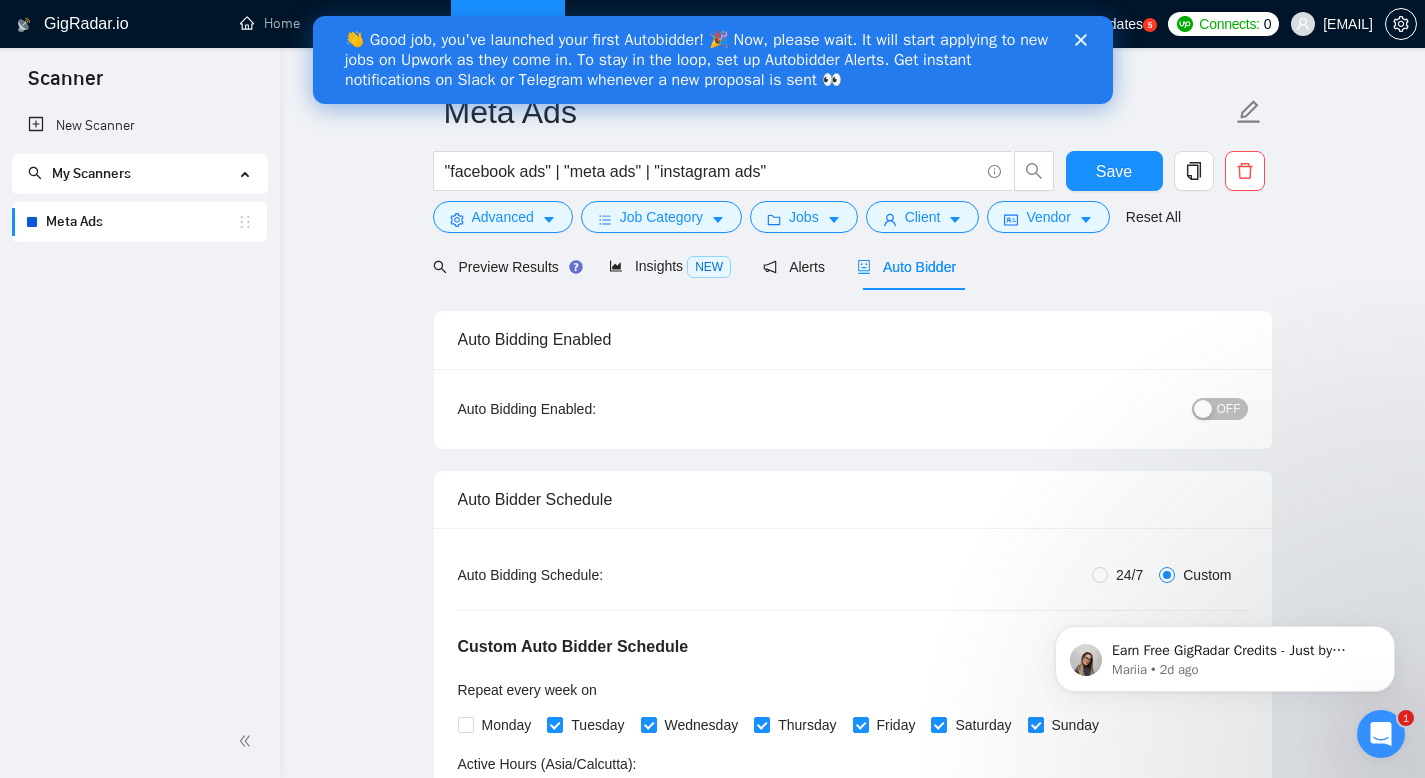 scroll, scrollTop: 0, scrollLeft: 0, axis: both 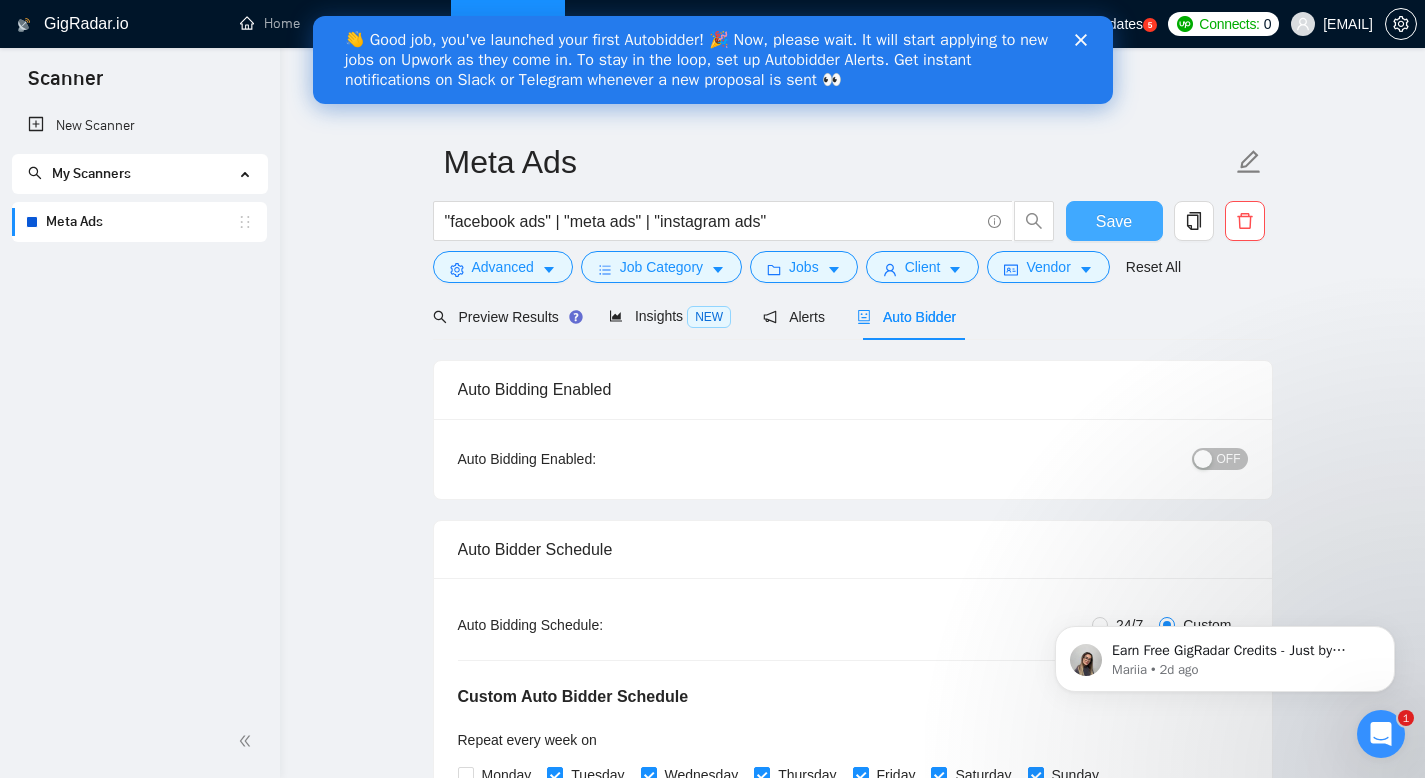click on "Save" at bounding box center (1114, 221) 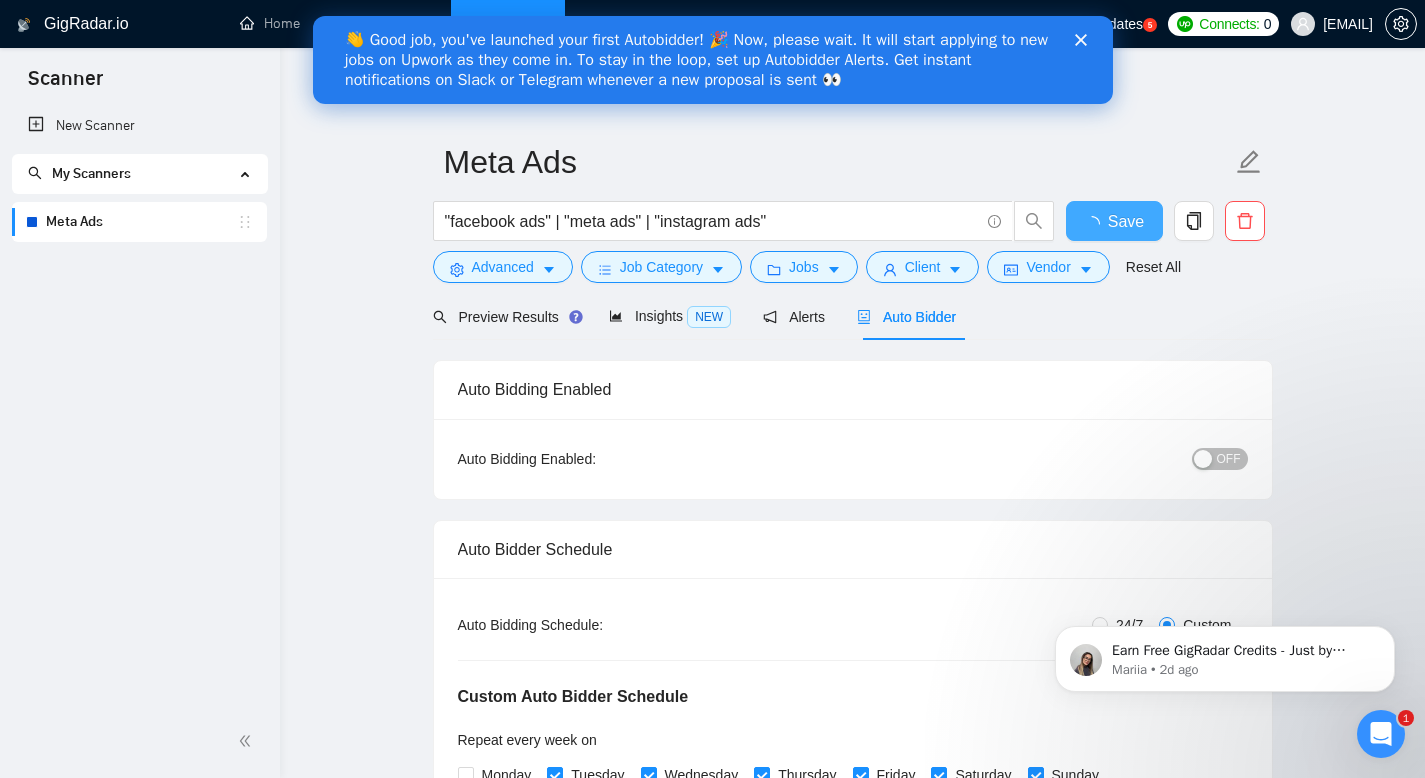 type 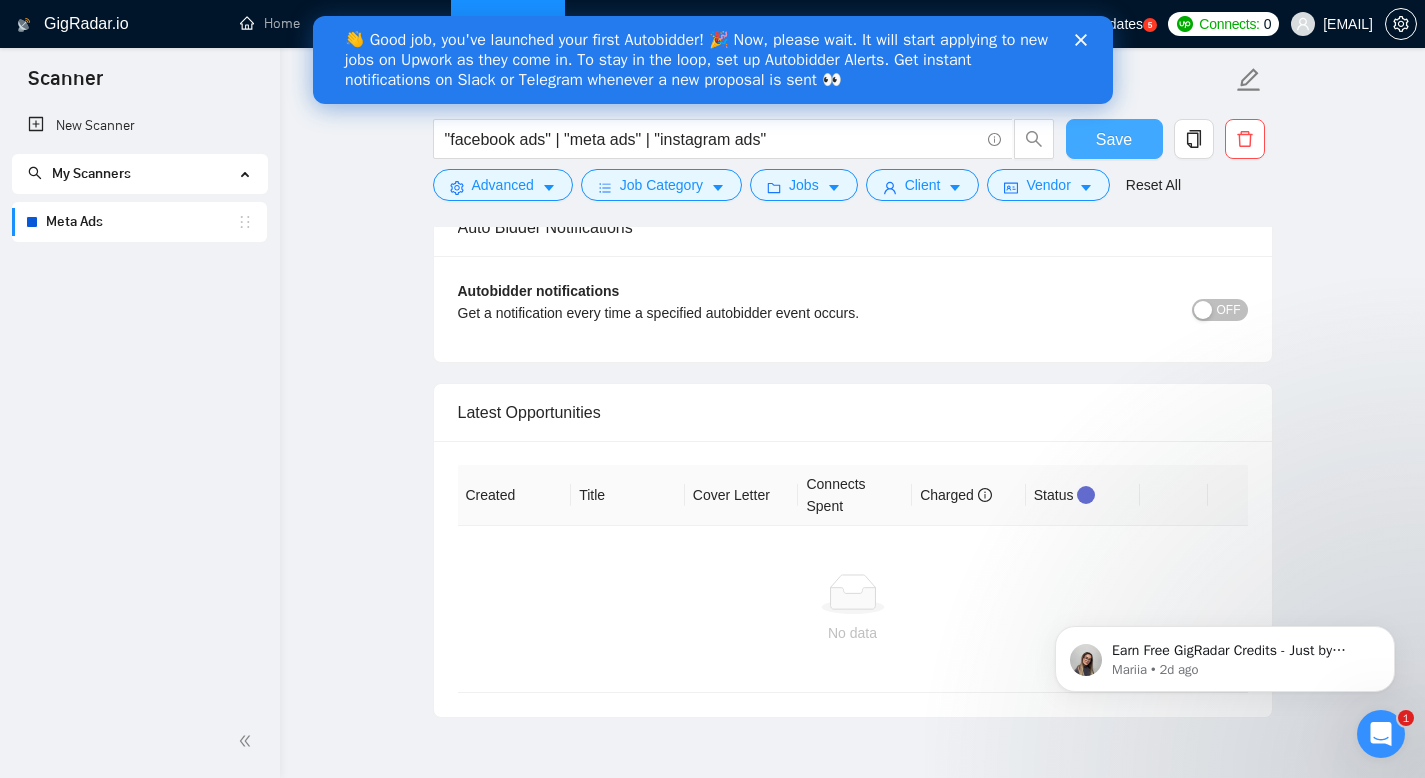 scroll, scrollTop: 4307, scrollLeft: 0, axis: vertical 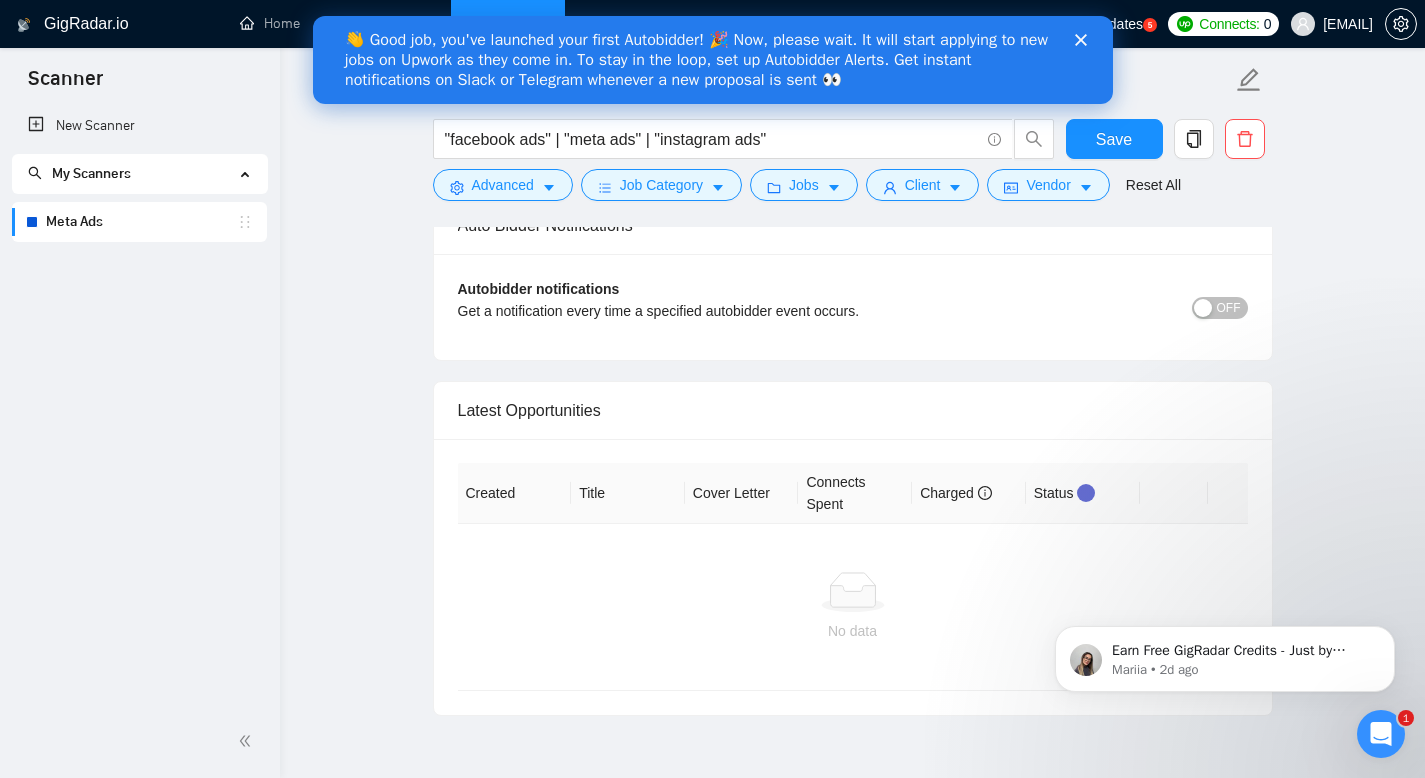 click on "OFF" at bounding box center [1220, 308] 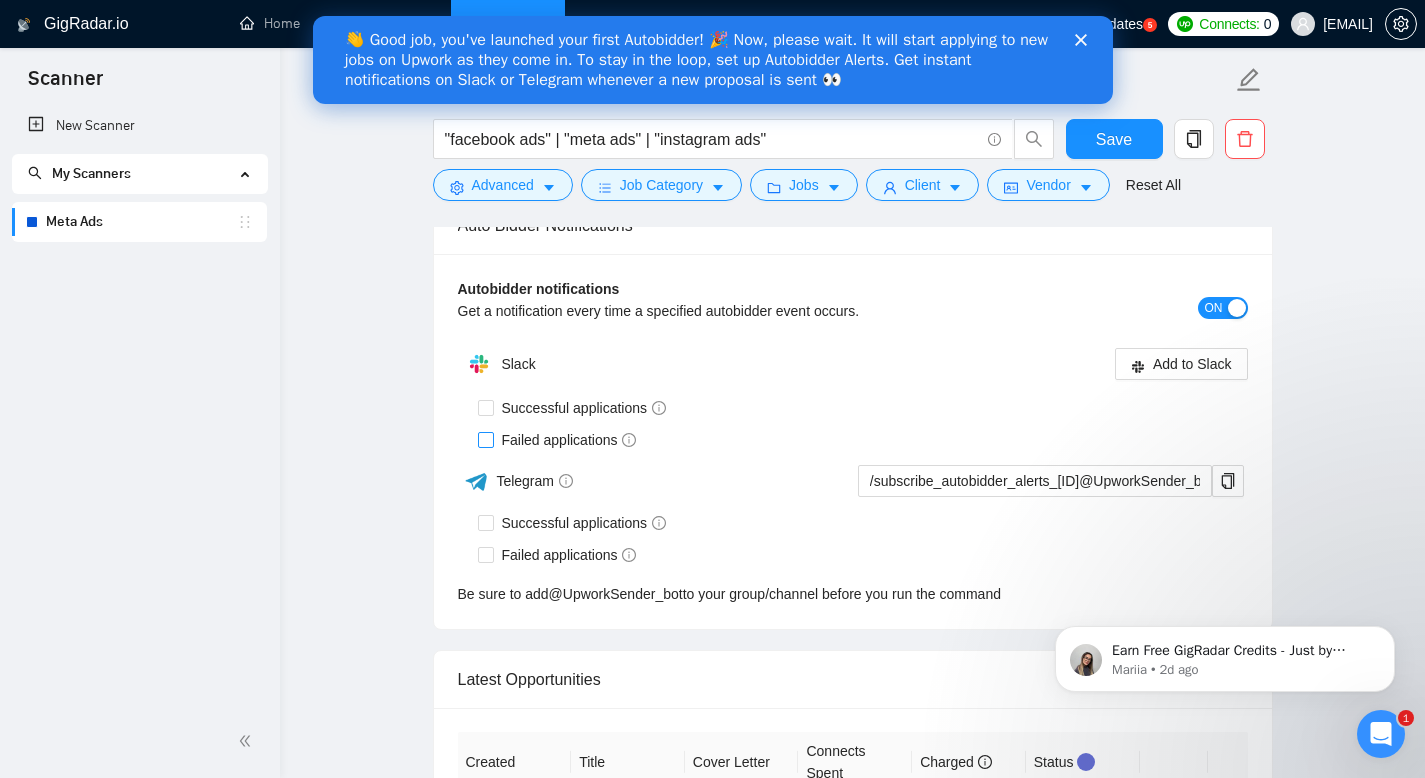 click on "Failed applications" at bounding box center [485, 439] 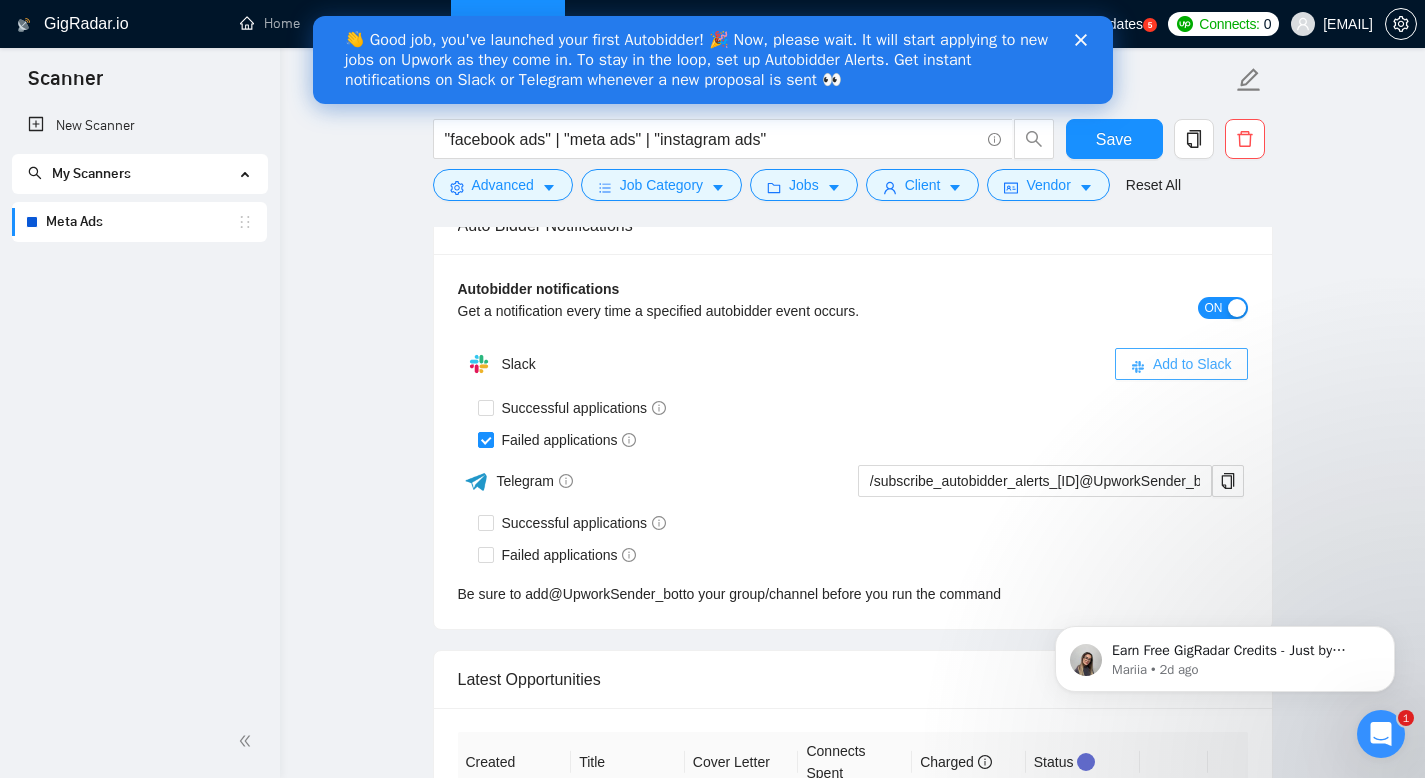 click on "Add to Slack" at bounding box center (1192, 364) 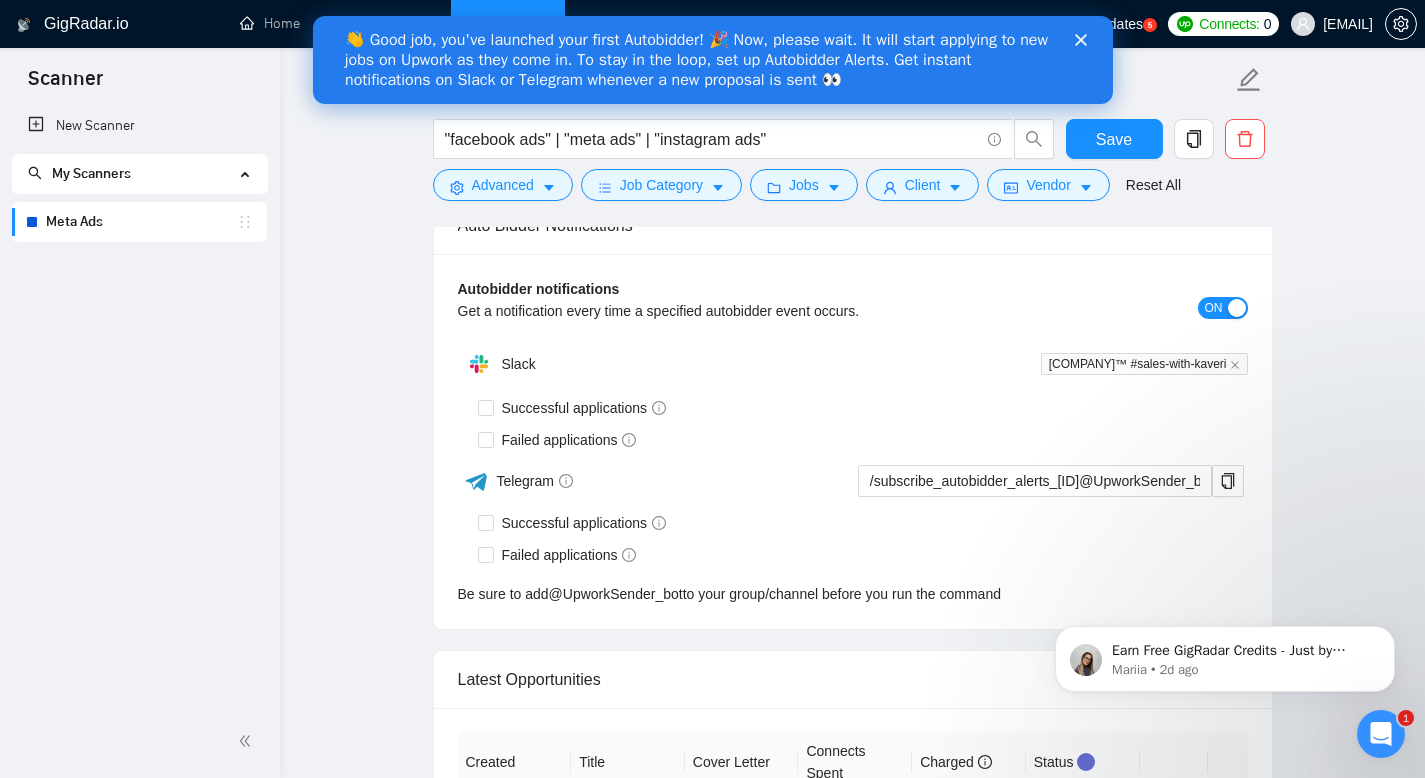 type 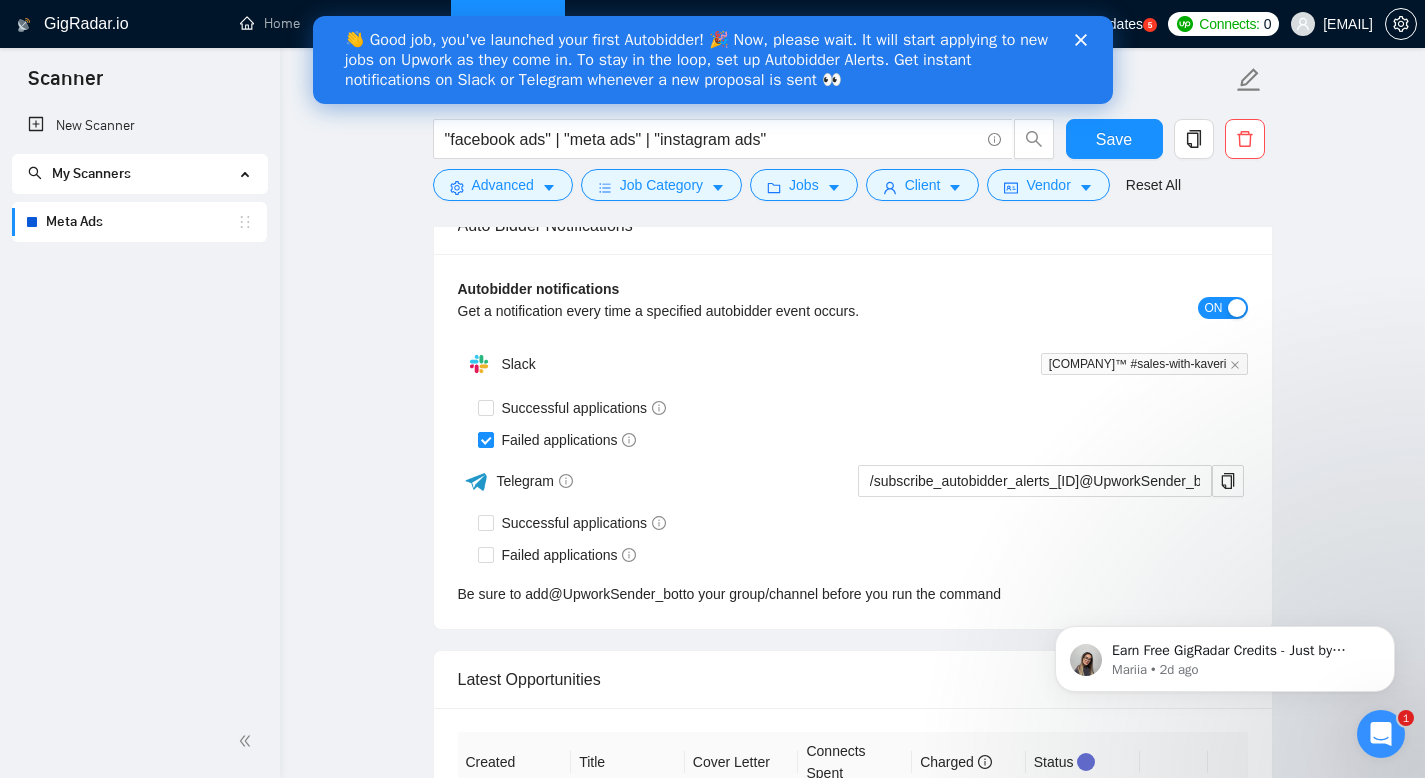 type 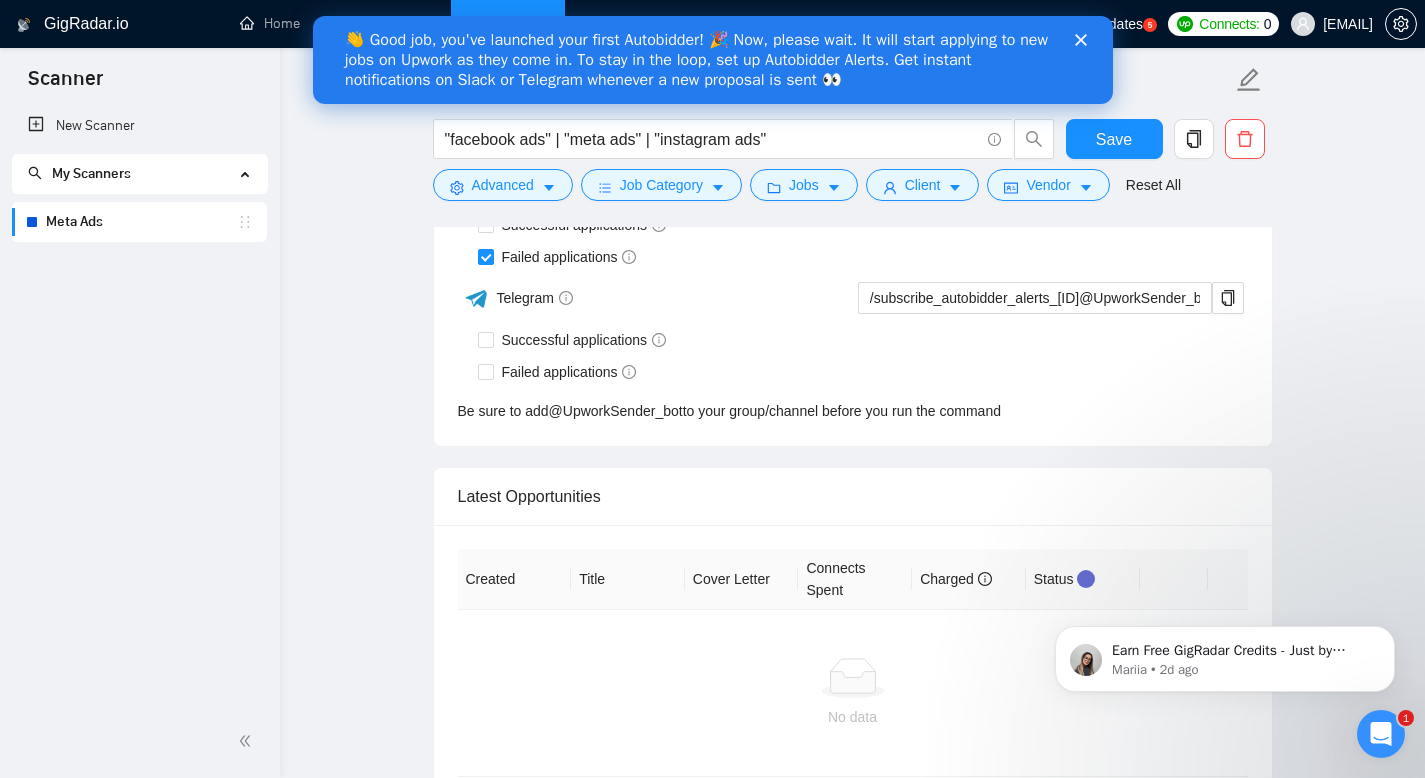 scroll, scrollTop: 4570, scrollLeft: 0, axis: vertical 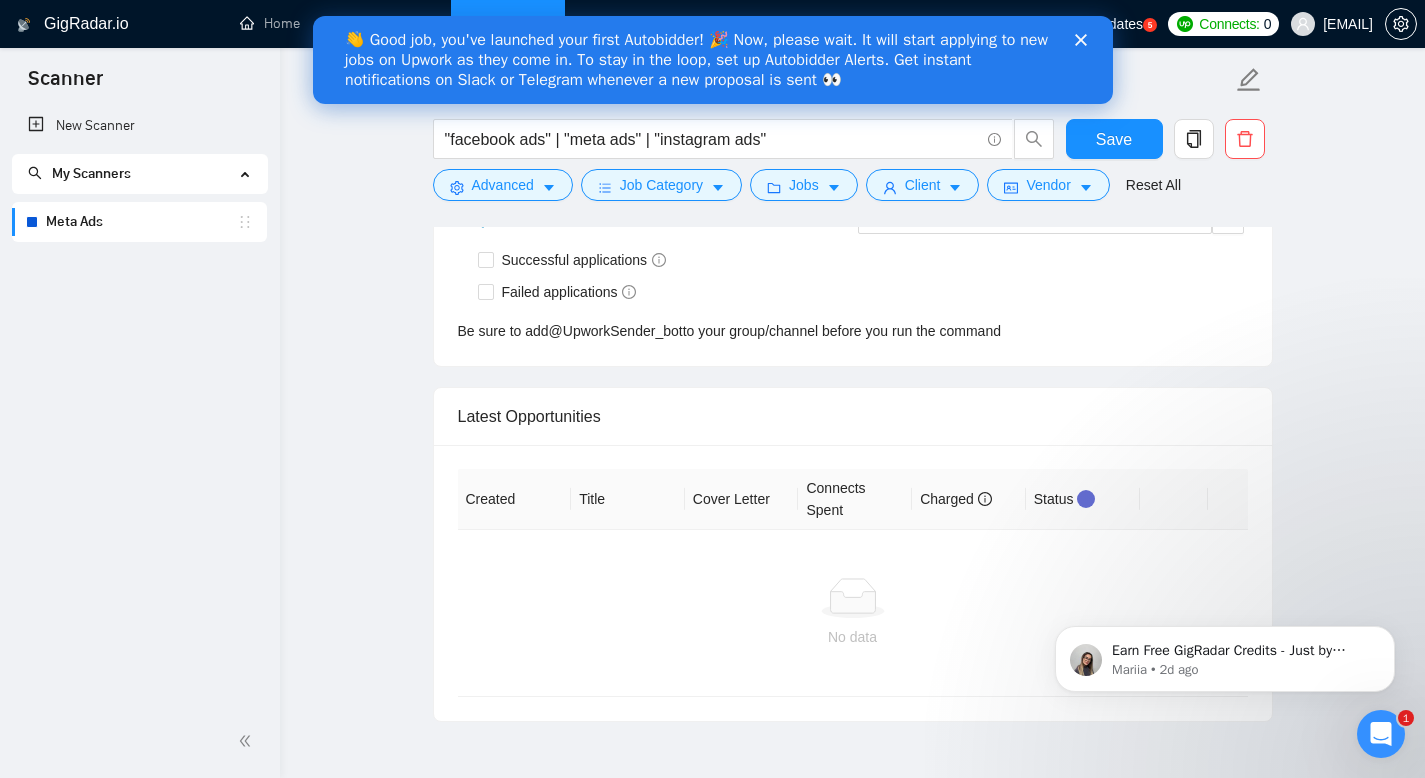 click on "Be sure to add  @ UpworkSender_bot  to your group/channel before you run the command" at bounding box center [853, 331] 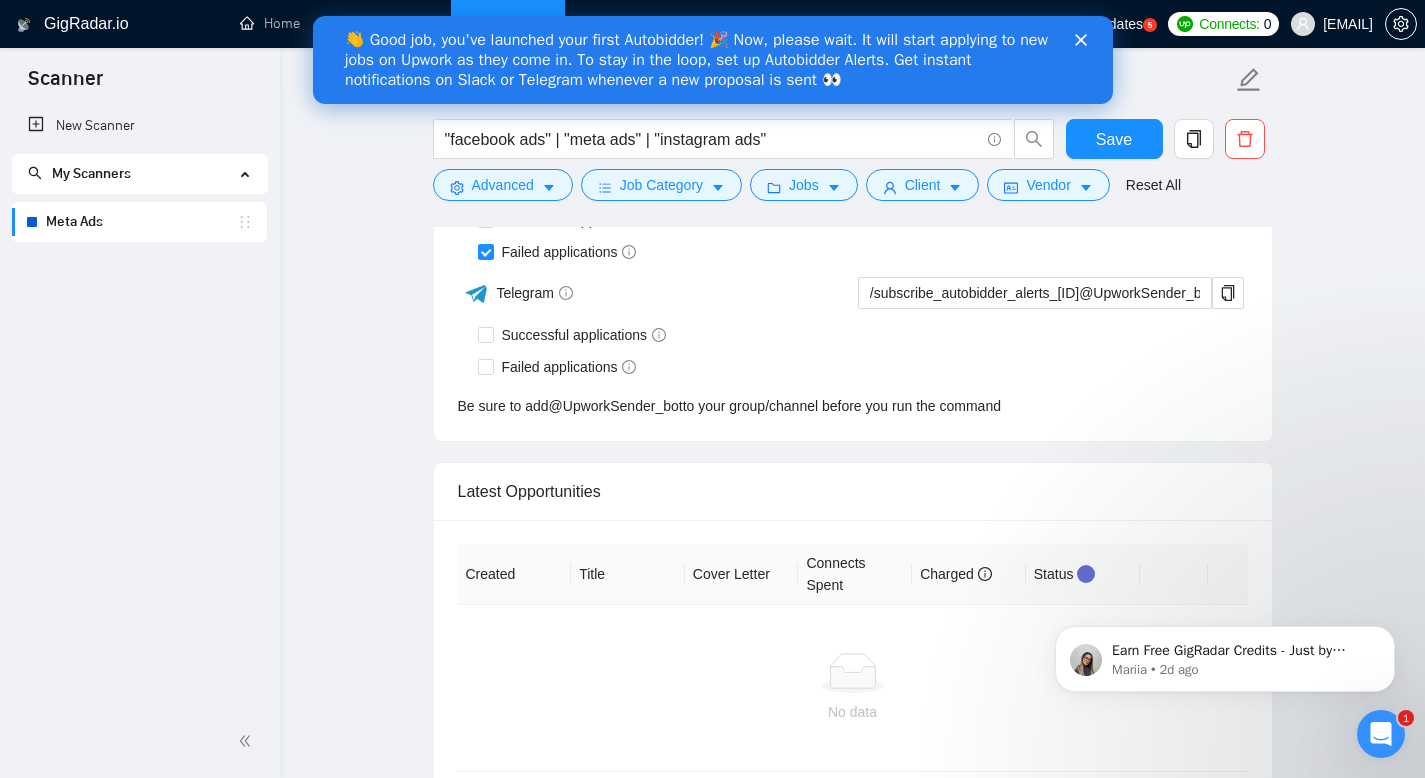 scroll, scrollTop: 4499, scrollLeft: 0, axis: vertical 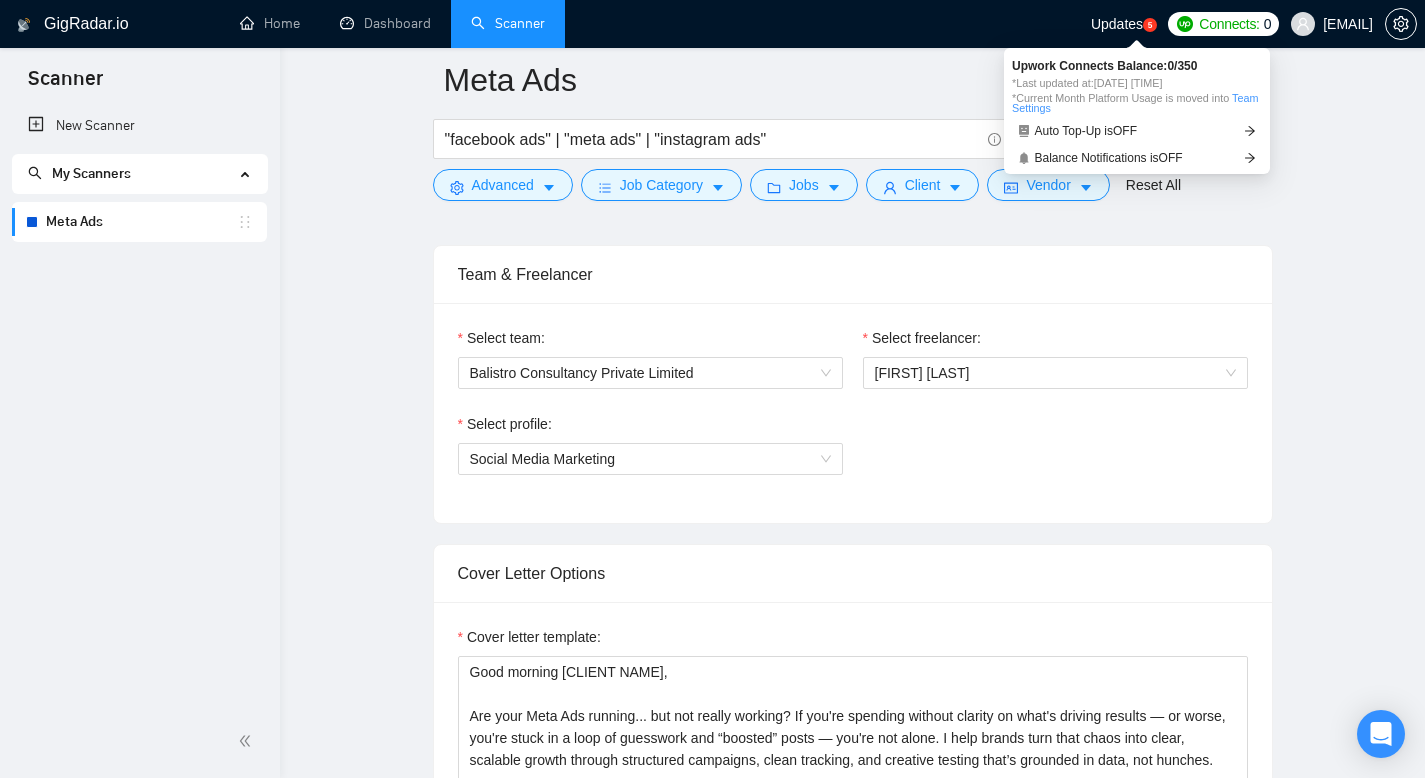 type 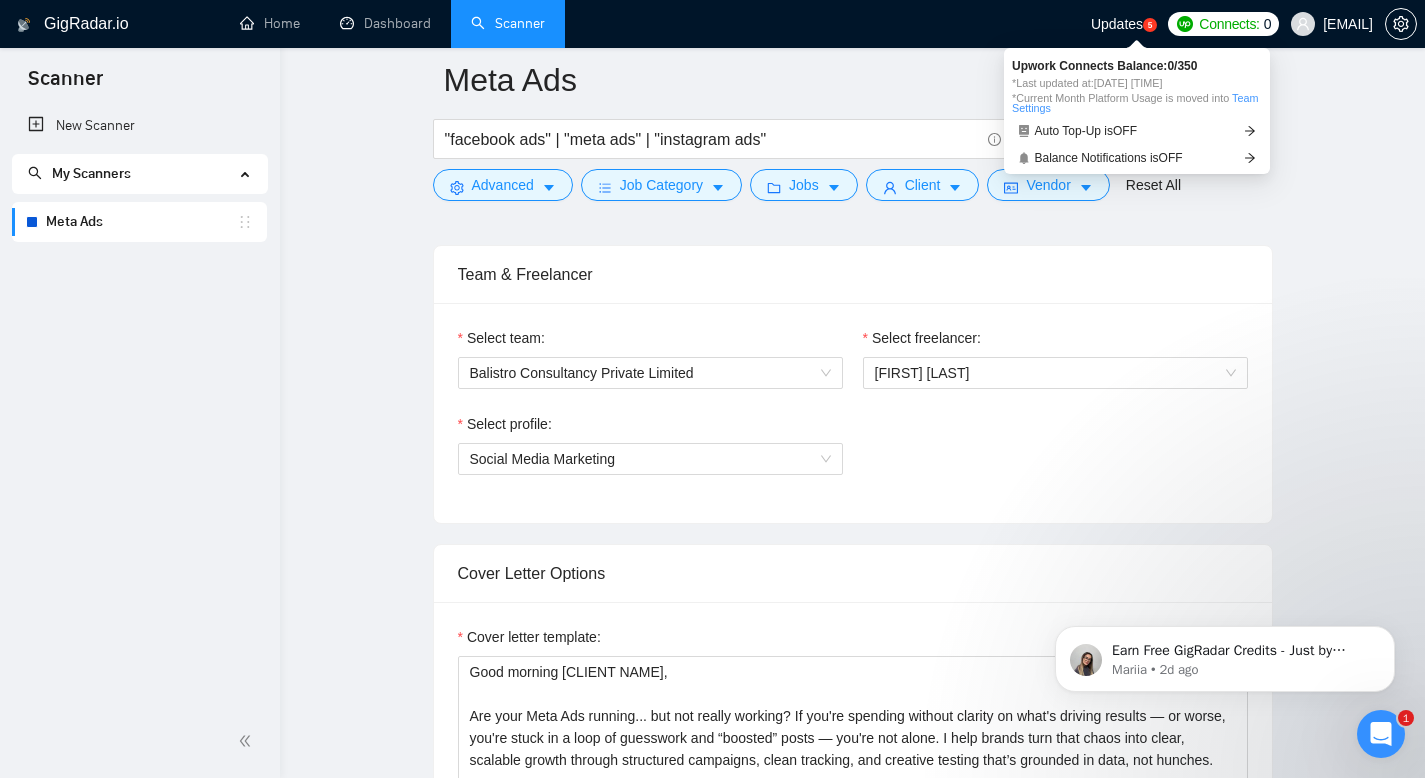 scroll, scrollTop: 0, scrollLeft: 0, axis: both 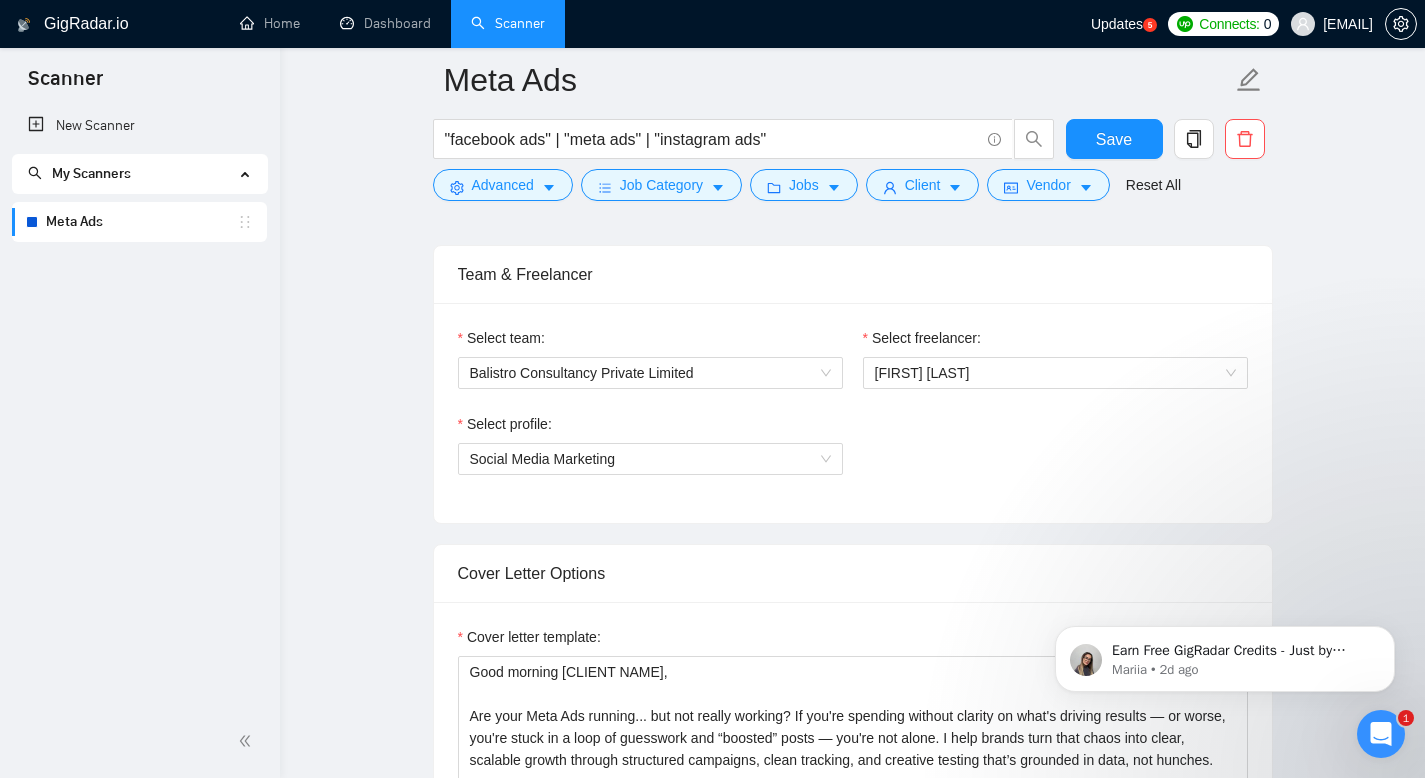 click on "Updates" at bounding box center (1117, 24) 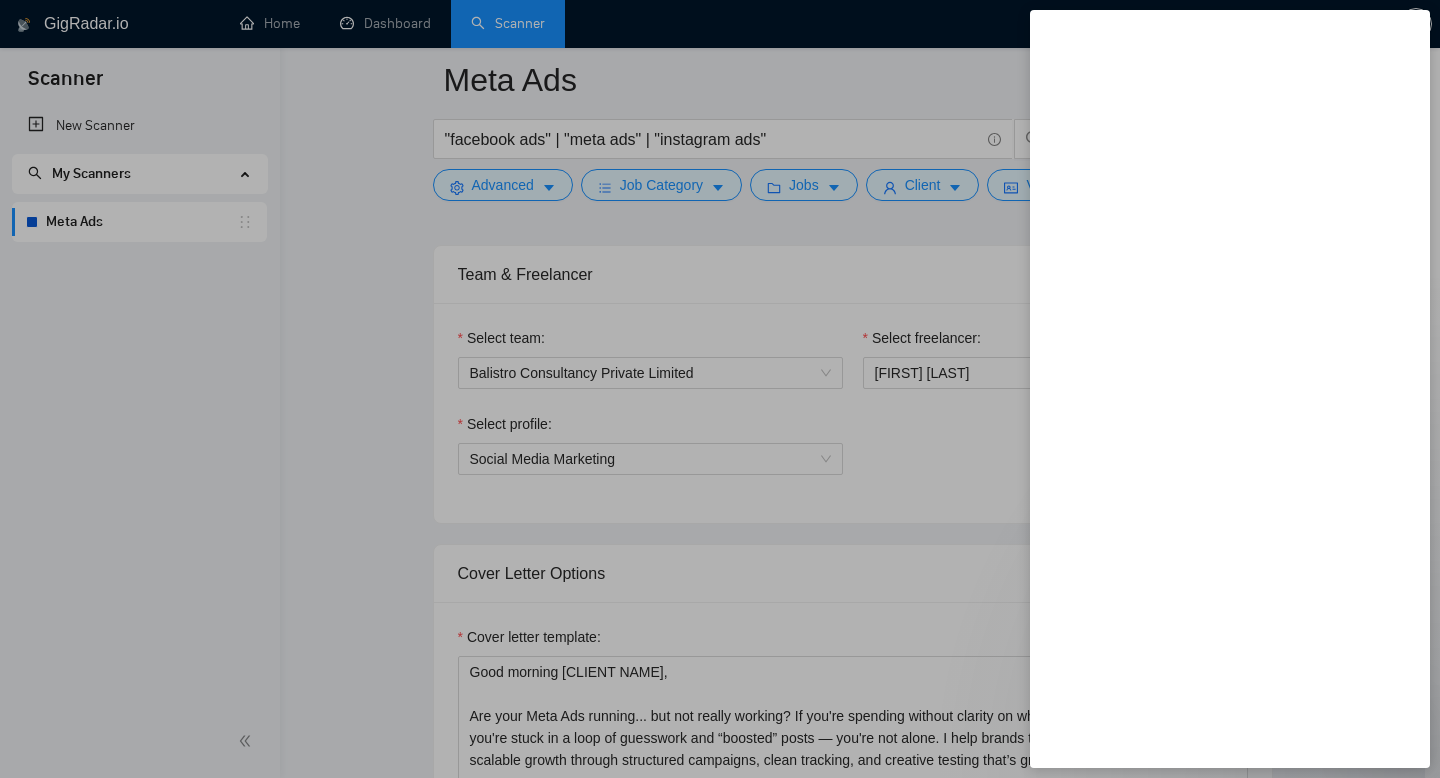 click at bounding box center [720, 389] 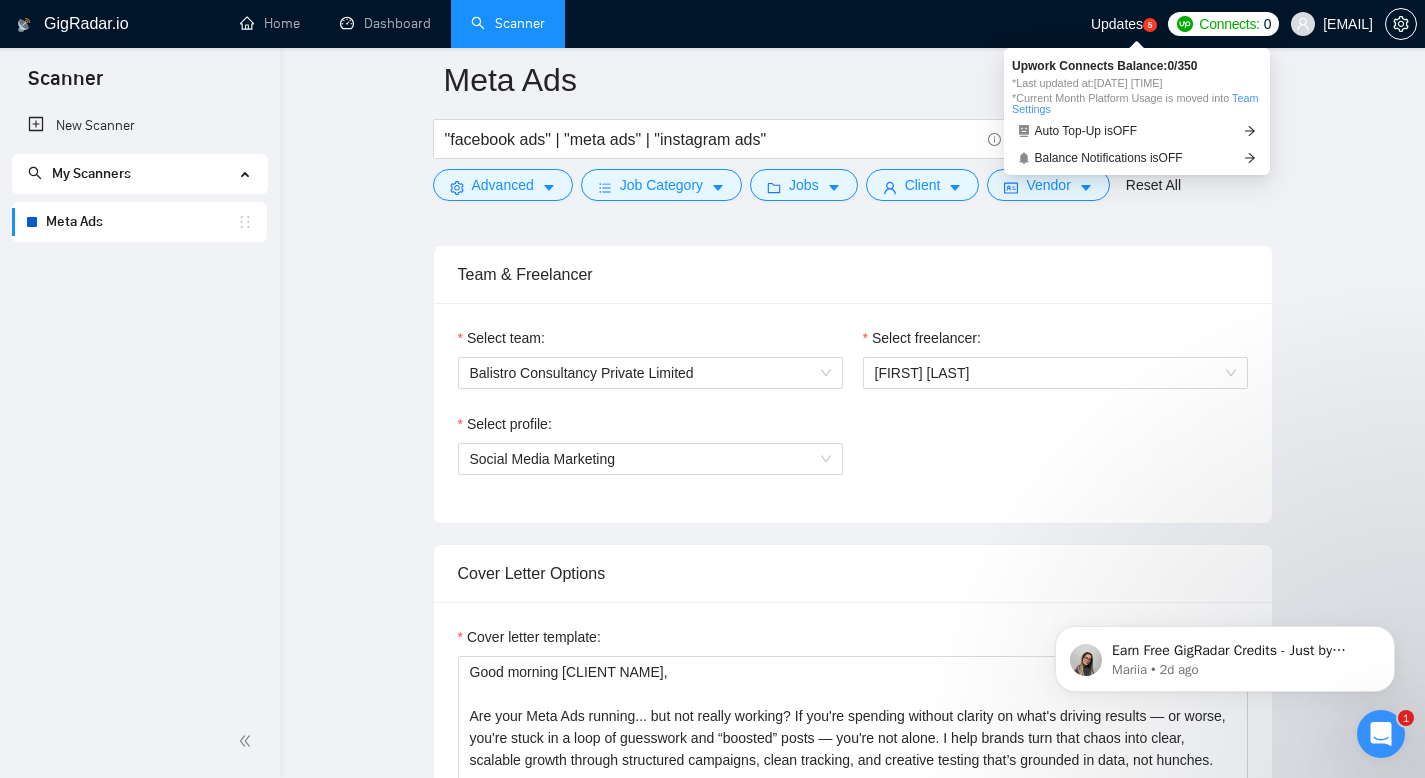 click on "Connects:" at bounding box center (1229, 24) 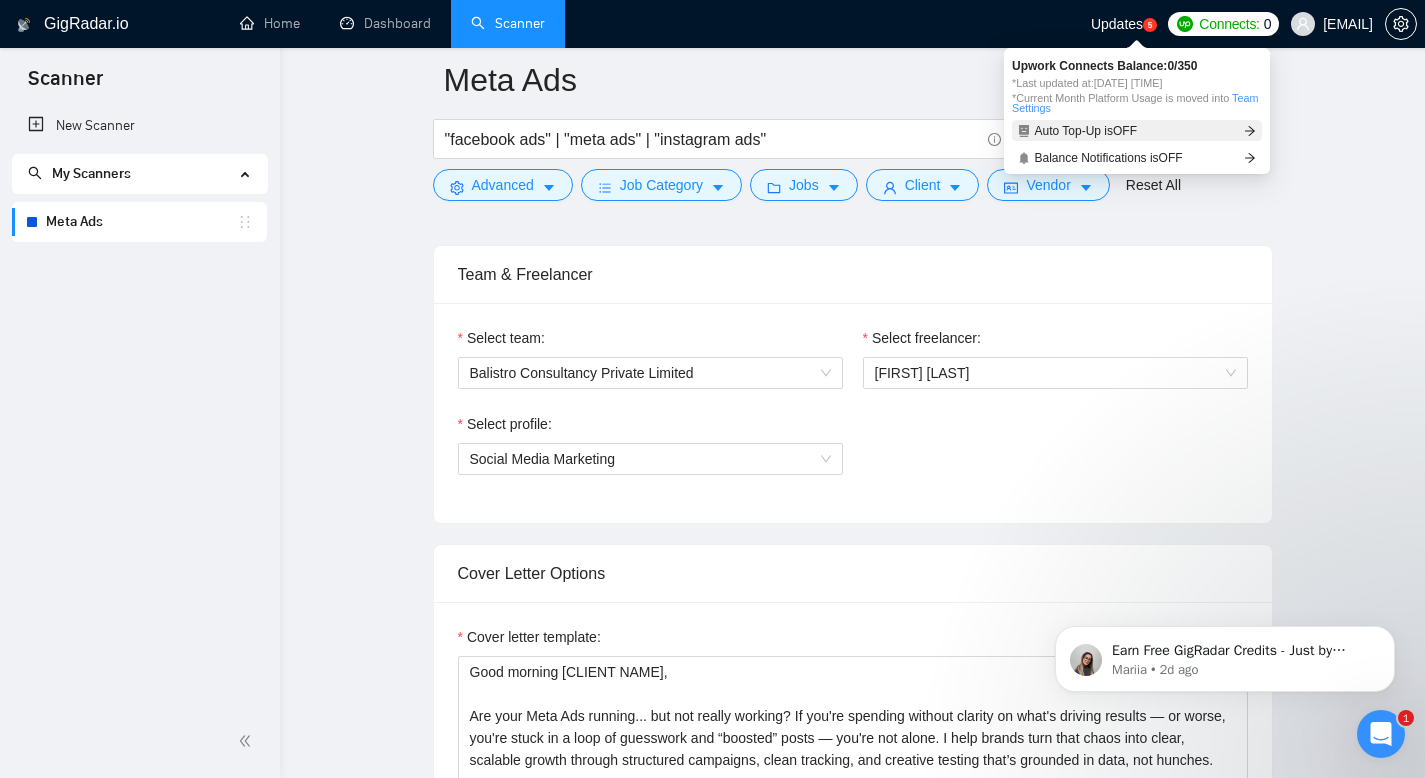 click on "Auto Top-Up is  OFF" at bounding box center (1137, 130) 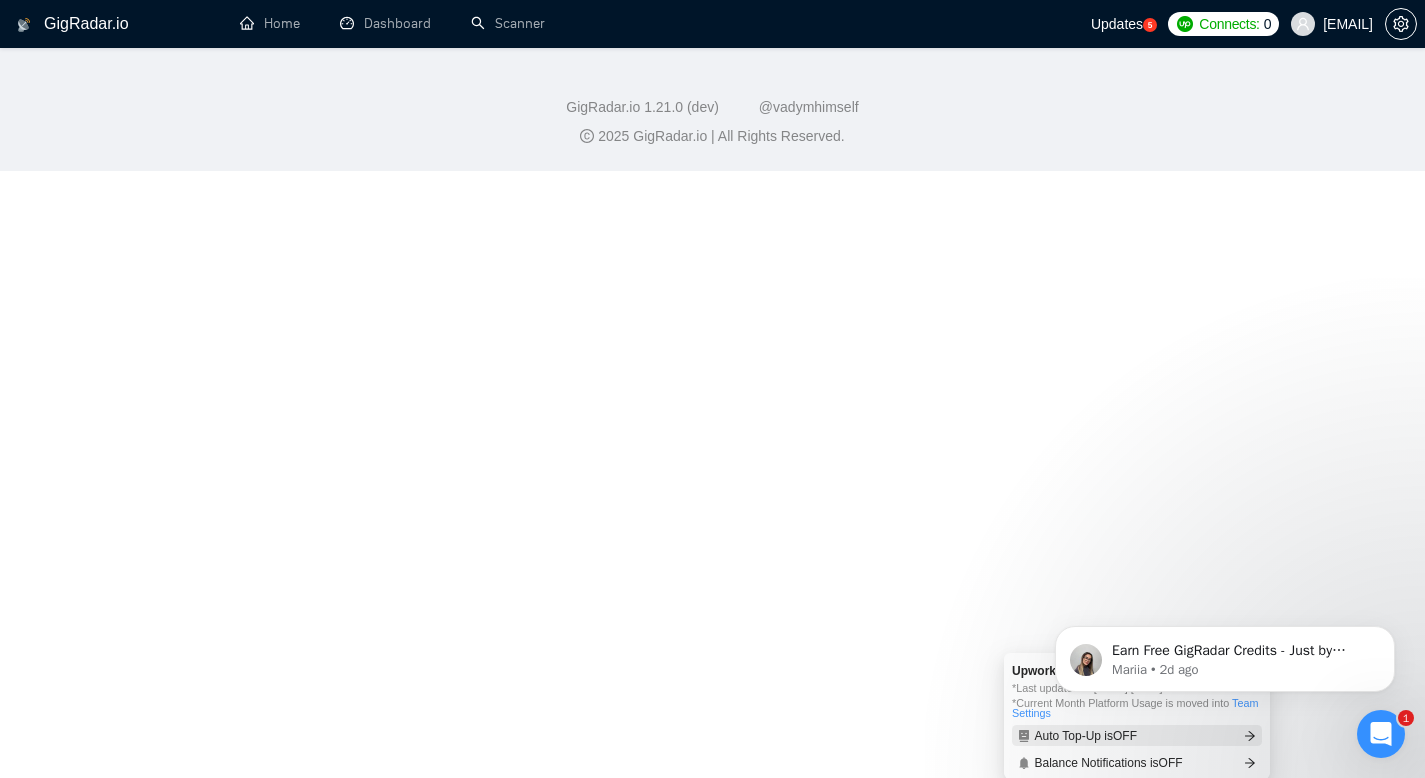 scroll, scrollTop: 26, scrollLeft: 0, axis: vertical 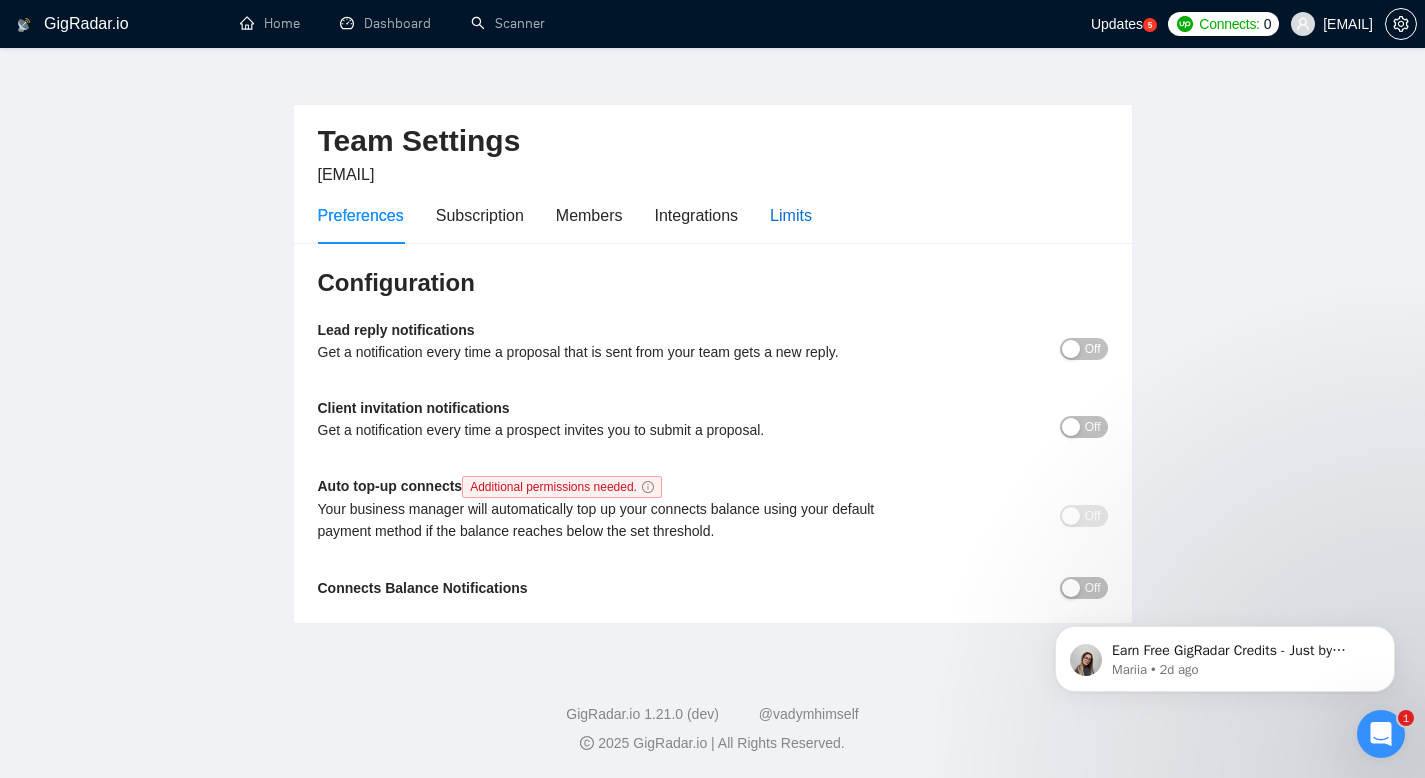 click on "Limits" at bounding box center [791, 215] 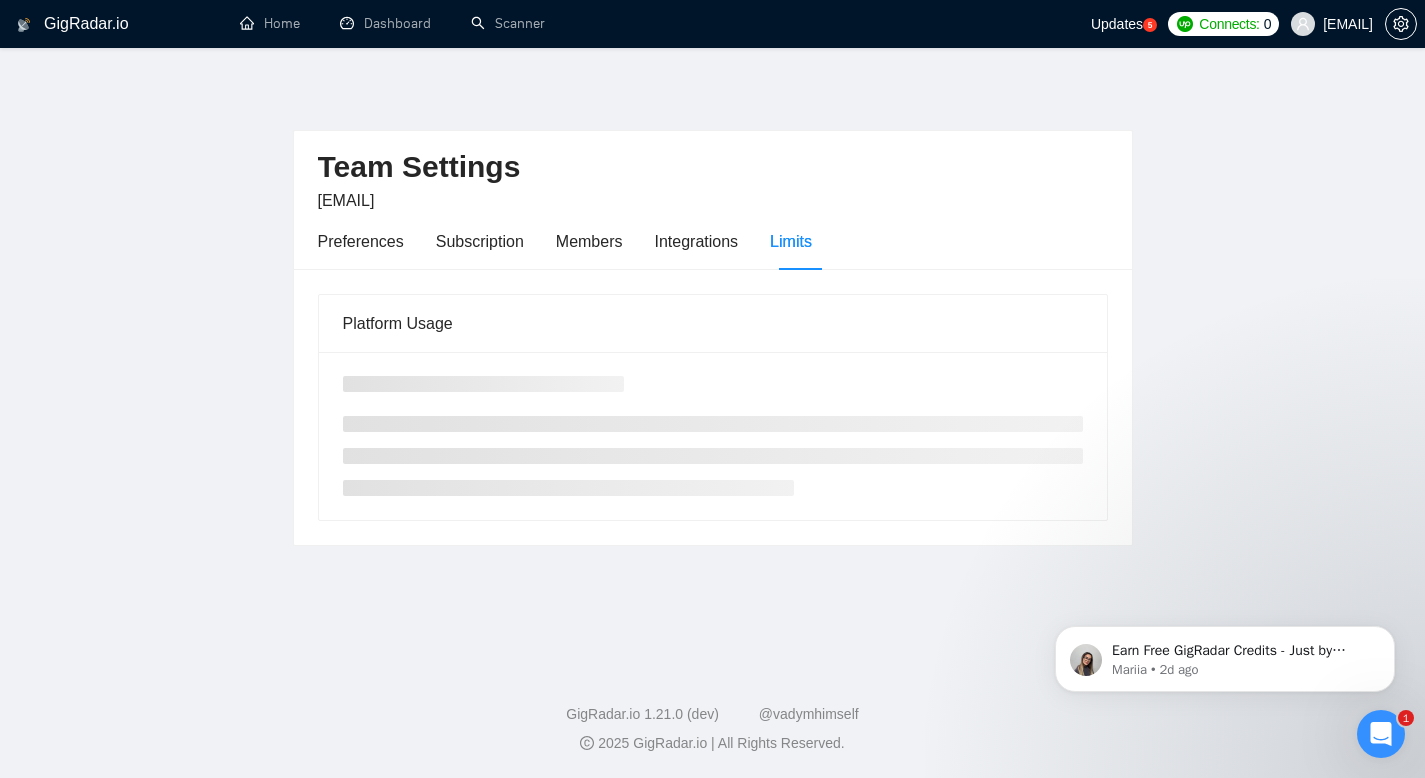 scroll, scrollTop: 0, scrollLeft: 0, axis: both 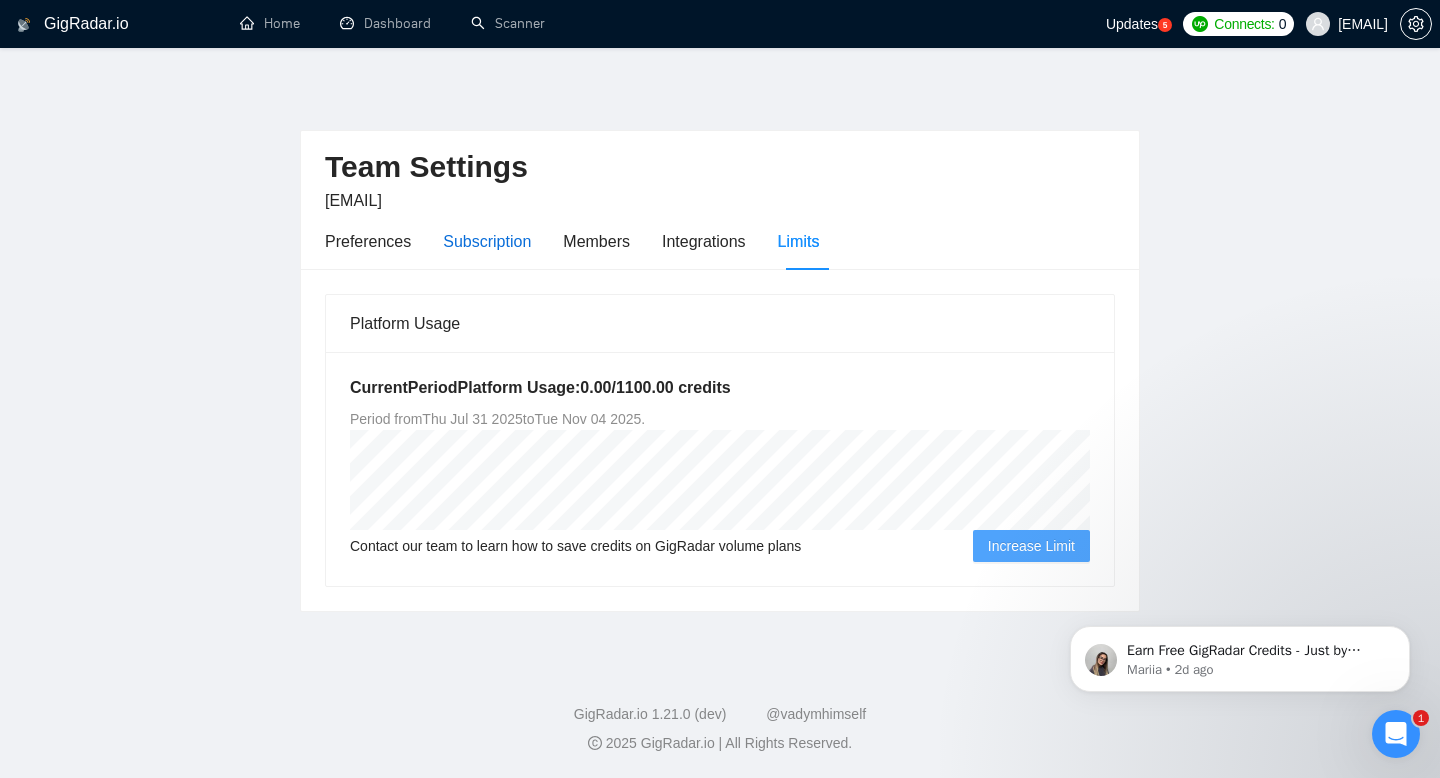 click on "Subscription" at bounding box center [487, 241] 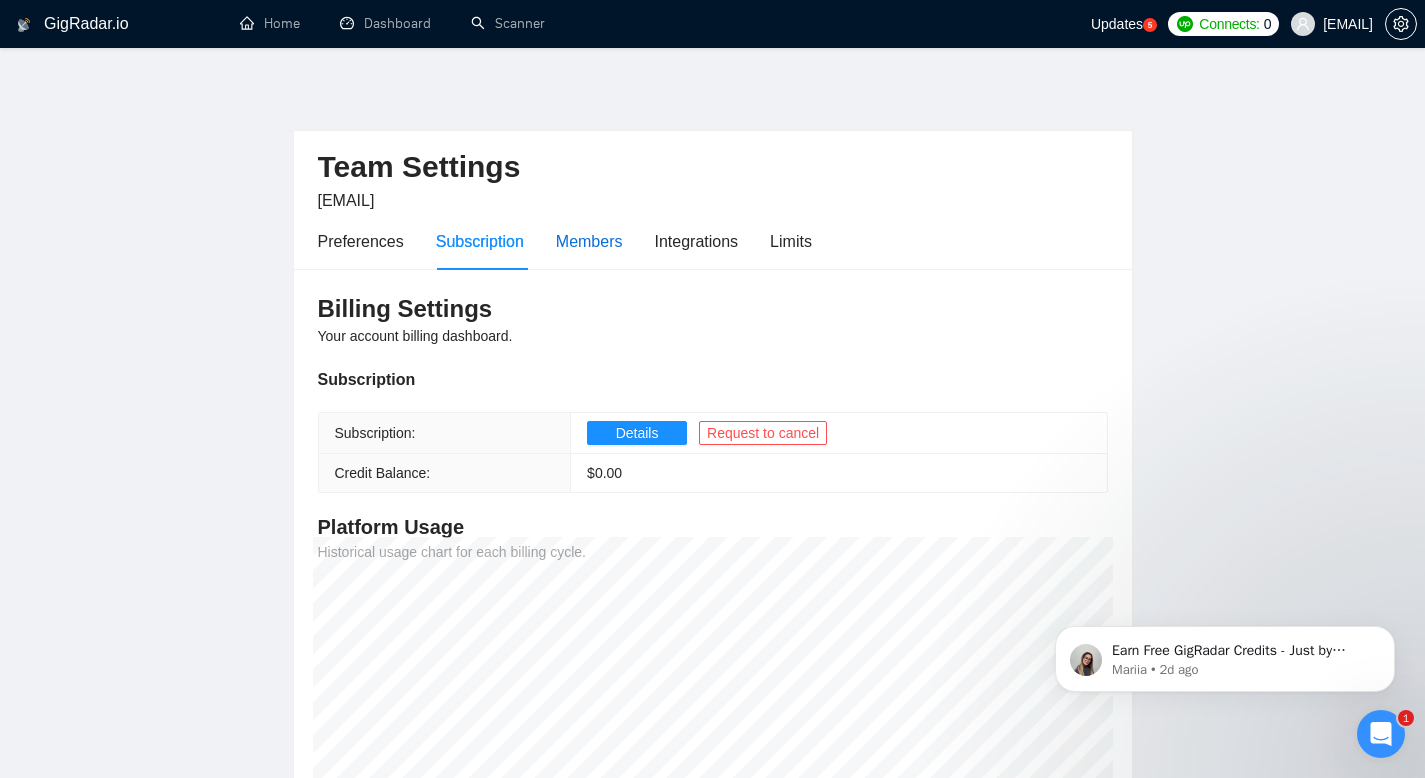 click on "Members" at bounding box center (589, 241) 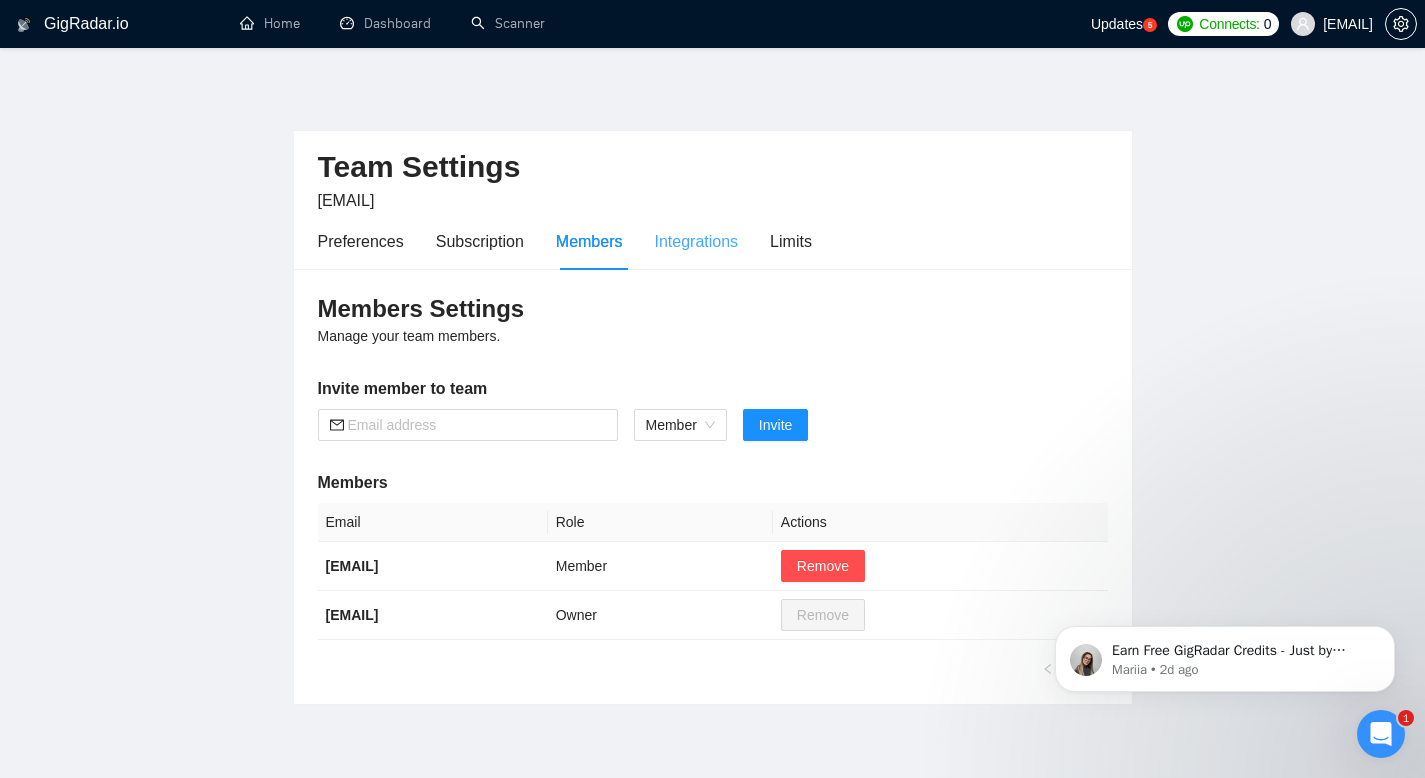 click on "Integrations" at bounding box center [697, 241] 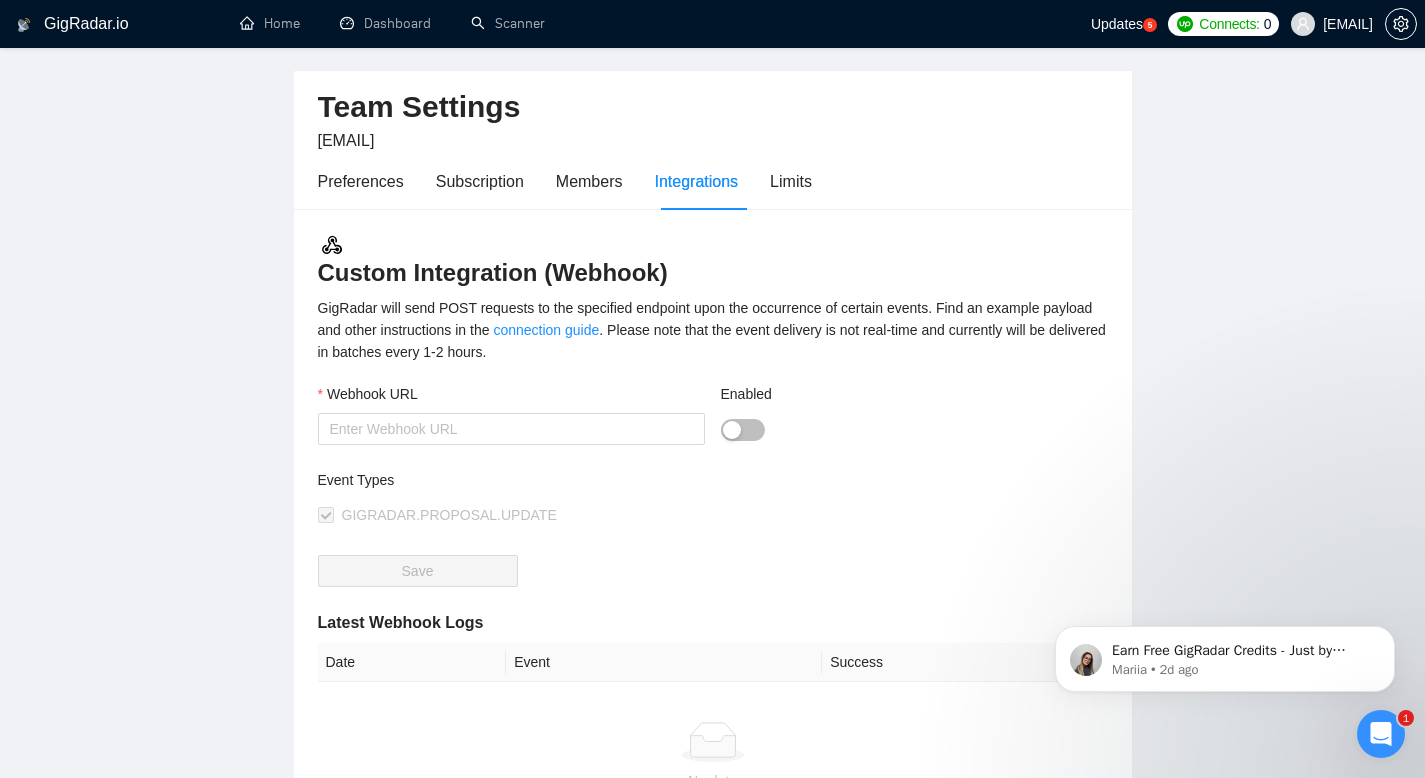 scroll, scrollTop: 78, scrollLeft: 0, axis: vertical 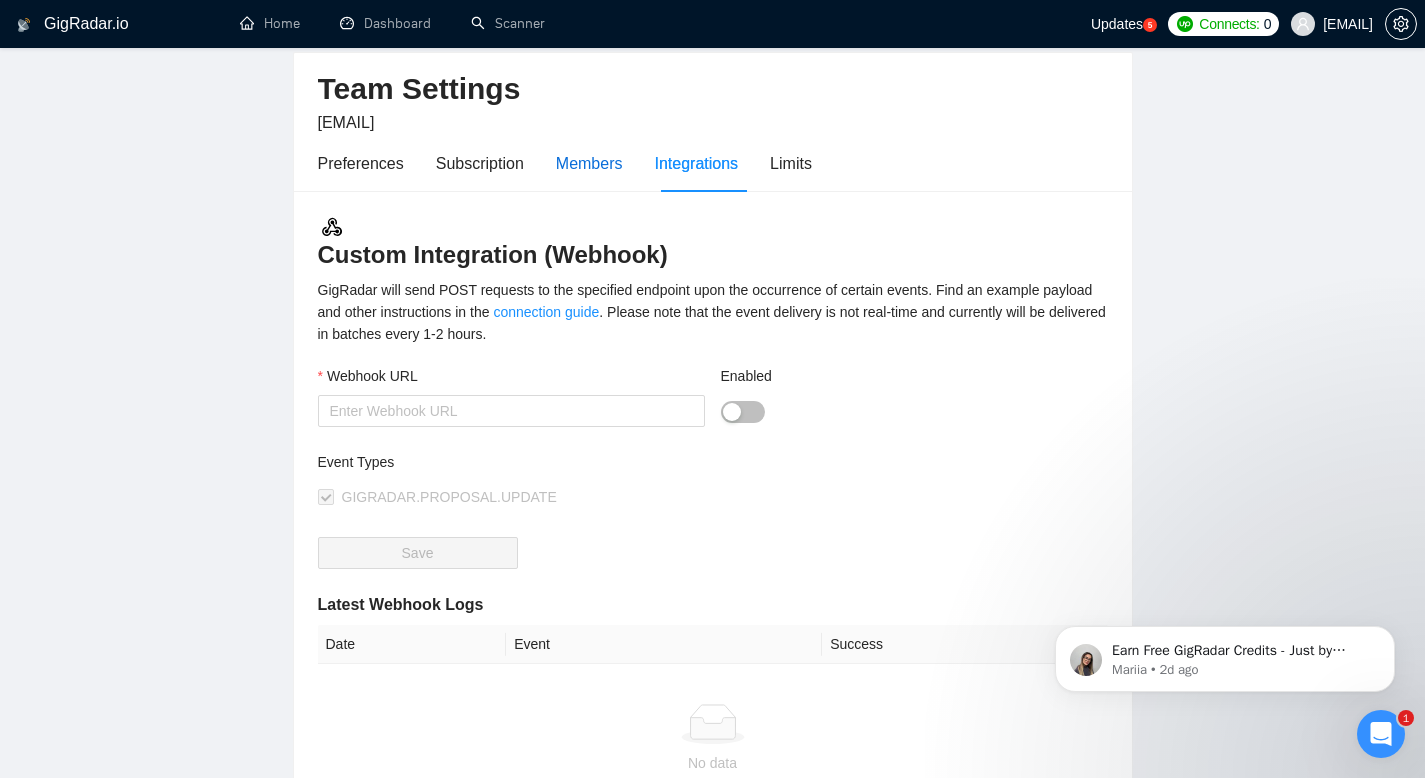 click on "Members" at bounding box center [589, 163] 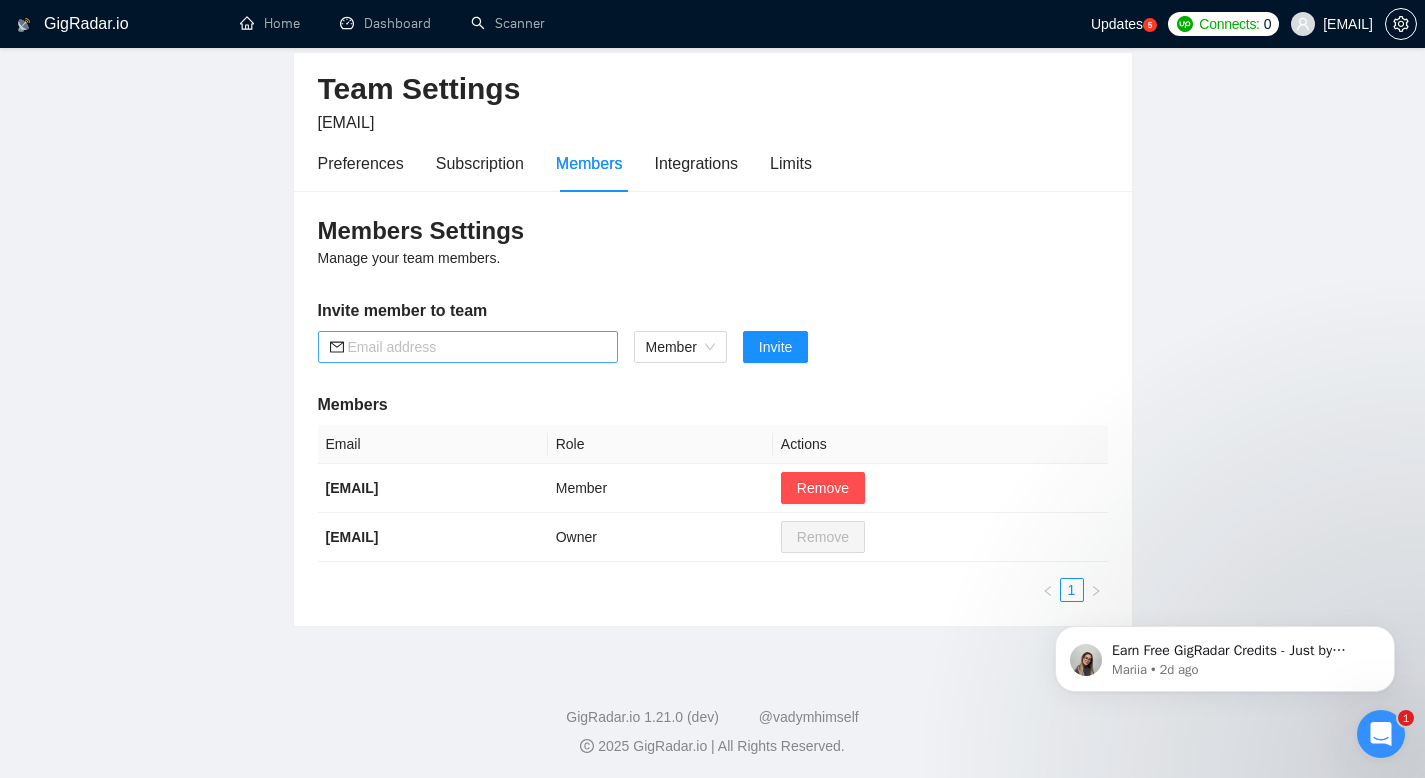 click at bounding box center [477, 347] 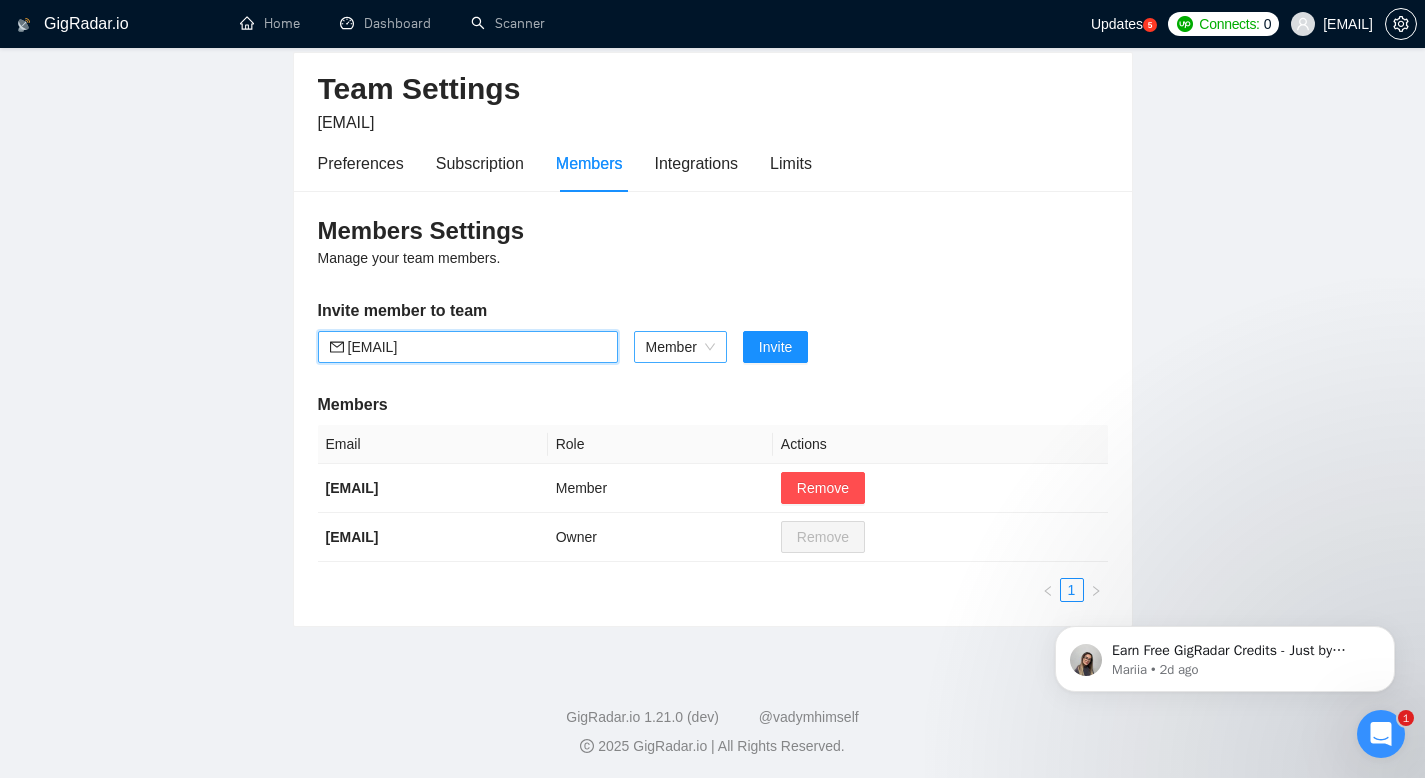 click on "Member" at bounding box center [680, 347] 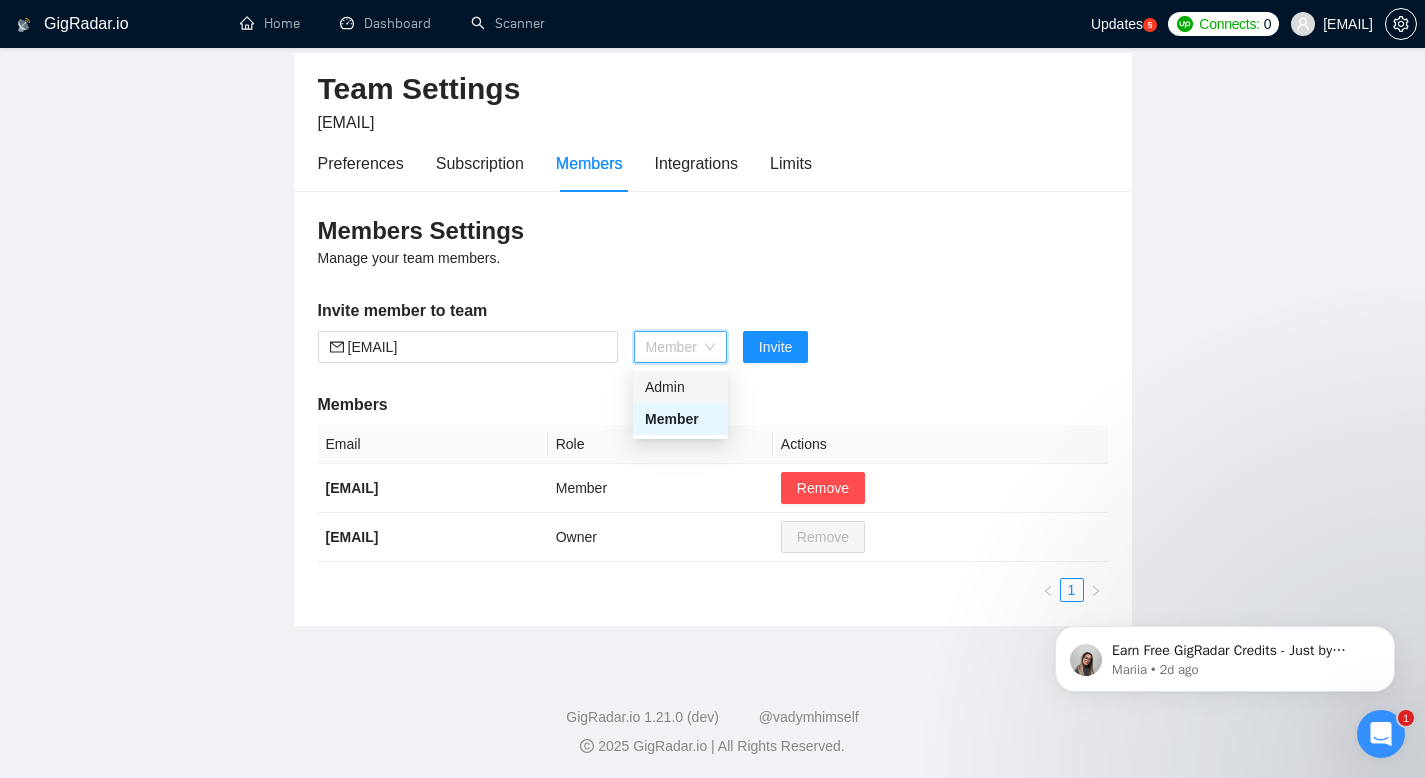 click on "Admin" at bounding box center [680, 387] 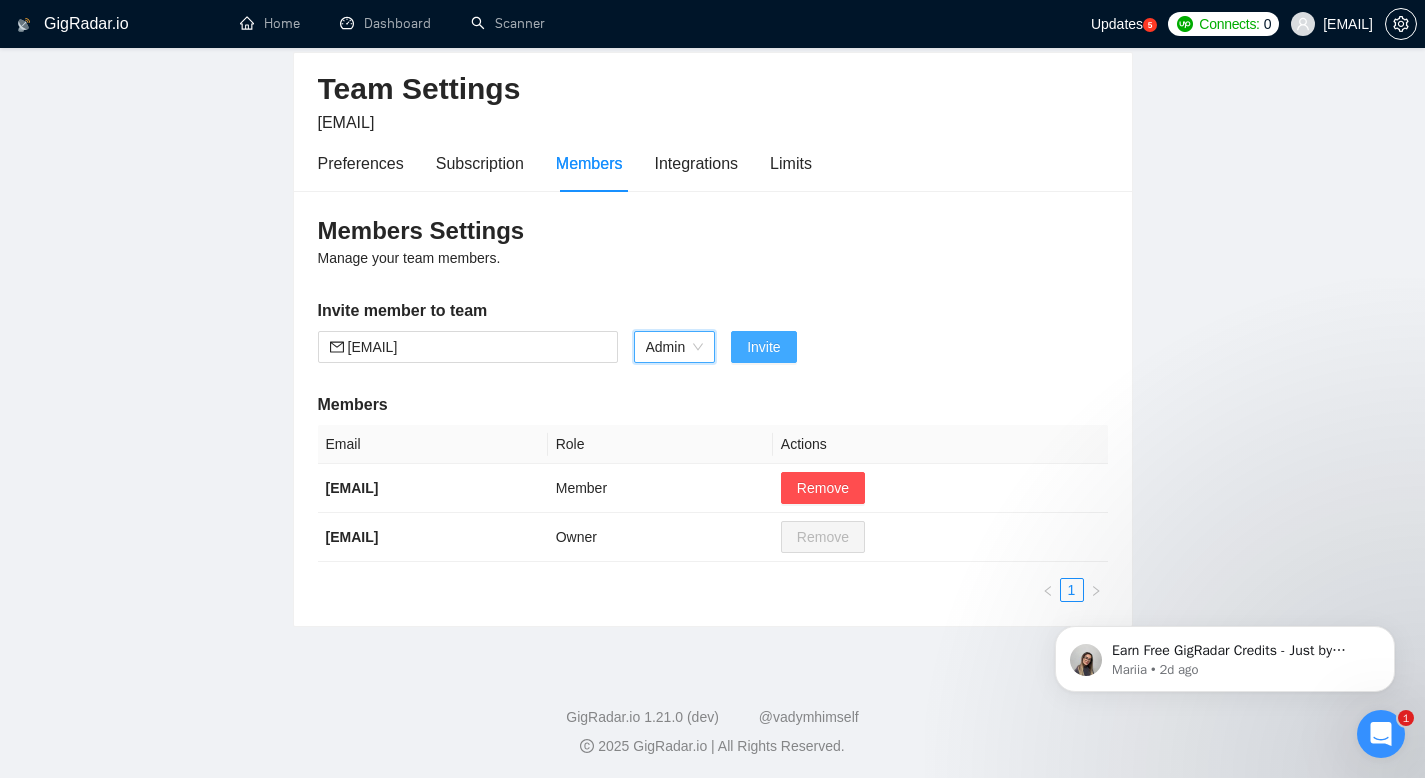 click on "Invite" at bounding box center [763, 347] 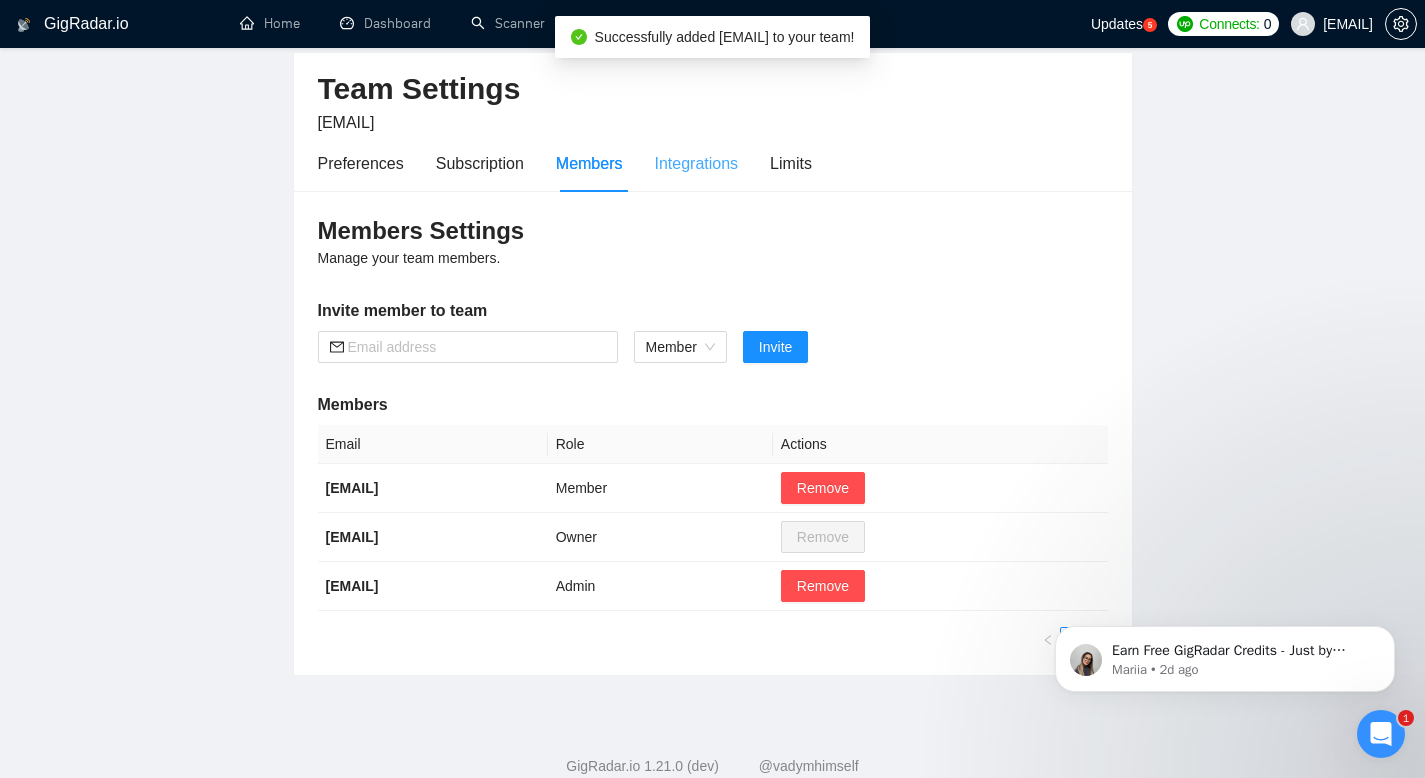 click on "Integrations" at bounding box center (697, 163) 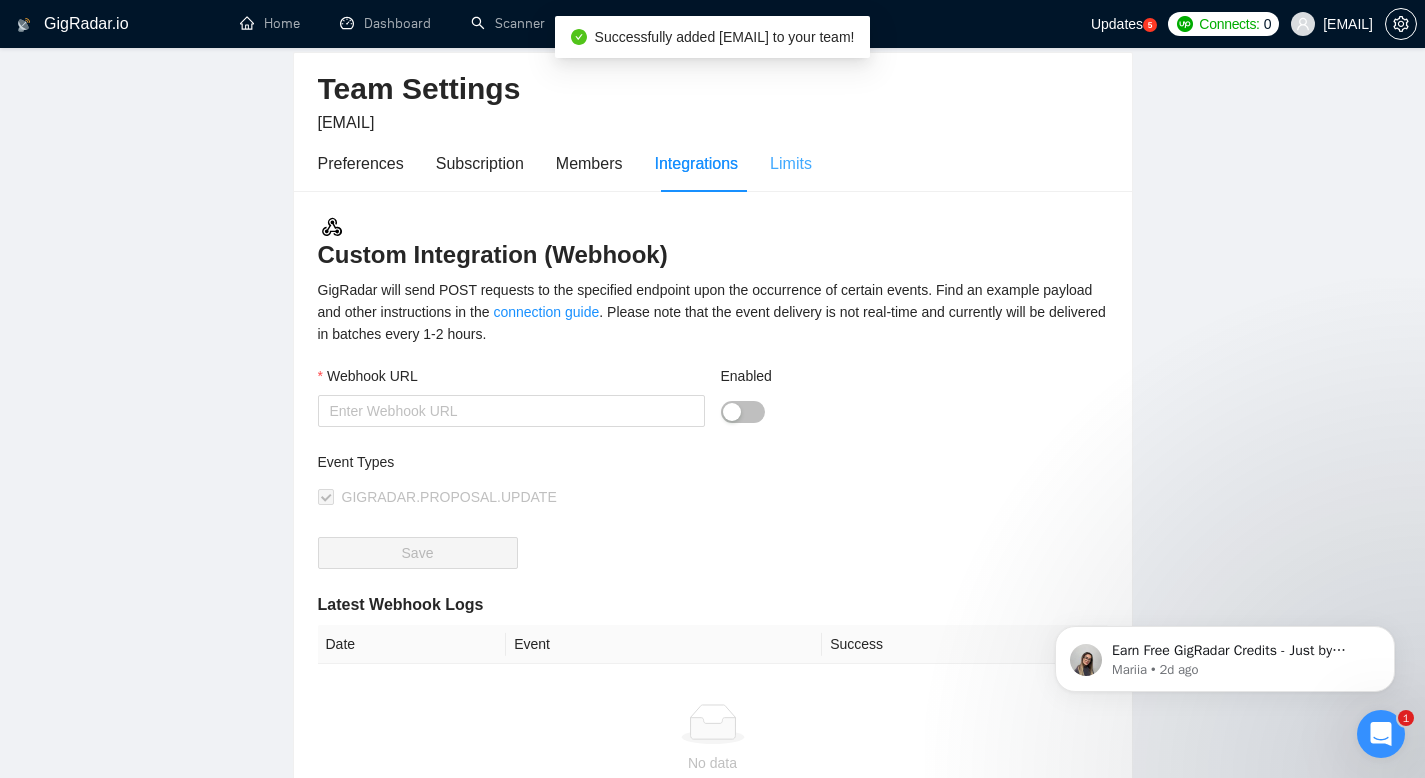 click on "Limits" at bounding box center (791, 163) 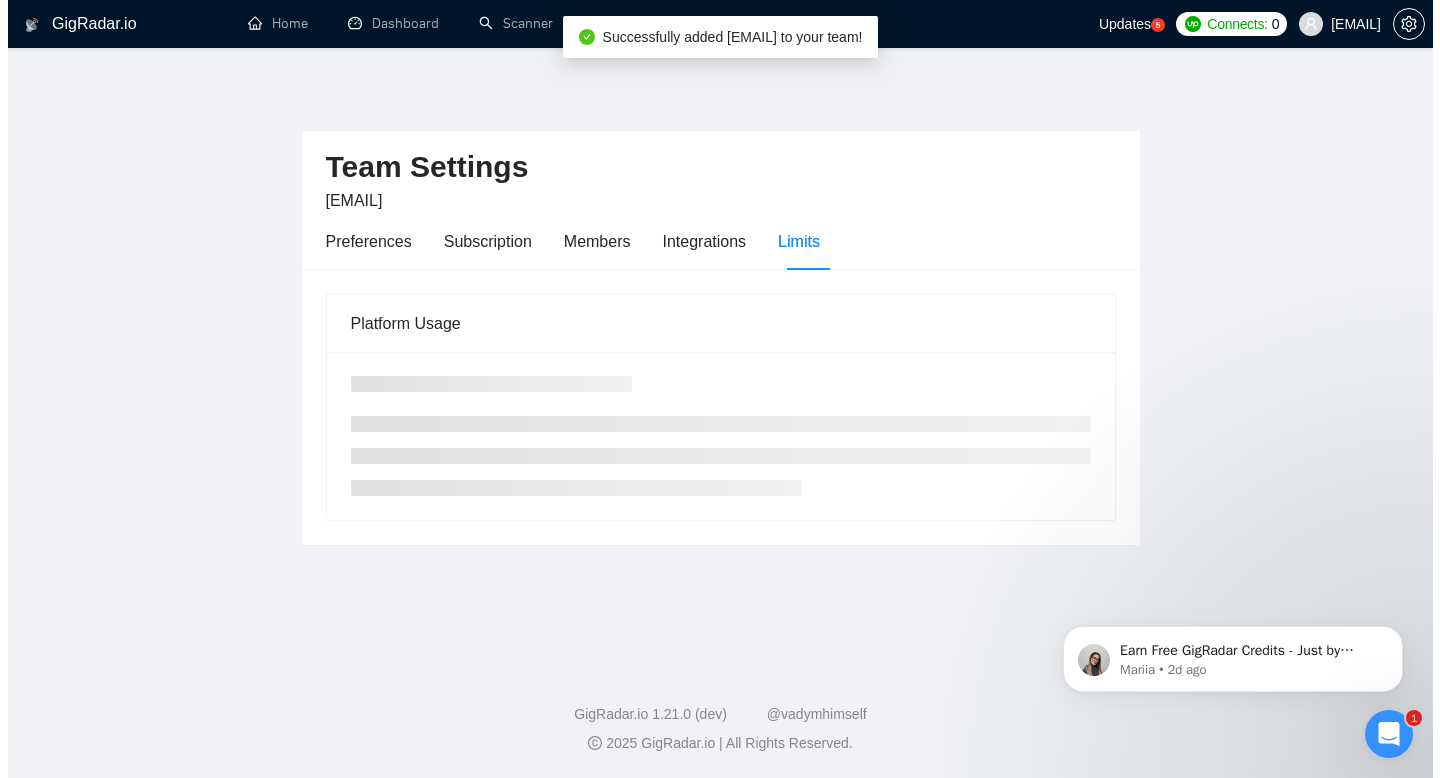 scroll, scrollTop: 0, scrollLeft: 0, axis: both 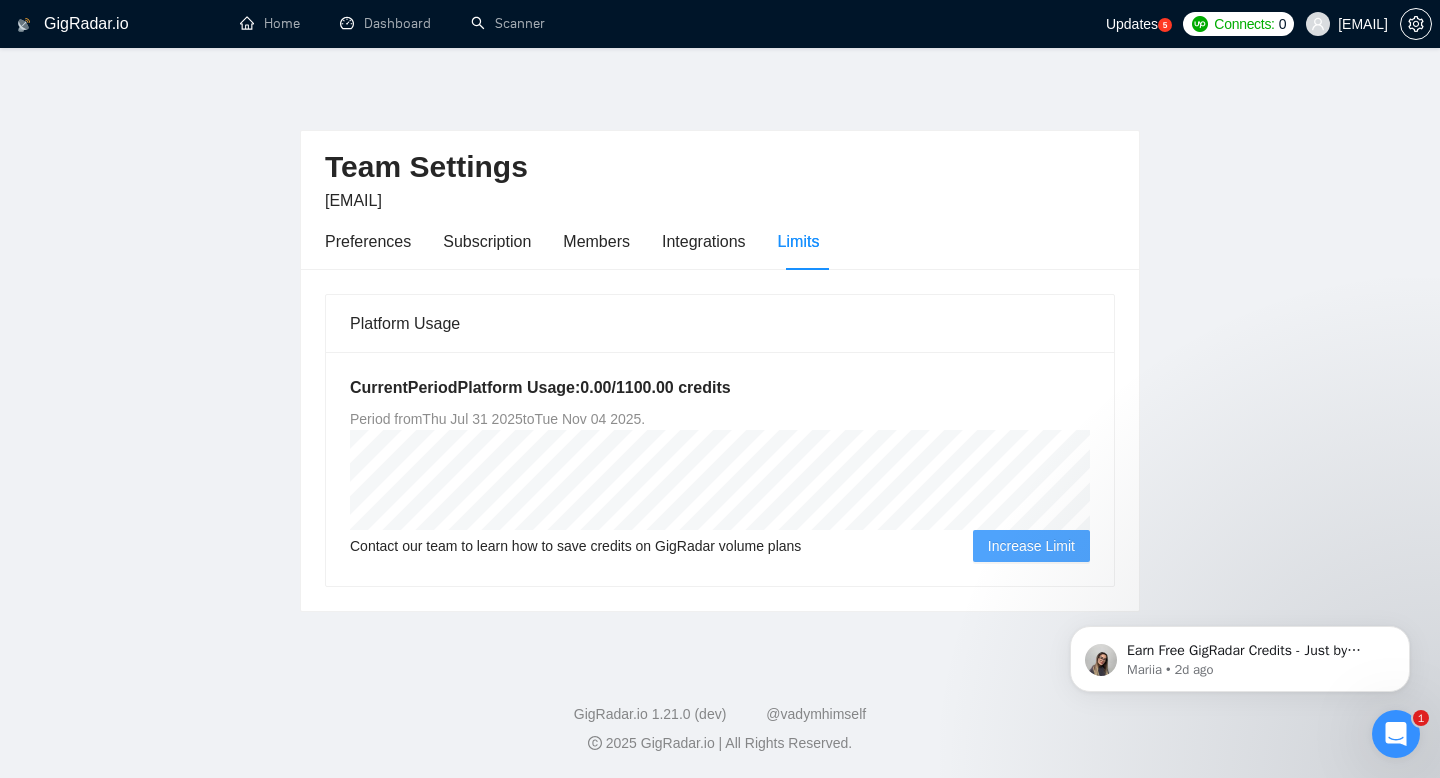 click on "Updates" at bounding box center [1132, 24] 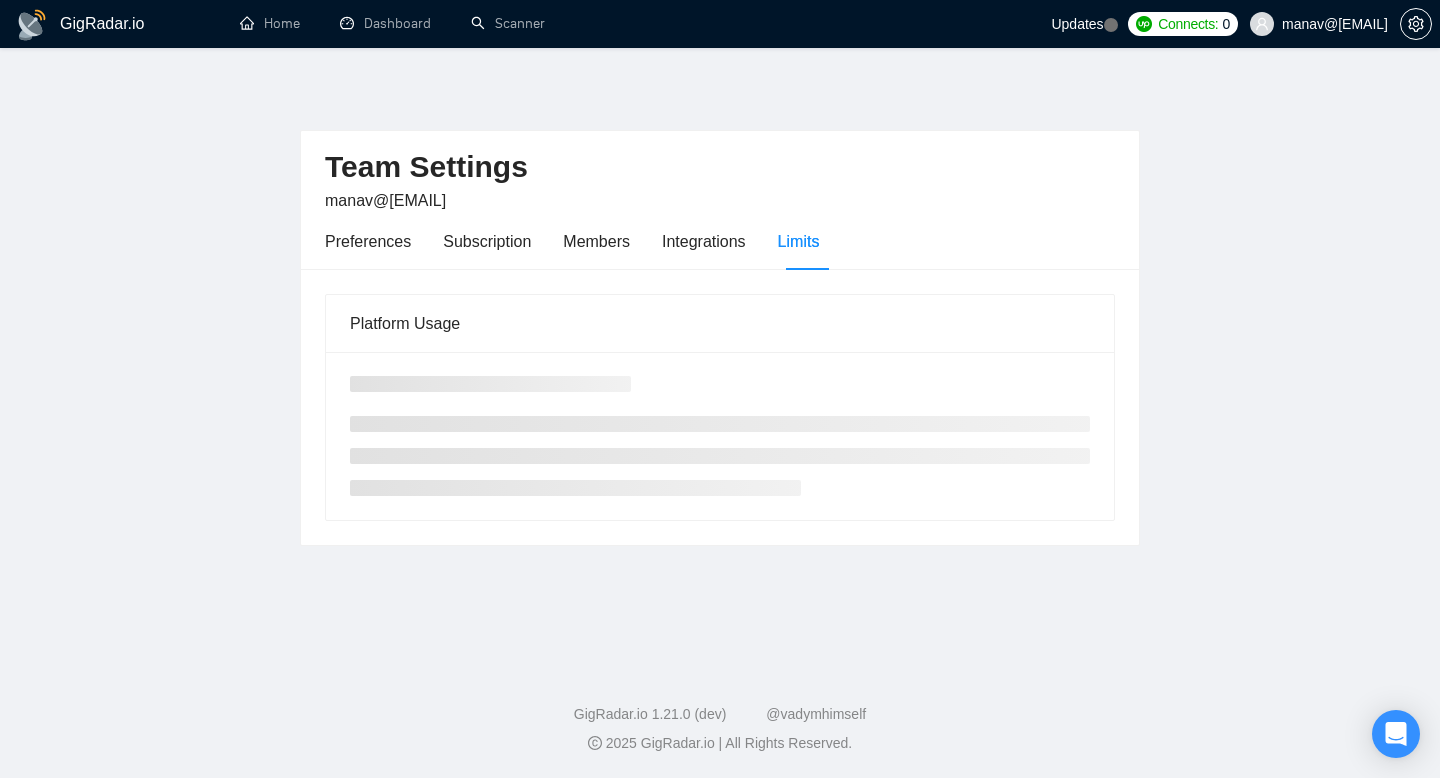 scroll, scrollTop: 0, scrollLeft: 0, axis: both 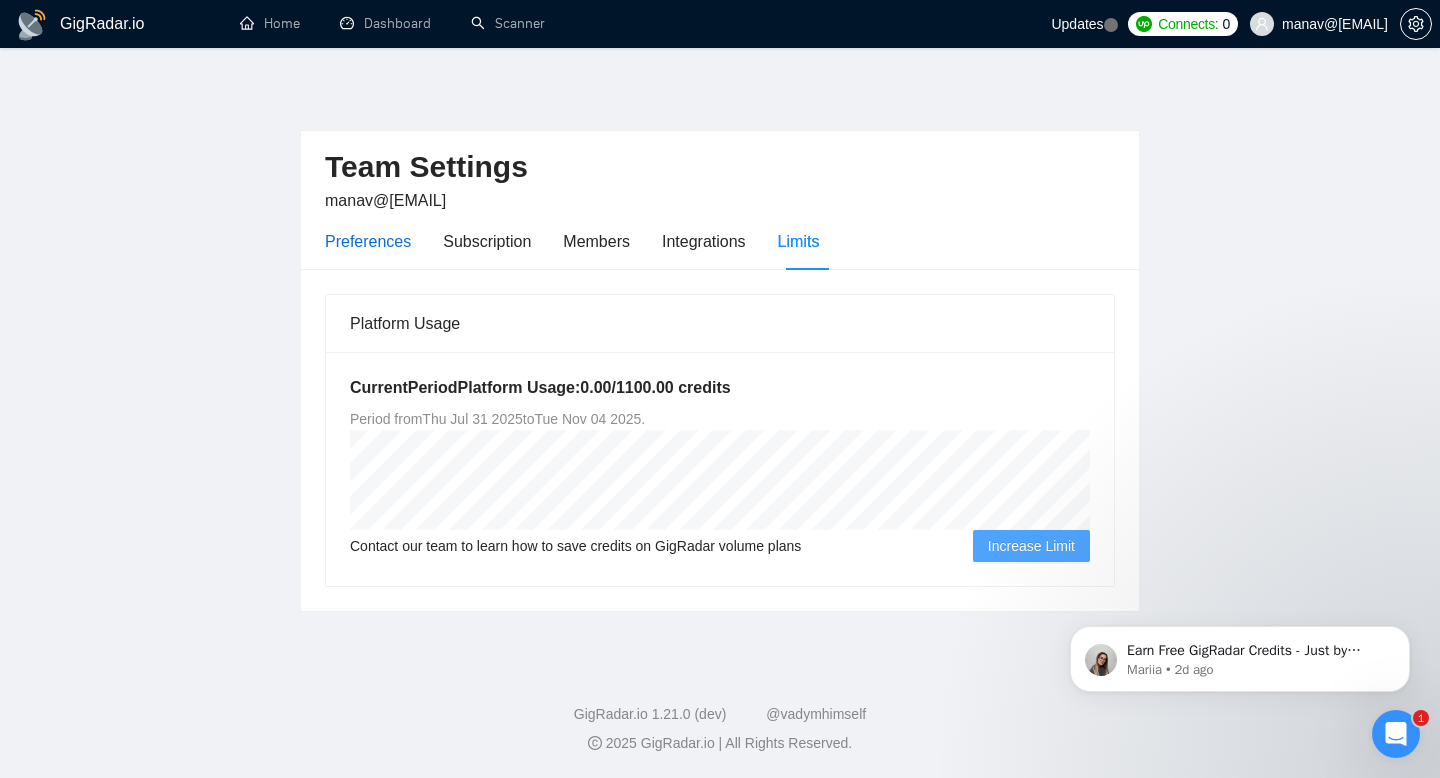 click on "Preferences" at bounding box center [368, 241] 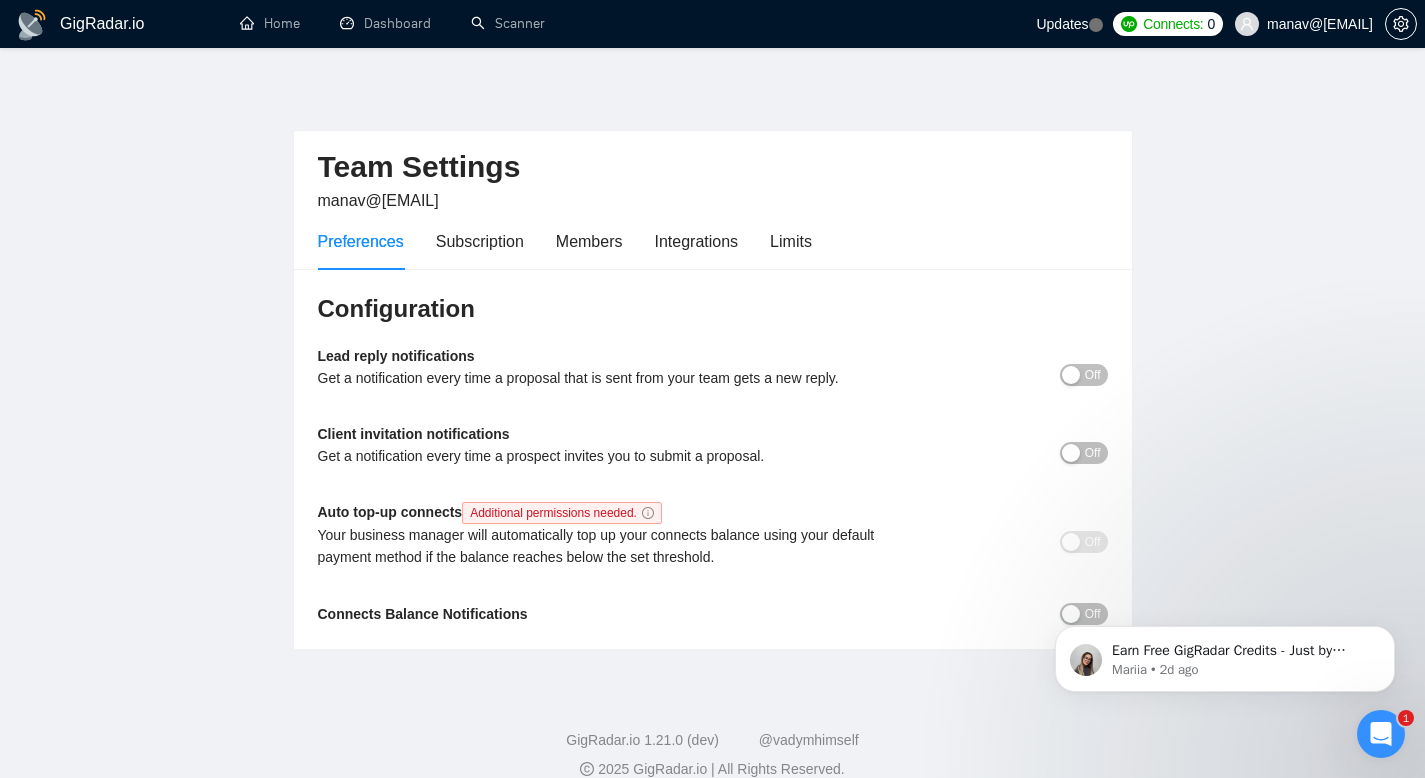 click on "Off" at bounding box center [1093, 375] 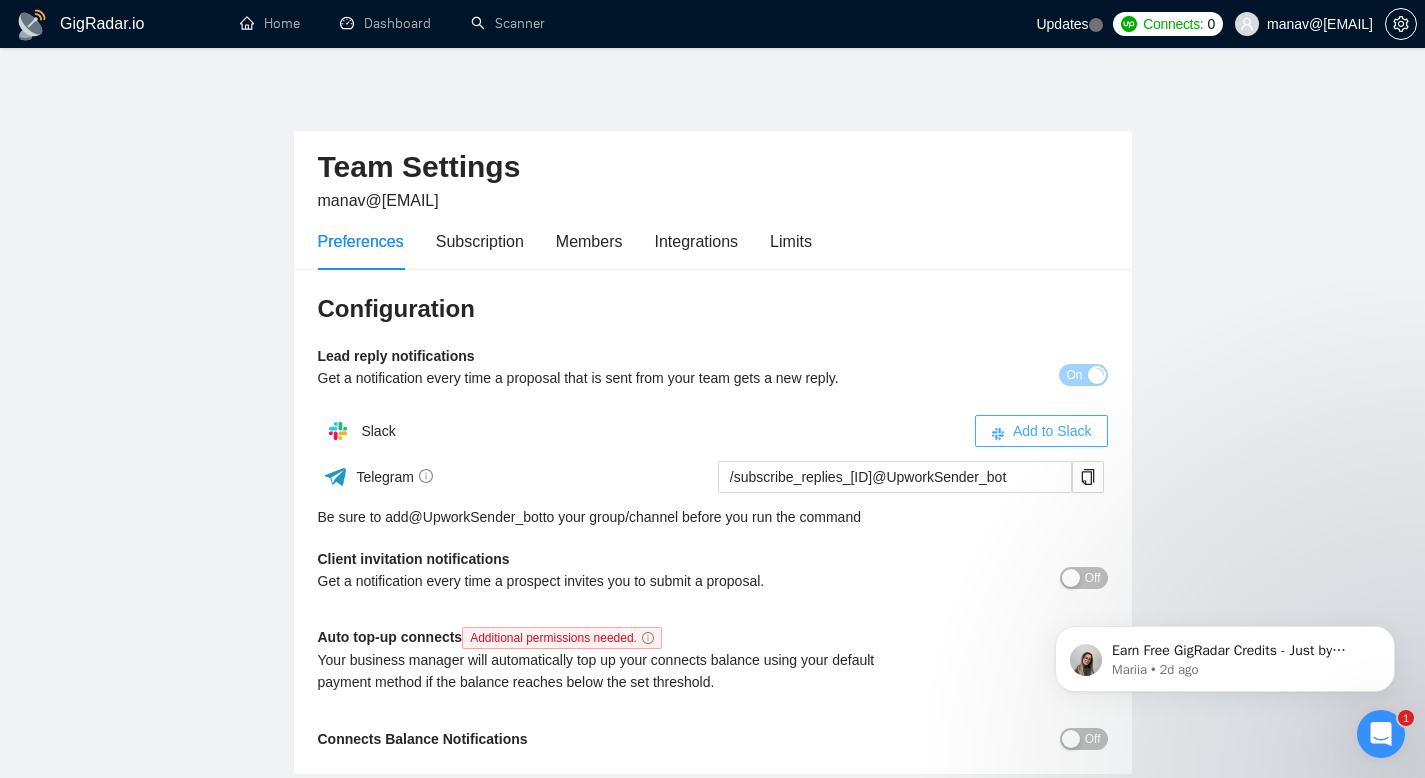 click on "Add to Slack" at bounding box center [1052, 431] 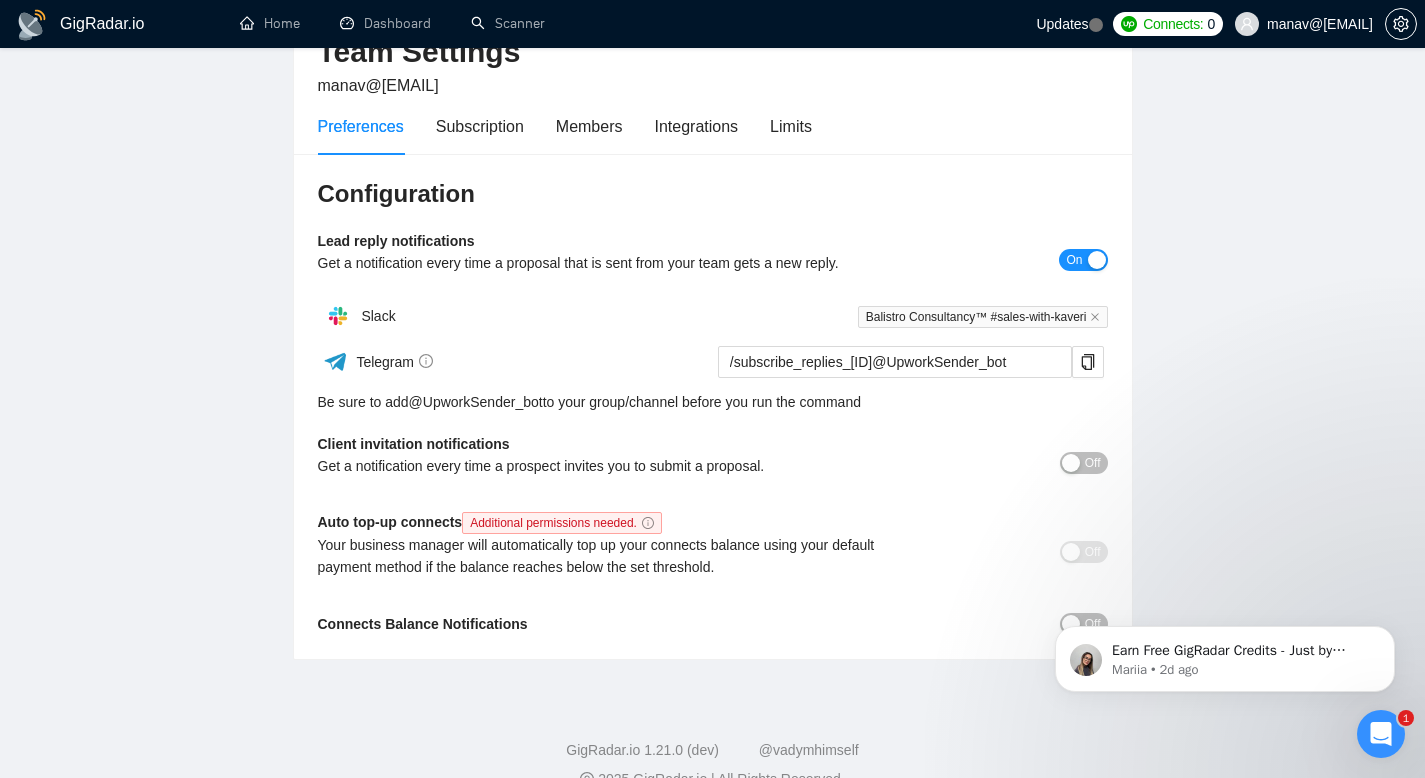 scroll, scrollTop: 122, scrollLeft: 0, axis: vertical 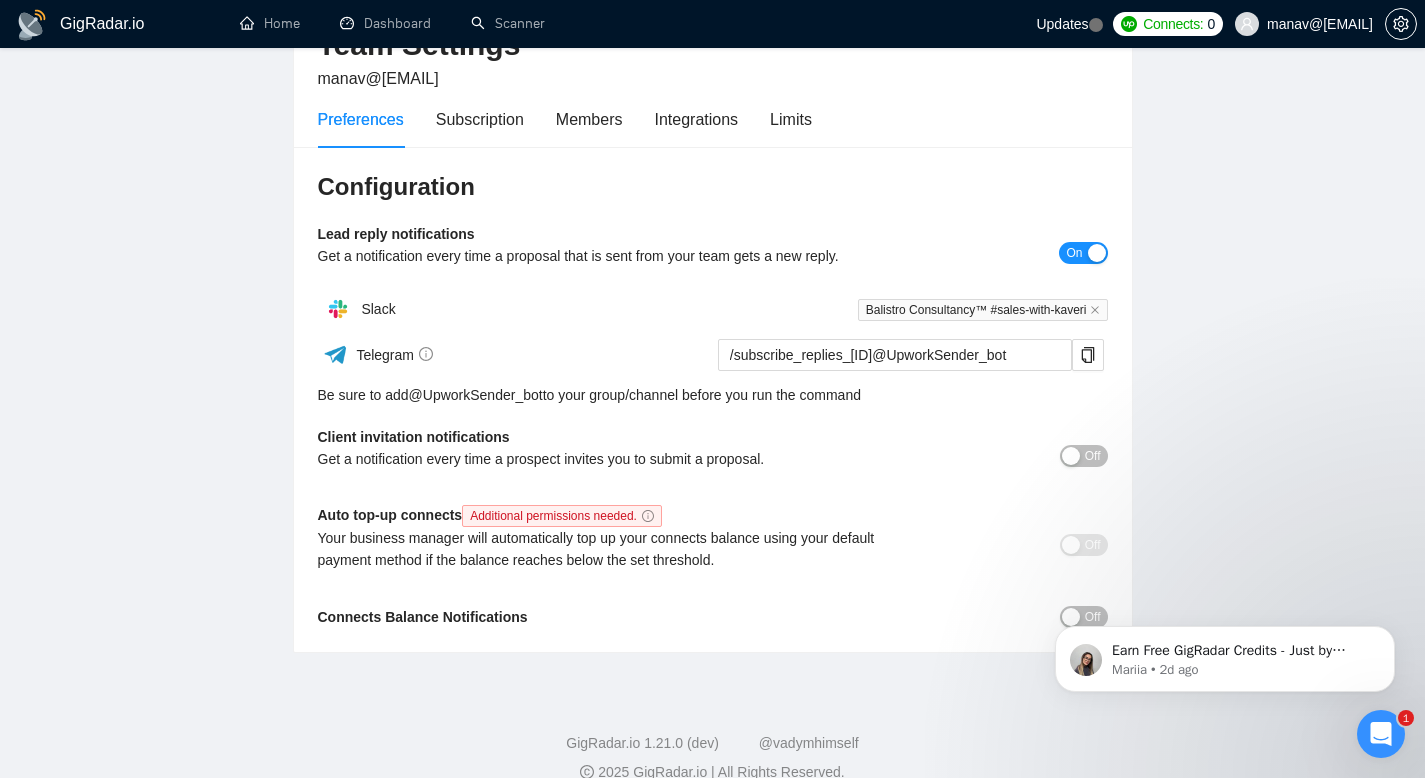 click on "Off" at bounding box center [1084, 456] 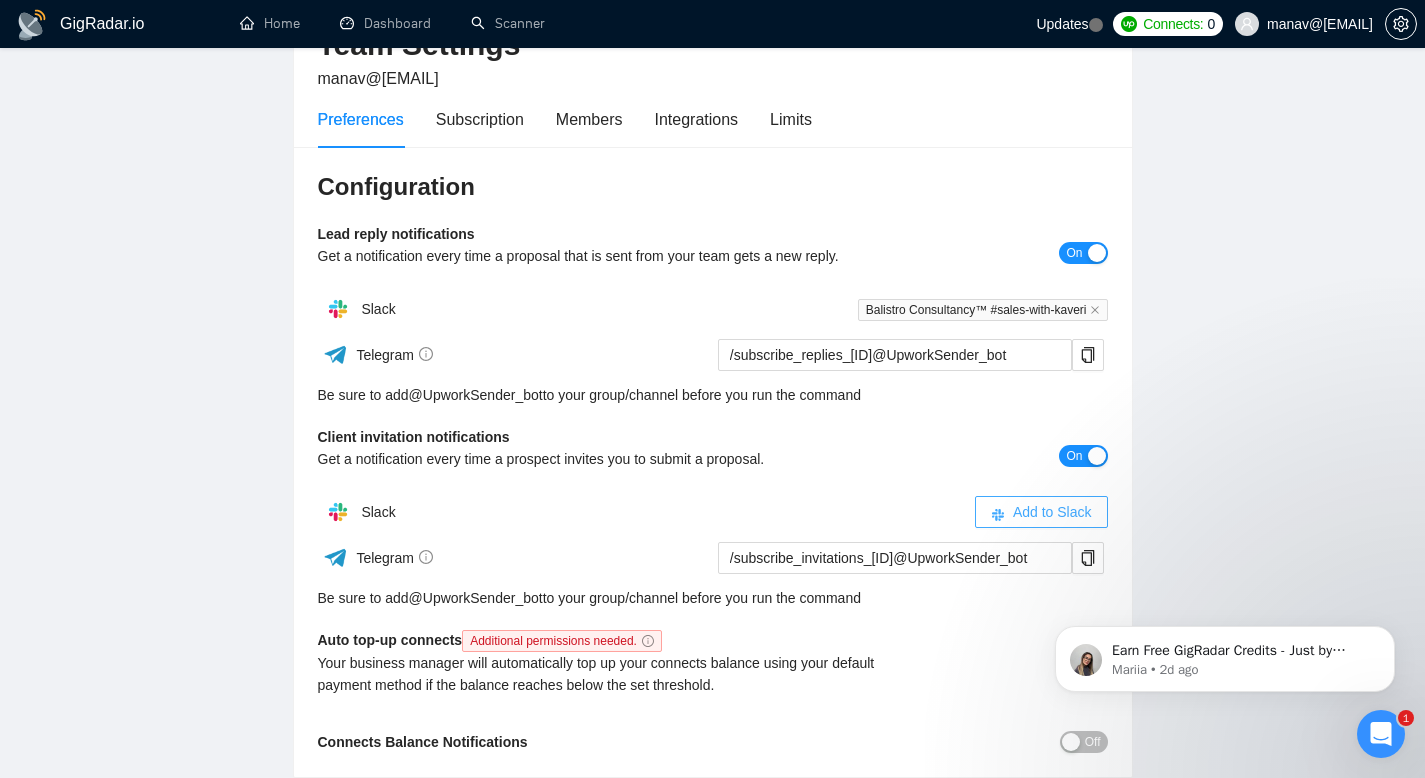 click on "Add to Slack" at bounding box center (1052, 512) 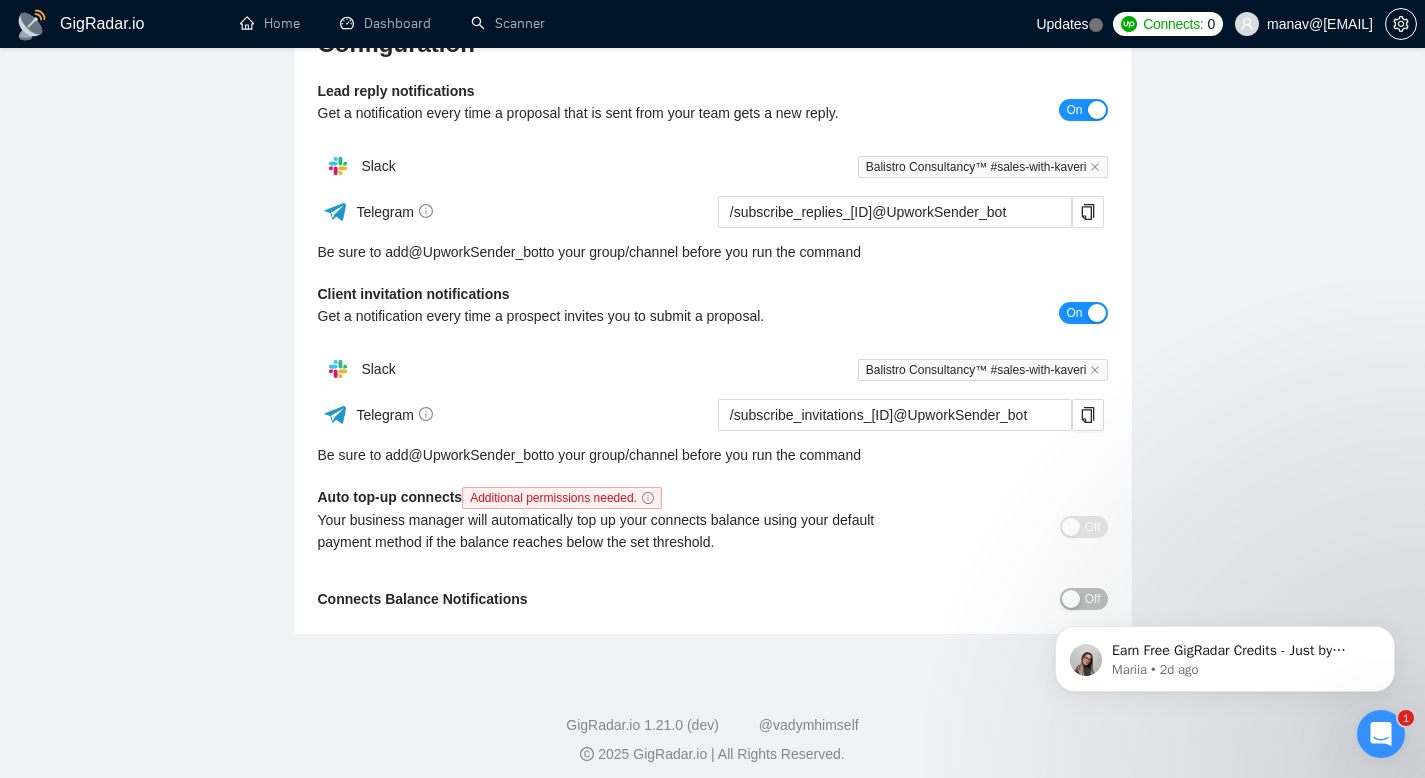 scroll, scrollTop: 271, scrollLeft: 0, axis: vertical 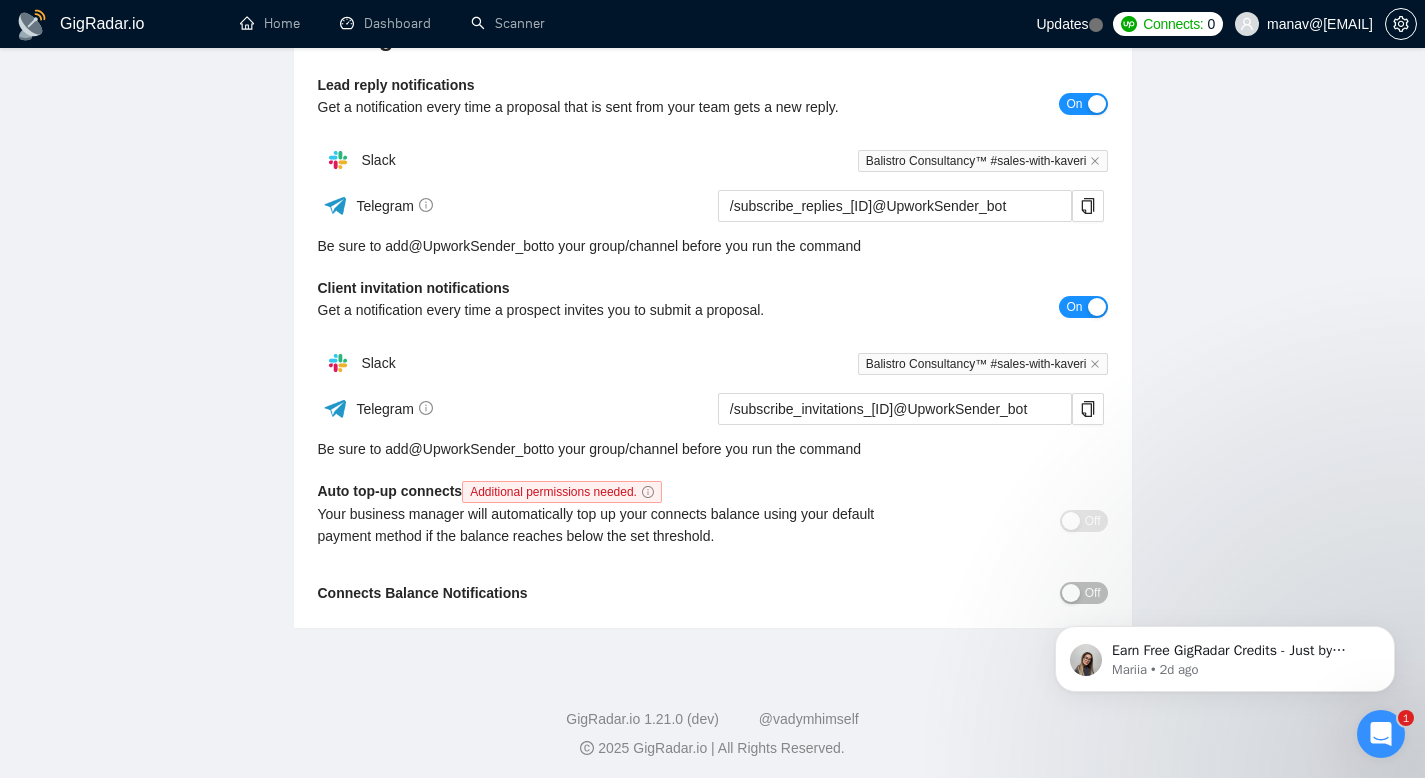 click on "Earn Free GigRadar Credits - Just by Sharing Your Story! 💬 Want more credits for sending proposals? It’s simple - share, inspire, and get rewarded! 🤫 Here’s how you can earn free credits: Introduce yourself in the #intros channel of the GigRadar Upwork Community and grab +20 credits for sending bids., Post your success story (closed projects, high LRR, etc.) in the #general channel and claim +50 credits for sending bids. Why? GigRadar is building a powerful network of freelancers and agencies. We want you to make valuable connections, showcase your wins, and inspire others while getting rewarded! 🚀 Not a member yet? Join our Slack community now 👉 Join Slack Community Claiming your credits is easy: Reply to this message with a screenshot of your post, and our Tech Support Team will instantly top up your credits! 💸 Mariia • 2d ago" at bounding box center [1225, 654] 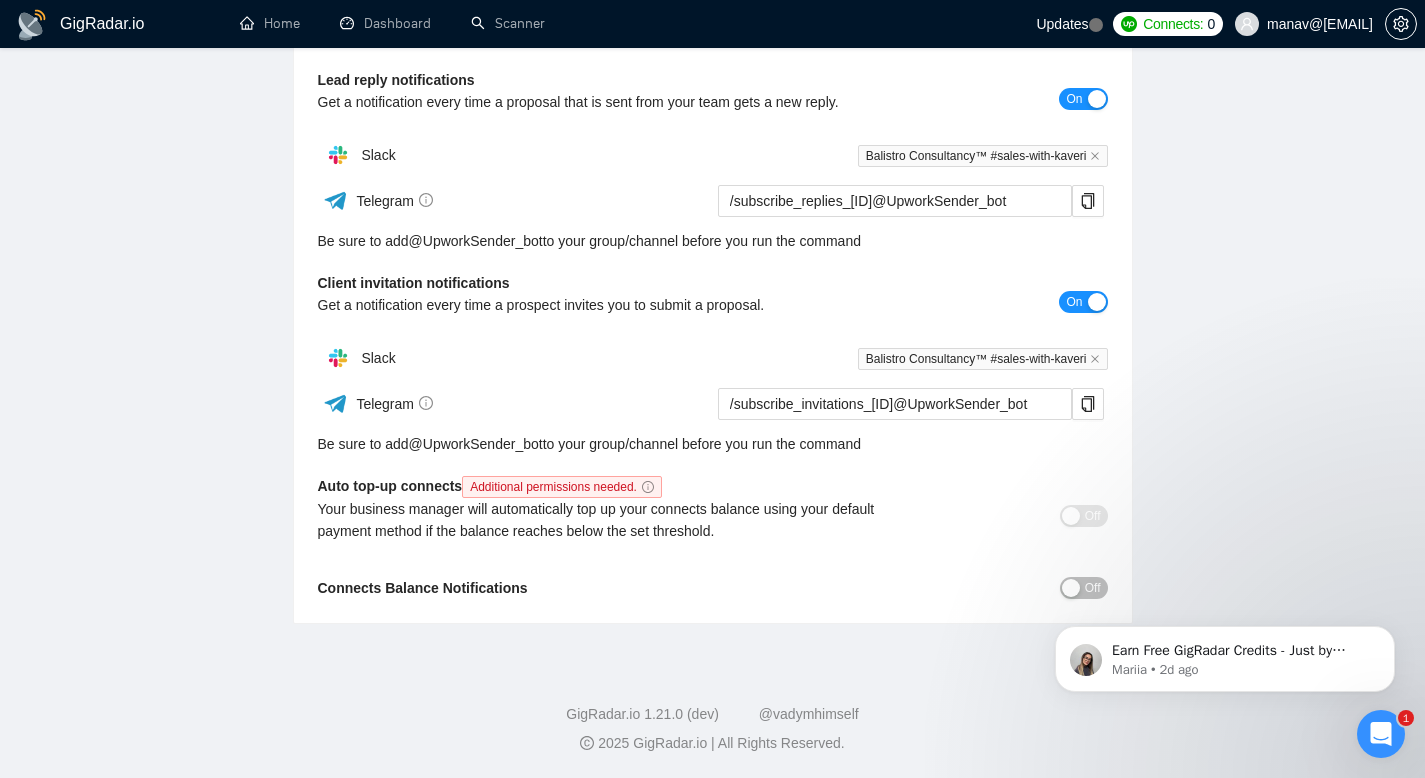 click on "Earn Free GigRadar Credits - Just by Sharing Your Story! 💬 Want more credits for sending proposals? It’s simple - share, inspire, and get rewarded! 🤫 Here’s how you can earn free credits: Introduce yourself in the #intros channel of the GigRadar Upwork Community and grab +20 credits for sending bids., Post your success story (closed projects, high LRR, etc.) in the #general channel and claim +50 credits for sending bids. Why? GigRadar is building a powerful network of freelancers and agencies. We want you to make valuable connections, showcase your wins, and inspire others while getting rewarded! 🚀 Not a member yet? Join our Slack community now 👉 Join Slack Community Claiming your credits is easy: Reply to this message with a screenshot of your post, and our Tech Support Team will instantly top up your credits! 💸 Mariia • 2d ago" at bounding box center [1225, 654] 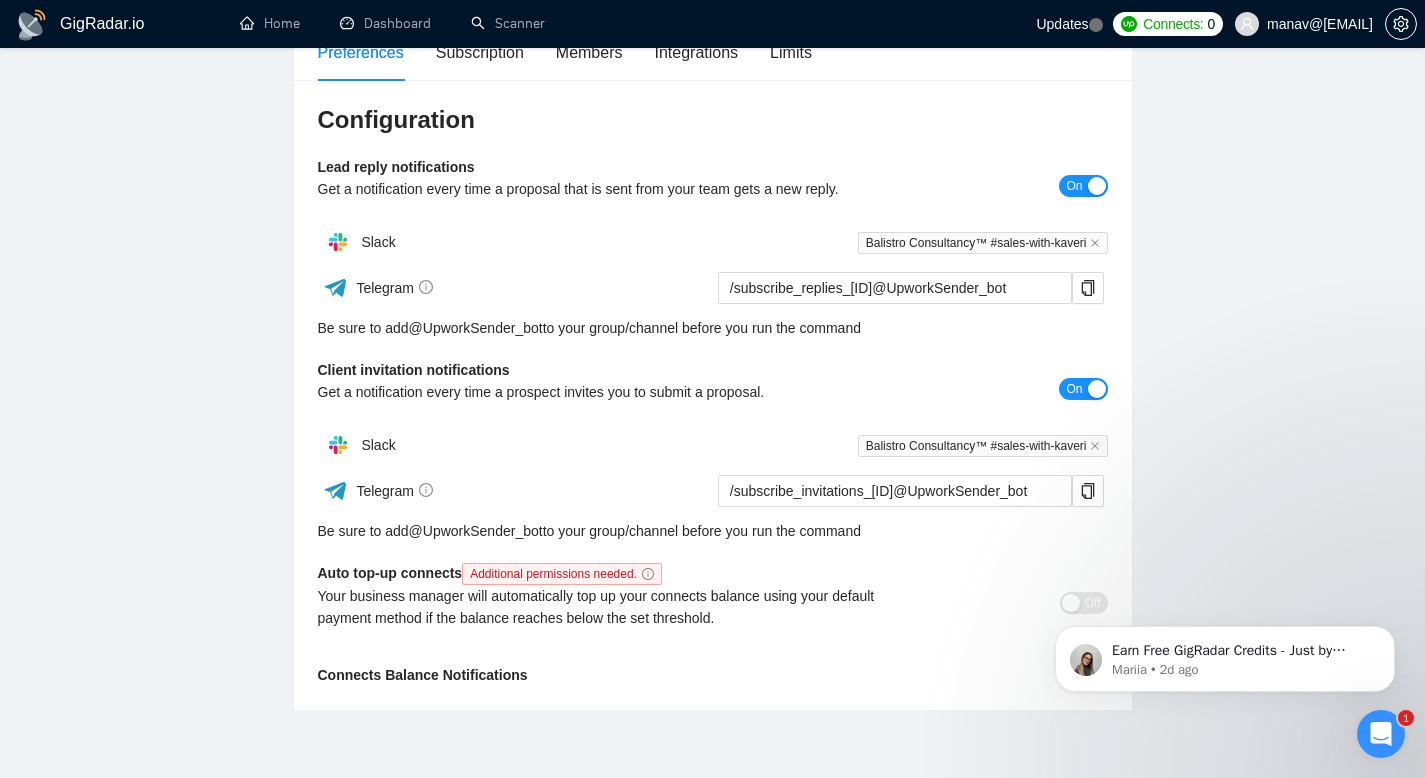 scroll, scrollTop: 0, scrollLeft: 0, axis: both 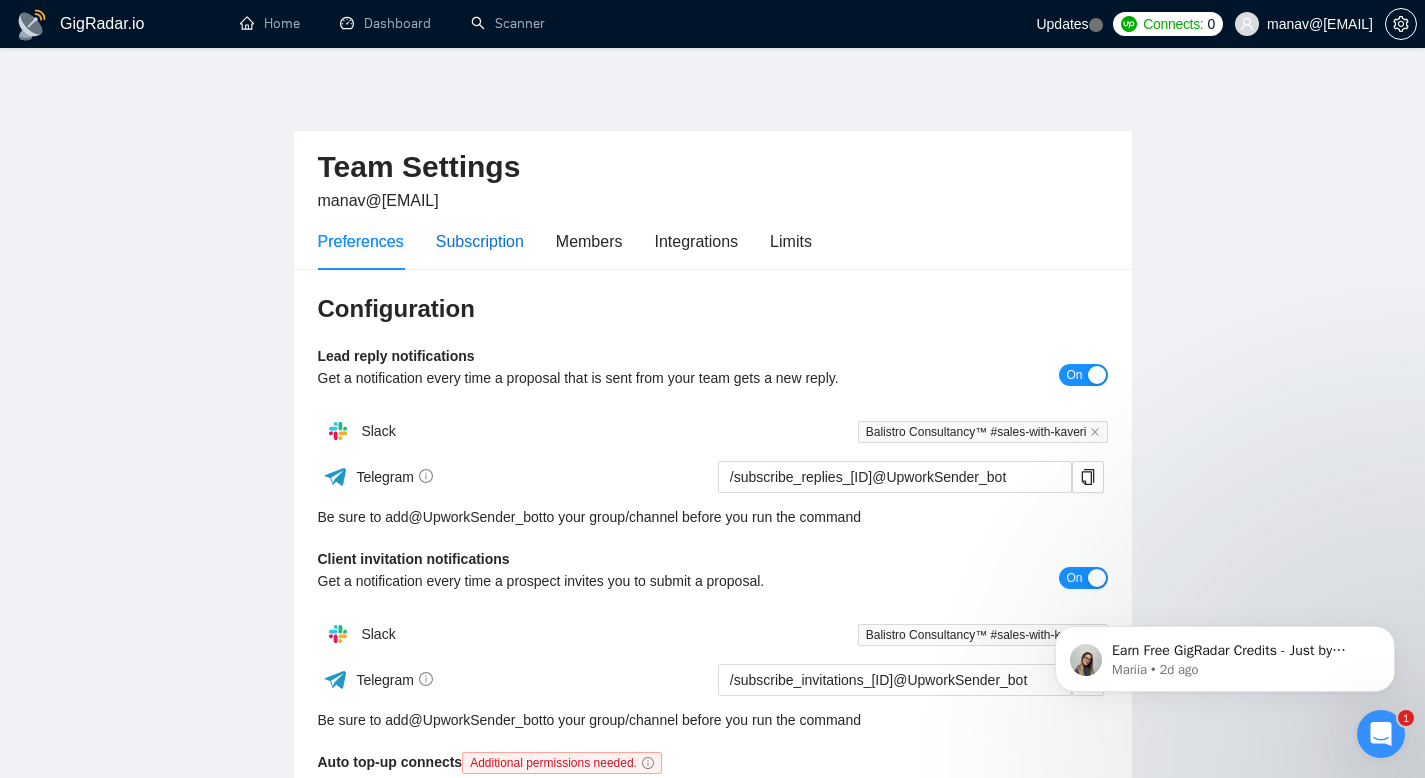 click on "Subscription" at bounding box center [480, 241] 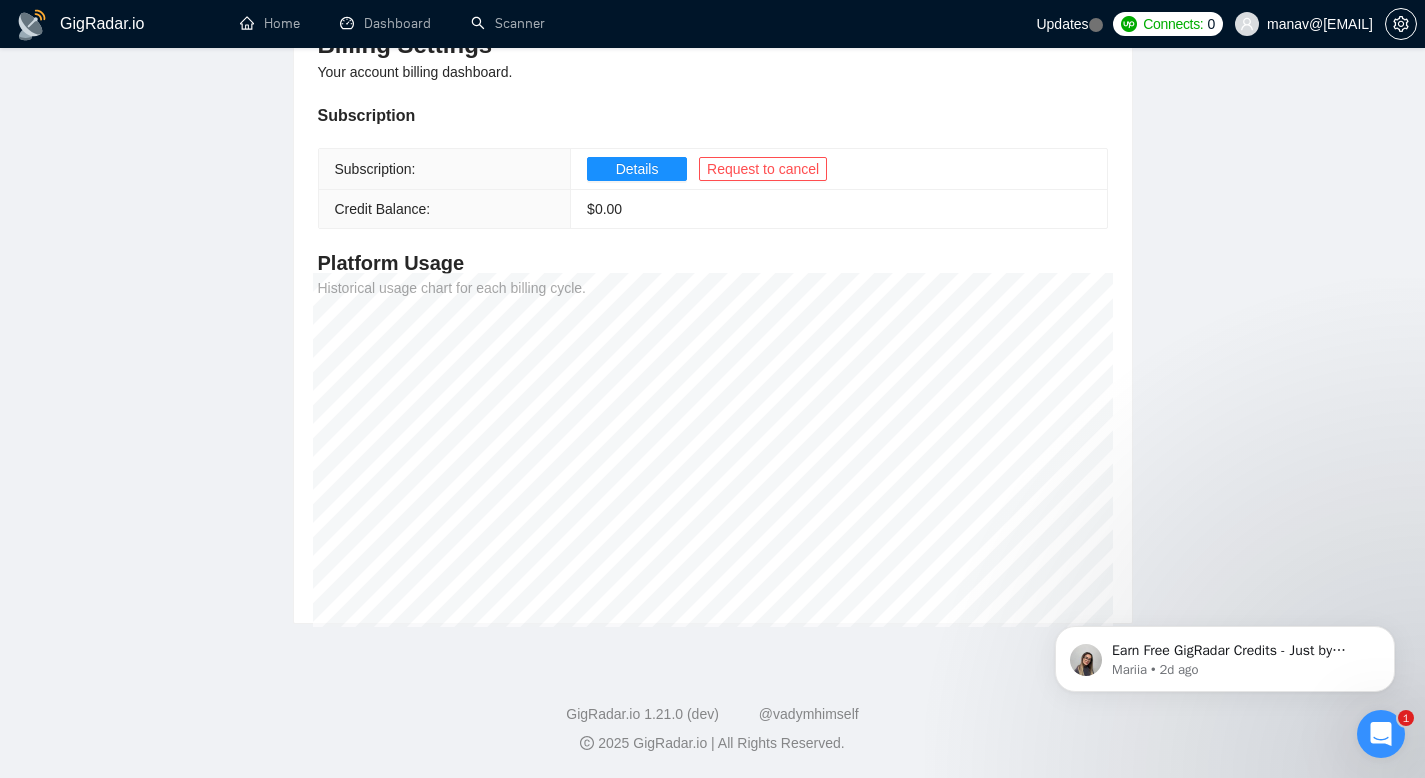 scroll, scrollTop: 0, scrollLeft: 0, axis: both 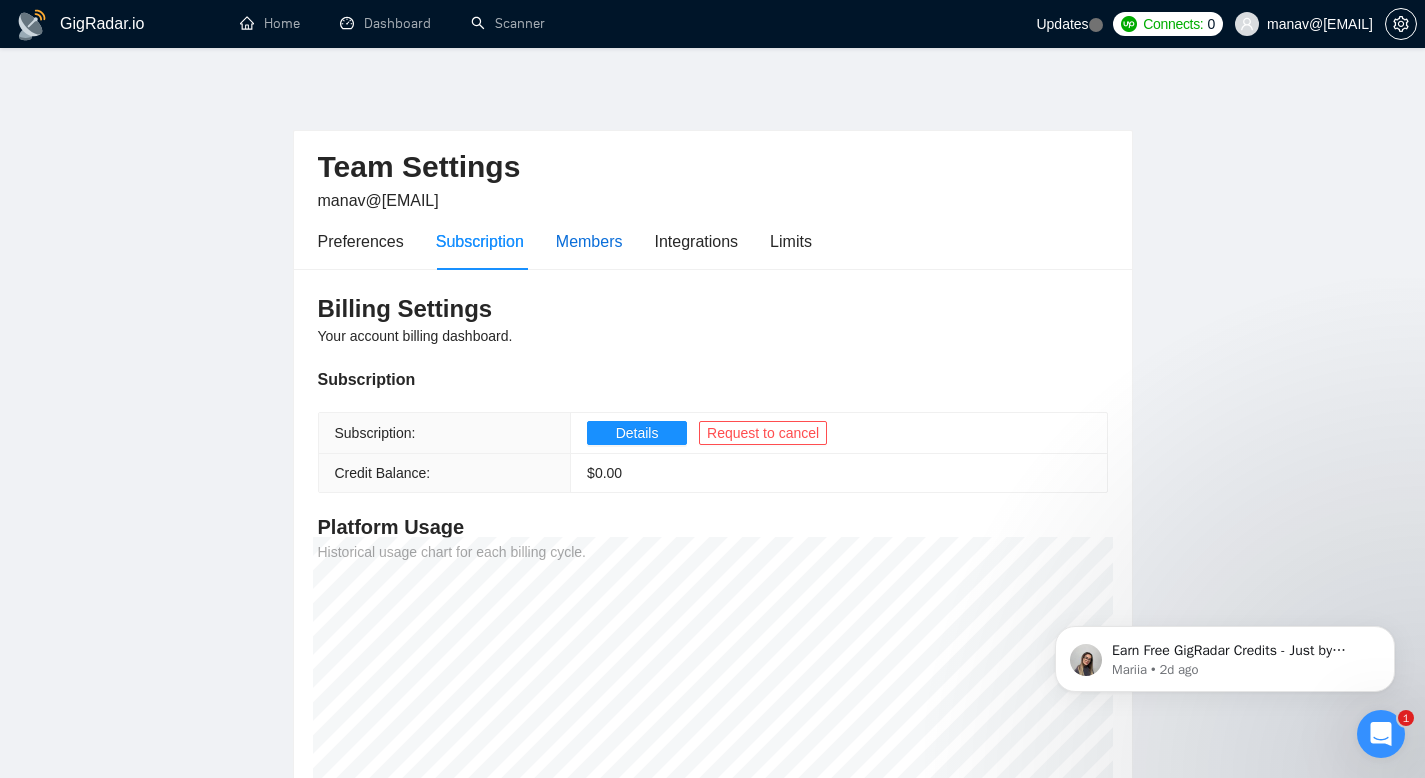 click on "Members" at bounding box center (589, 241) 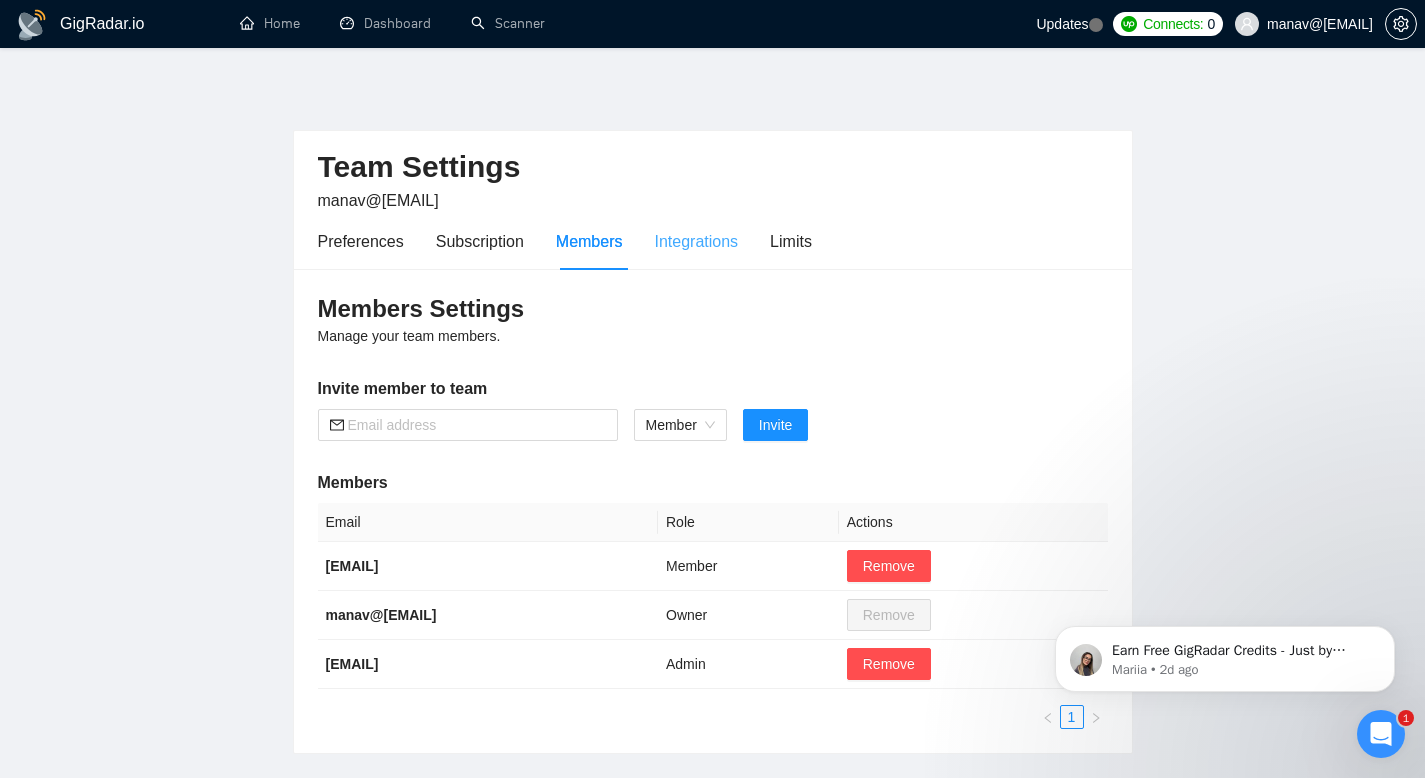 click on "Integrations" at bounding box center (697, 241) 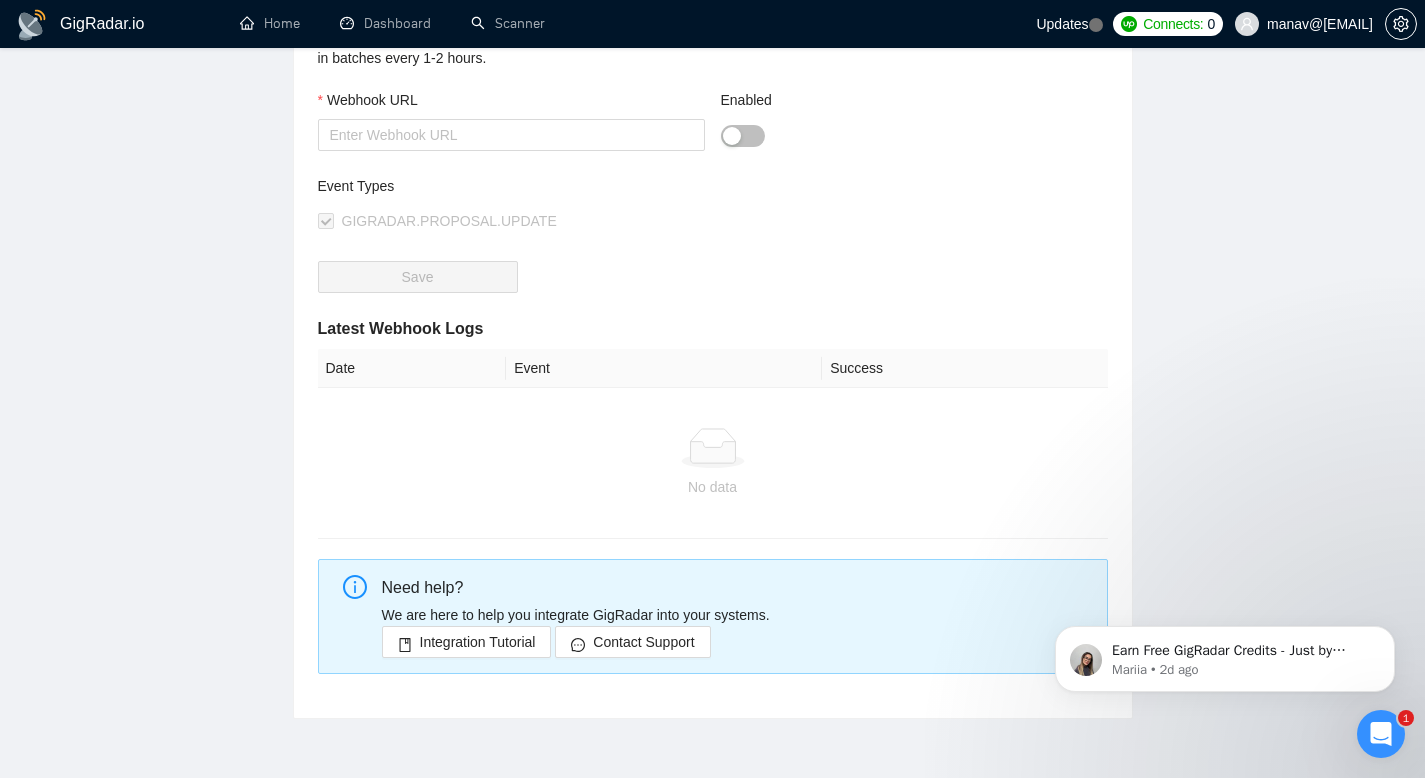 scroll, scrollTop: 0, scrollLeft: 0, axis: both 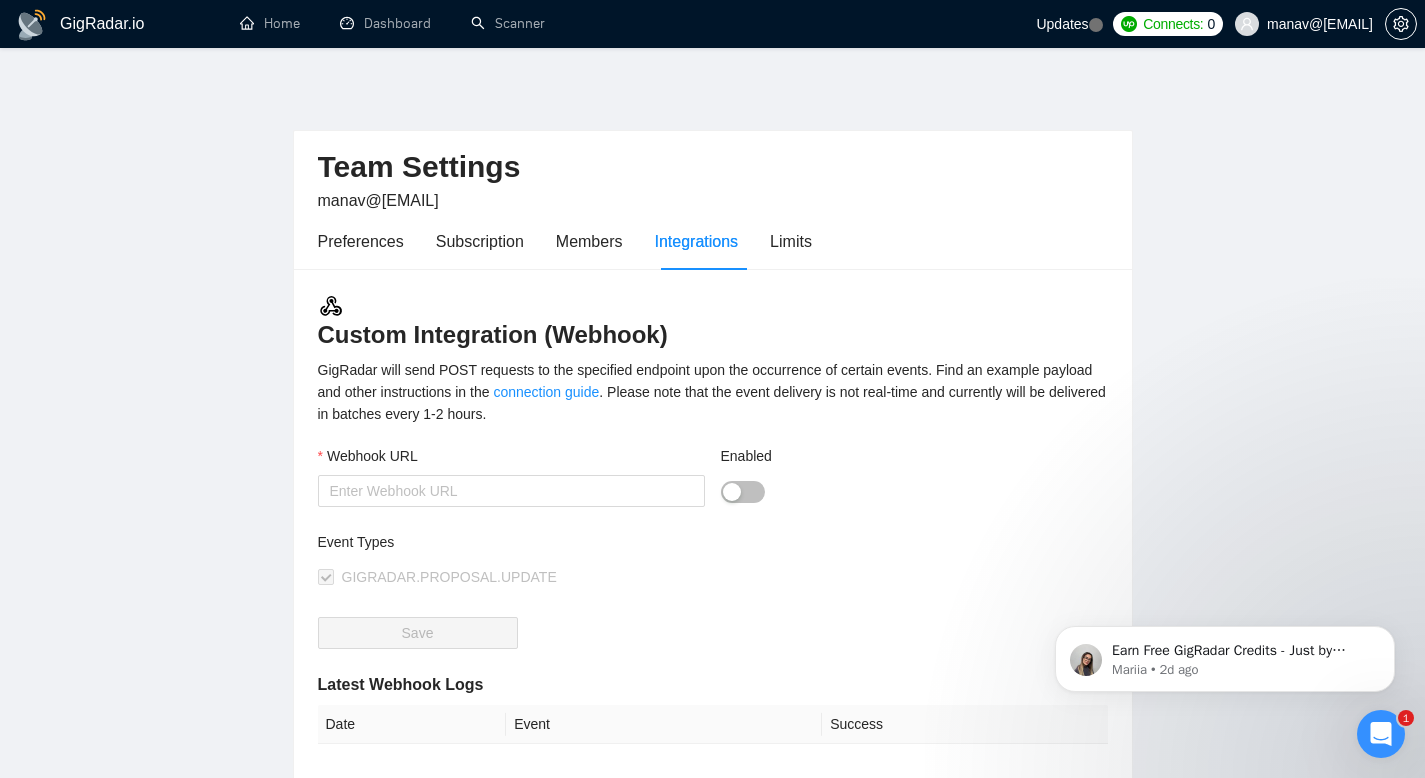 click on "Preferences Subscription Members Integrations Limits" at bounding box center (565, 241) 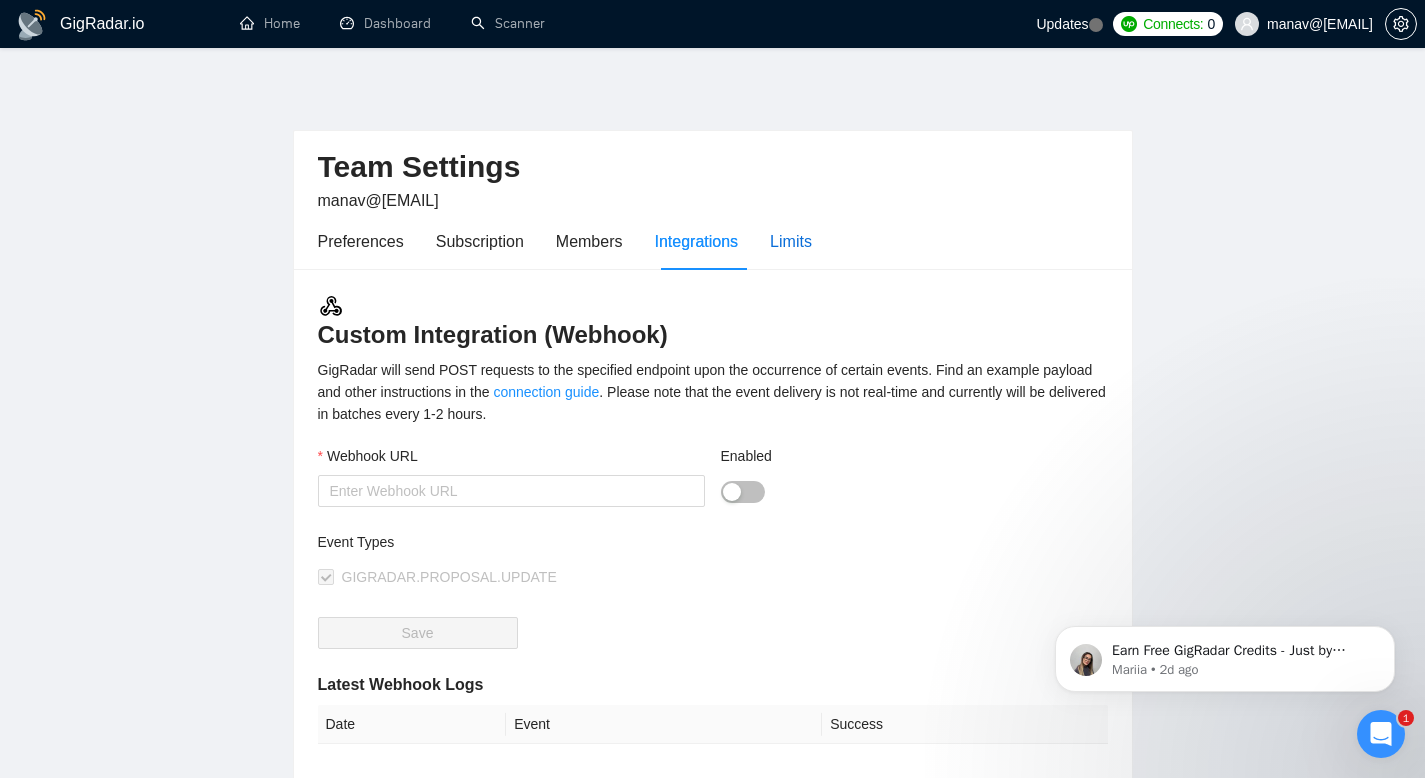 click on "Limits" at bounding box center (791, 241) 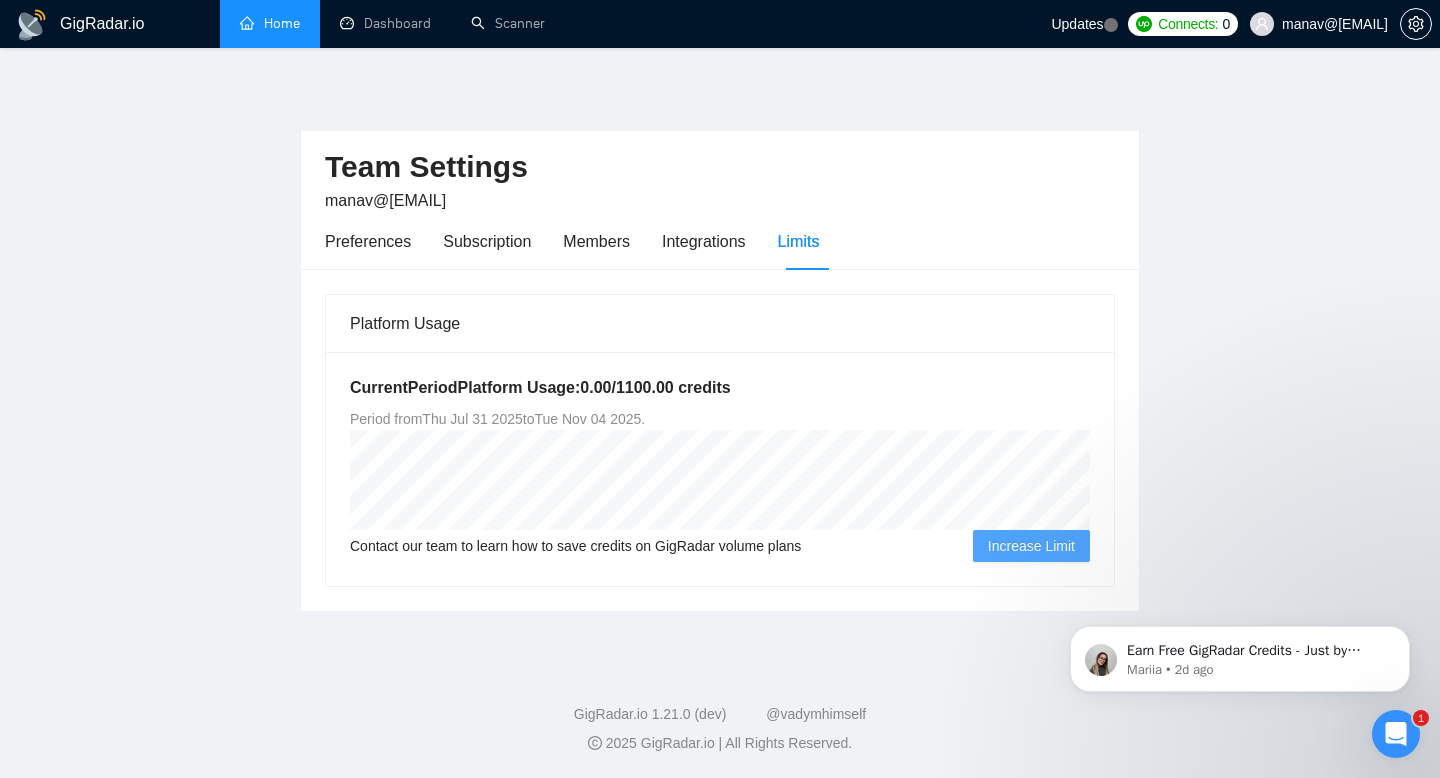 click on "Home" at bounding box center (270, 23) 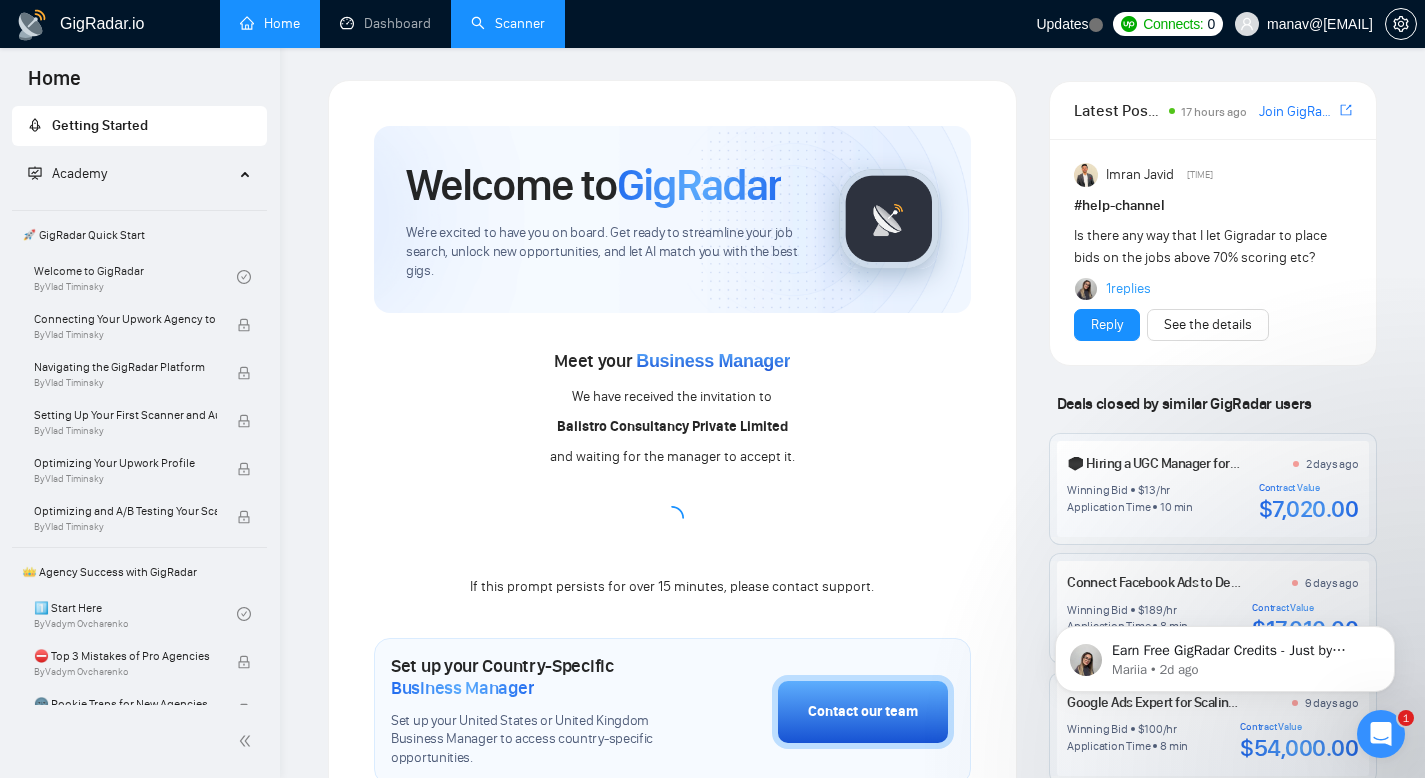 click on "Scanner" at bounding box center [508, 23] 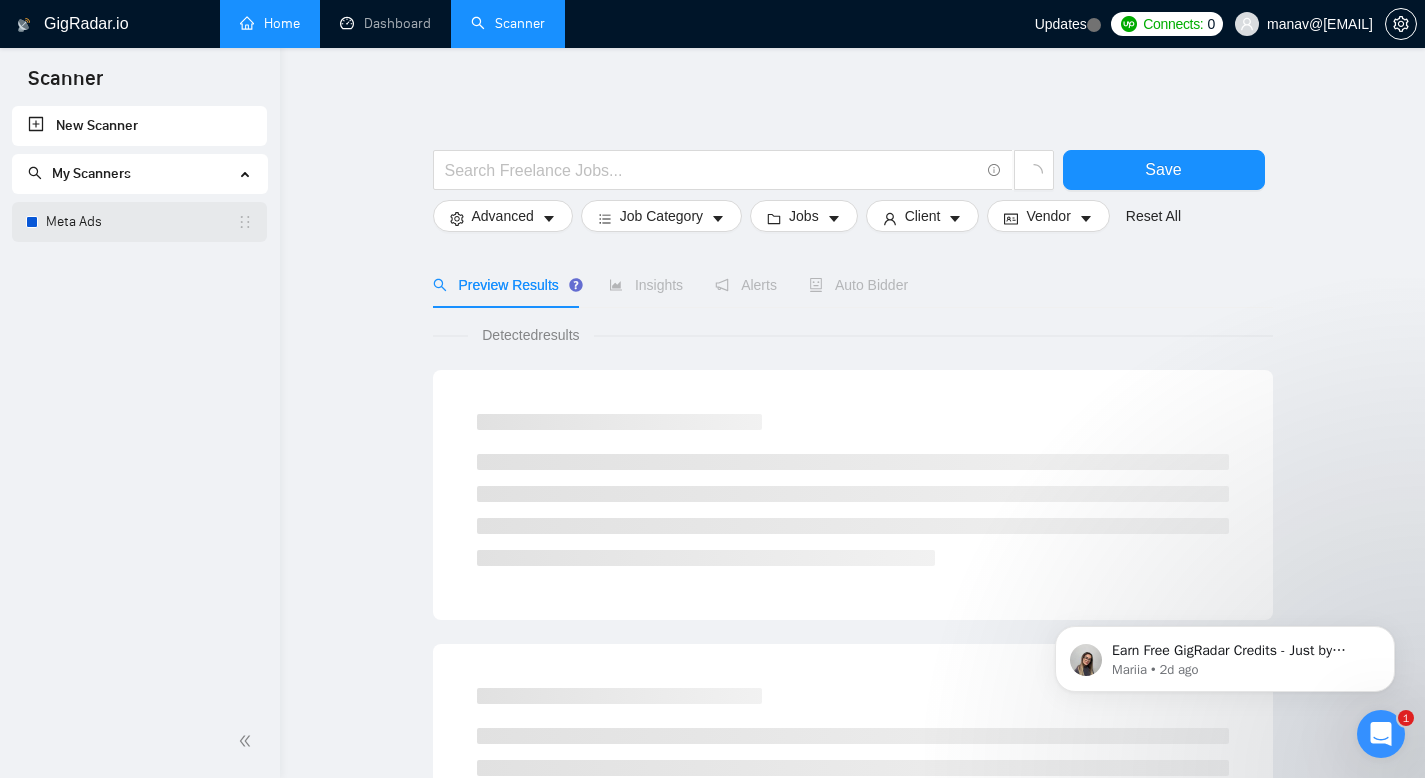 click on "Meta Ads" at bounding box center (141, 222) 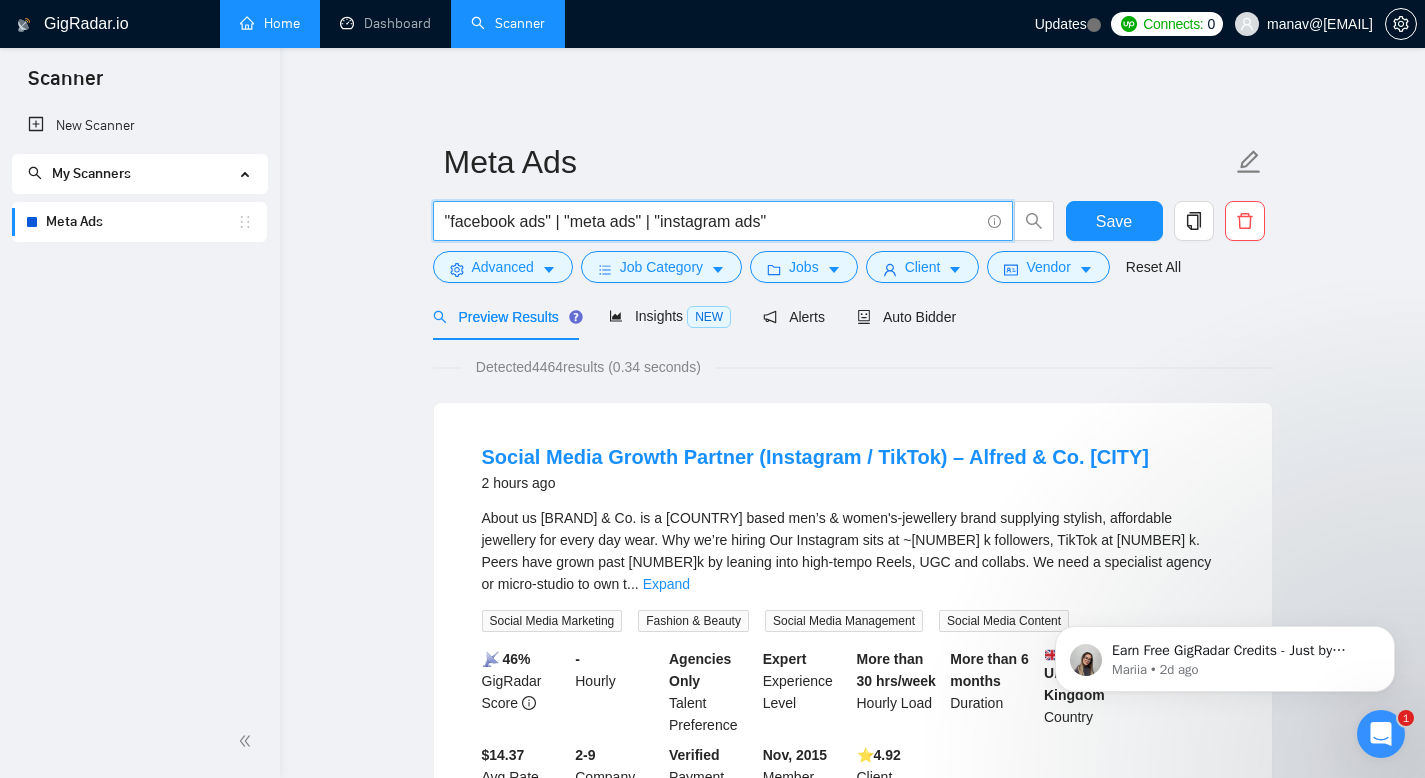 click on ""facebook ads" | "meta ads" | "instagram ads"" at bounding box center (712, 221) 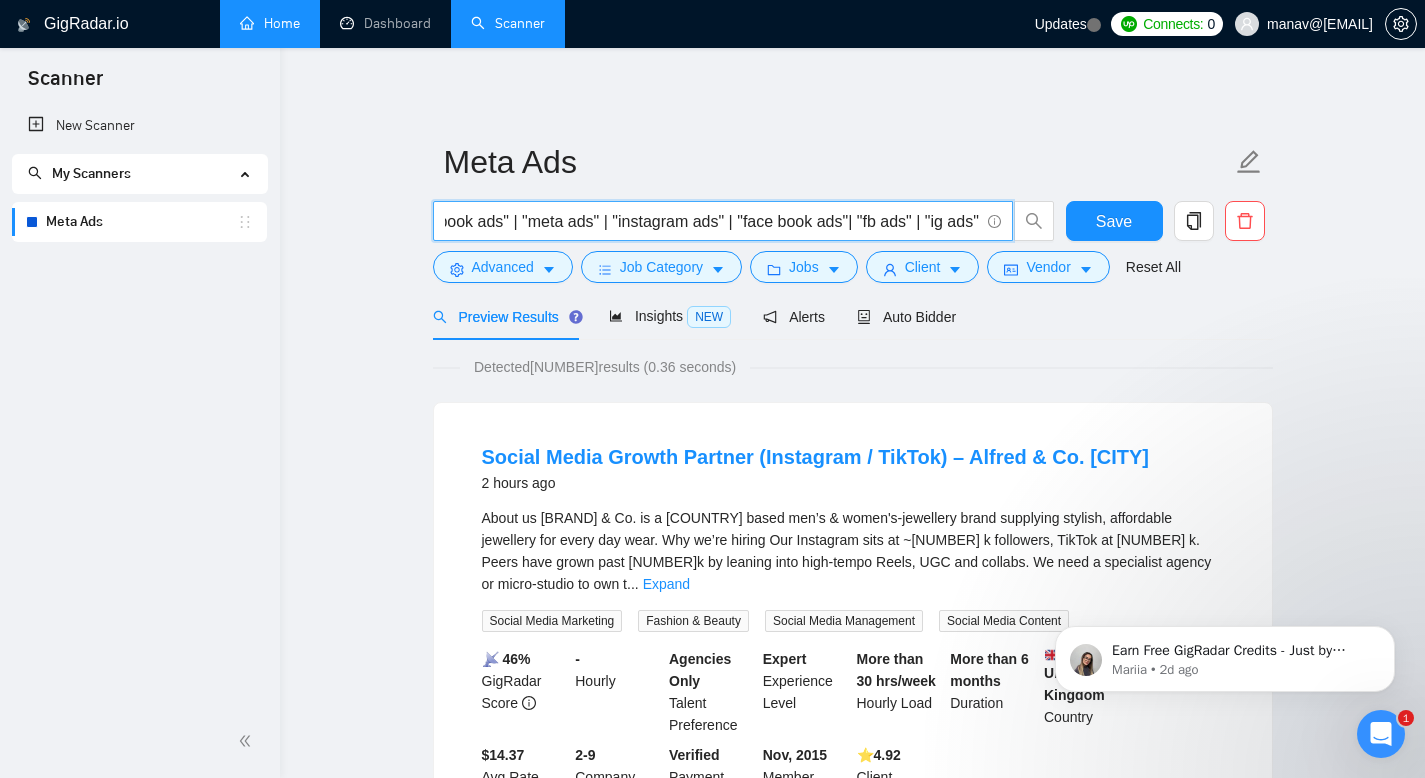 scroll, scrollTop: 0, scrollLeft: 68, axis: horizontal 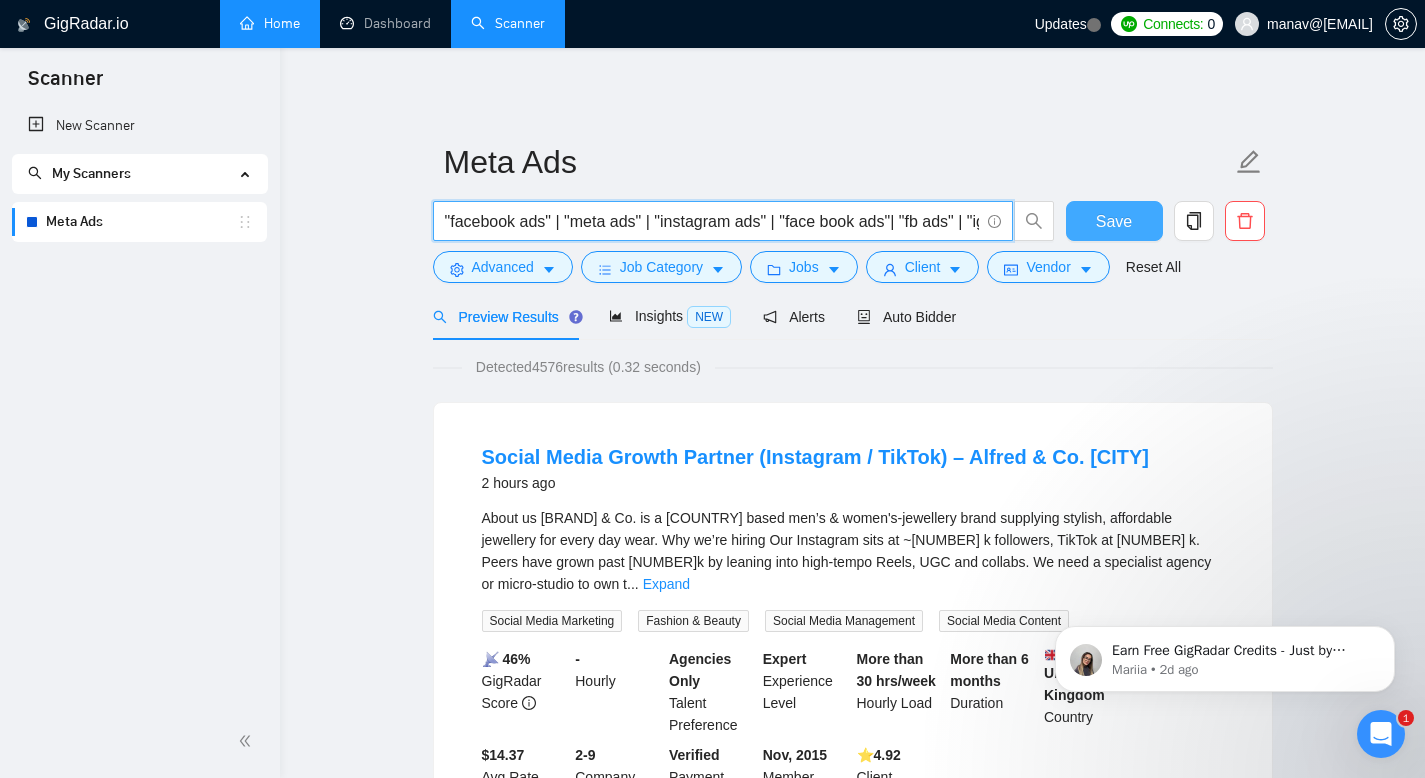 click on "Save" at bounding box center [1114, 221] 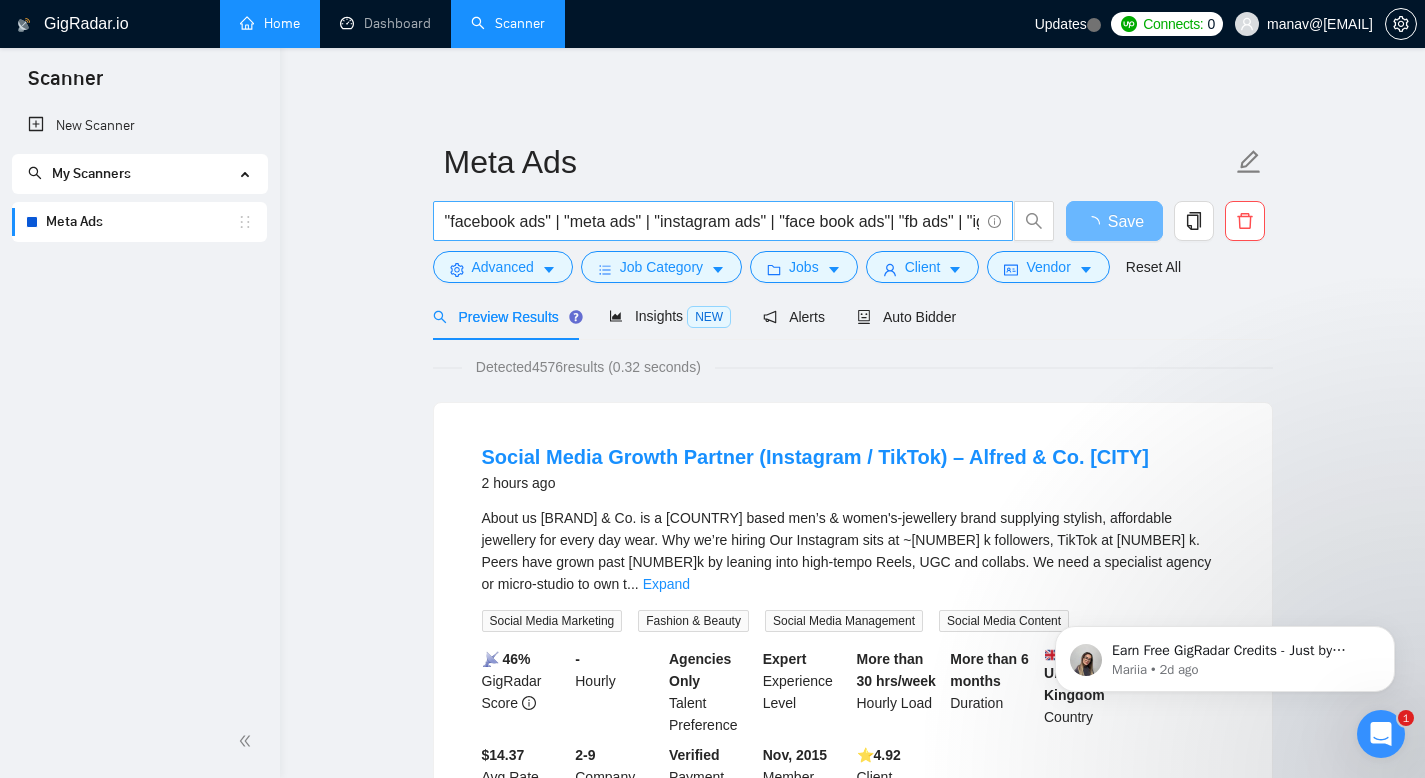 click on ""facebook ads" | "meta ads" | "instagram ads" | "face book ads"| "fb ads" | "ig ads"" at bounding box center [712, 221] 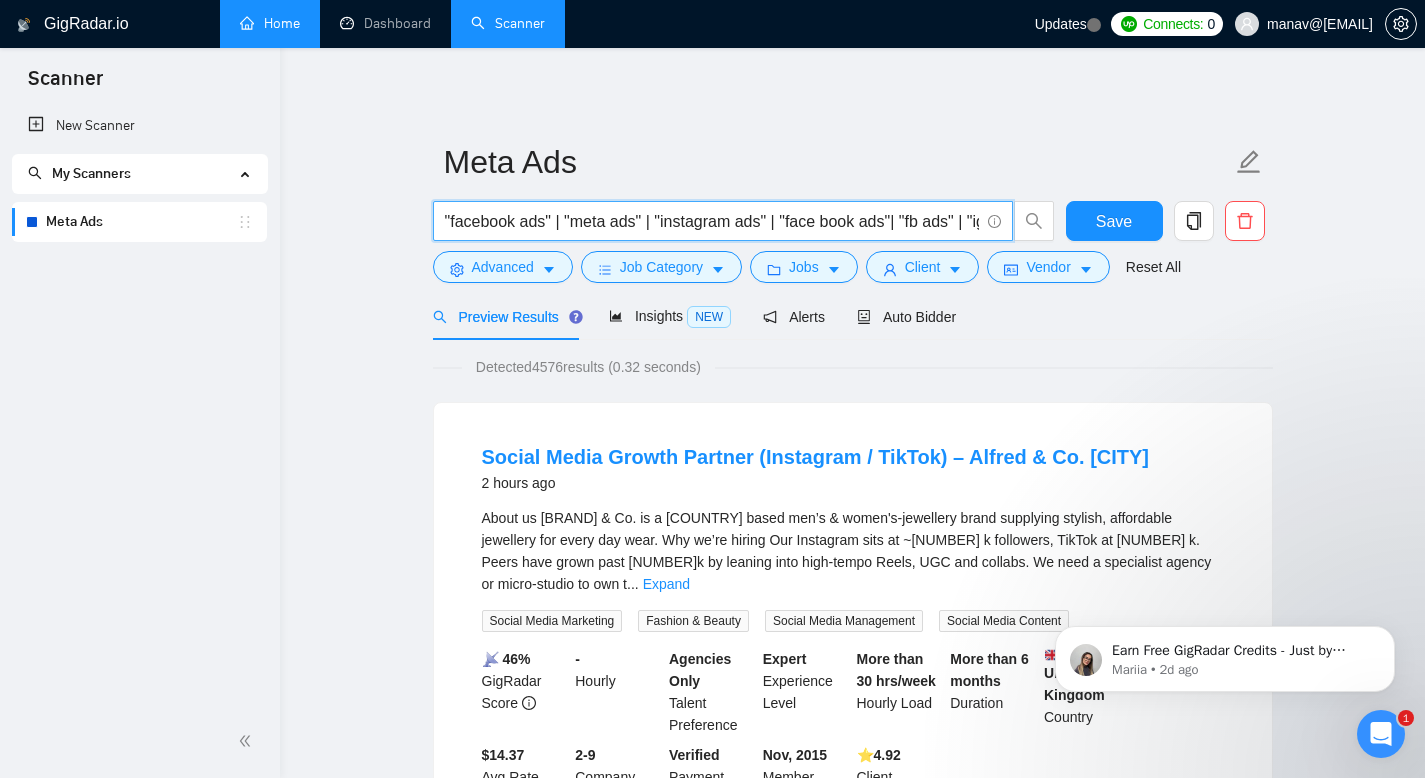 scroll, scrollTop: 0, scrollLeft: 72, axis: horizontal 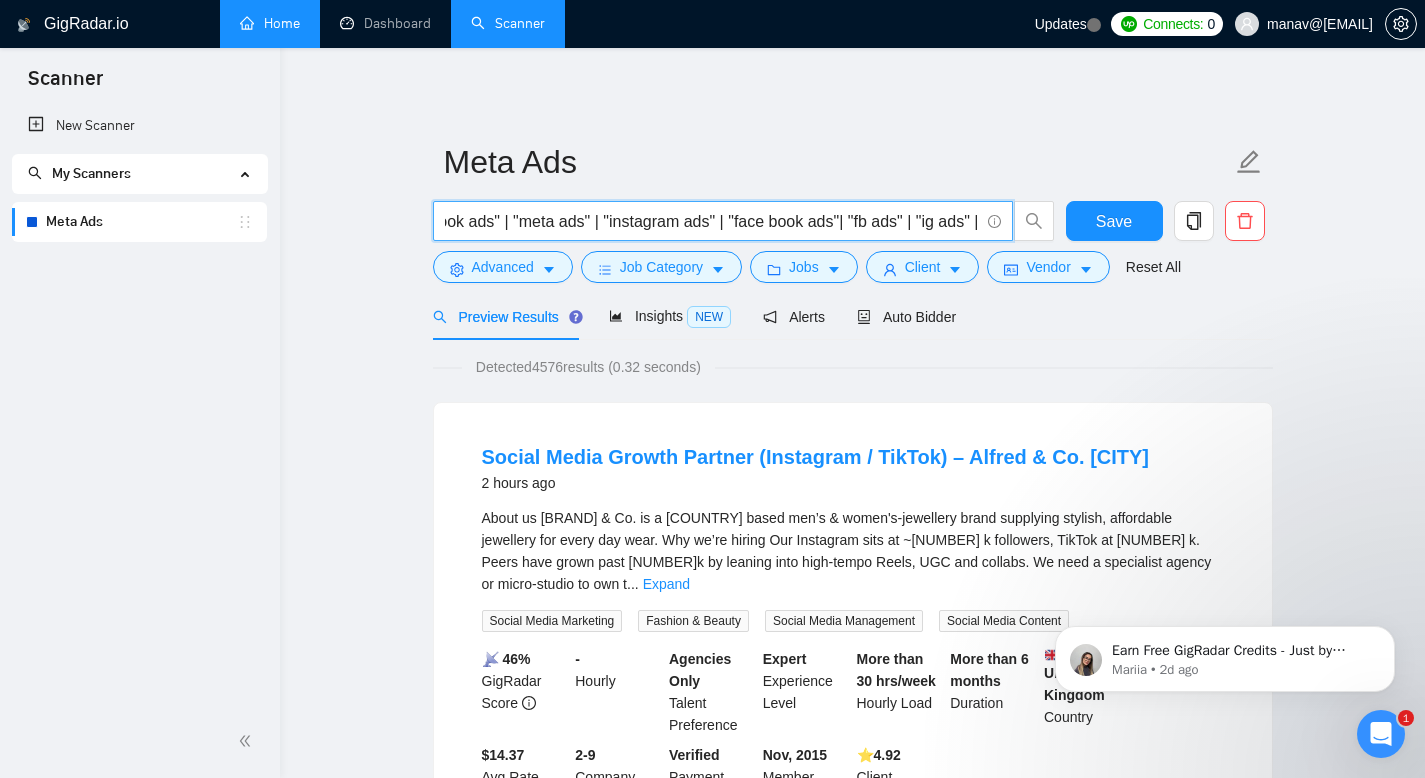 paste on ""facebook ads" | "meta ads" | "instagram ads" | "face book ads"| "fb ads" | "ig ads"" 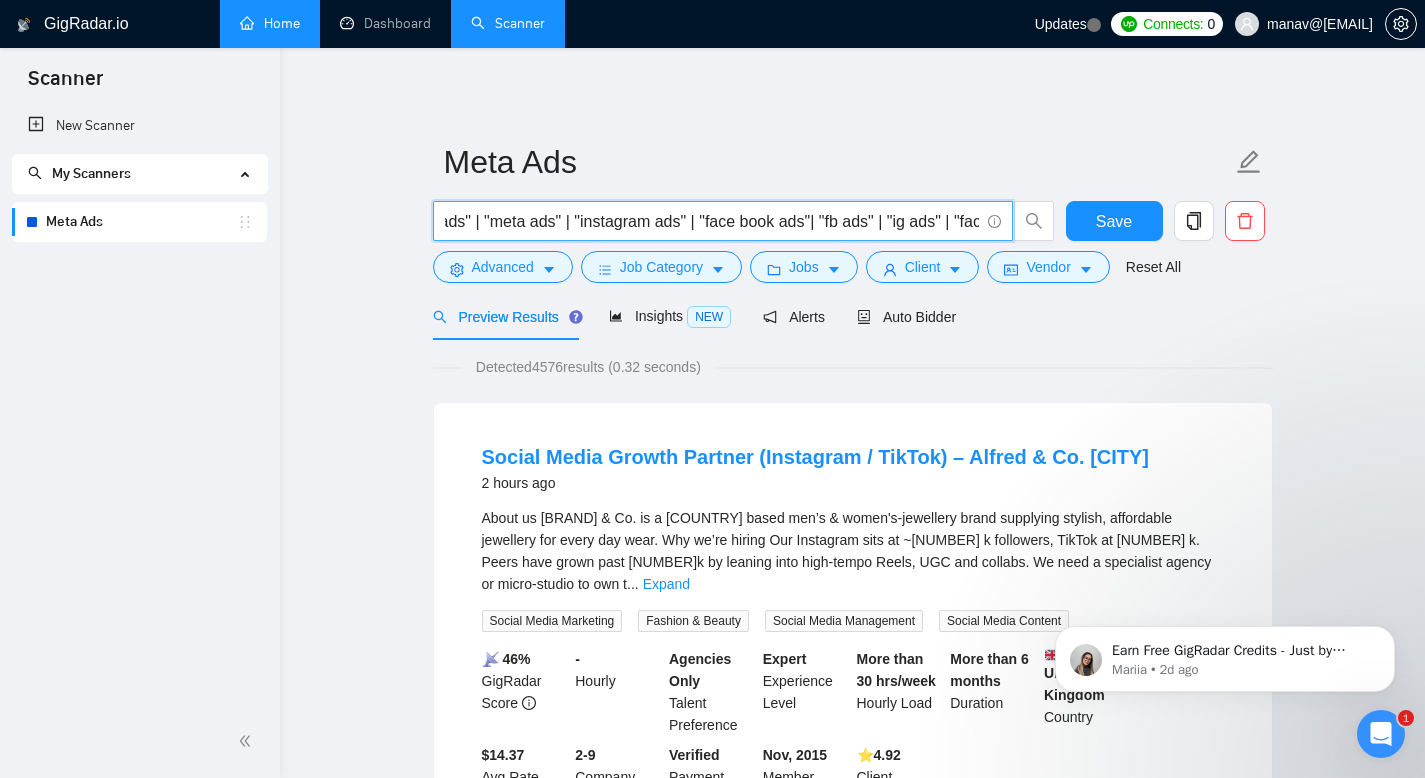scroll, scrollTop: 0, scrollLeft: 686, axis: horizontal 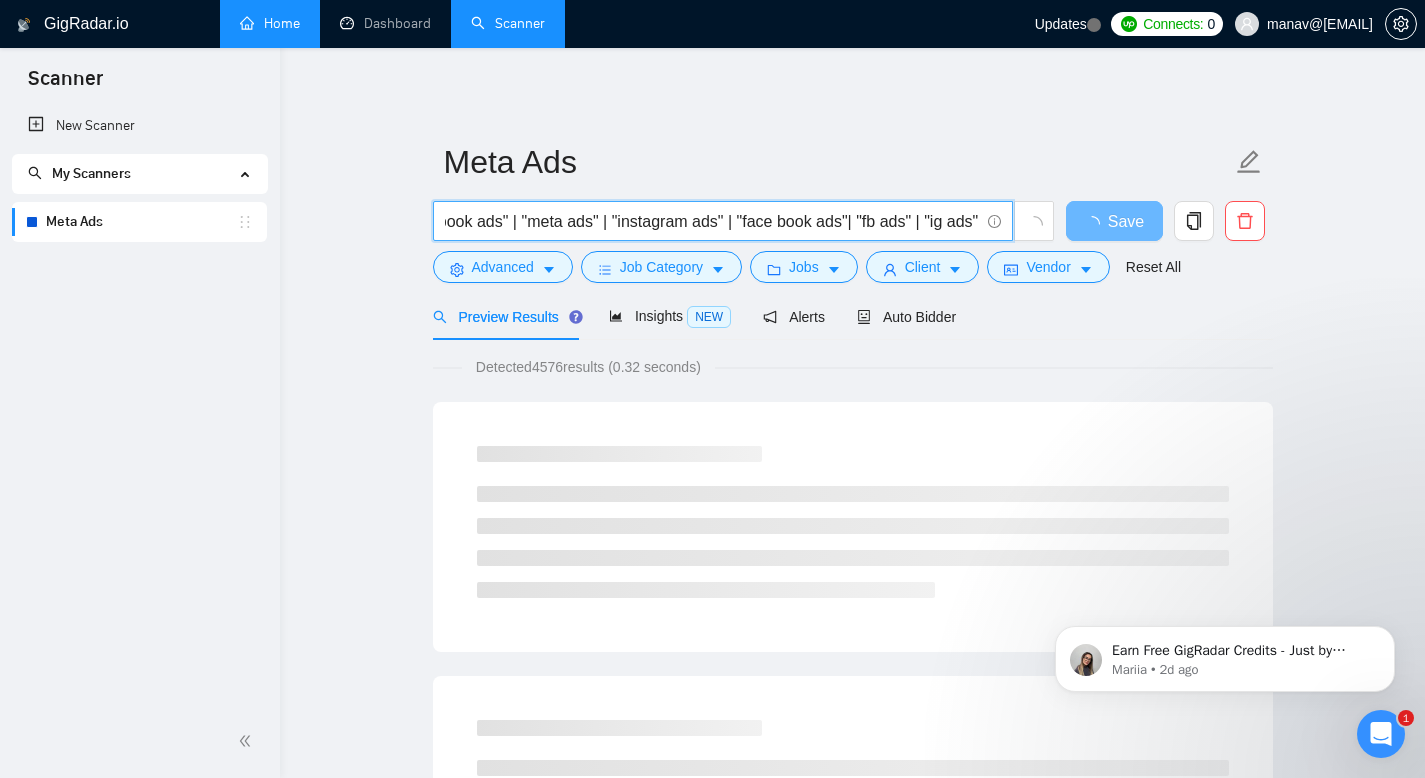 click on ""facebook ads" | "meta ads" | "instagram ads" | "face book ads"| "fb ads" | "ig ads" | "facebook ads" | "meta ads" | "instagram ads" | "face book ads"| "fb ads" | "ig ads"" at bounding box center (712, 221) 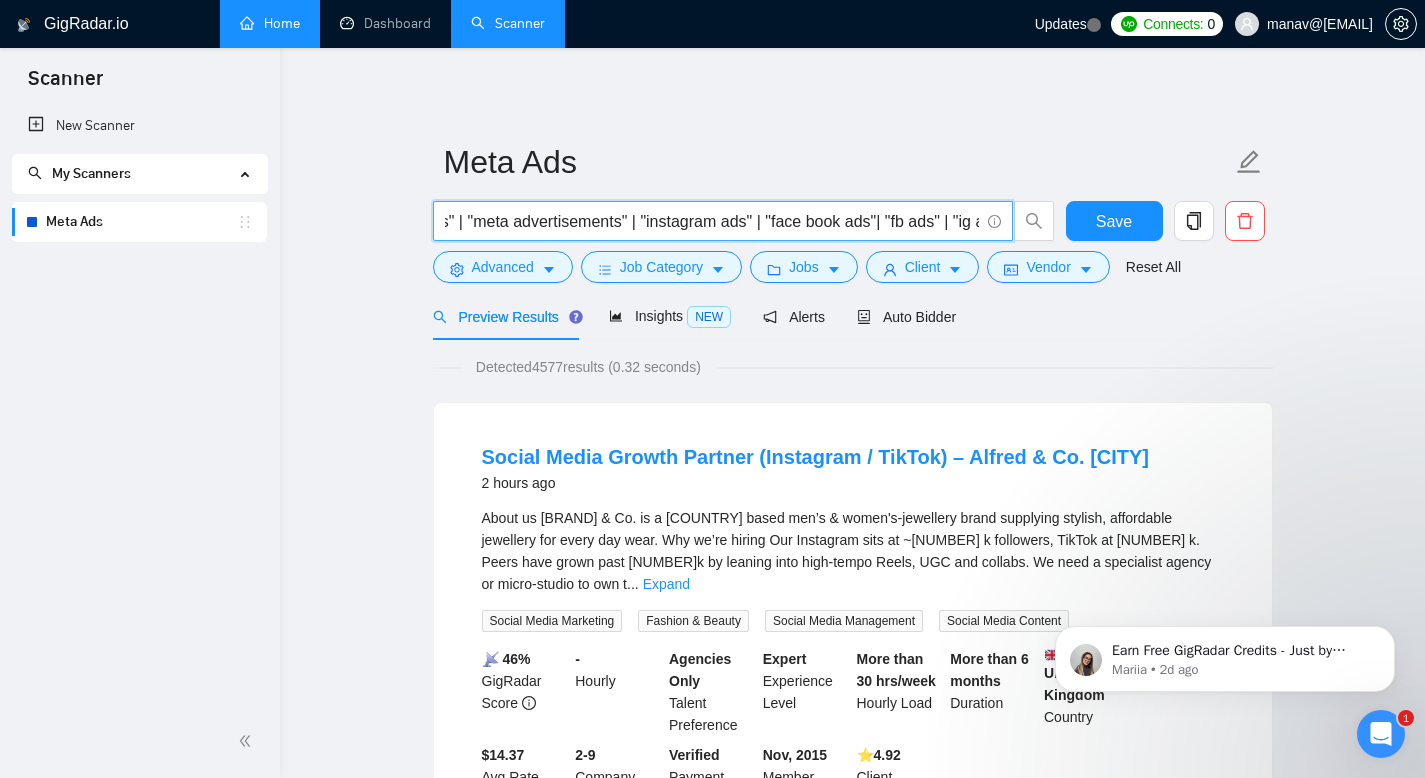 paste on "vertisement" 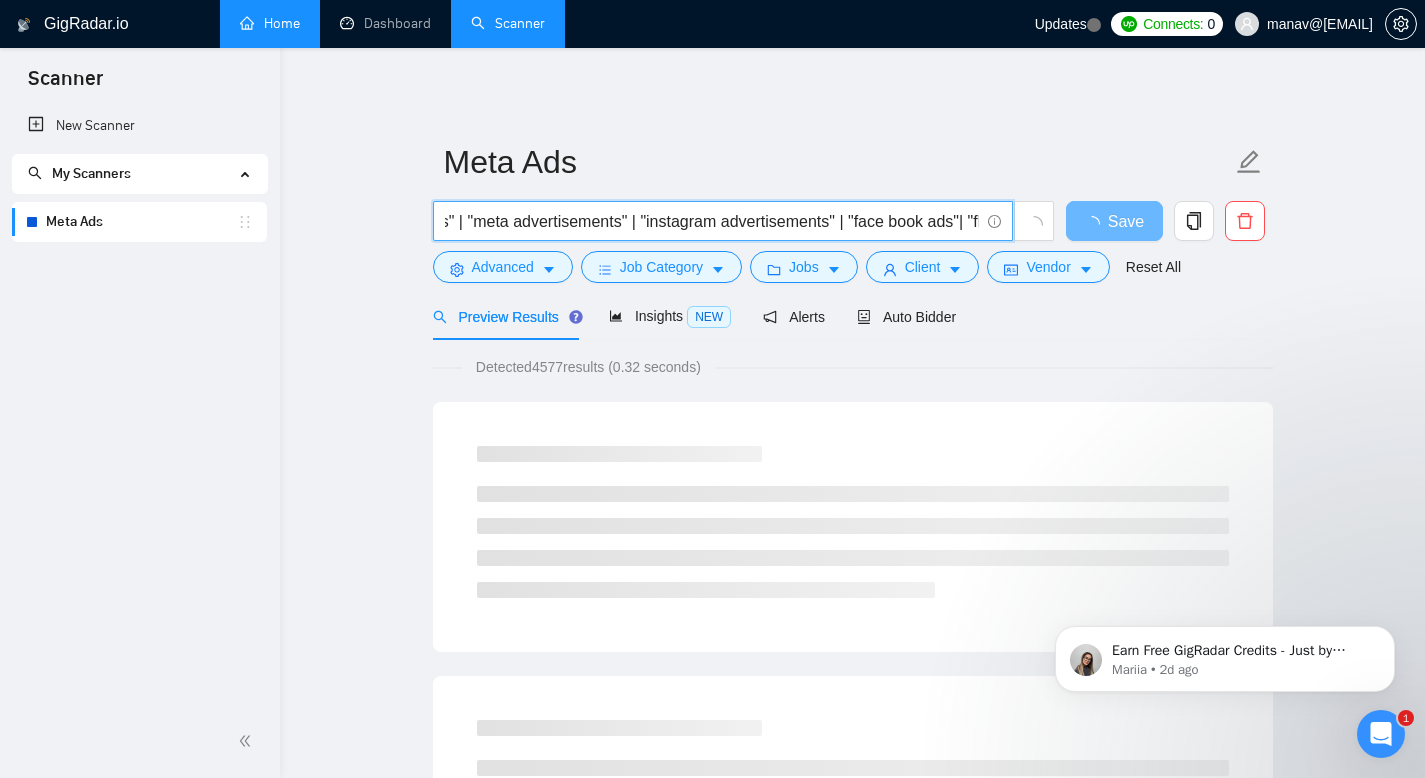 scroll, scrollTop: 0, scrollLeft: 857, axis: horizontal 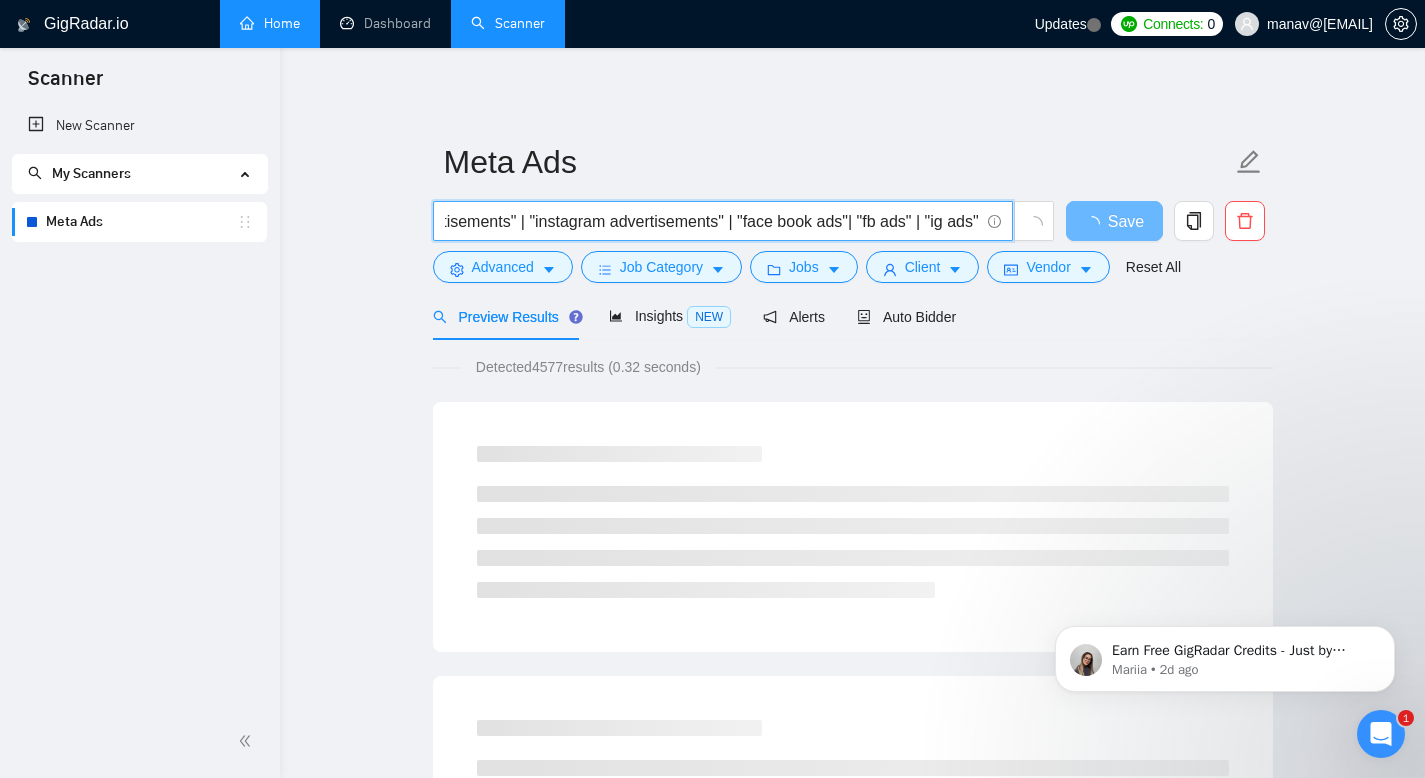 paste on "vertisement" 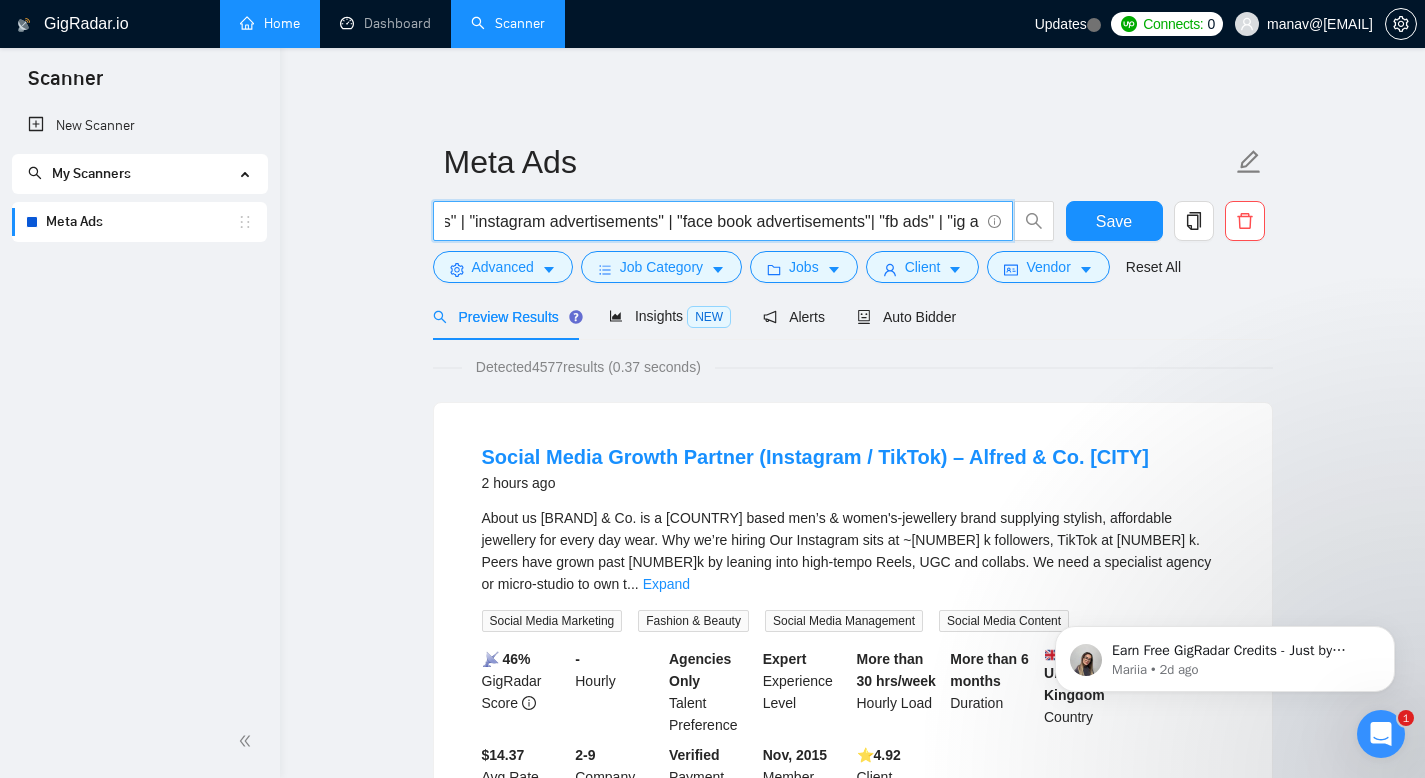 scroll, scrollTop: 0, scrollLeft: 943, axis: horizontal 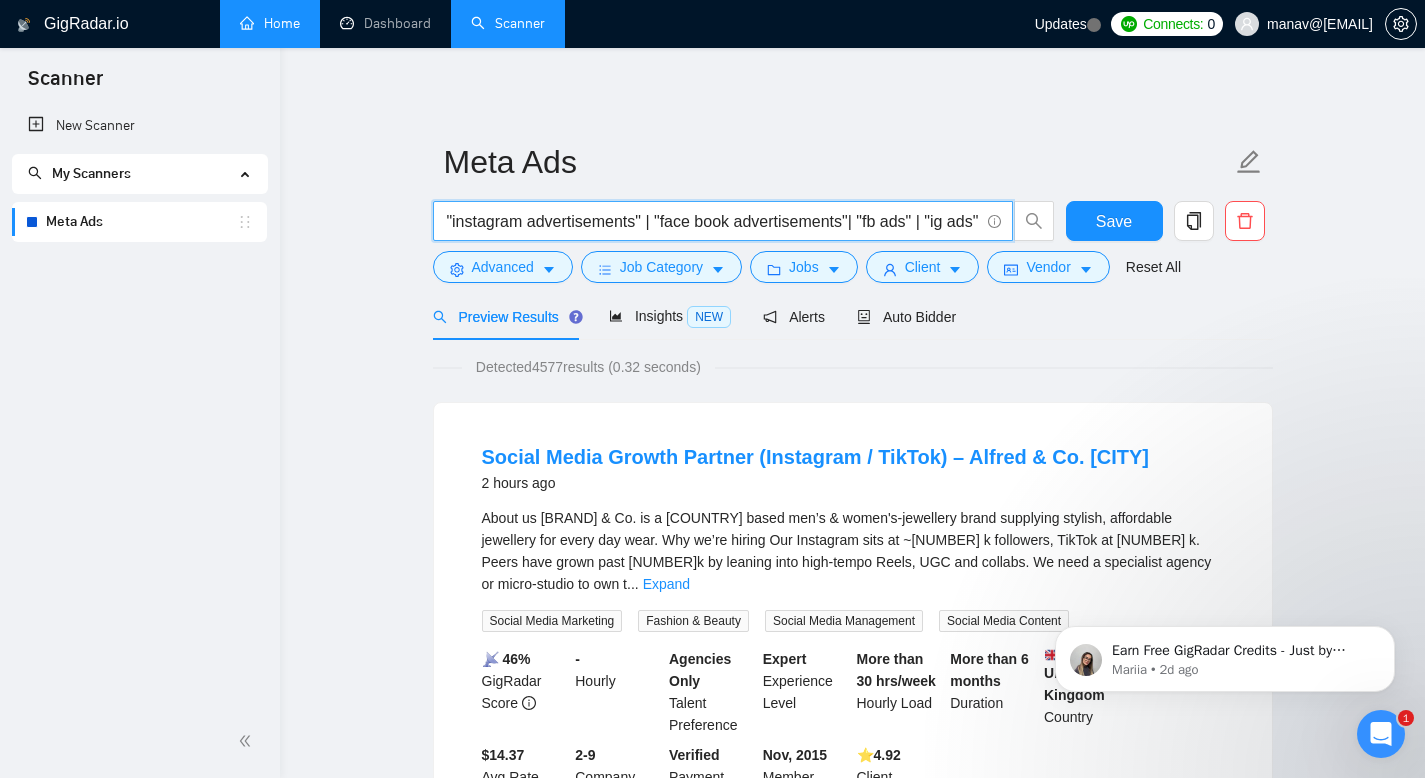 paste on "vertisement" 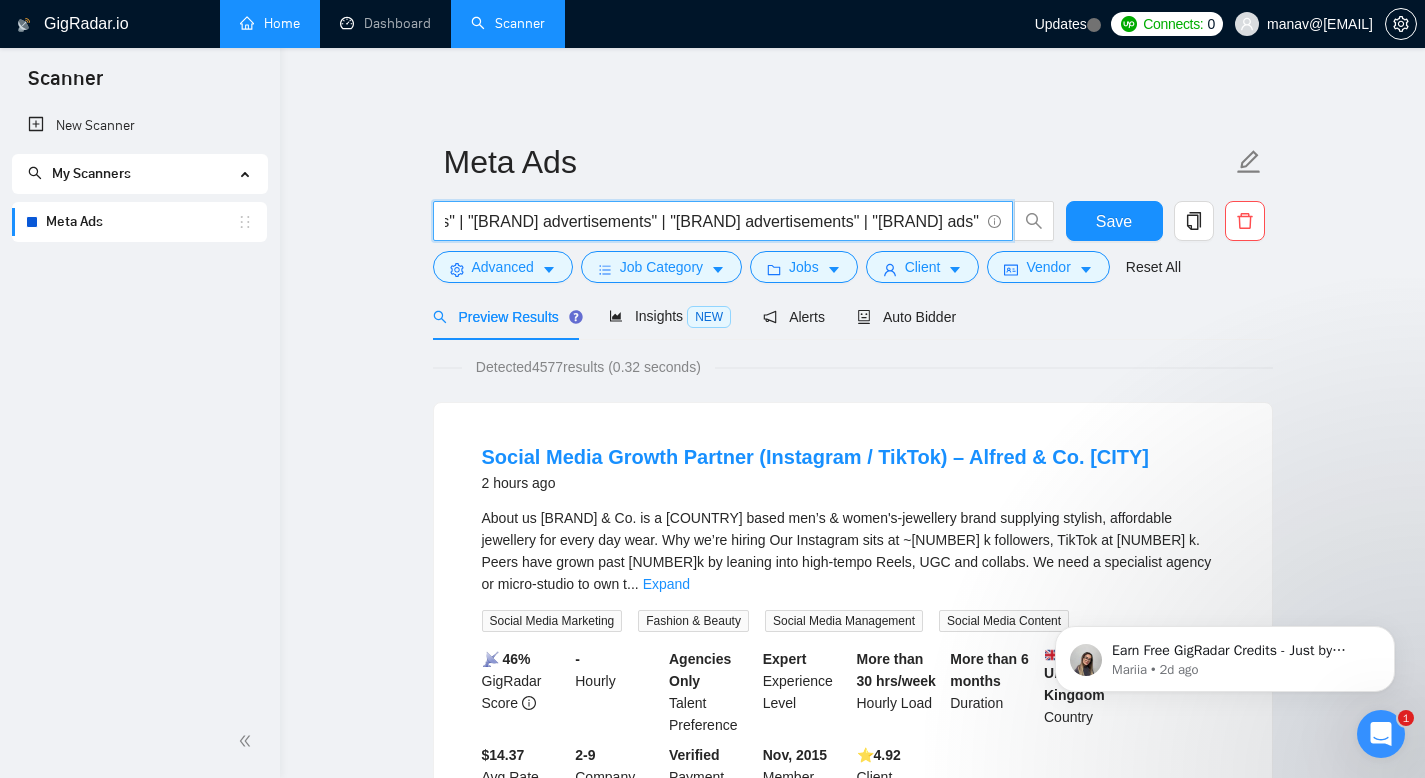scroll, scrollTop: 0, scrollLeft: 1029, axis: horizontal 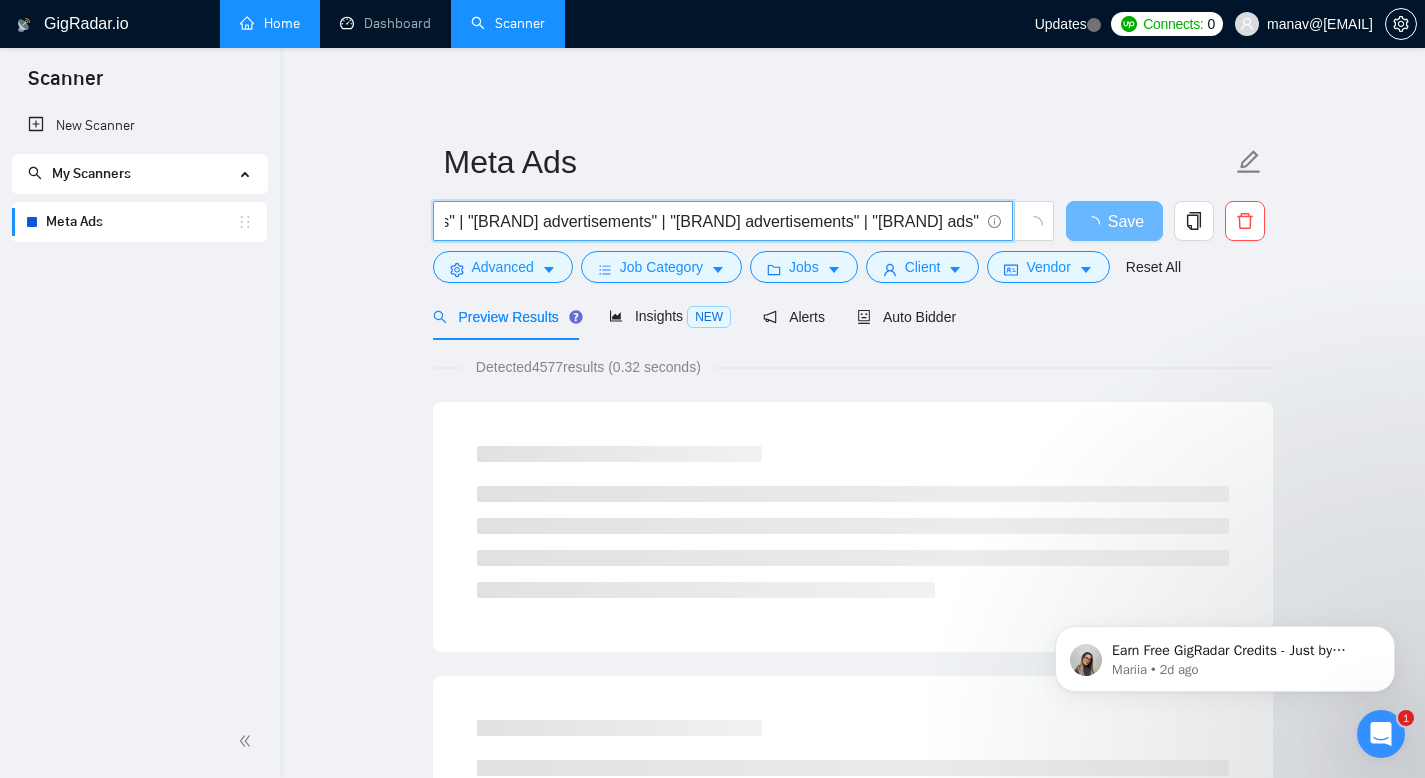 paste on "vertisement" 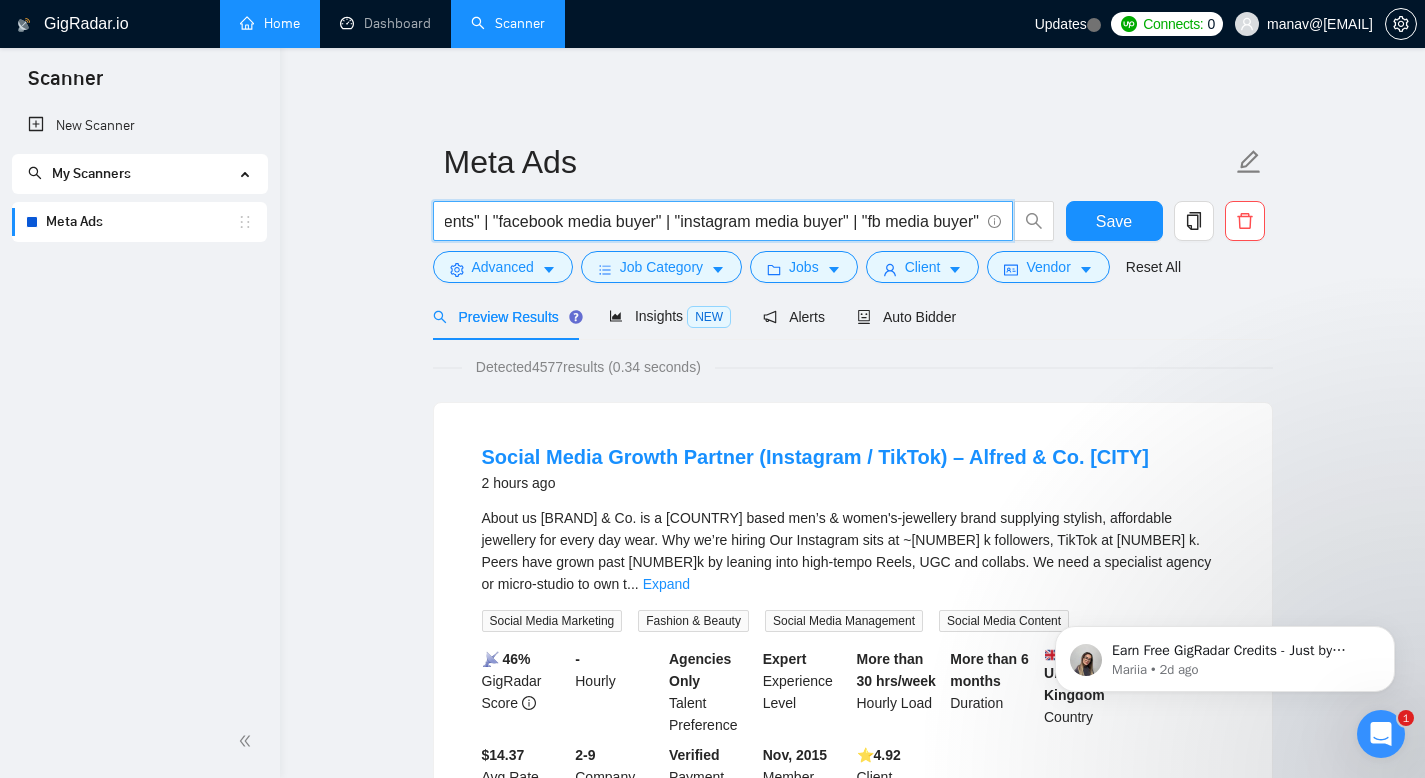 scroll, scrollTop: 0, scrollLeft: 1626, axis: horizontal 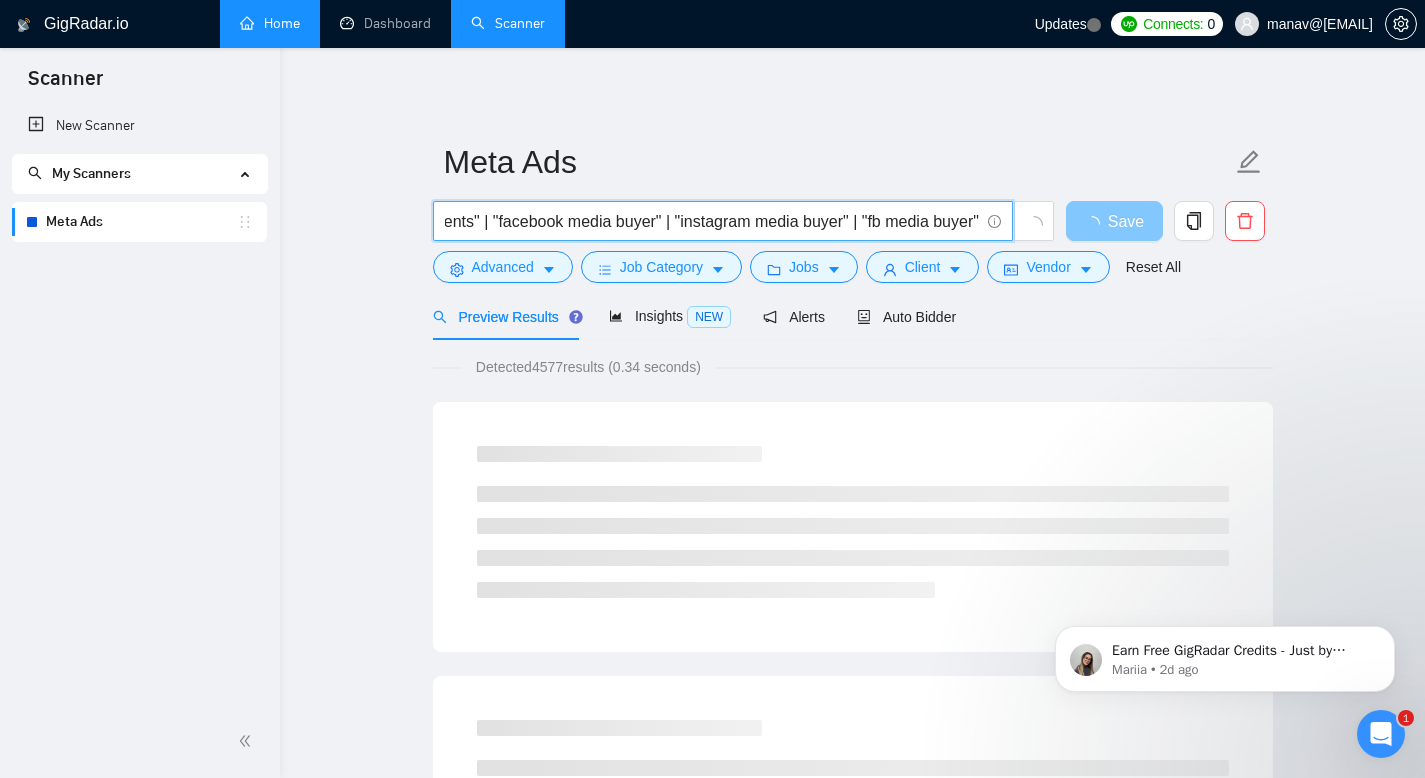 type on ""facebook ads" | "meta ads" | "instagram ads" | "face book ads"| "fb ads" | "ig ads" | "facebook ads" | "meta advertisements" | "instagram advertisements" | "face book advertisements"| "fb advertisements" | "ig advertisements" | "facebook media buyer" | "instagram media buyer" | "fb media buyer"" 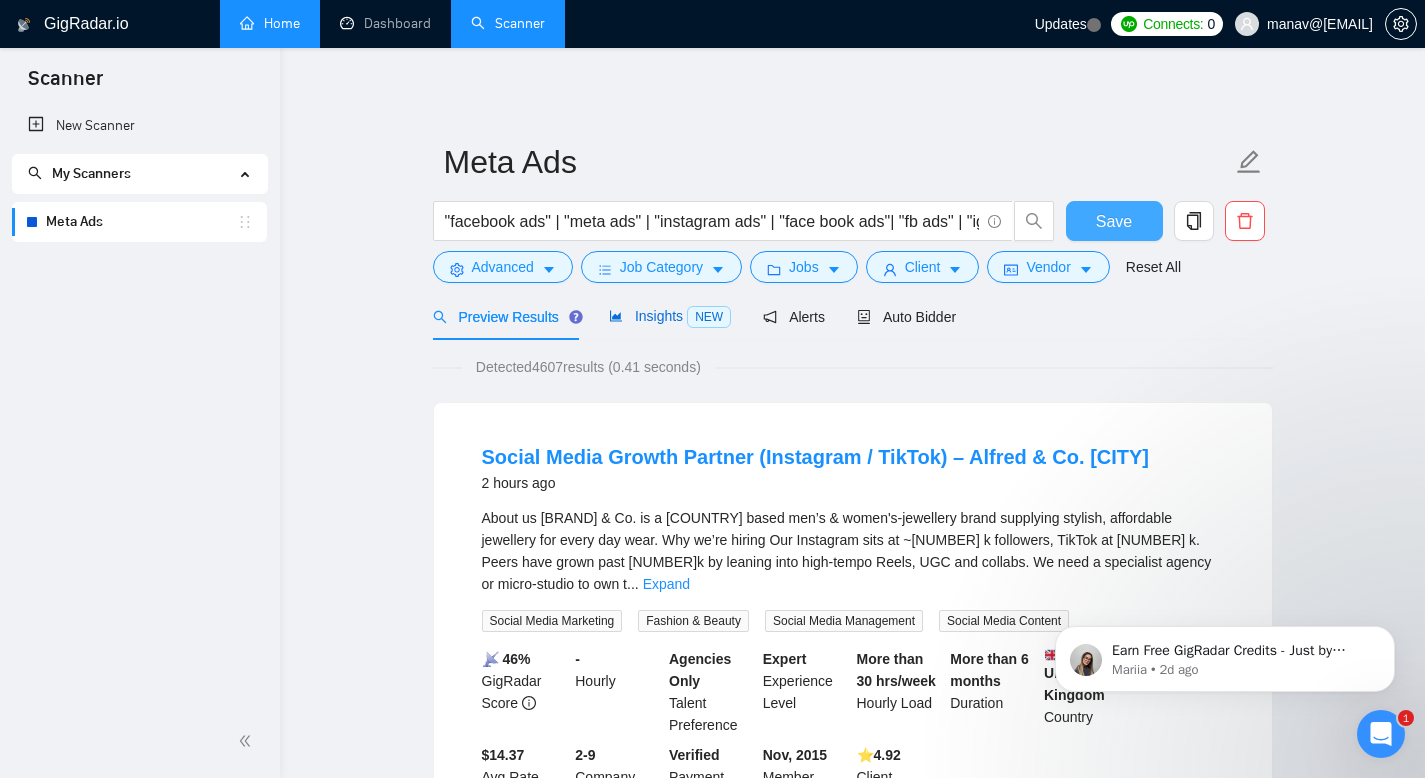 click on "Insights NEW" at bounding box center [670, 316] 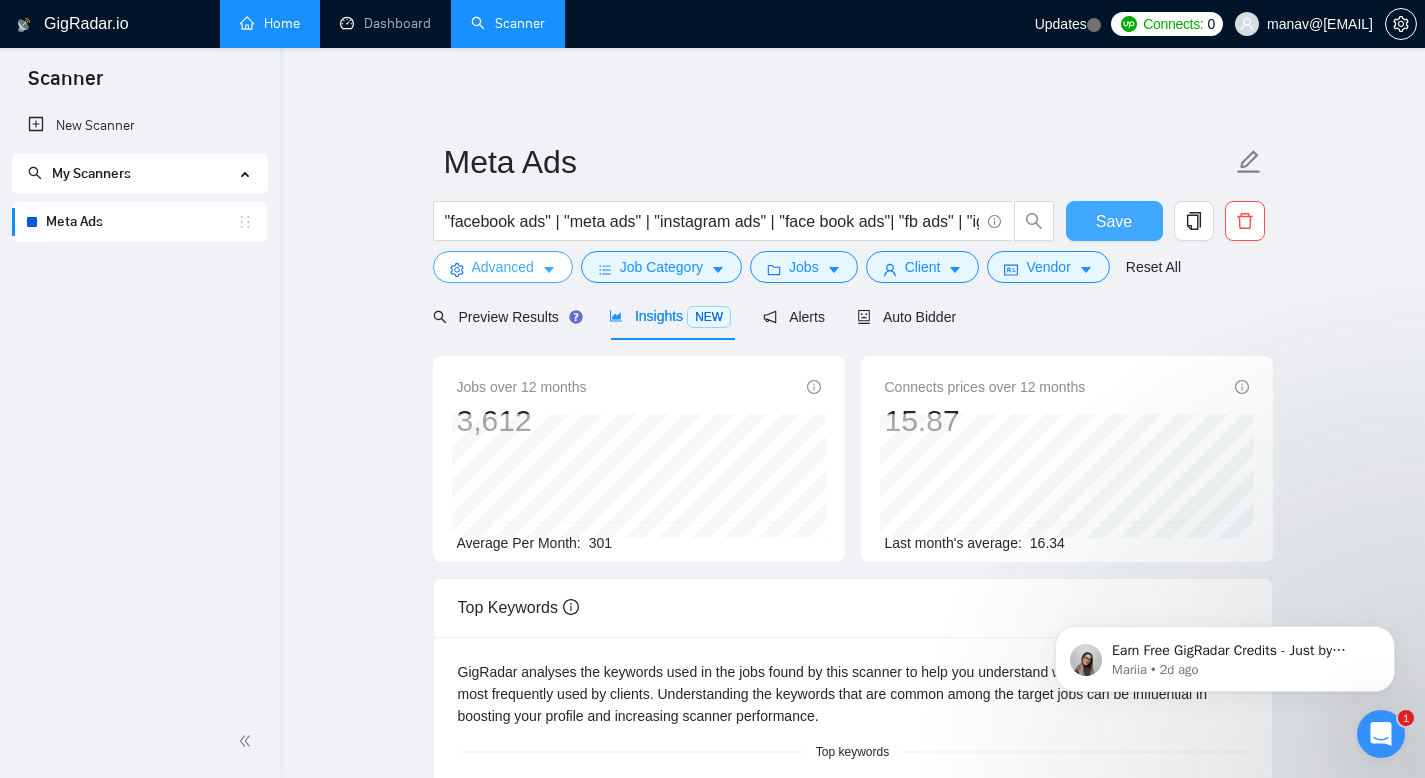 click on "Advanced" at bounding box center [503, 267] 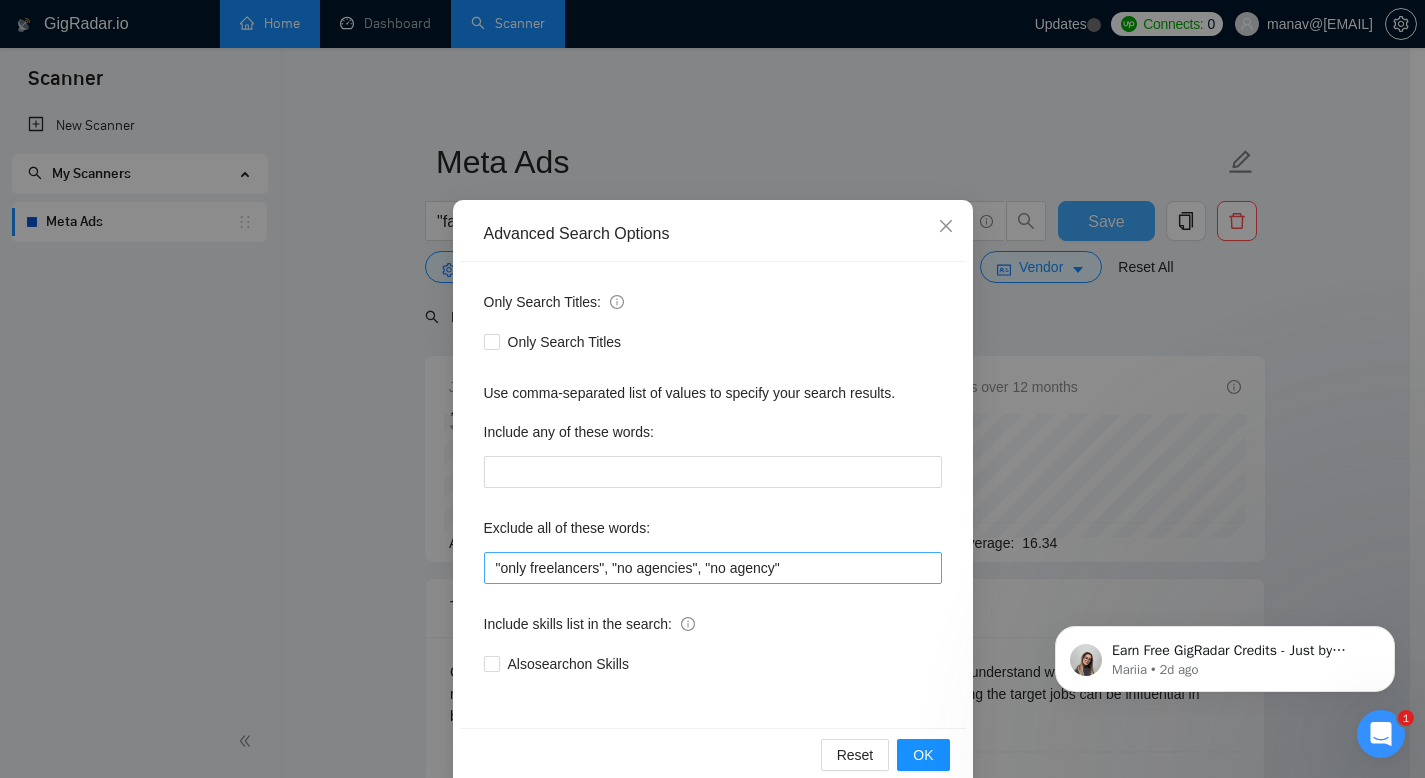 scroll, scrollTop: 54, scrollLeft: 0, axis: vertical 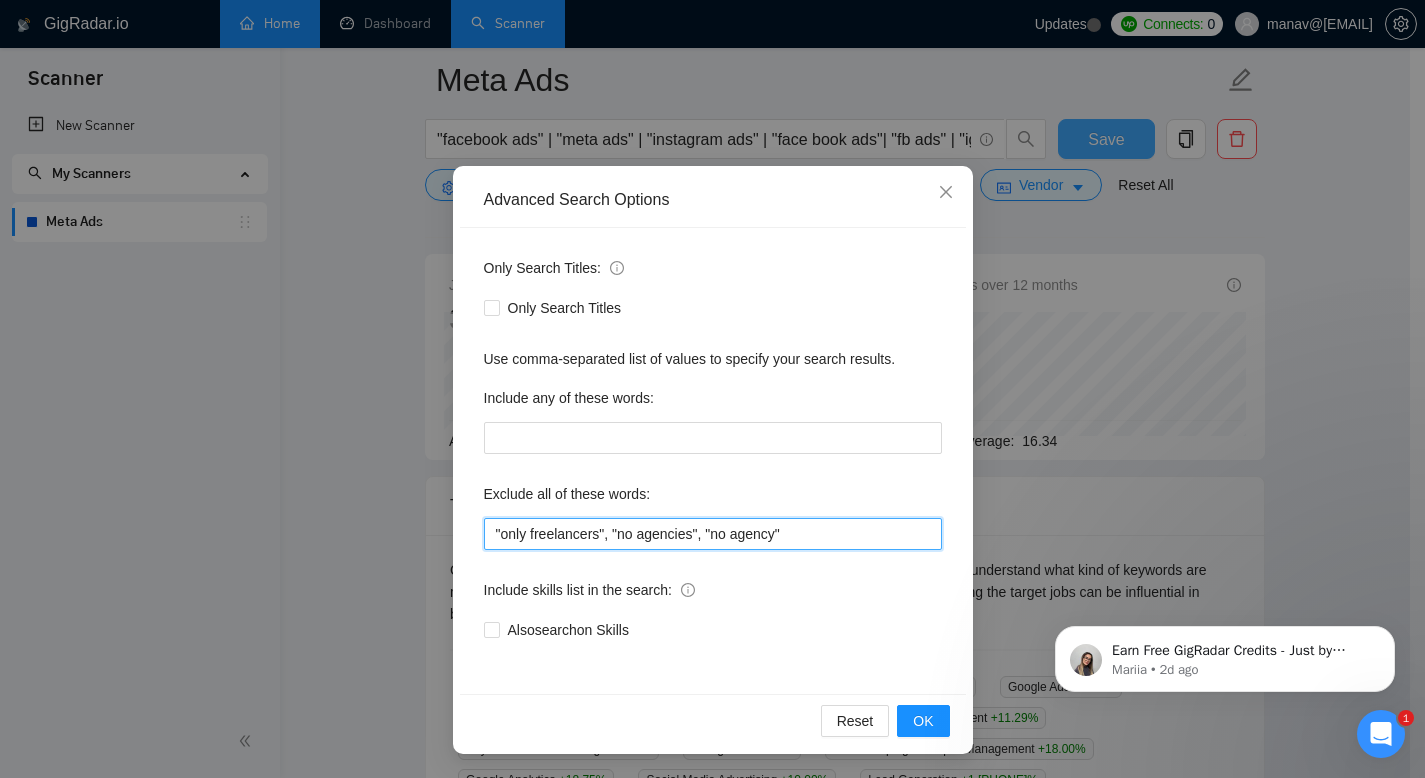 click on ""only freelancers", "no agencies", "no agency"" at bounding box center [713, 534] 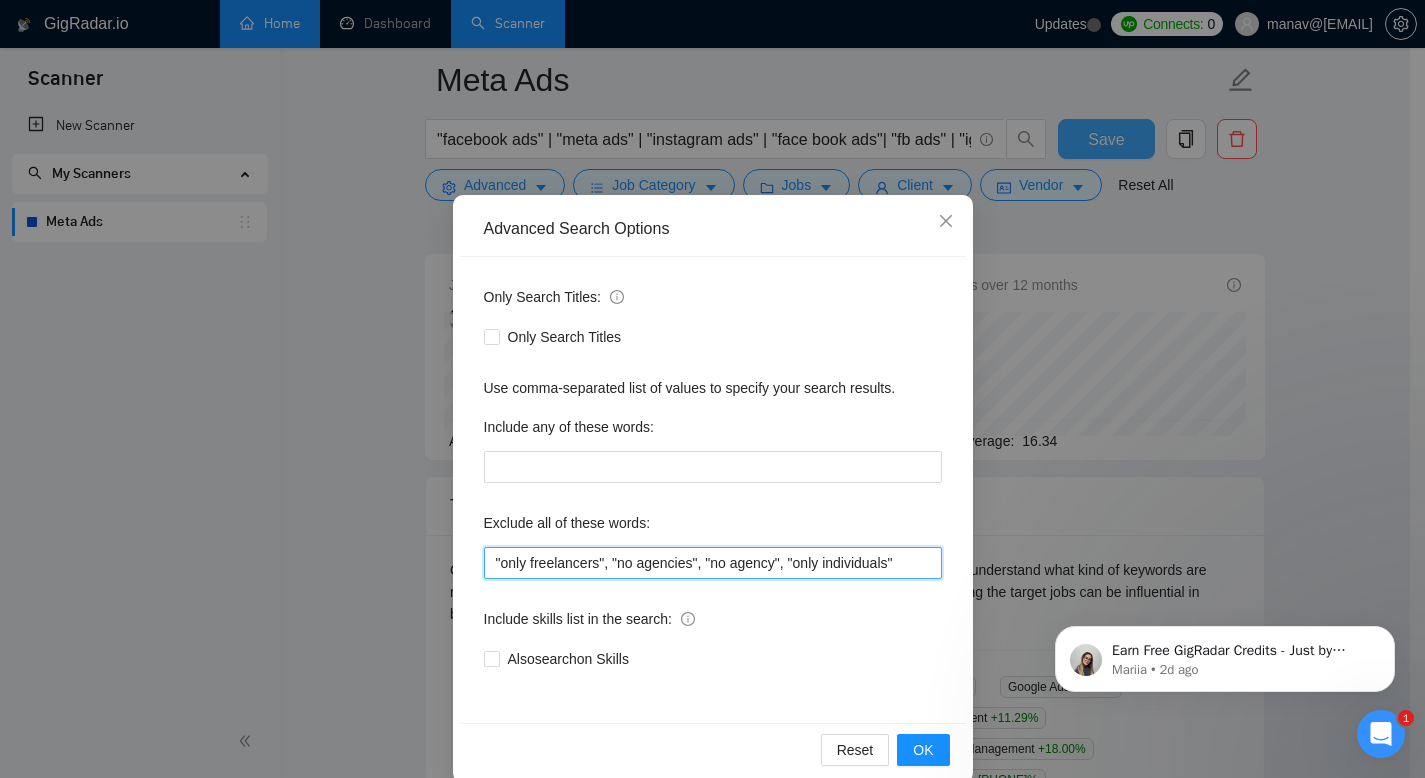 scroll, scrollTop: 54, scrollLeft: 0, axis: vertical 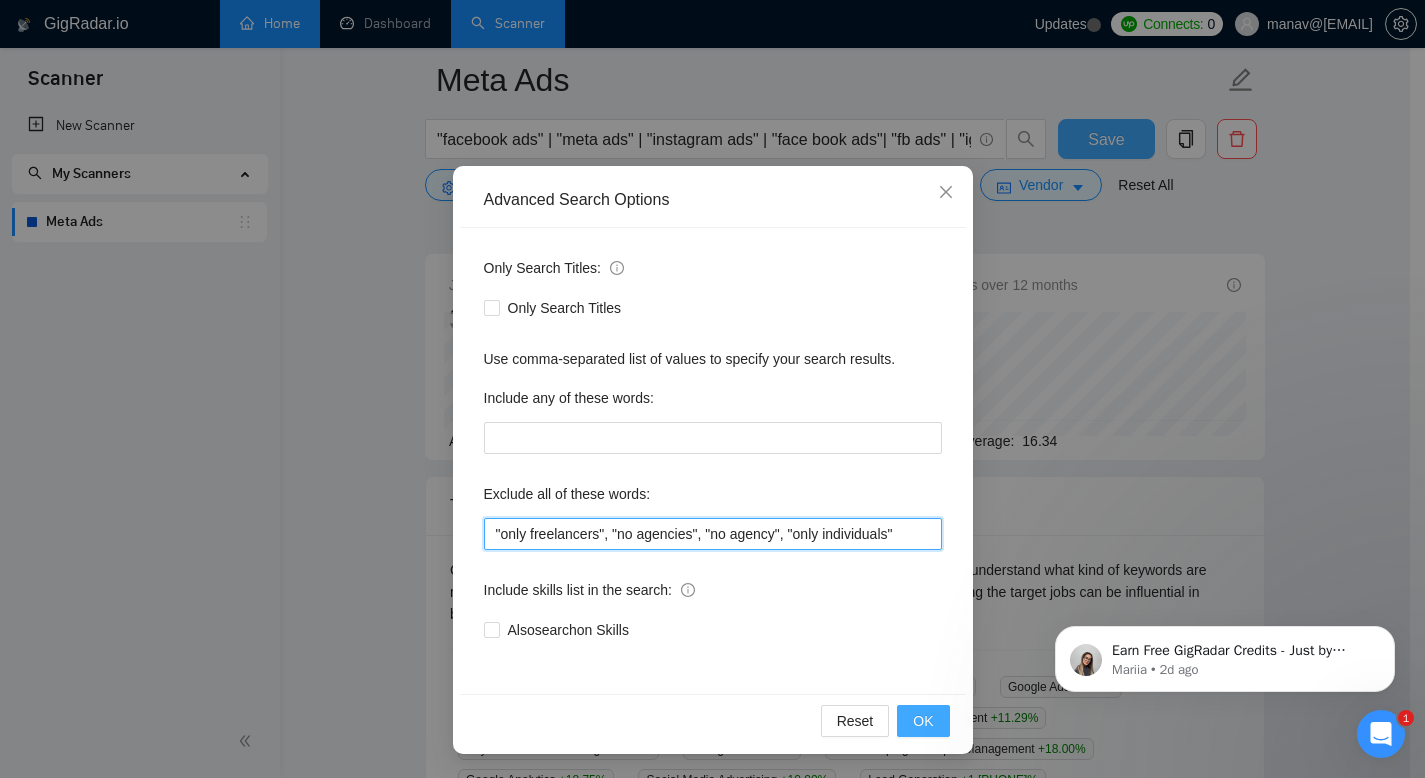 type on ""only freelancers", "no agencies", "no agency", "only individuals"" 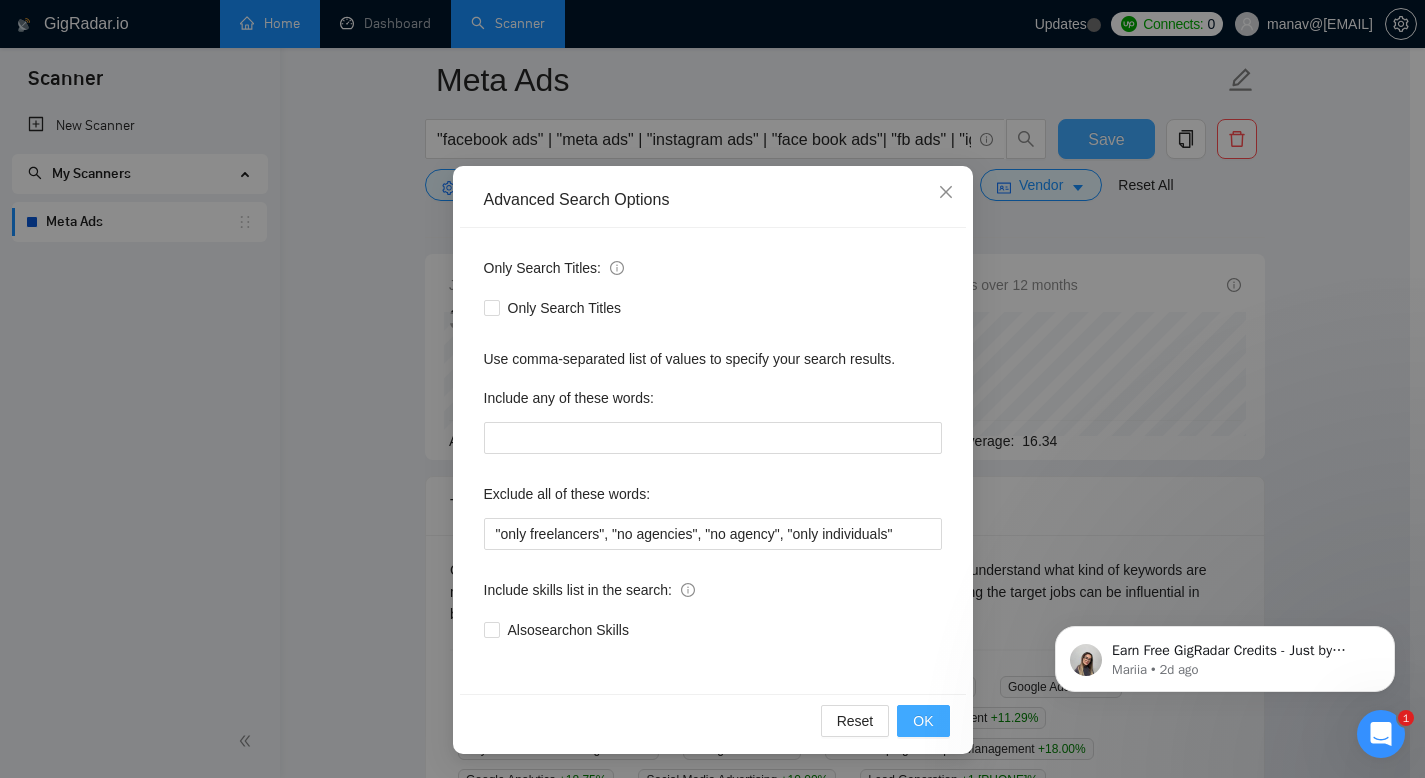 click on "OK" at bounding box center [923, 721] 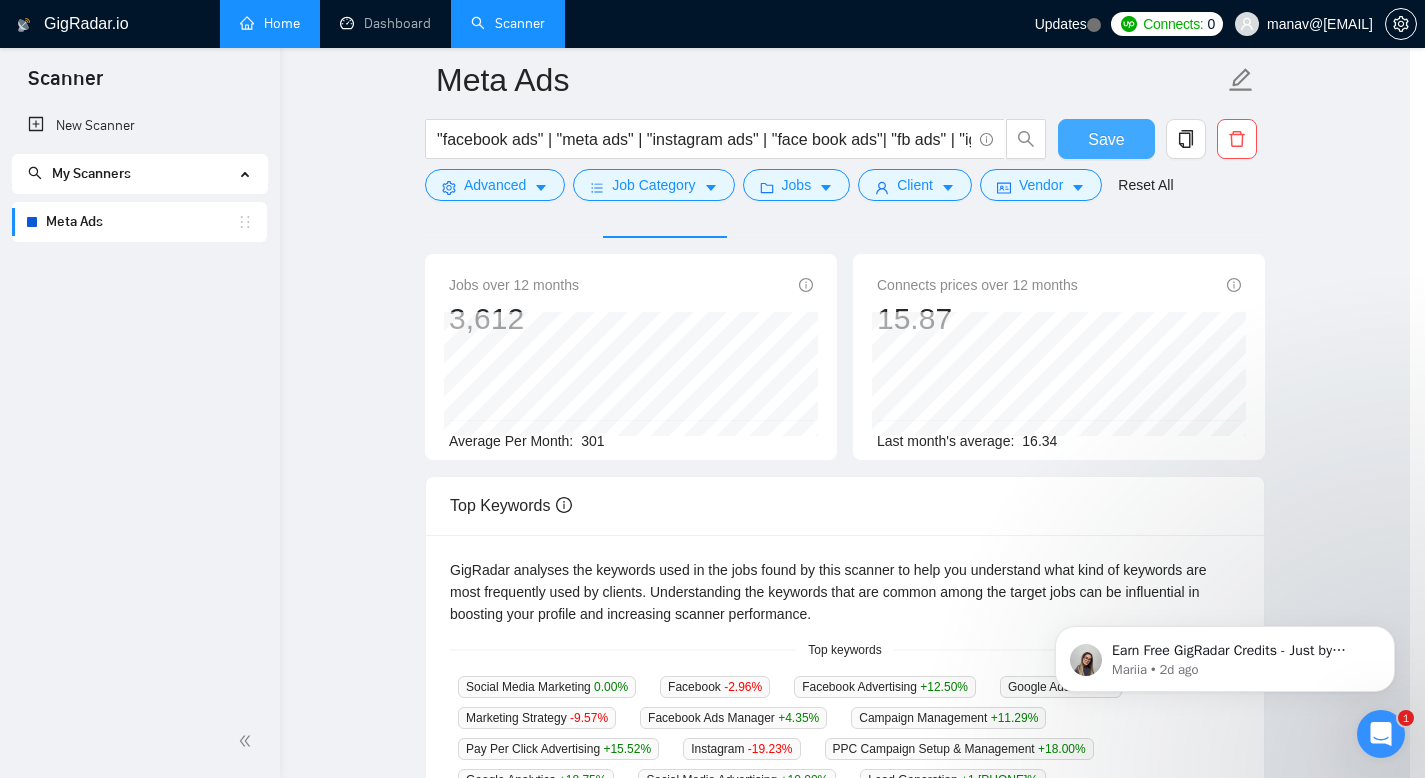scroll, scrollTop: 0, scrollLeft: 0, axis: both 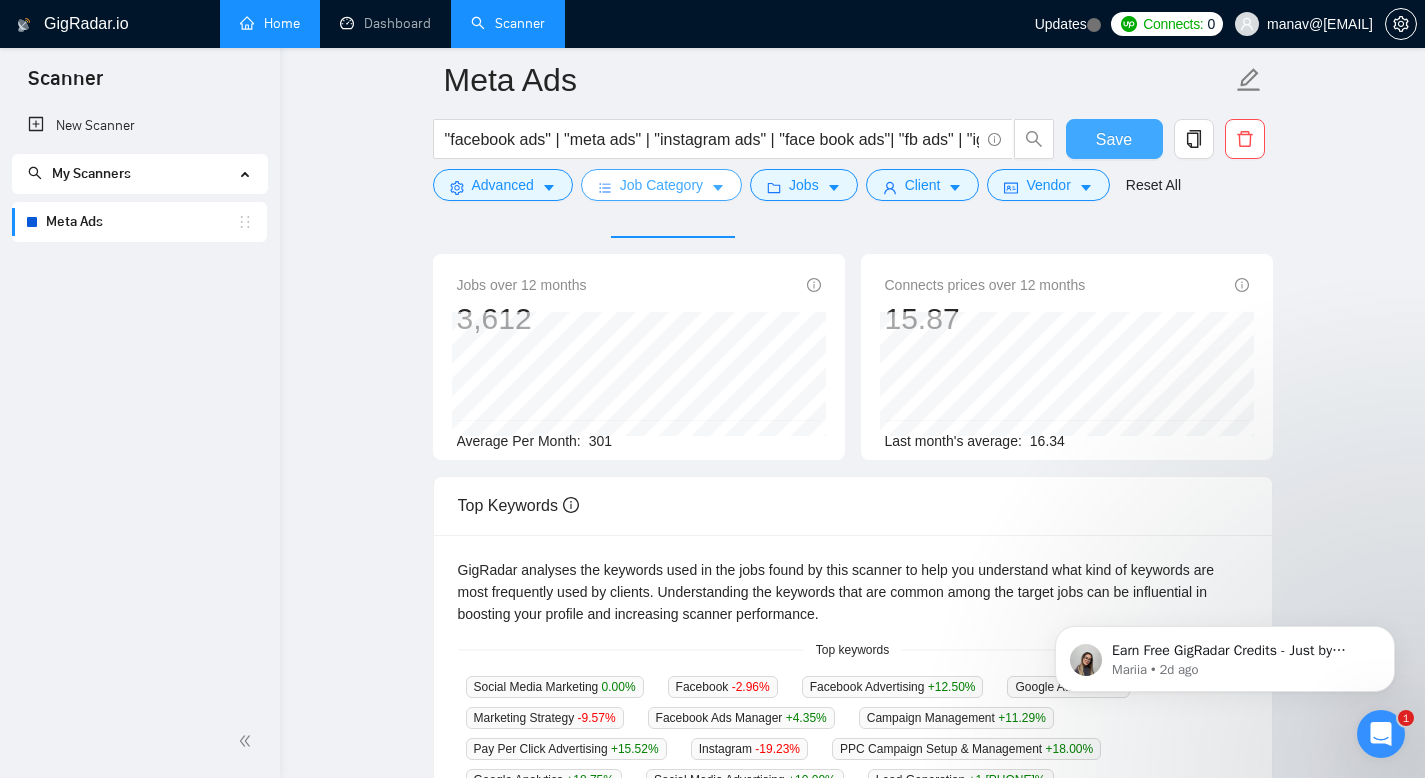 click on "Job Category" at bounding box center (661, 185) 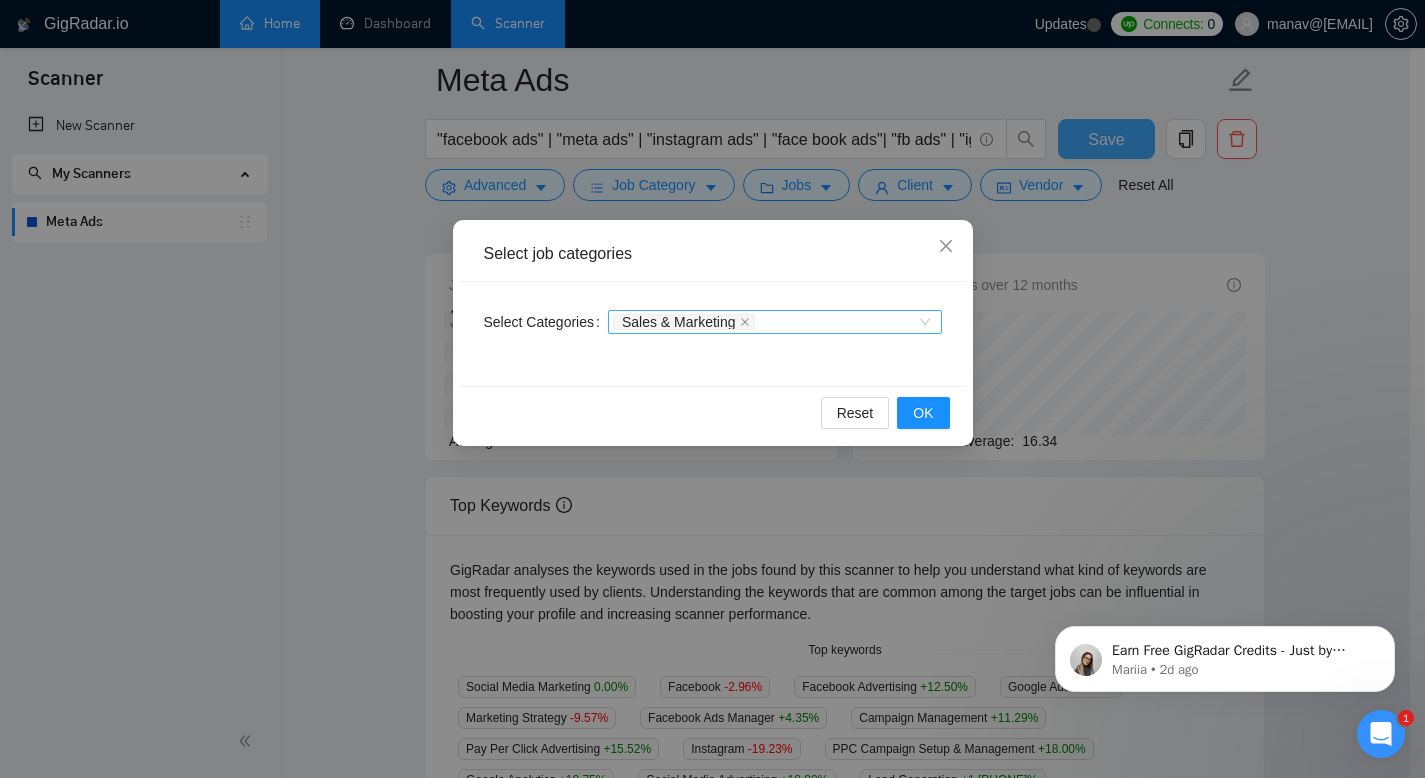 click on "Sales & Marketing" at bounding box center [765, 322] 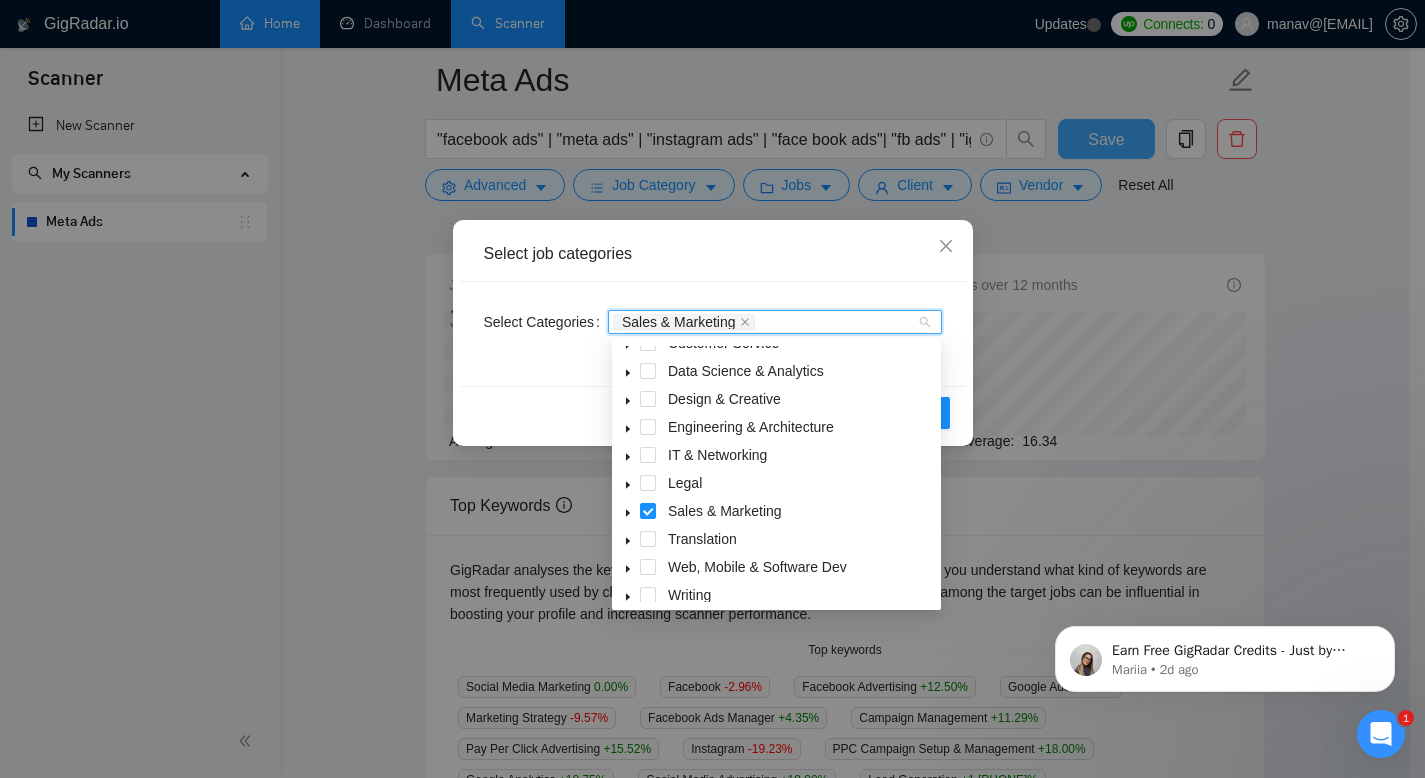scroll, scrollTop: 80, scrollLeft: 0, axis: vertical 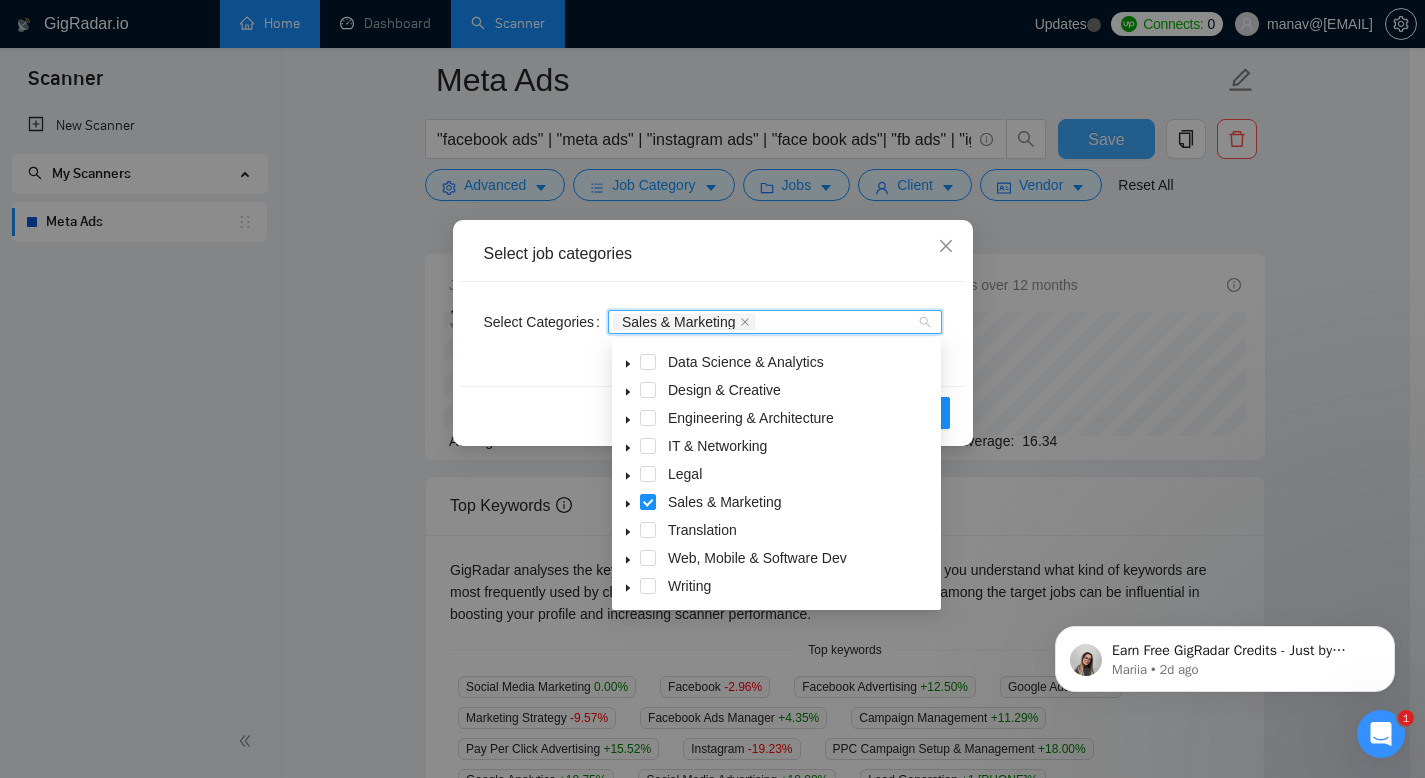 click at bounding box center (628, 502) 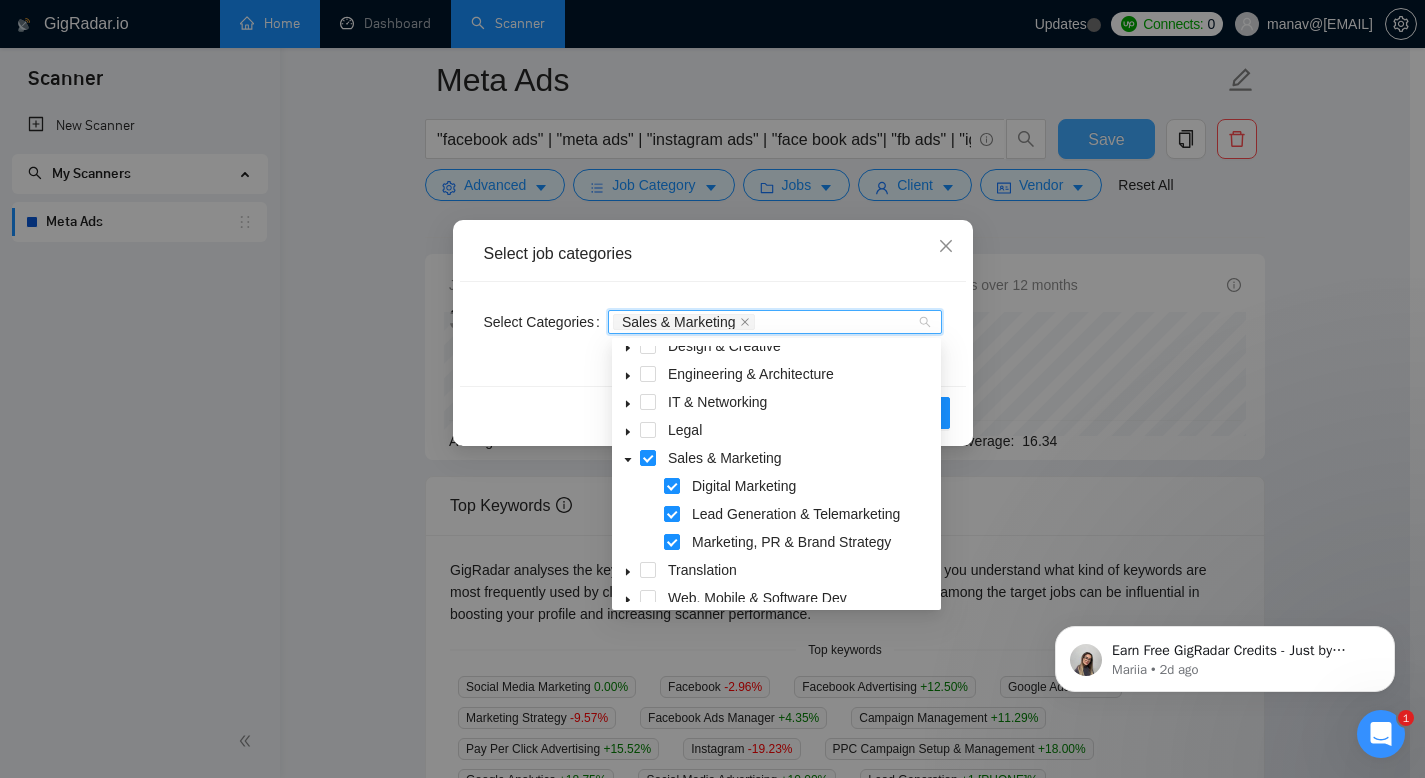scroll, scrollTop: 134, scrollLeft: 0, axis: vertical 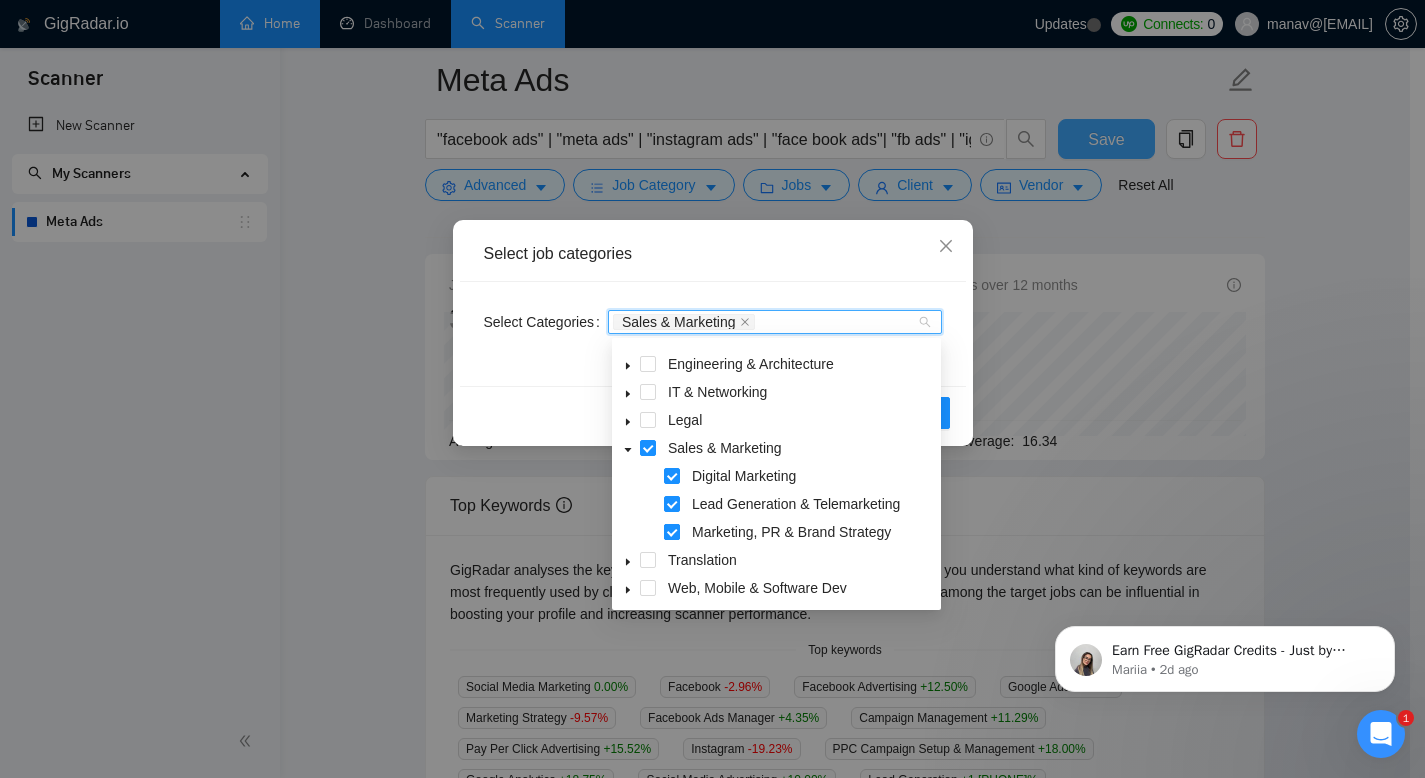 click at bounding box center [672, 532] 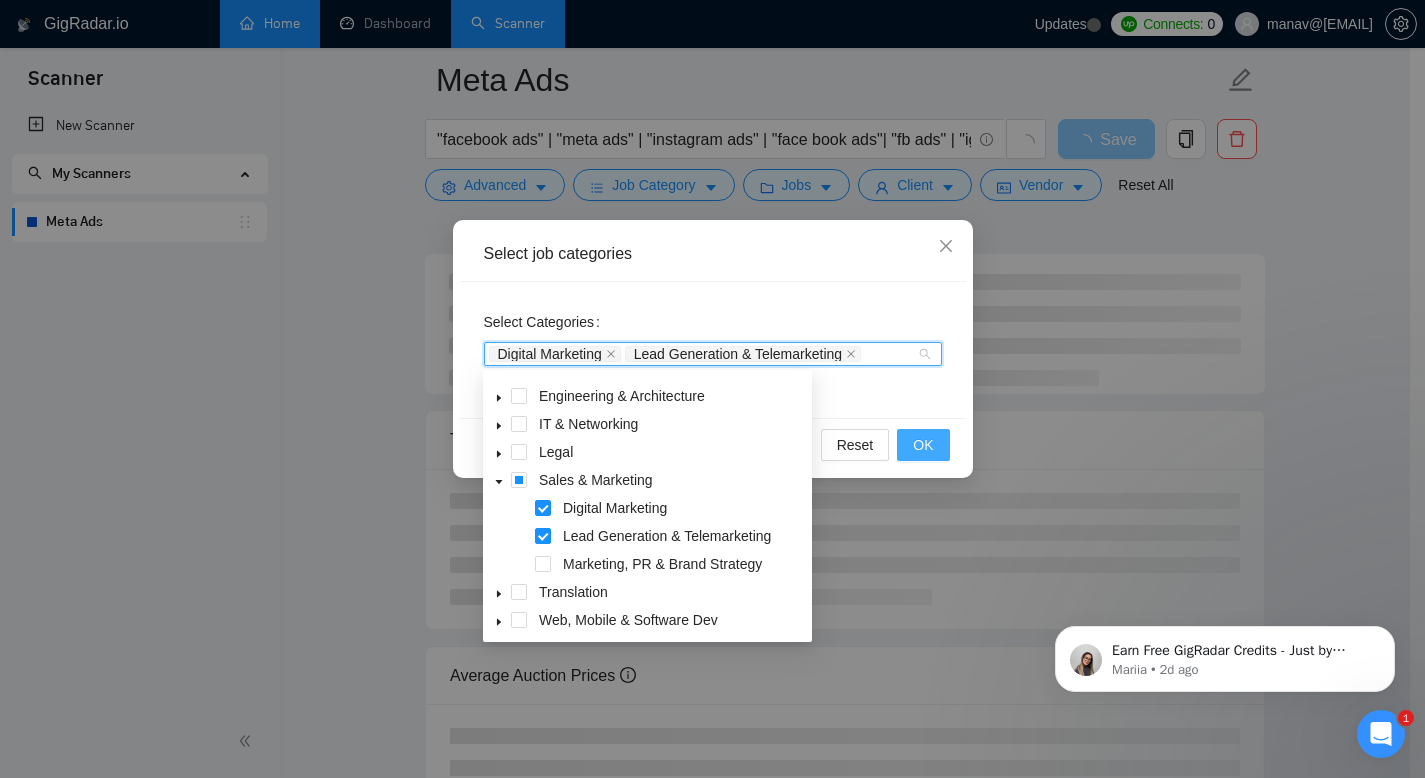 click on "OK" at bounding box center [923, 445] 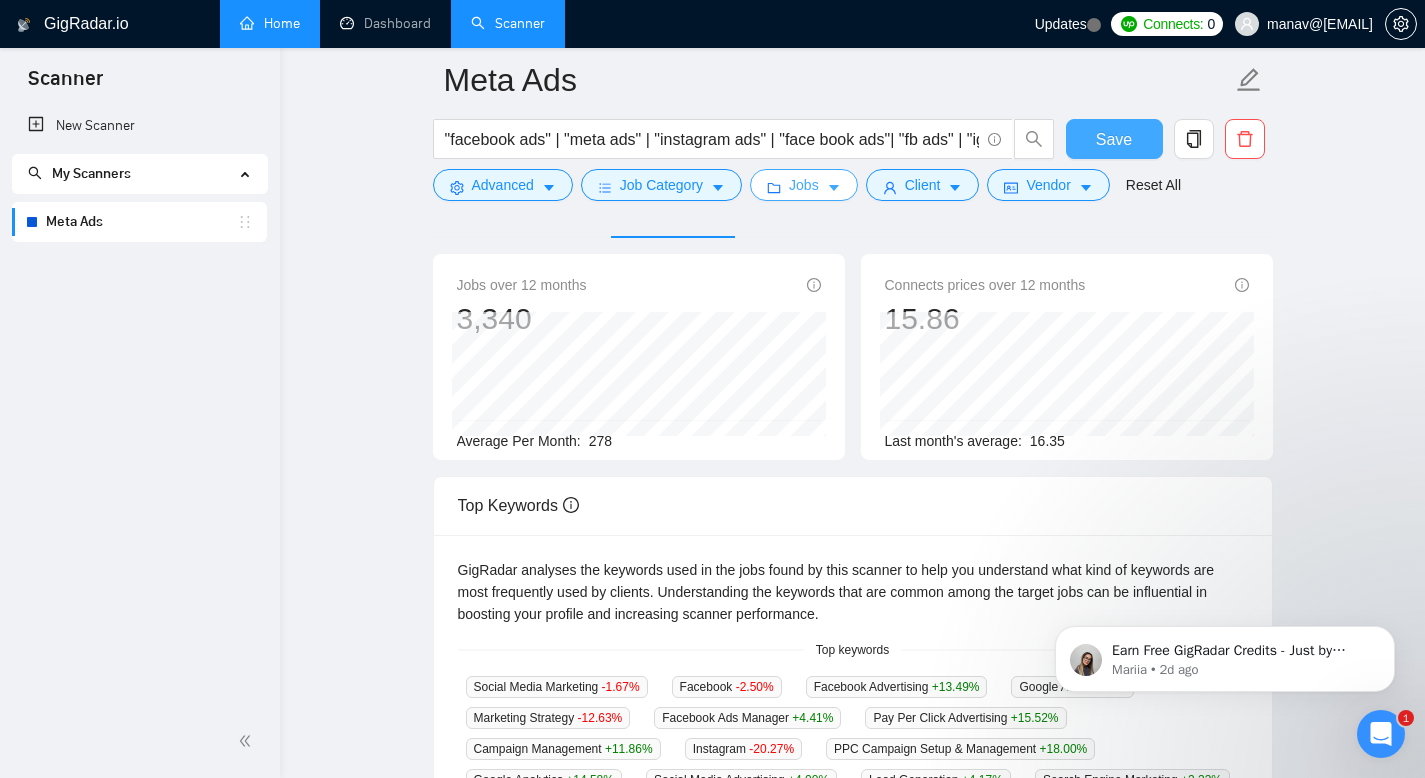 click on "Jobs" at bounding box center (804, 185) 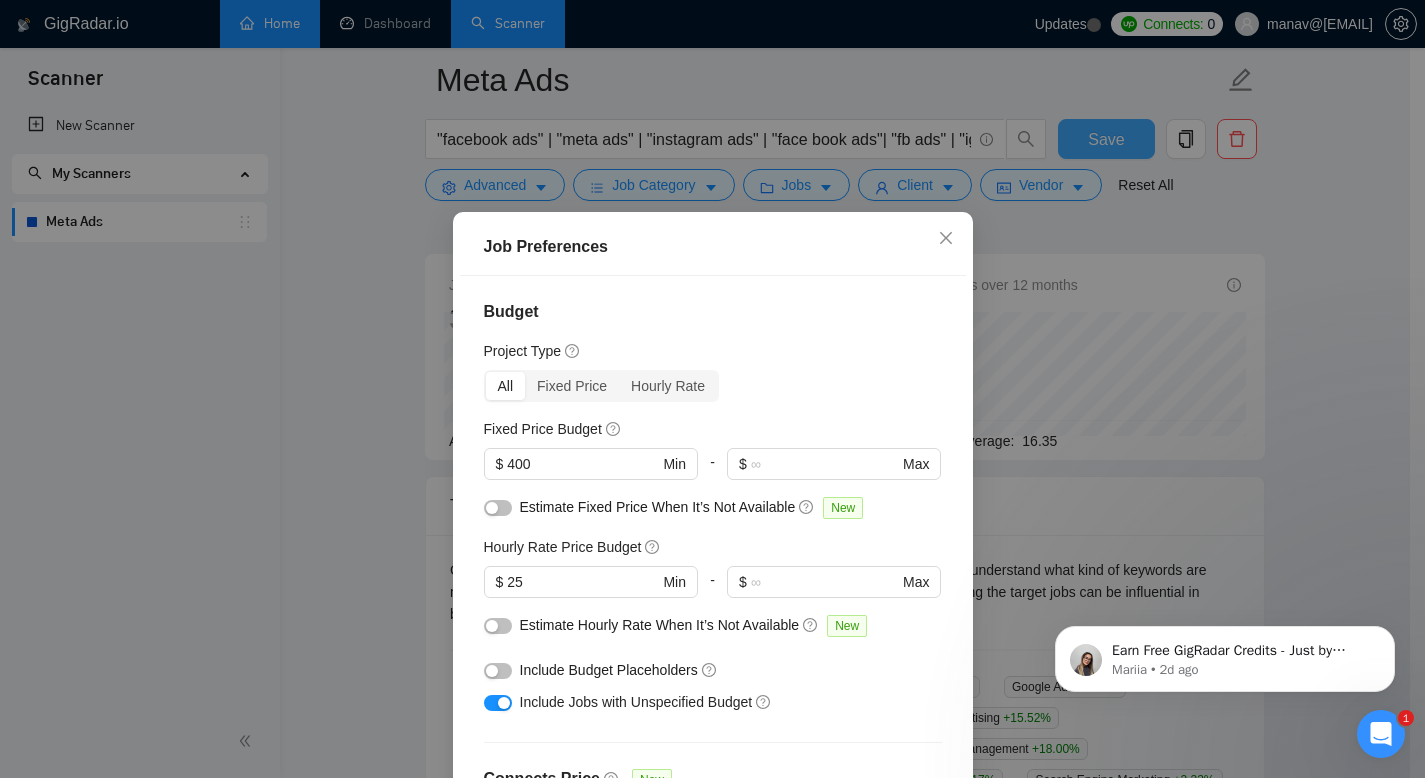 scroll, scrollTop: 59, scrollLeft: 0, axis: vertical 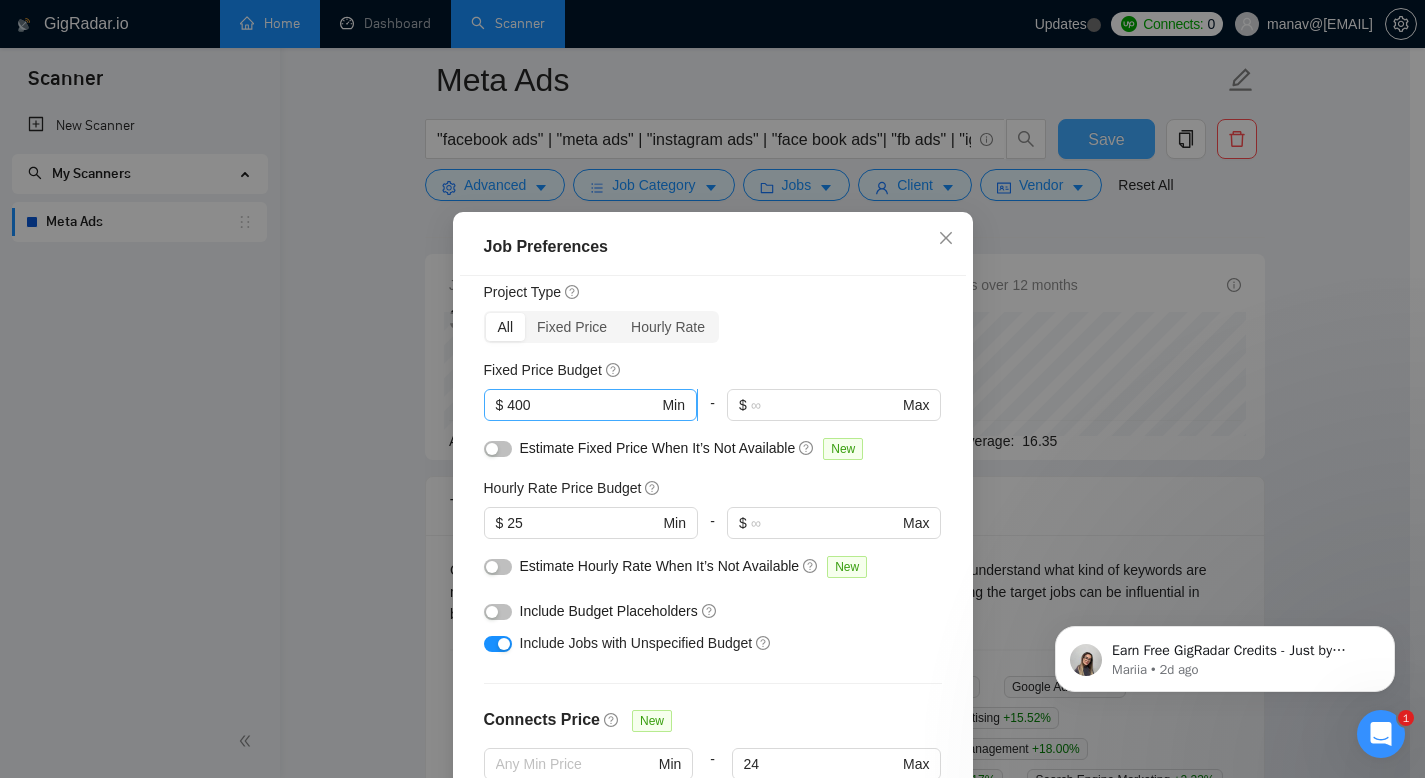 click on "400" at bounding box center (582, 405) 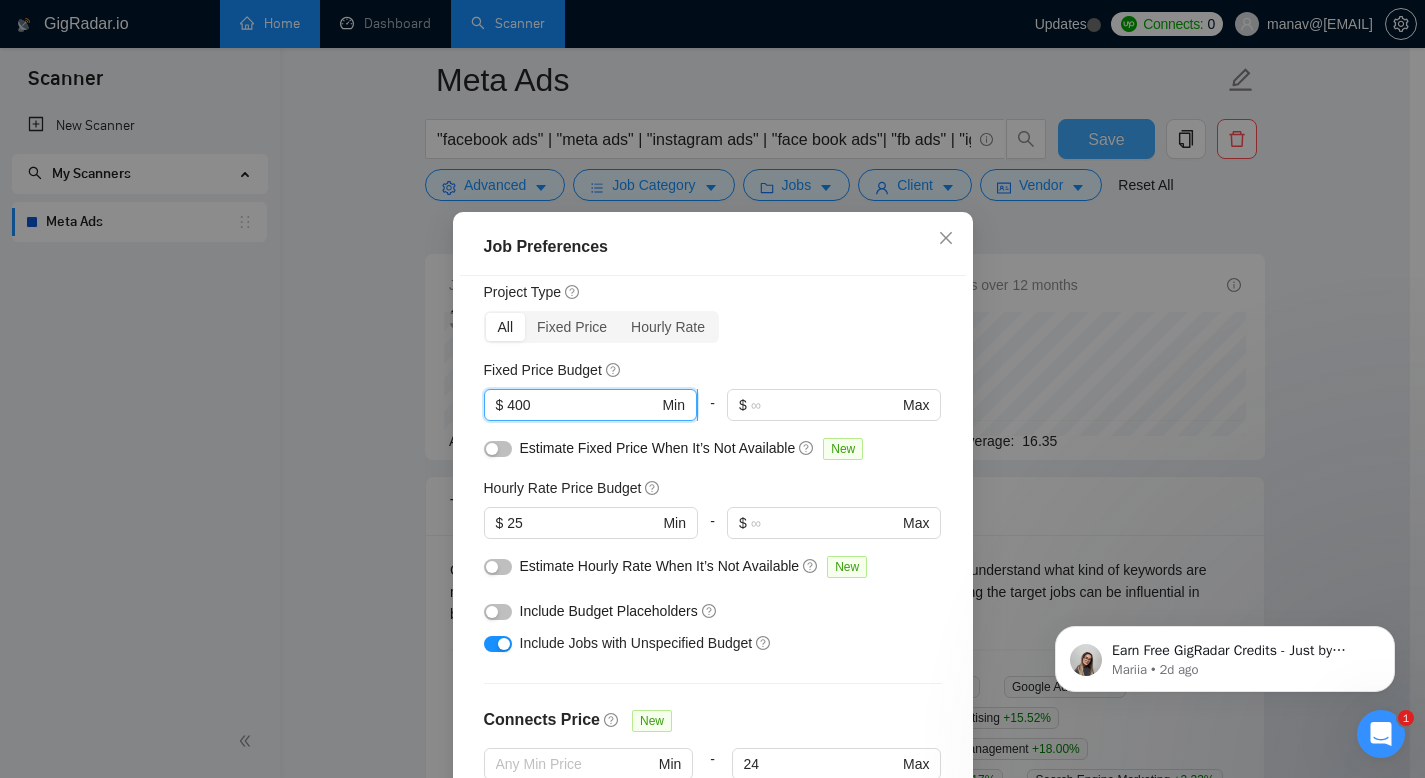 click on "400" at bounding box center [582, 405] 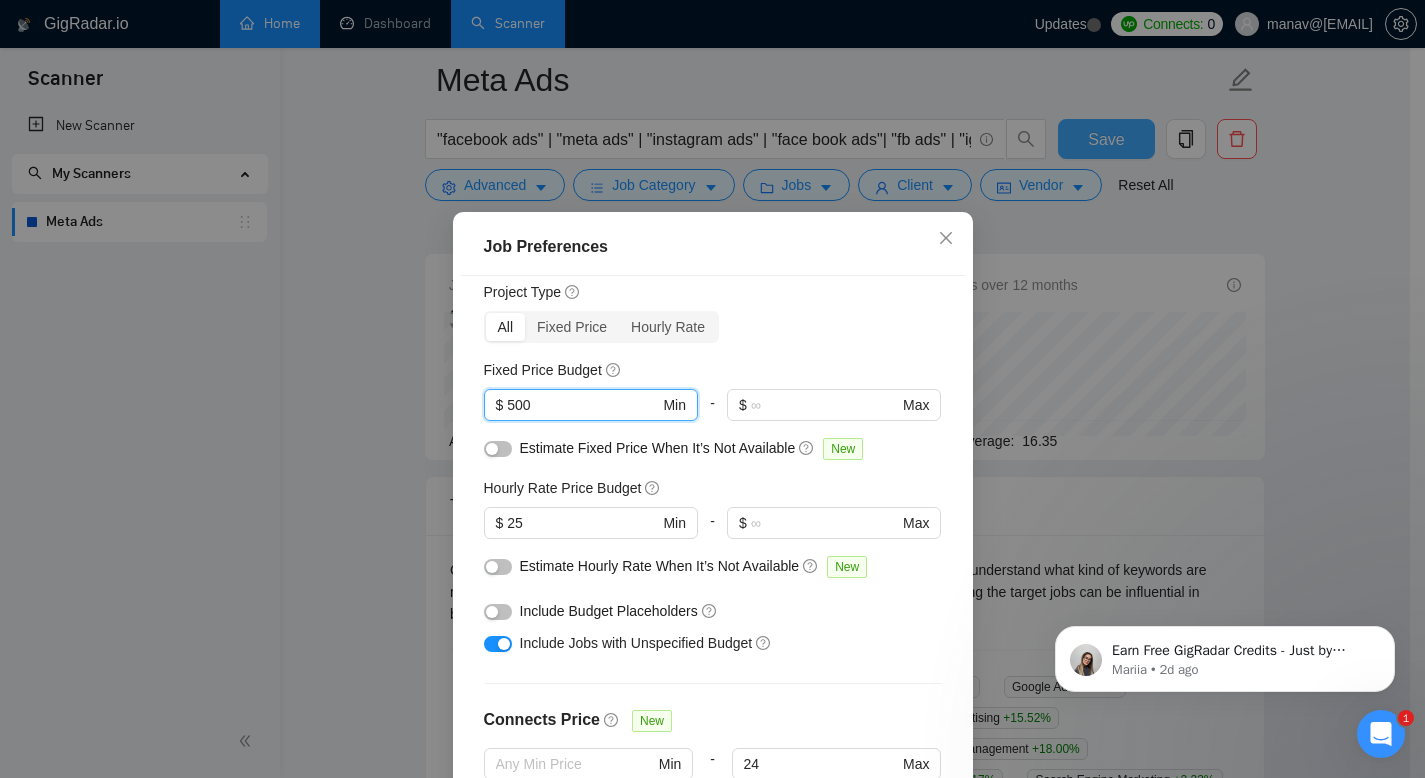 type on "500" 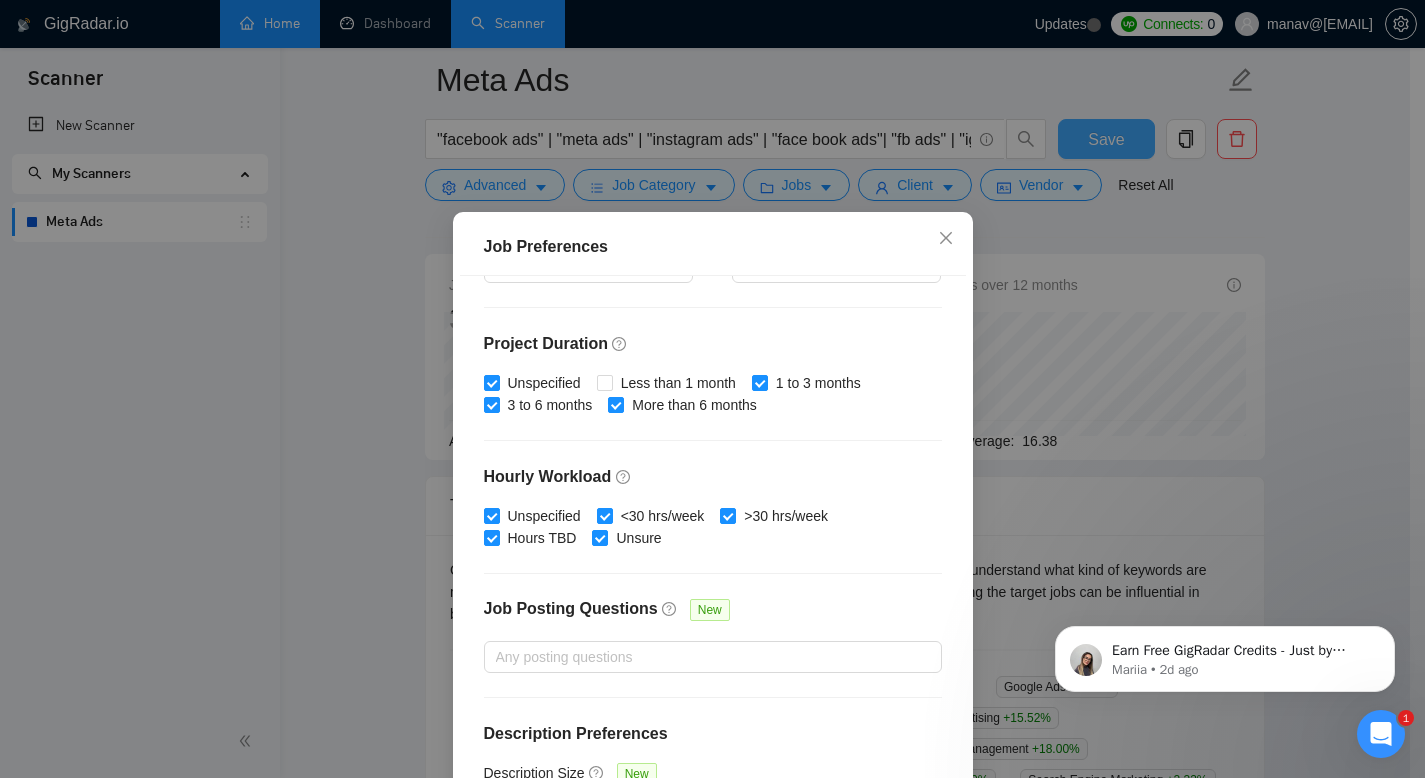scroll, scrollTop: 582, scrollLeft: 0, axis: vertical 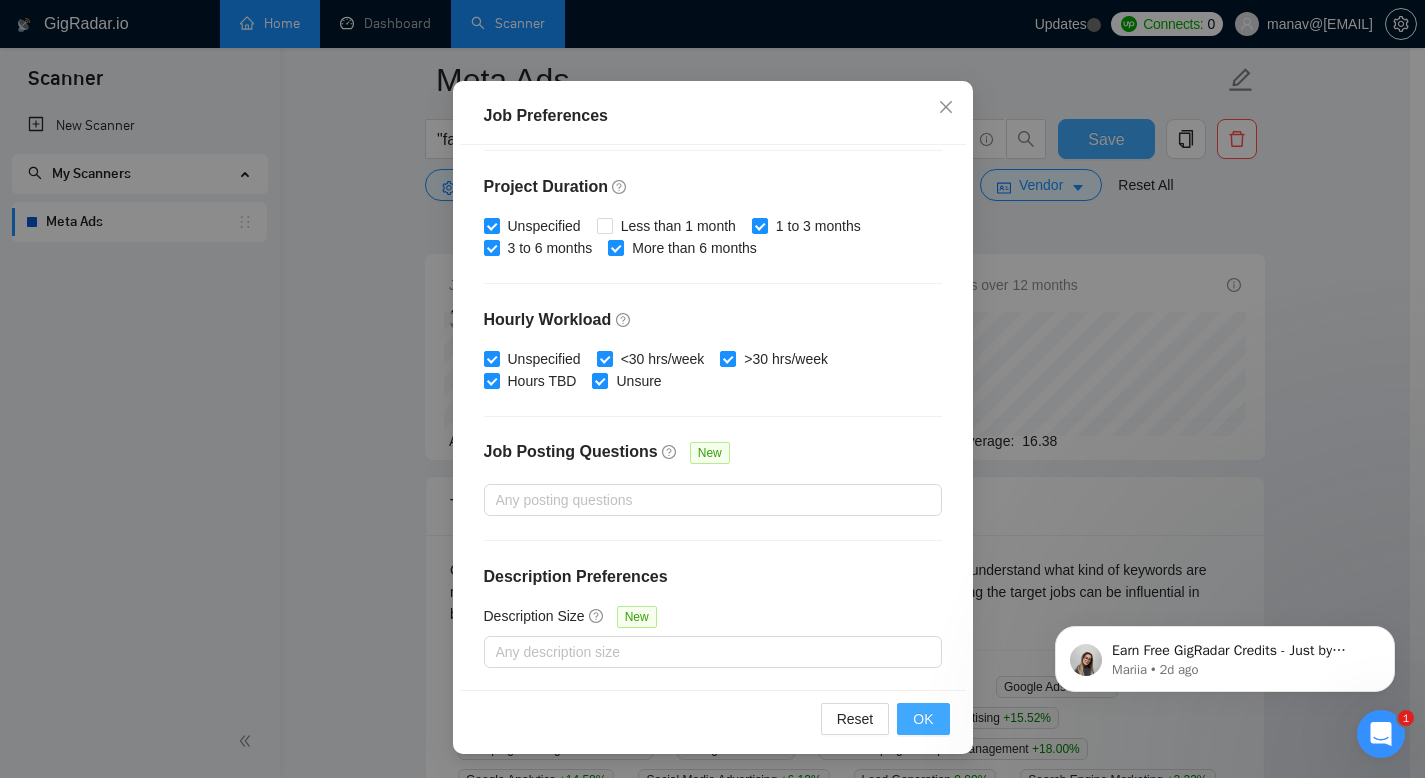 click on "OK" at bounding box center [923, 719] 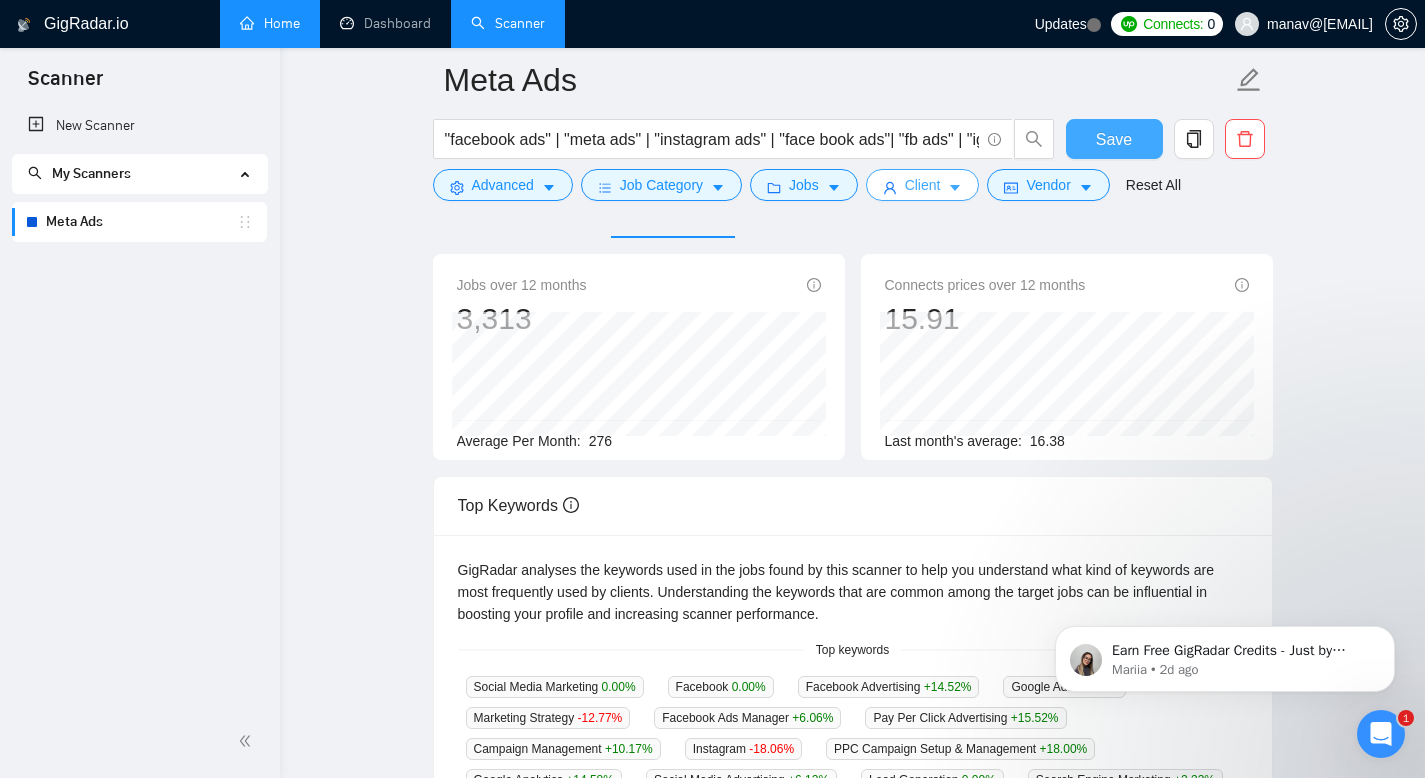 click on "Client" at bounding box center [923, 185] 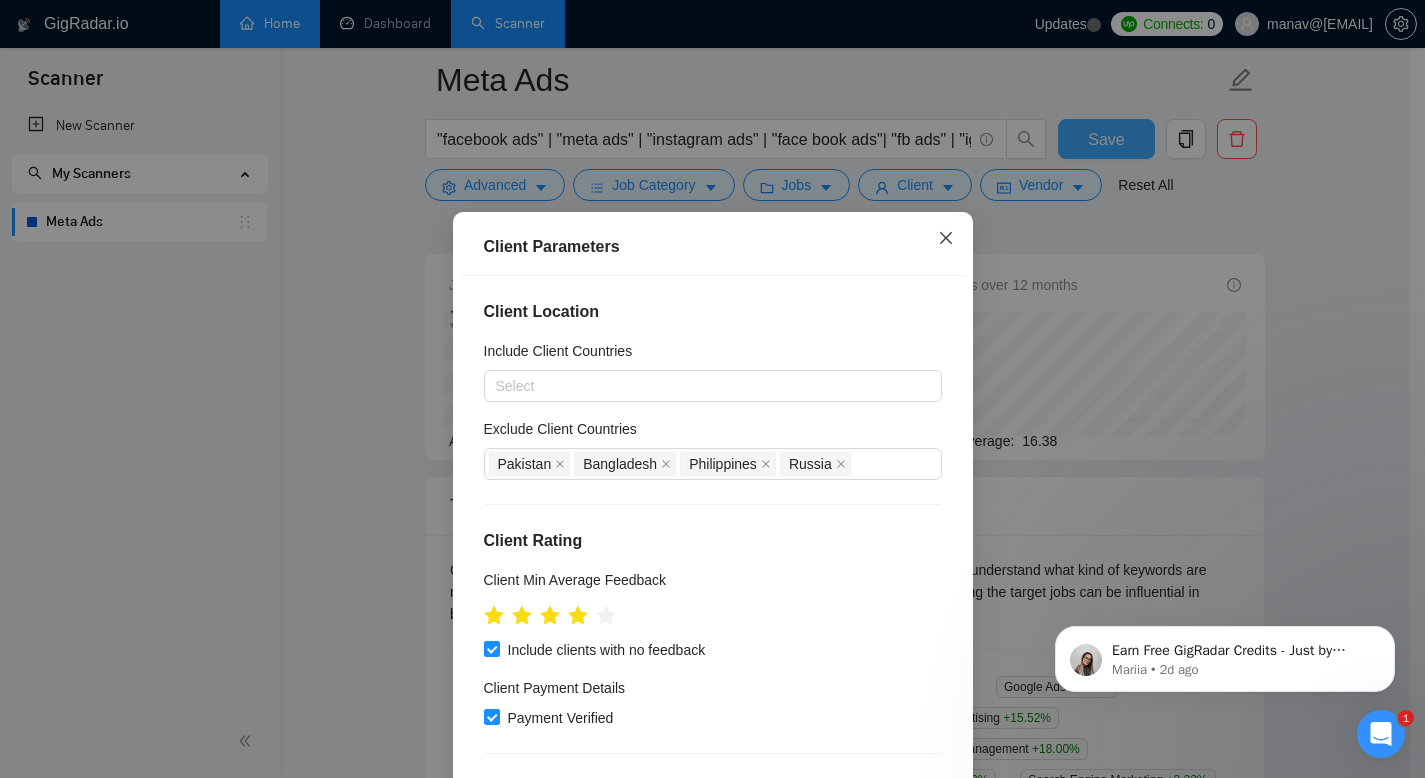 click at bounding box center [946, 239] 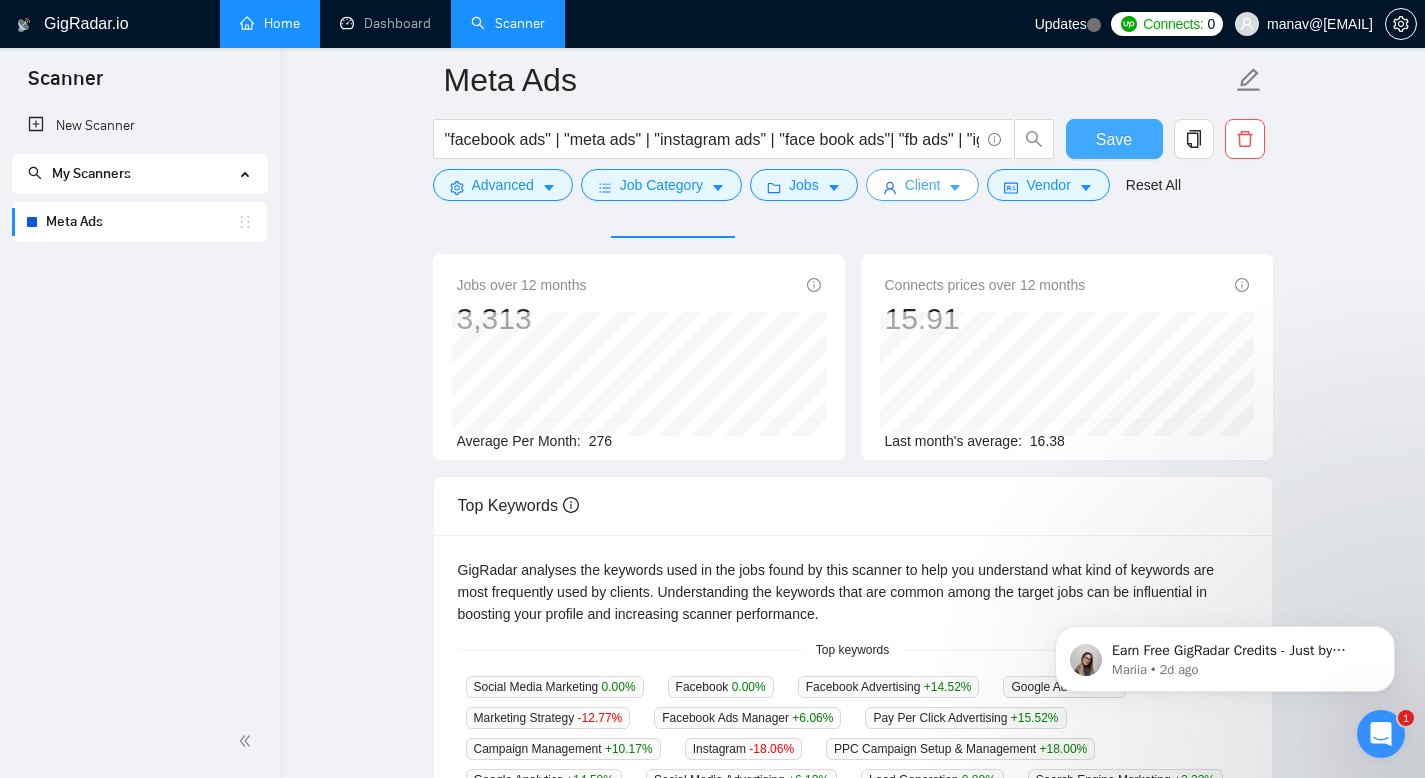 click on "Client" at bounding box center (923, 185) 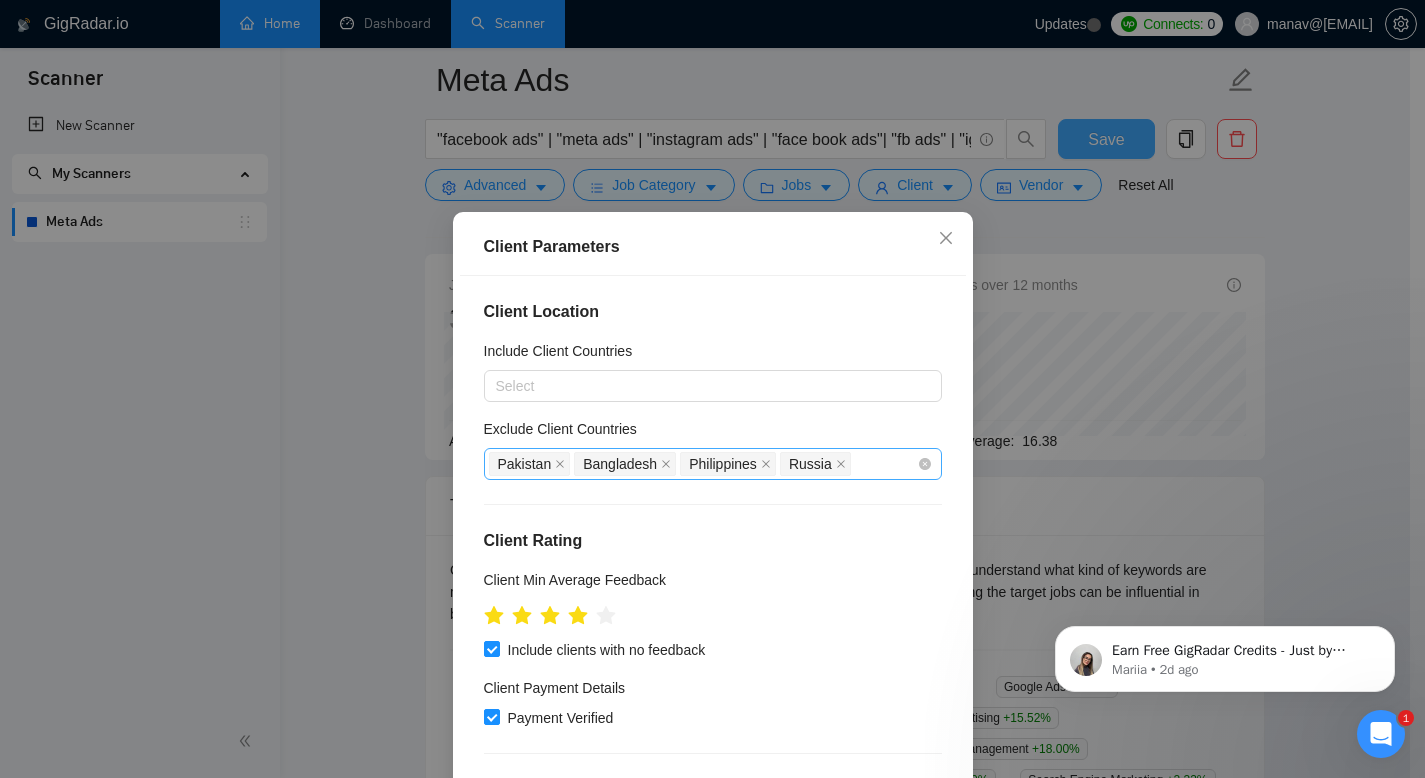 click on "[COUNTRY] [COUNTRY] [COUNTRY] [COUNTRY]" at bounding box center [703, 464] 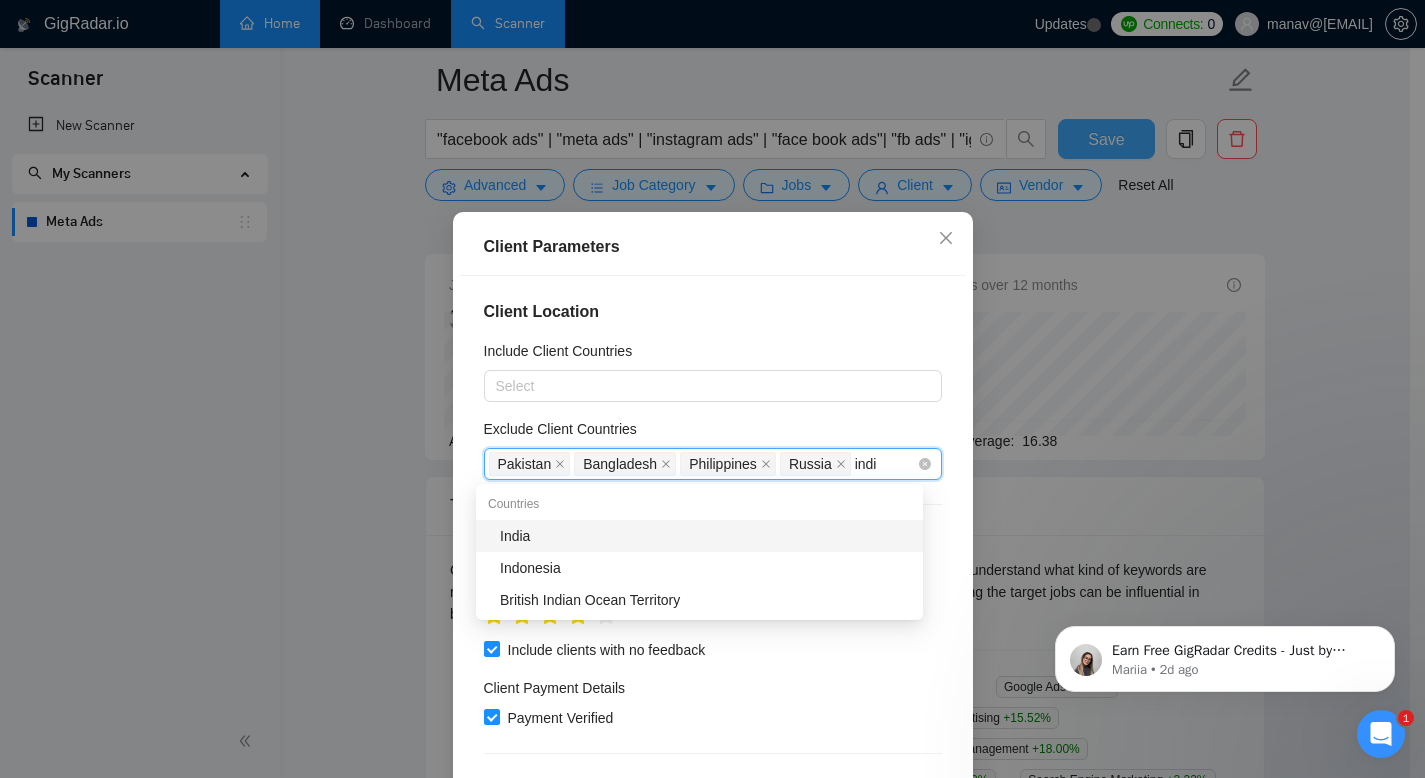 type on "india" 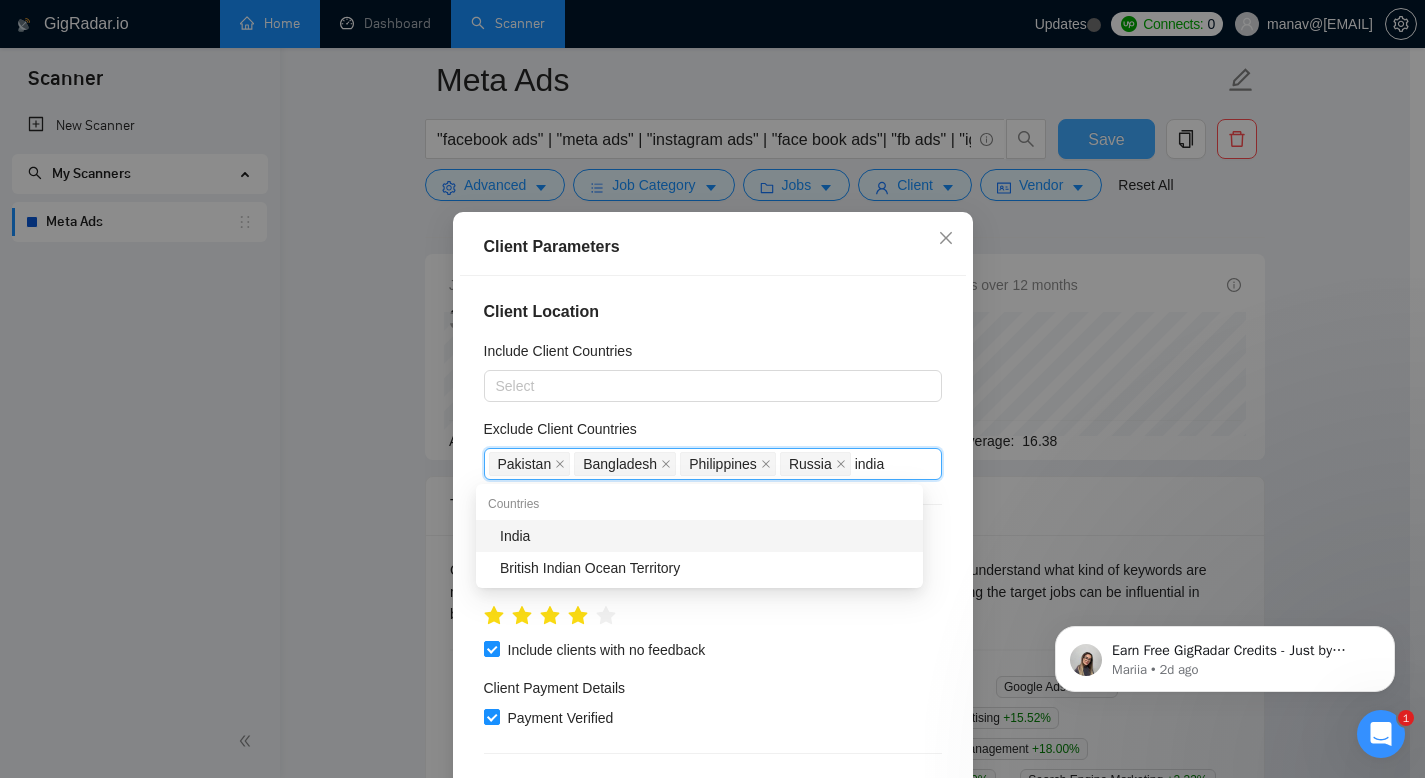 click on "India" at bounding box center (705, 536) 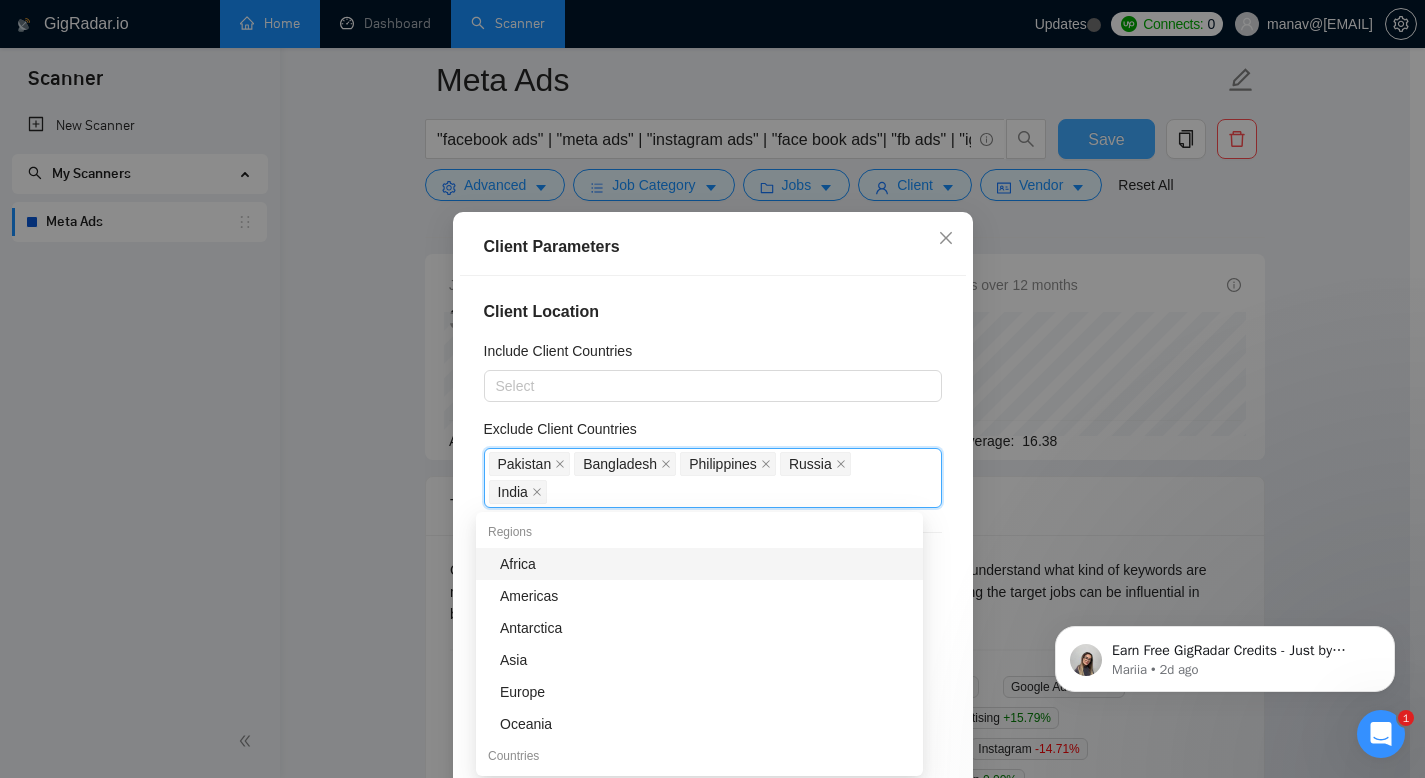 click on "Exclude Client Countries" at bounding box center (713, 433) 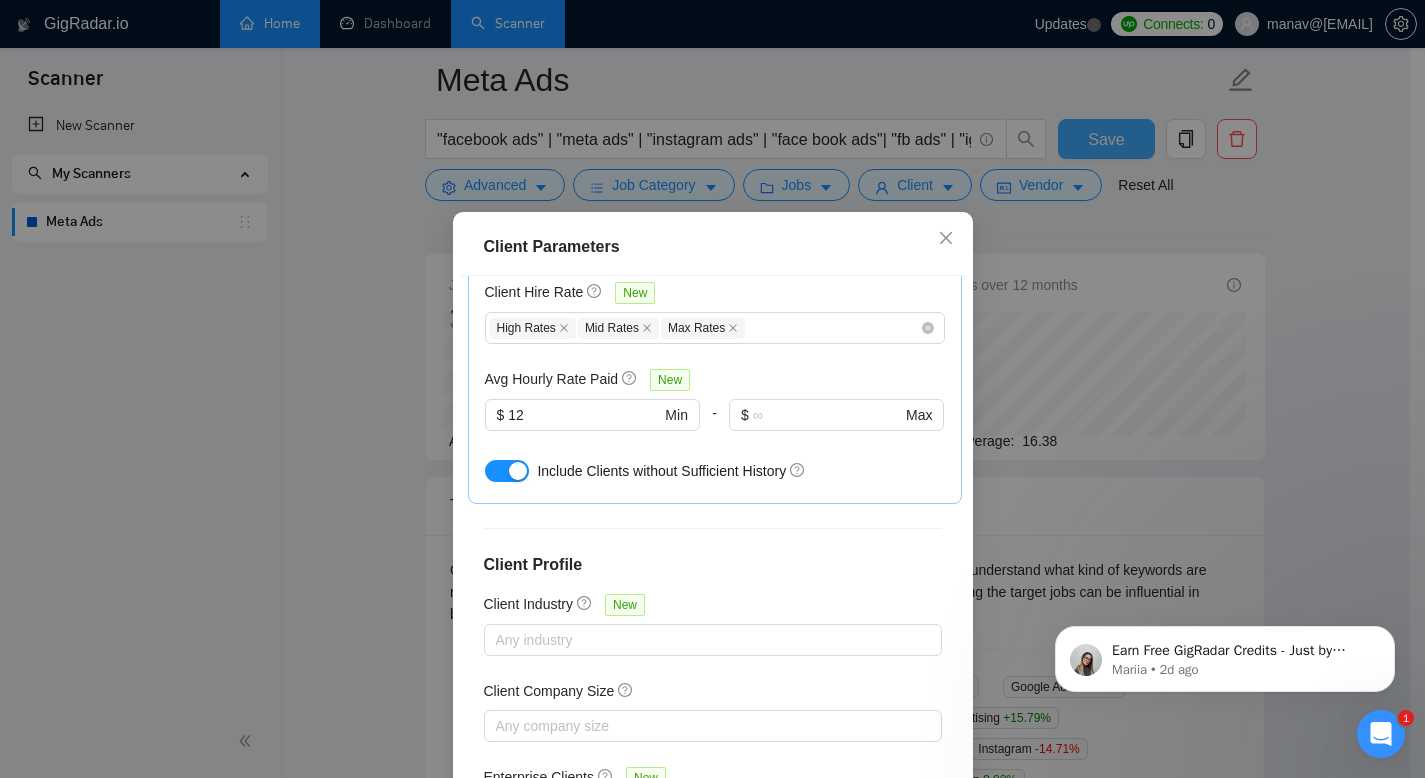scroll, scrollTop: 729, scrollLeft: 0, axis: vertical 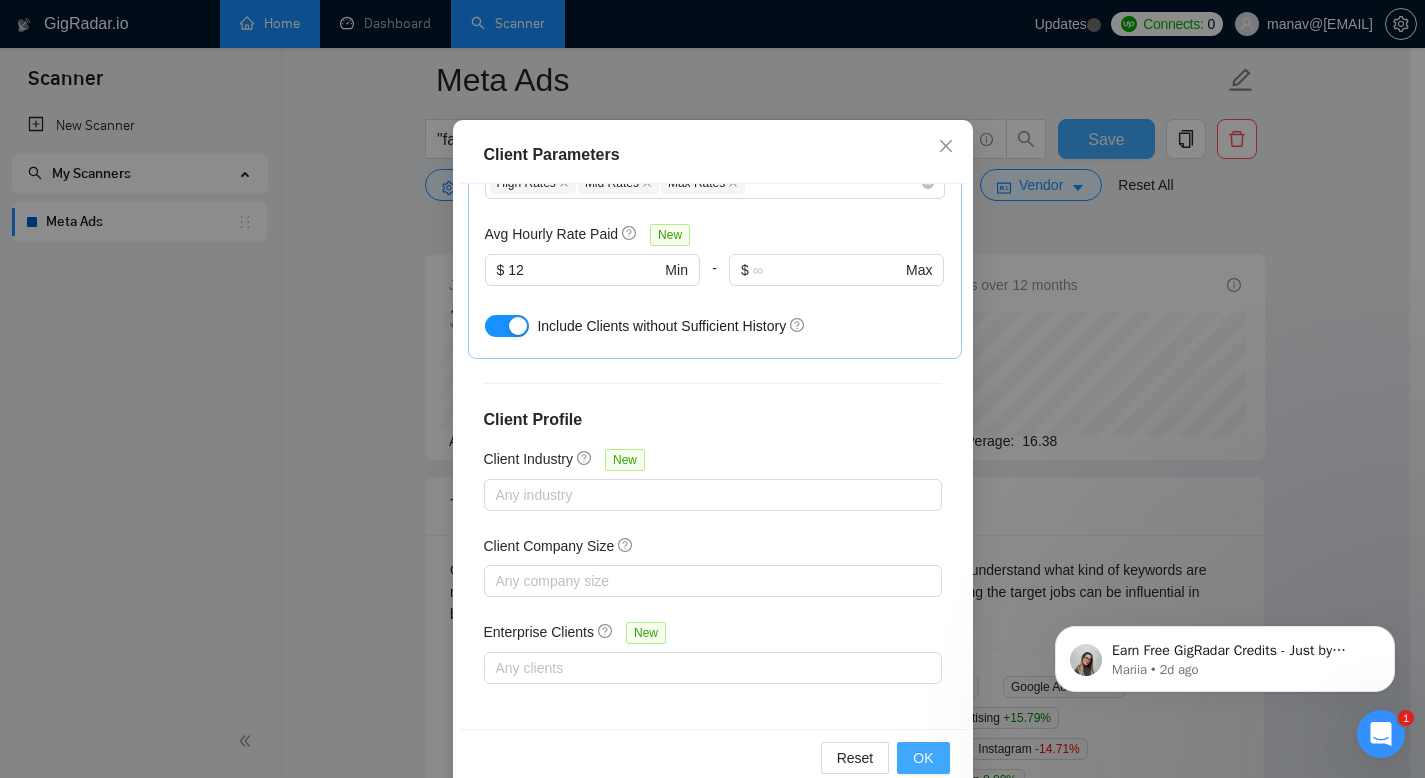 click on "OK" at bounding box center [923, 758] 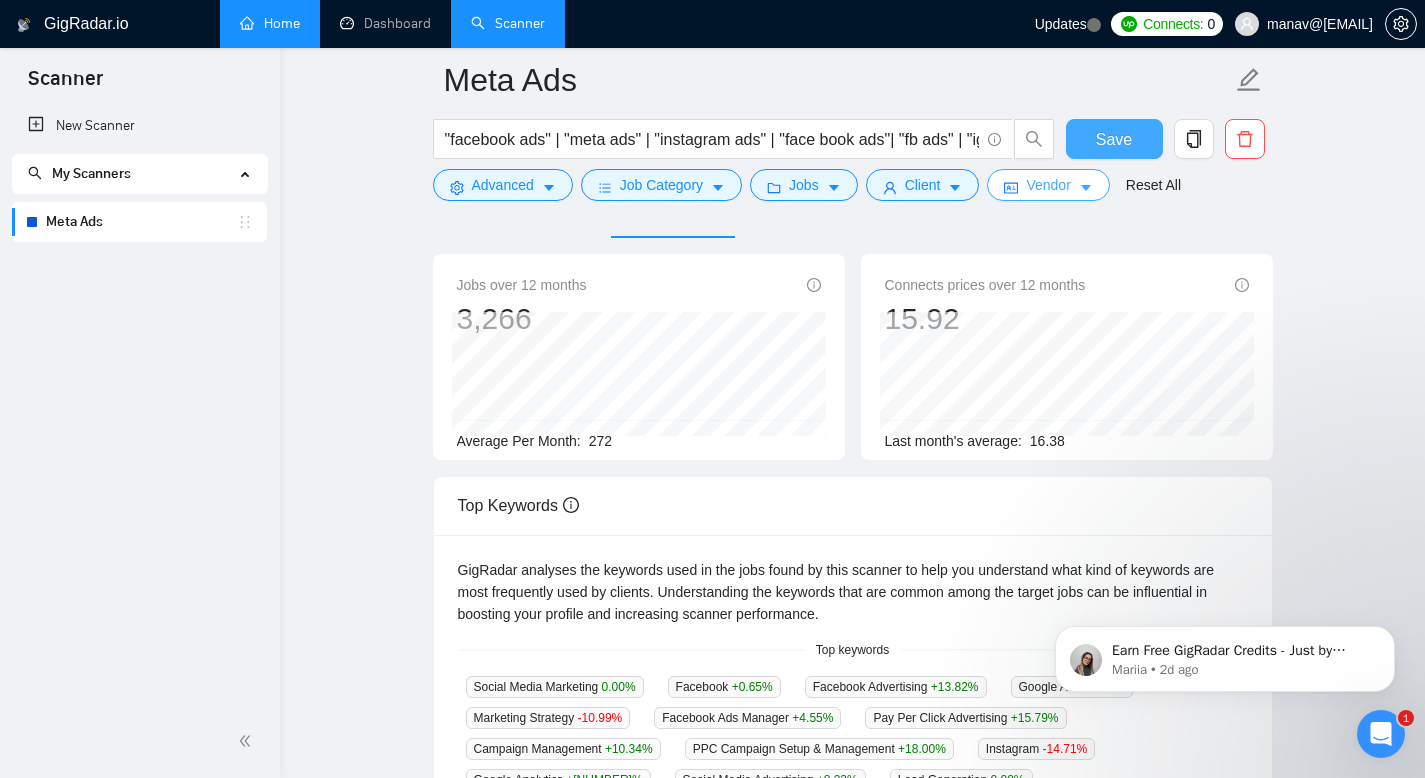 click on "Vendor" at bounding box center [1048, 185] 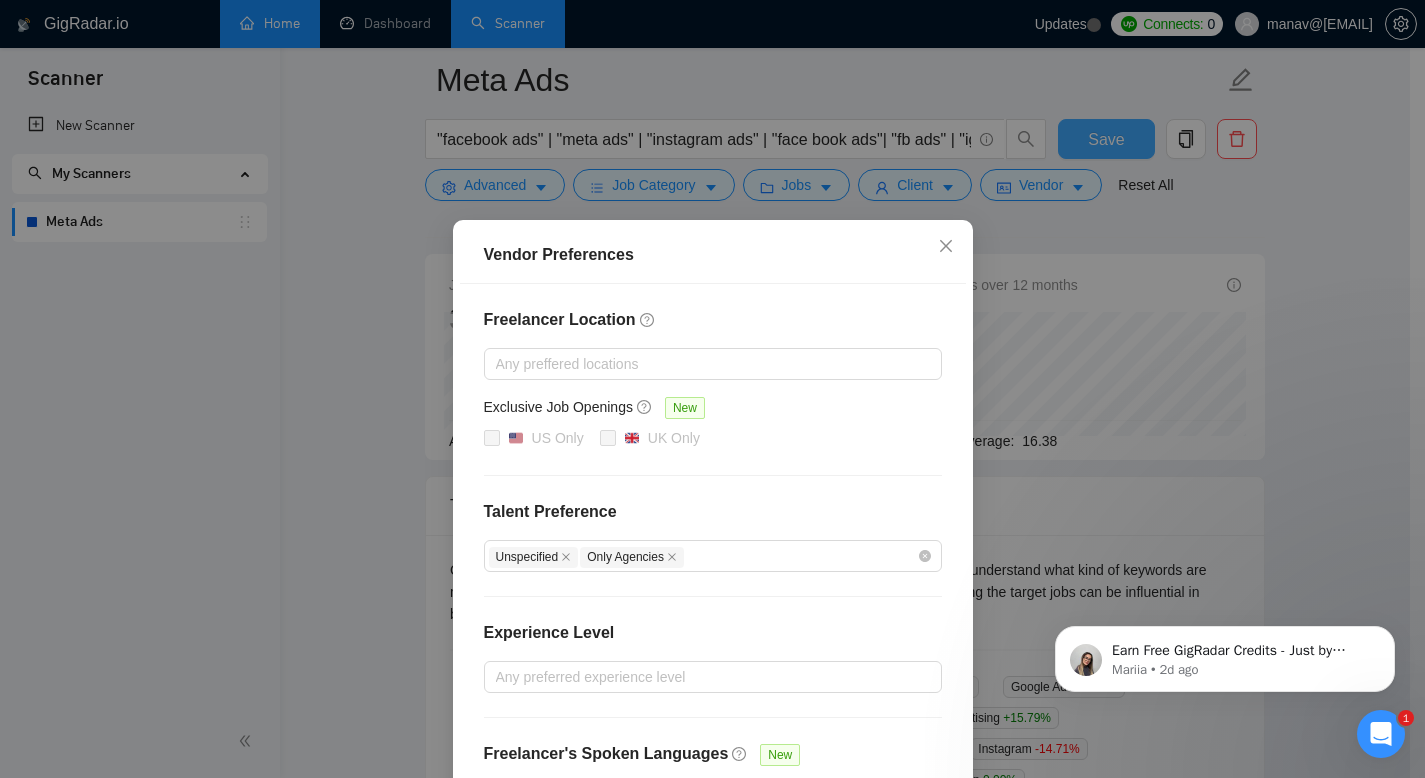 click on "Vendor Preferences Freelancer Location     Any preffered locations Exclusive Job Openings New [COUNTRY] Only [COUNTRY] Only Talent Preference Unspecified Only Agencies   Experience Level   Any preferred experience level Freelancer's Spoken Languages New Spanish German Russian Italian Chinese French   Reset OK" at bounding box center (712, 389) 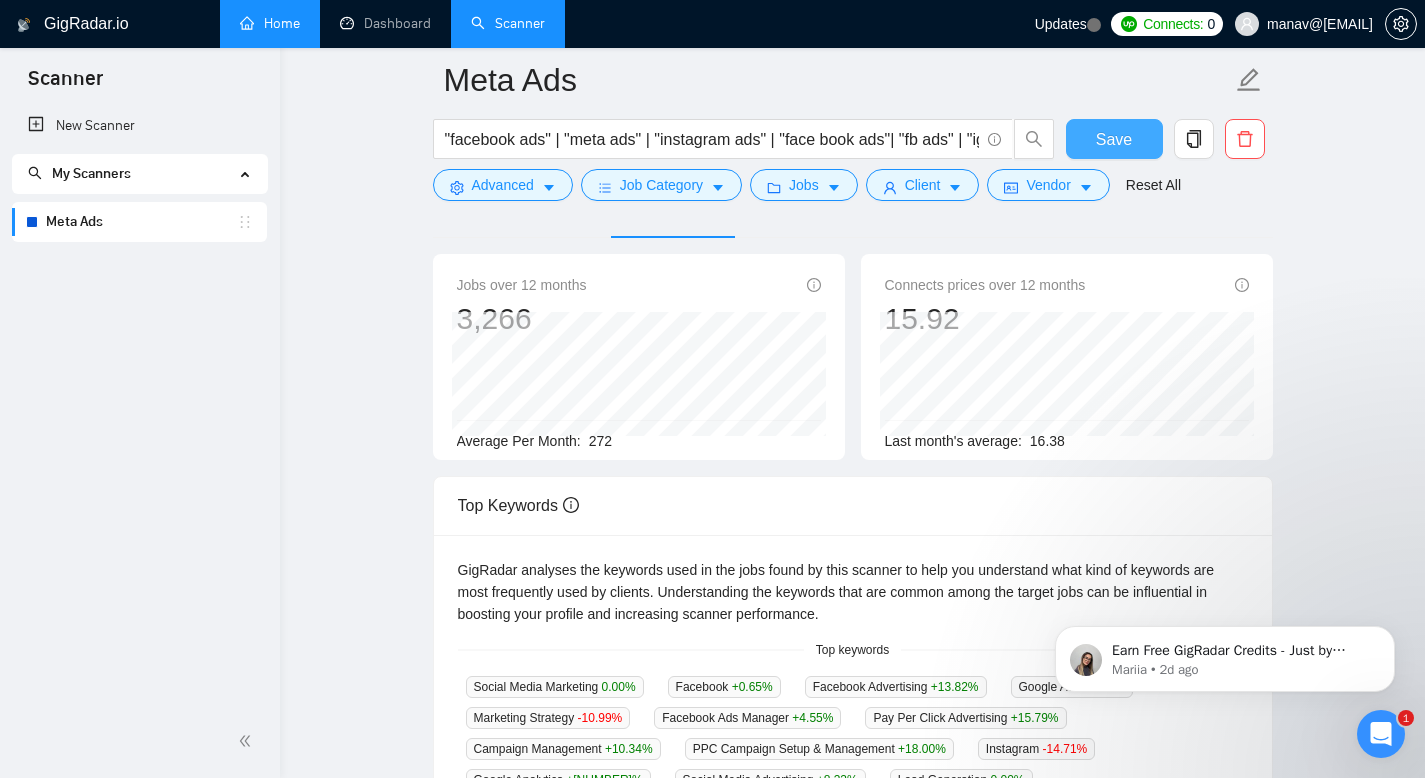 click on "Save" at bounding box center (1114, 139) 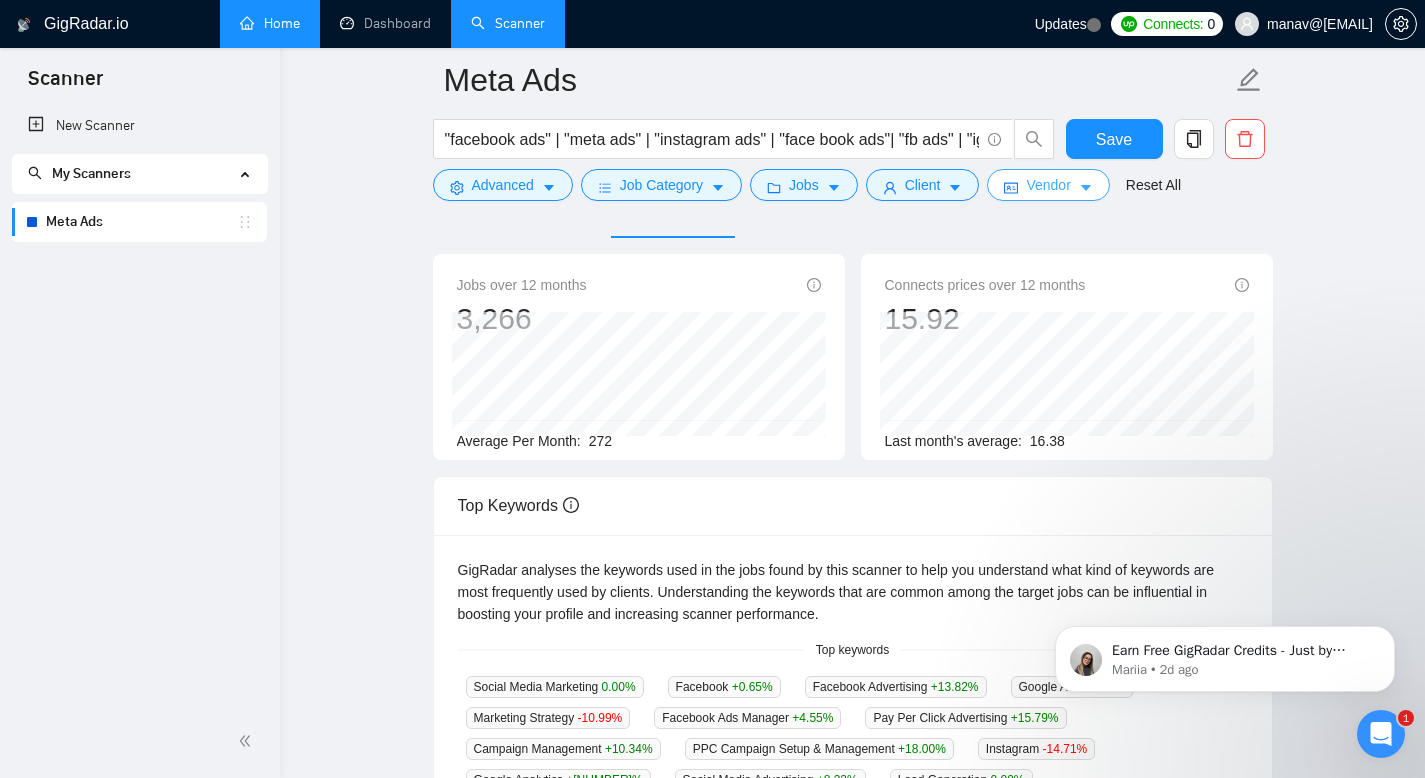 click on "Vendor" at bounding box center [1048, 185] 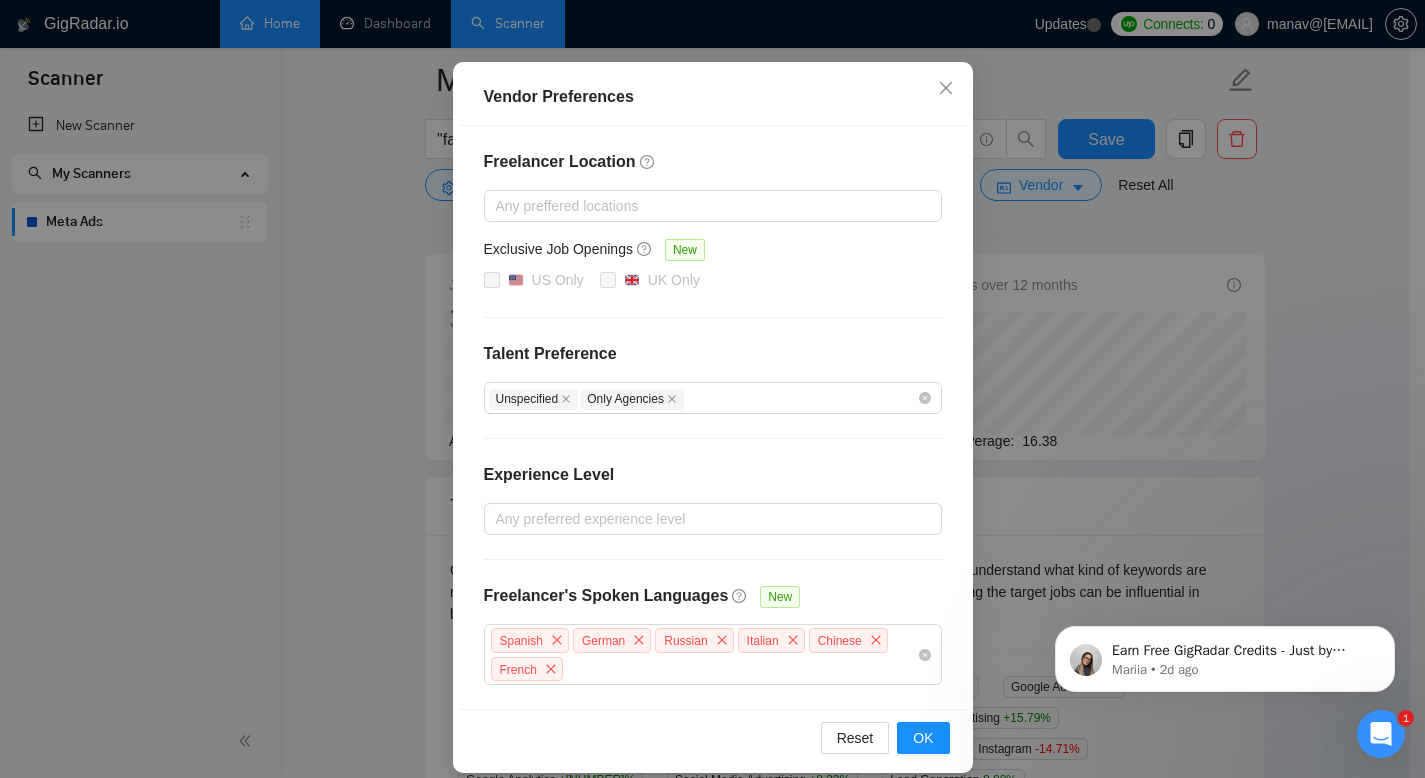 scroll, scrollTop: 164, scrollLeft: 0, axis: vertical 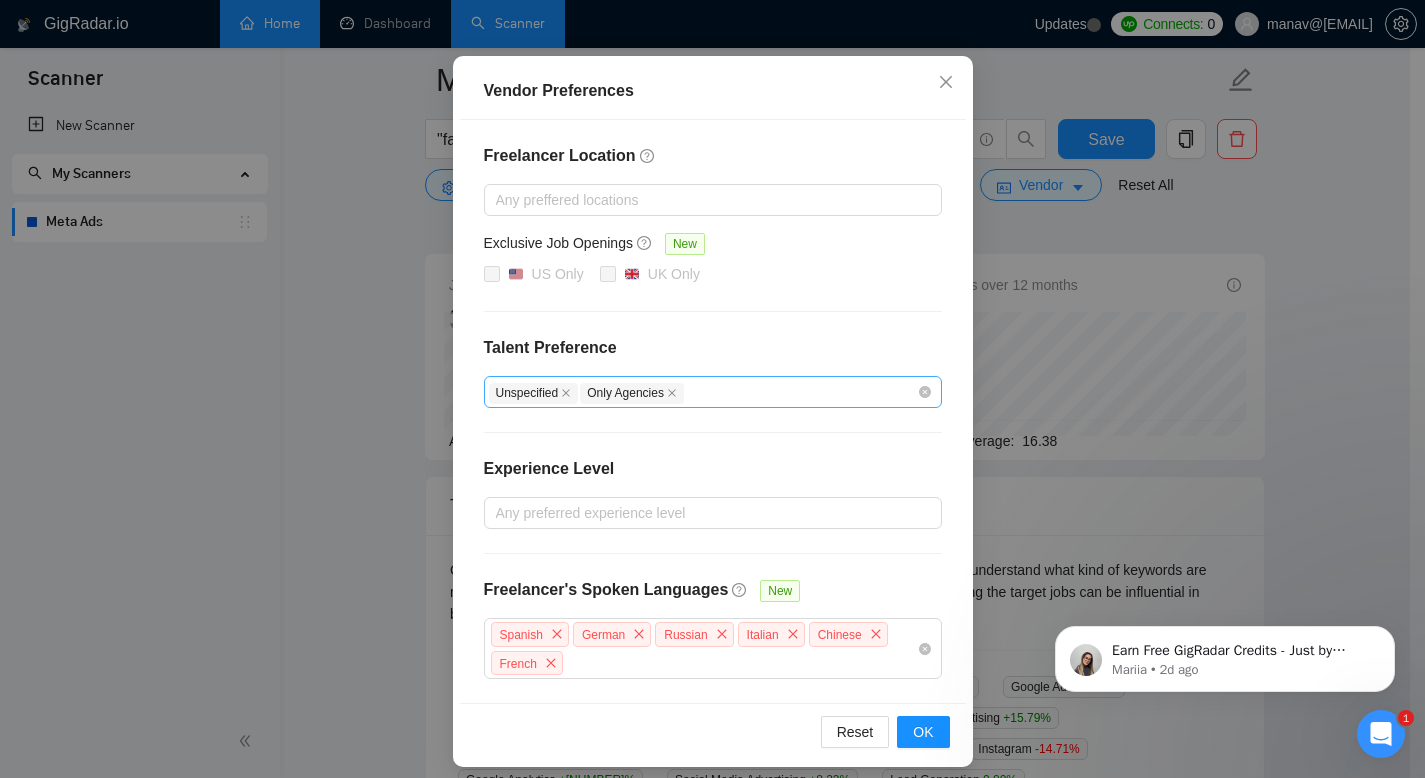 click on "Unspecified Only Agencies" at bounding box center (703, 392) 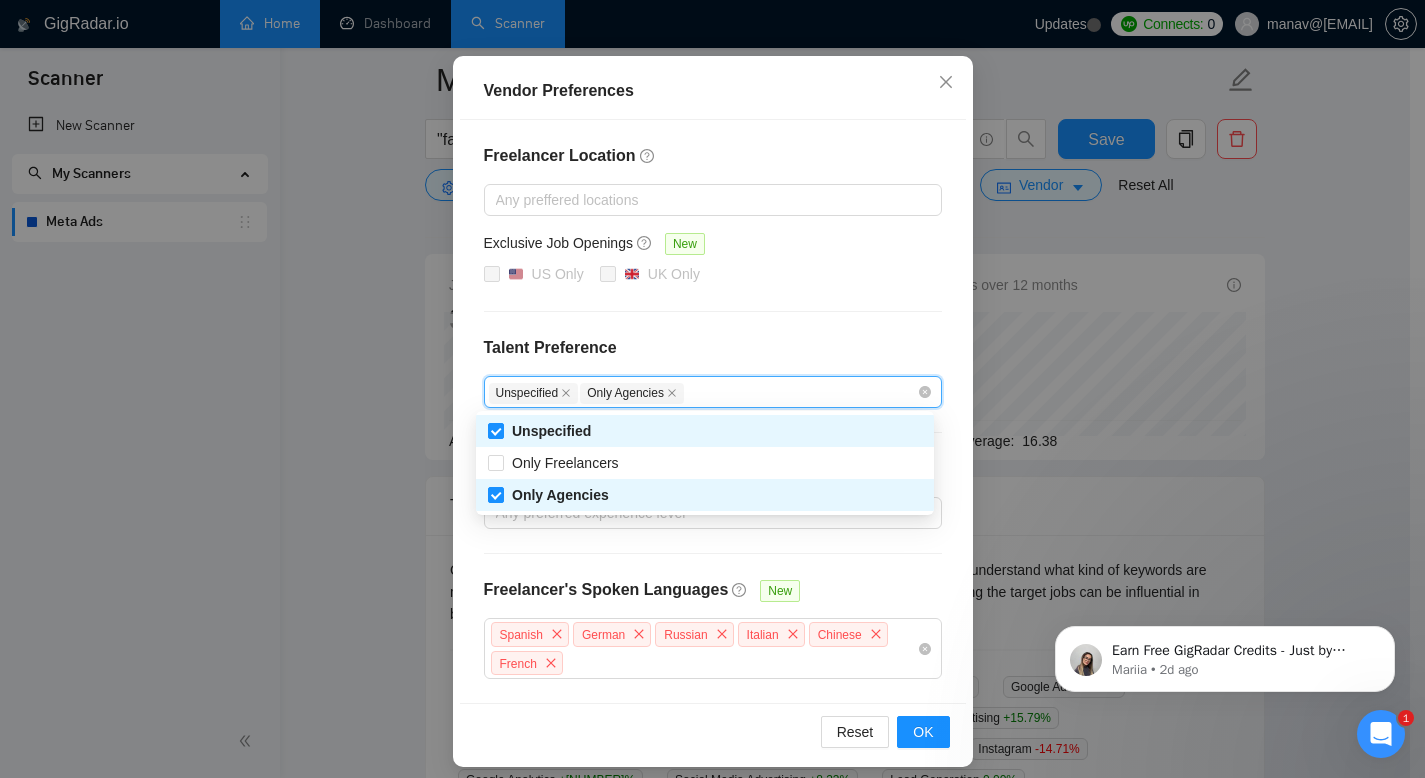 click on "Talent Preference" at bounding box center [713, 348] 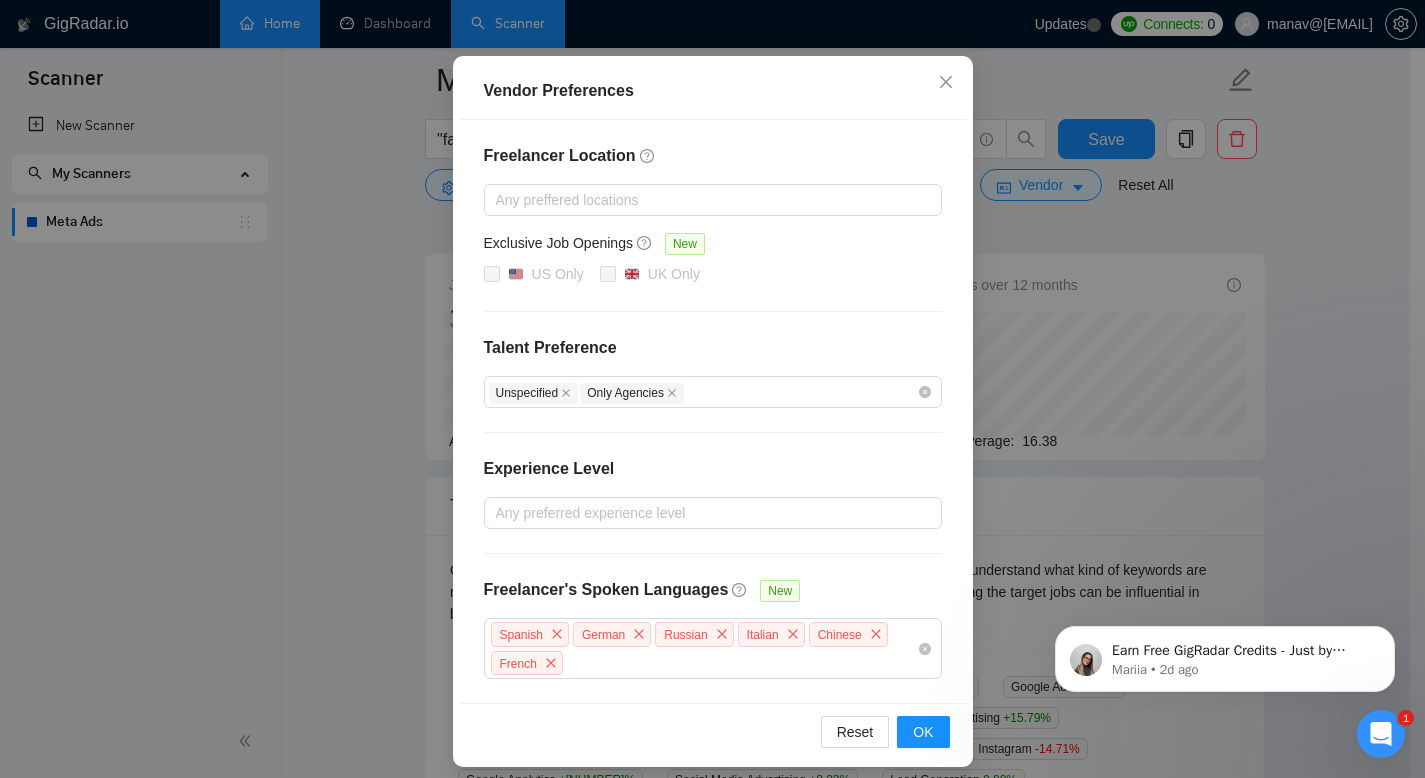 scroll, scrollTop: 175, scrollLeft: 0, axis: vertical 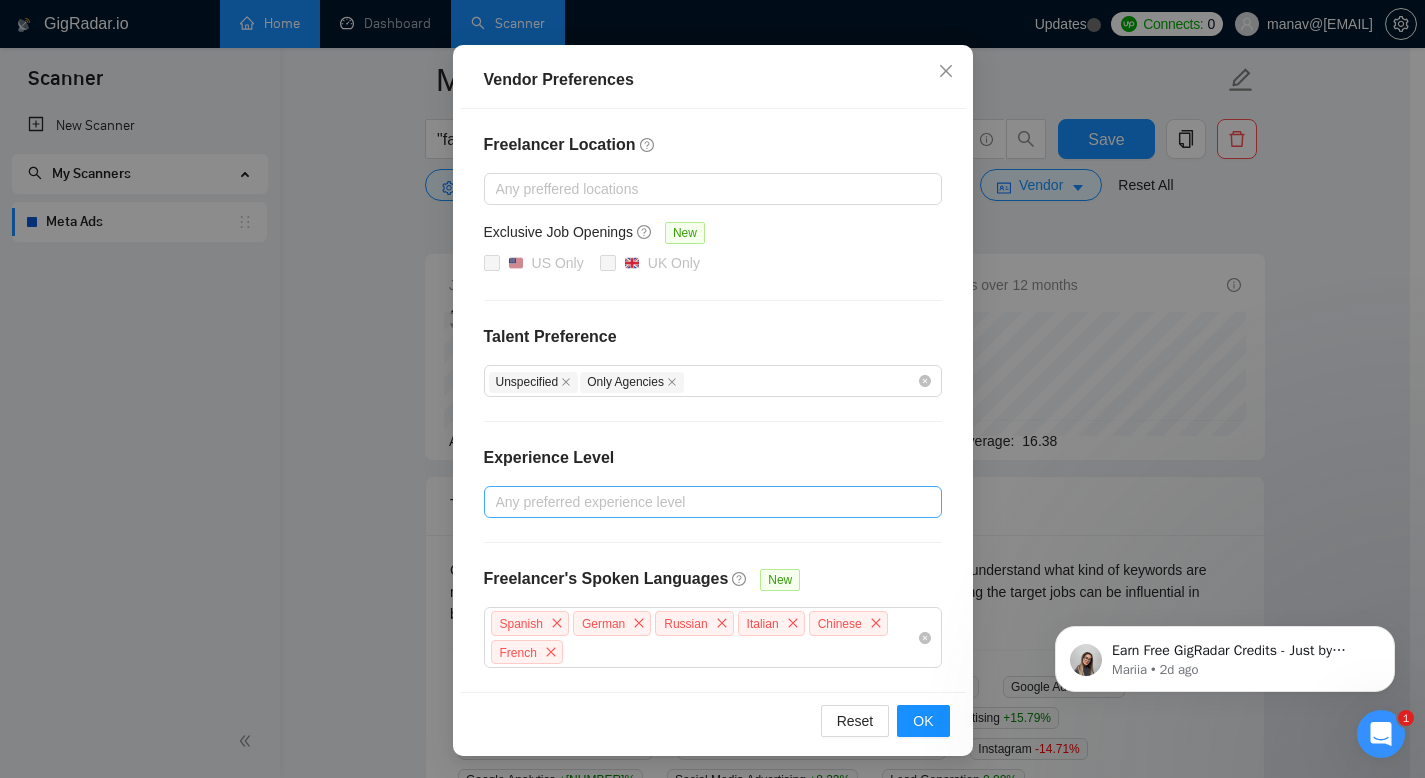 click at bounding box center [703, 502] 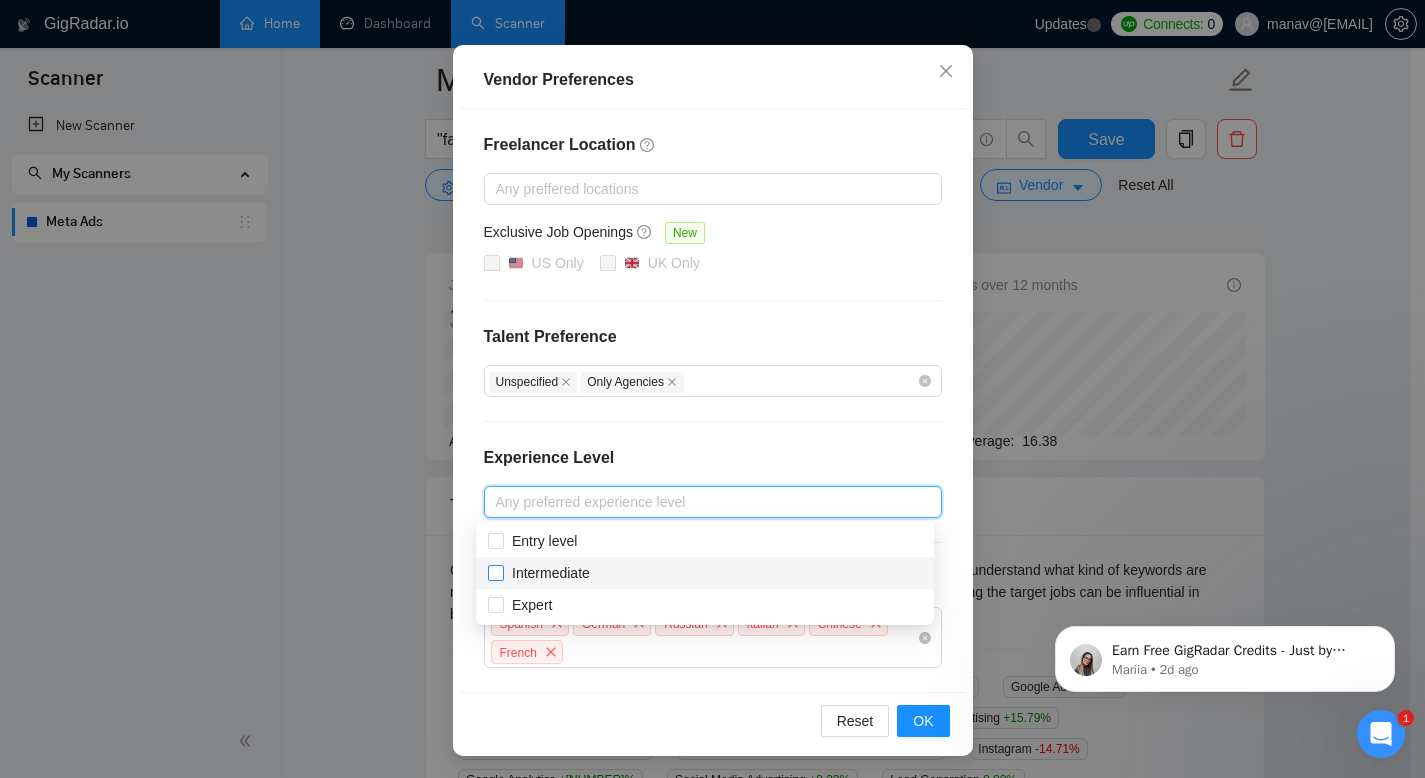 click on "Intermediate" at bounding box center [495, 572] 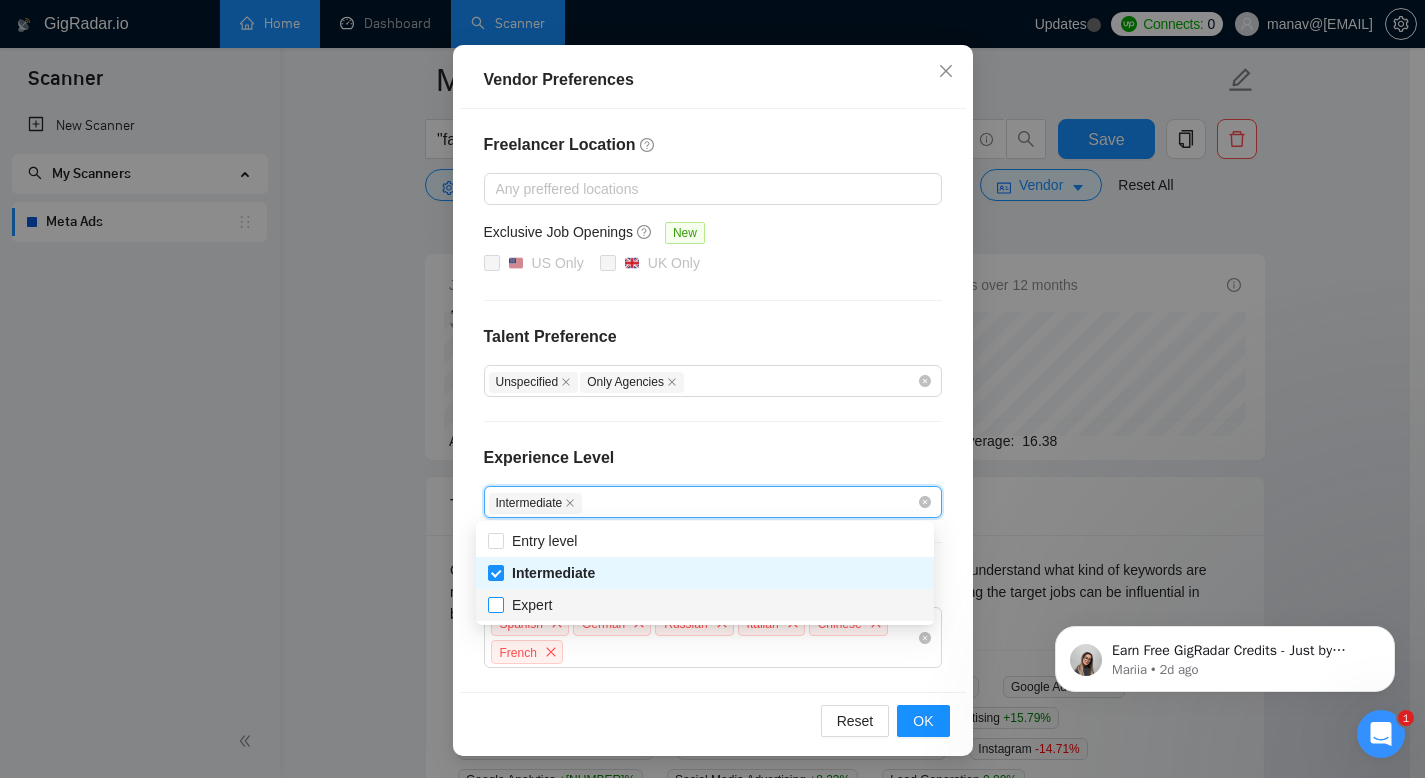 click at bounding box center (496, 605) 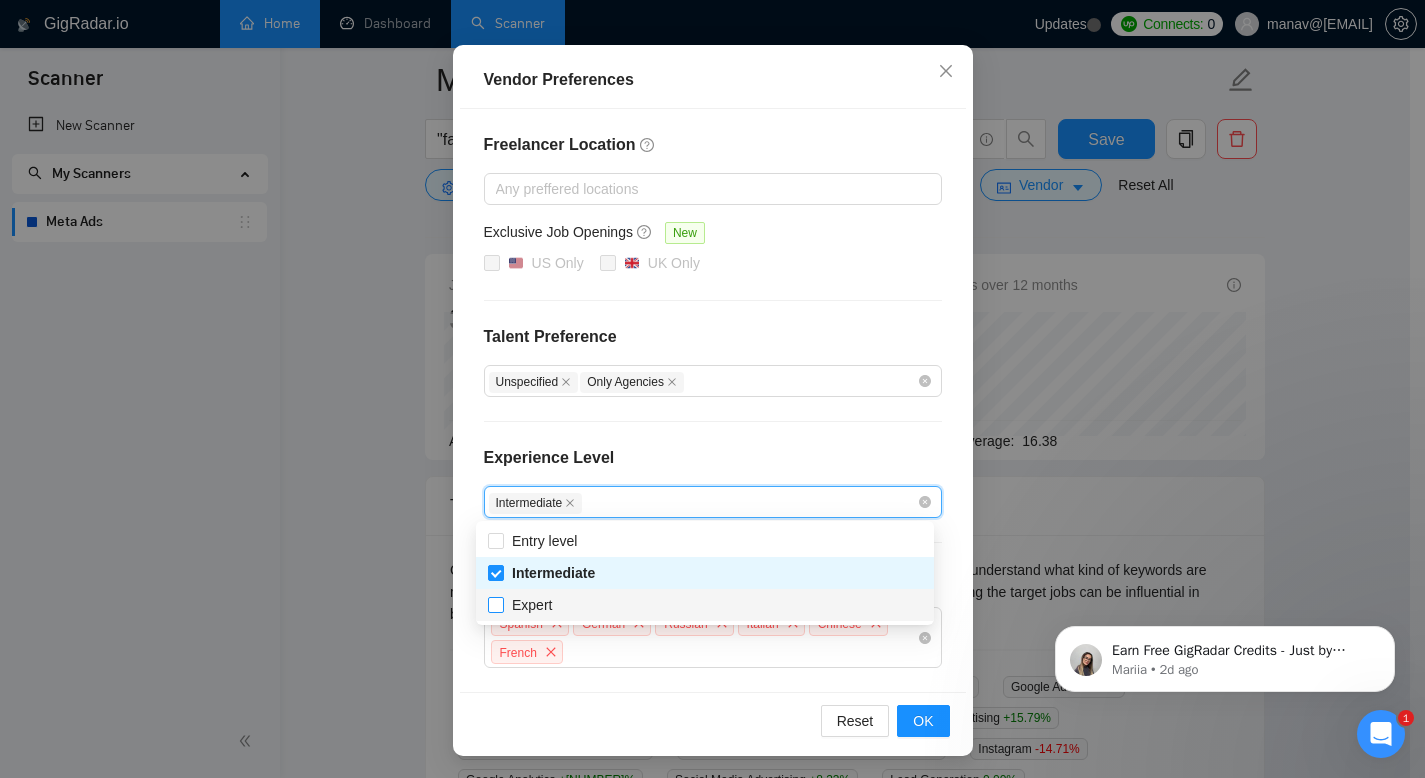 click at bounding box center (496, 605) 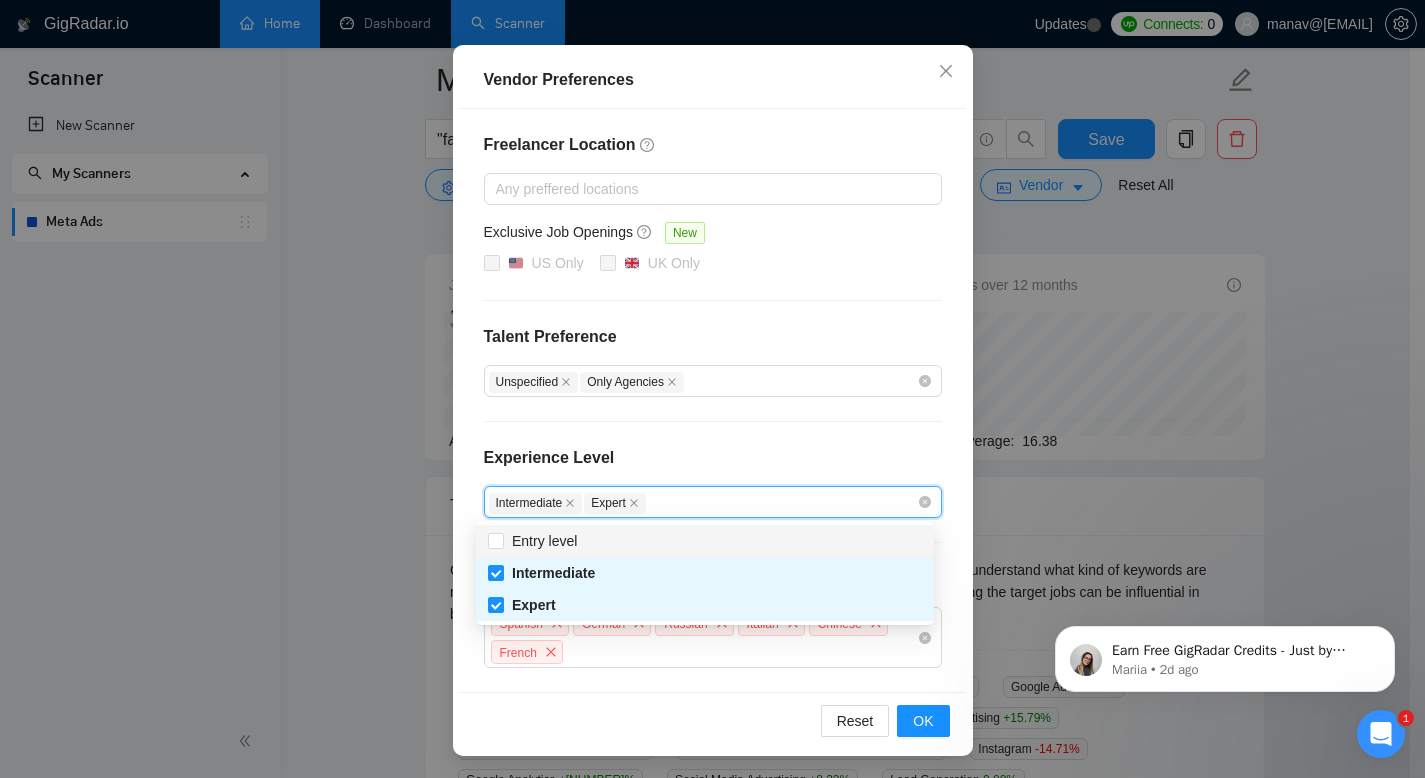 click on "Experience Level" at bounding box center [713, 466] 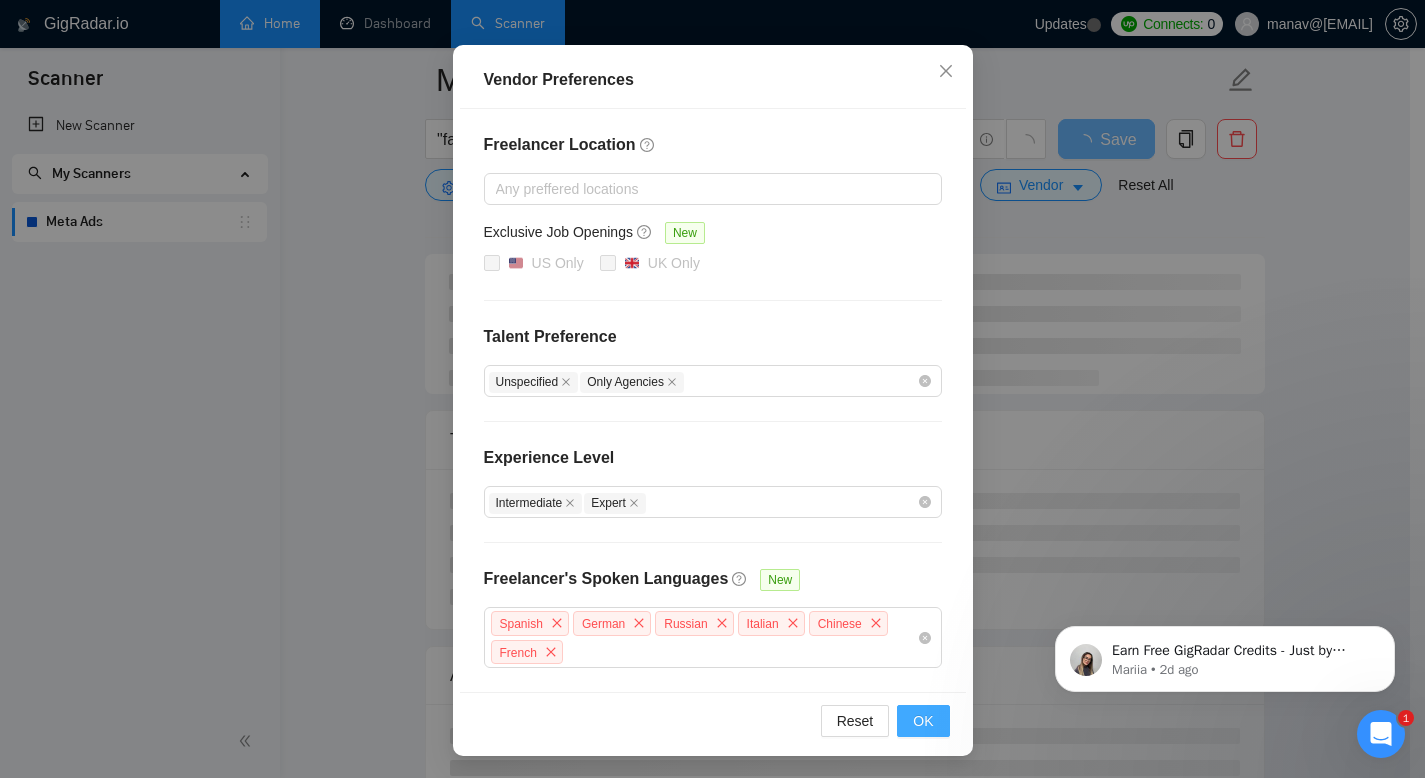 click on "OK" at bounding box center [923, 721] 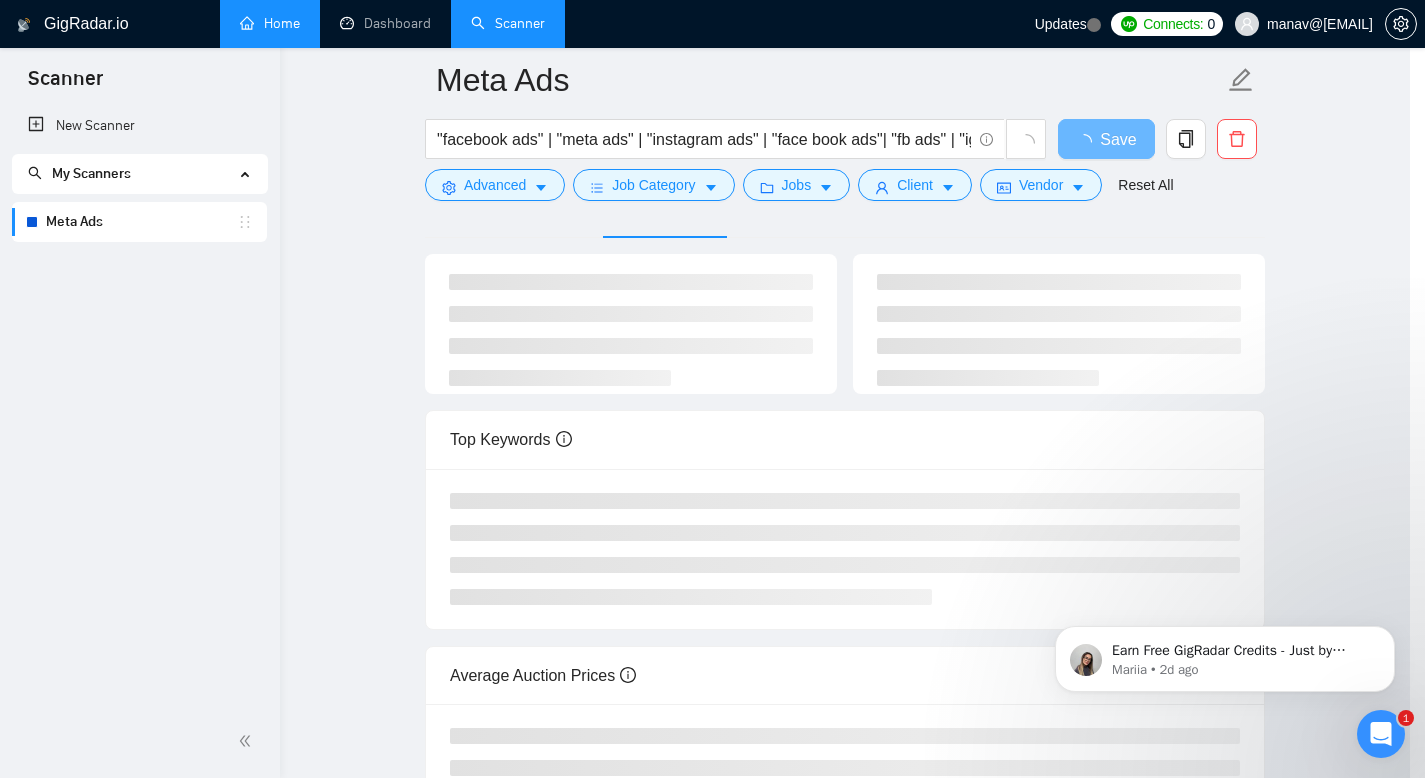 scroll, scrollTop: 75, scrollLeft: 0, axis: vertical 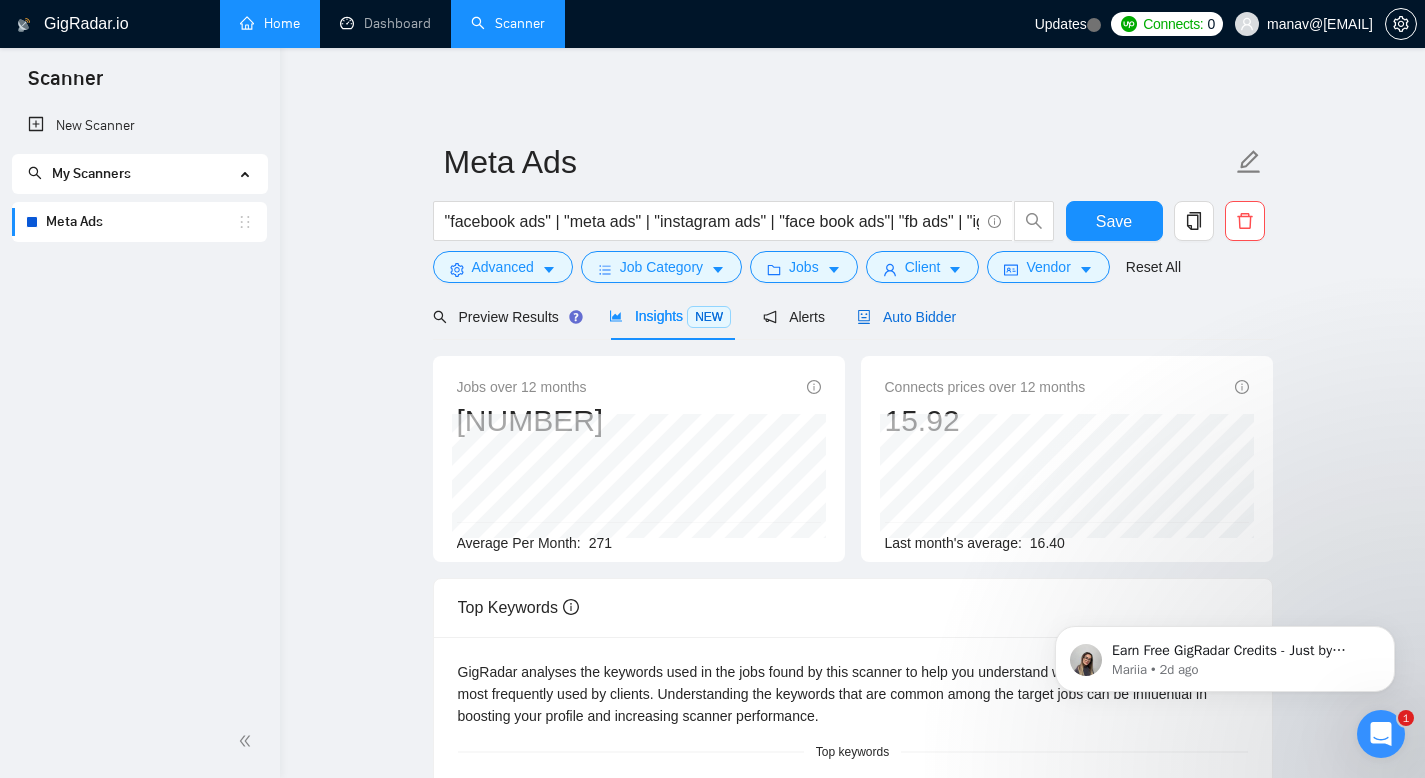 click on "Auto Bidder" at bounding box center (906, 317) 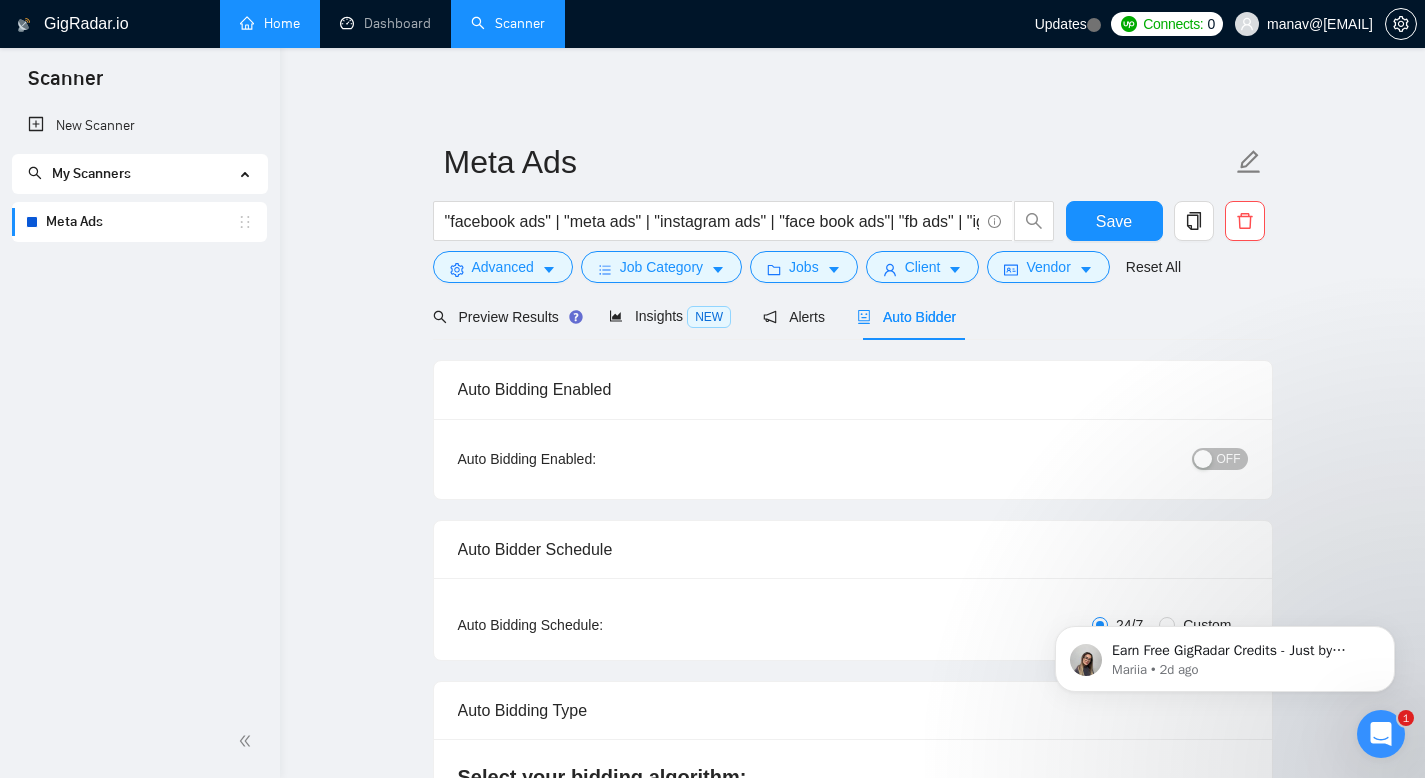radio on "false" 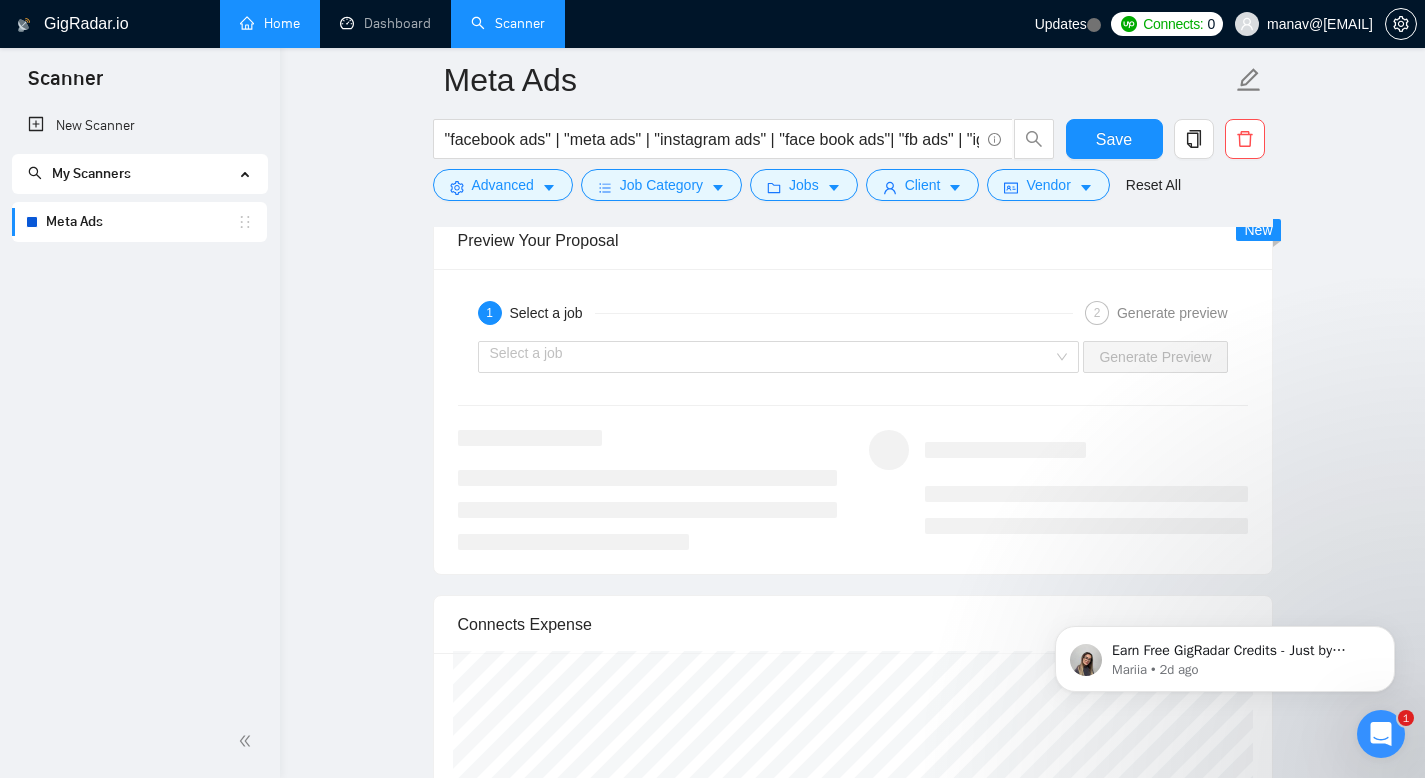 scroll, scrollTop: 3262, scrollLeft: 0, axis: vertical 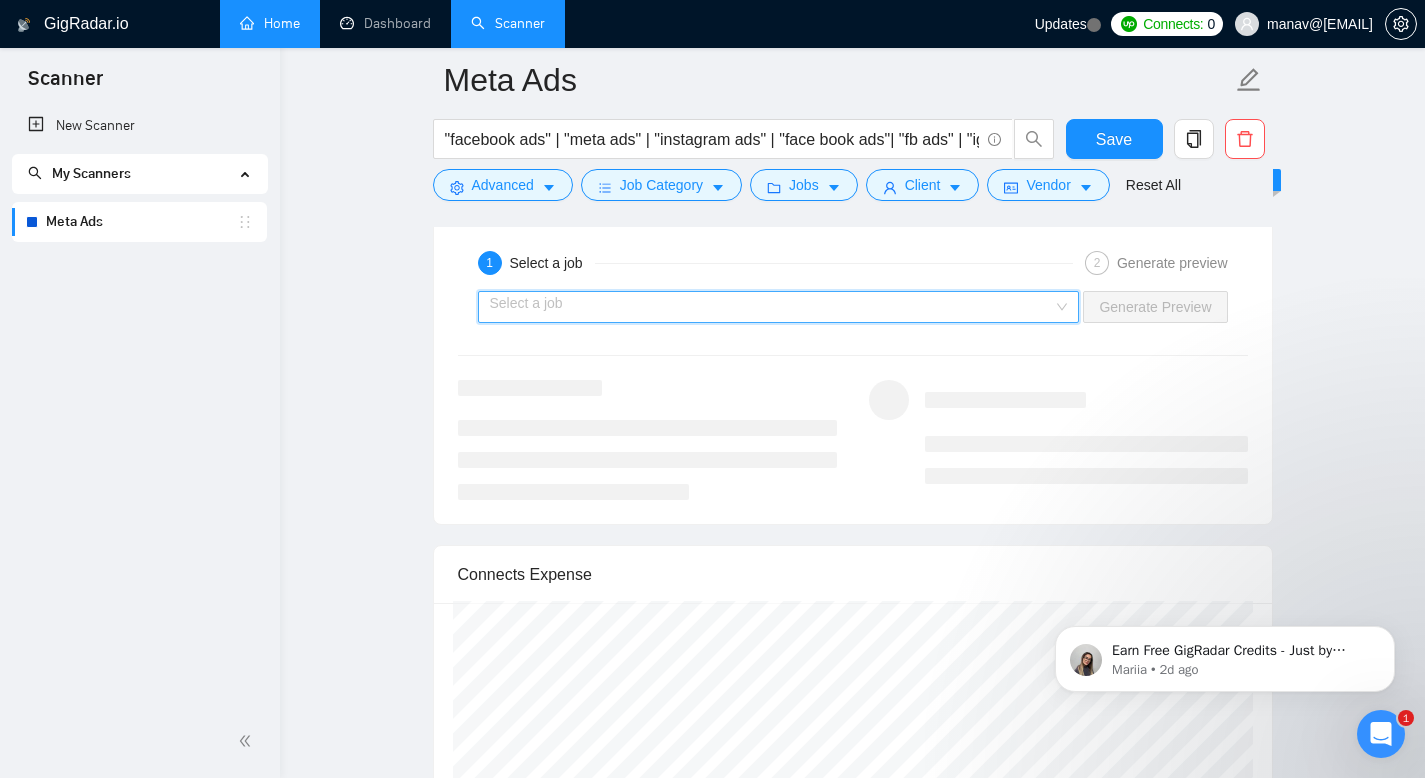 click at bounding box center [772, 307] 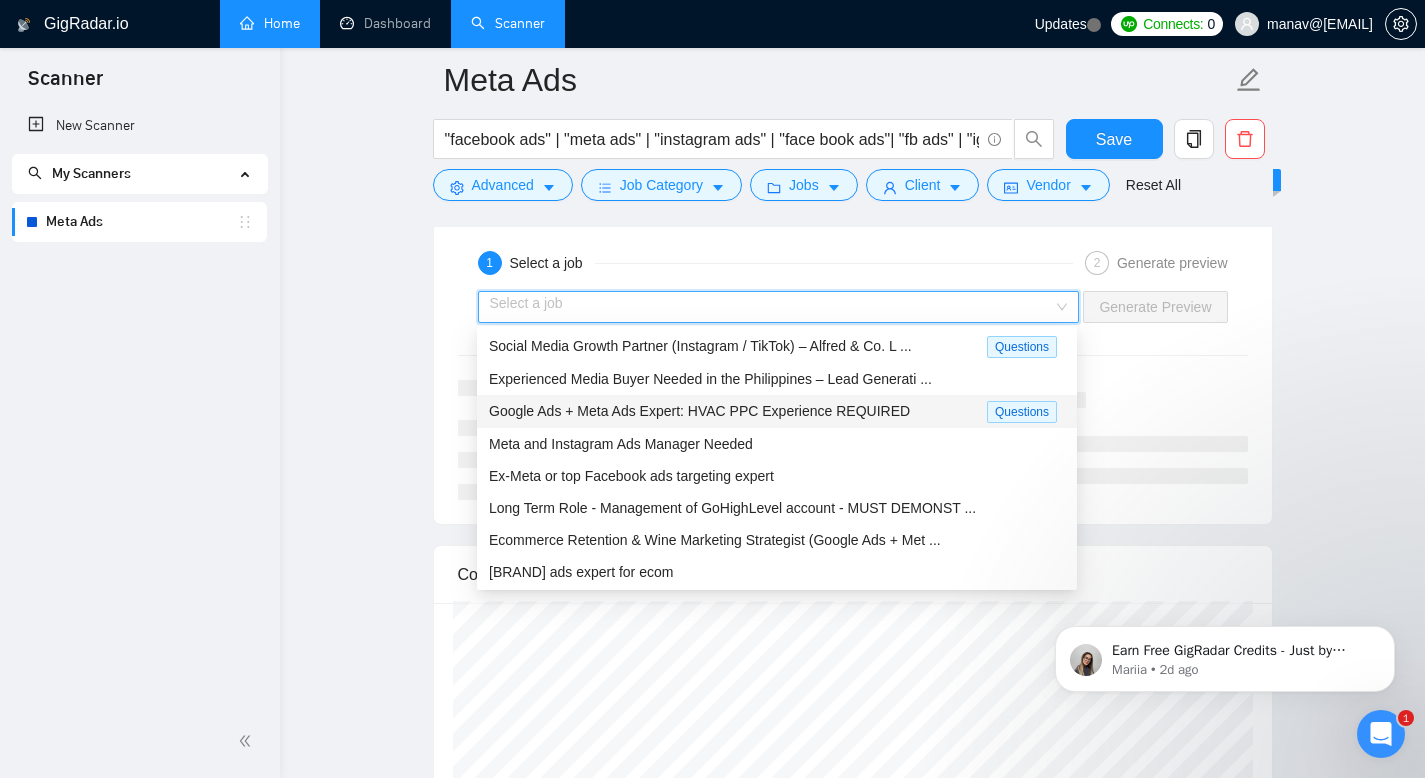 click on "Google Ads + Meta Ads Expert: HVAC PPC Experience REQUIRED" at bounding box center (699, 411) 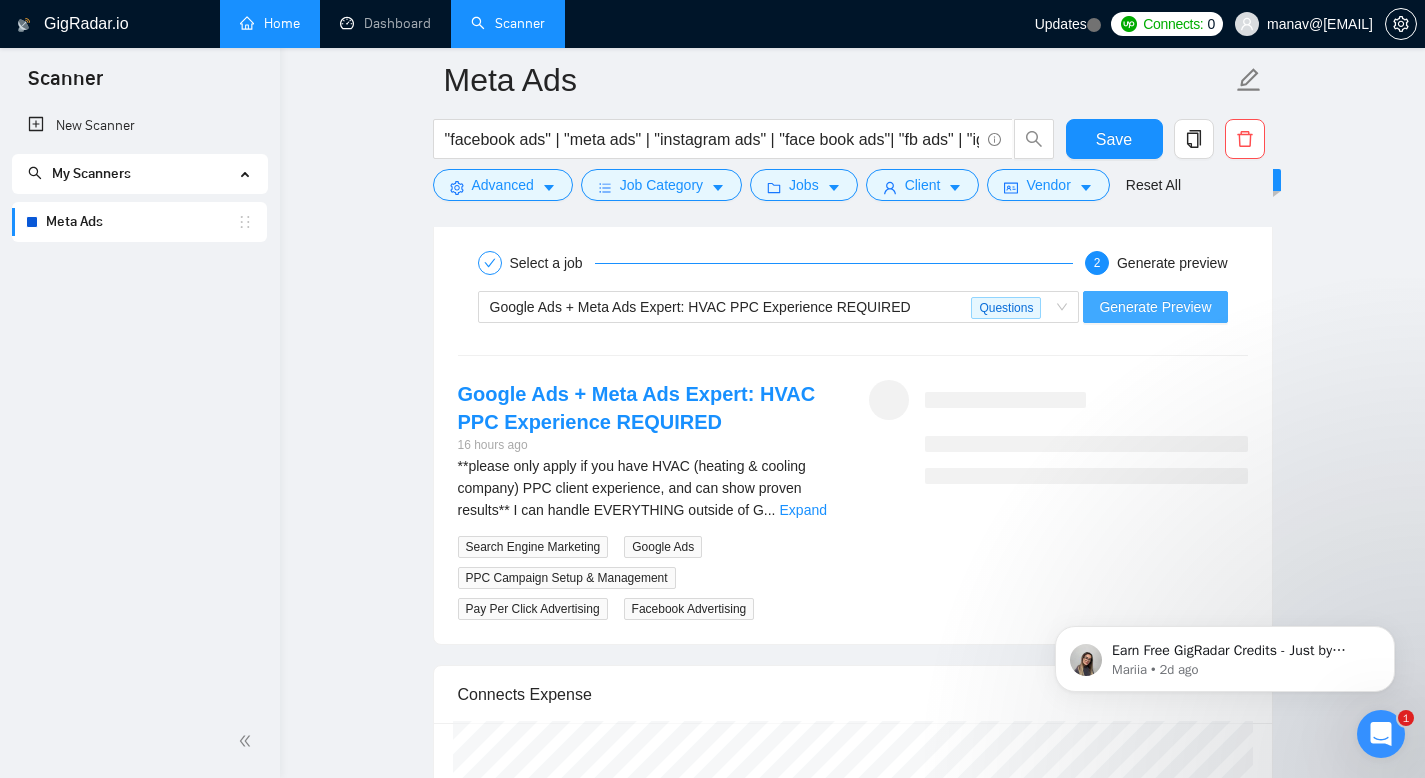click on "Generate Preview" at bounding box center (1155, 307) 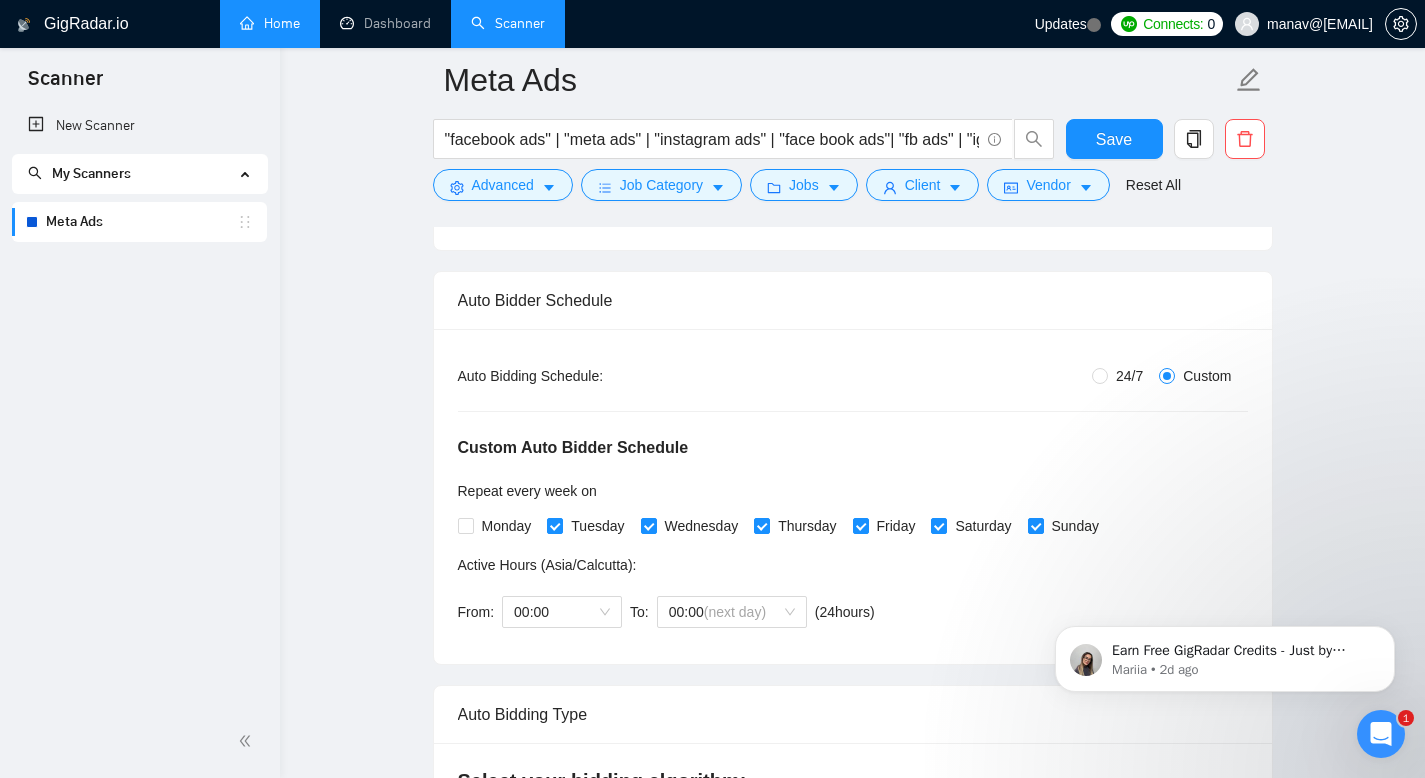 scroll, scrollTop: 252, scrollLeft: 0, axis: vertical 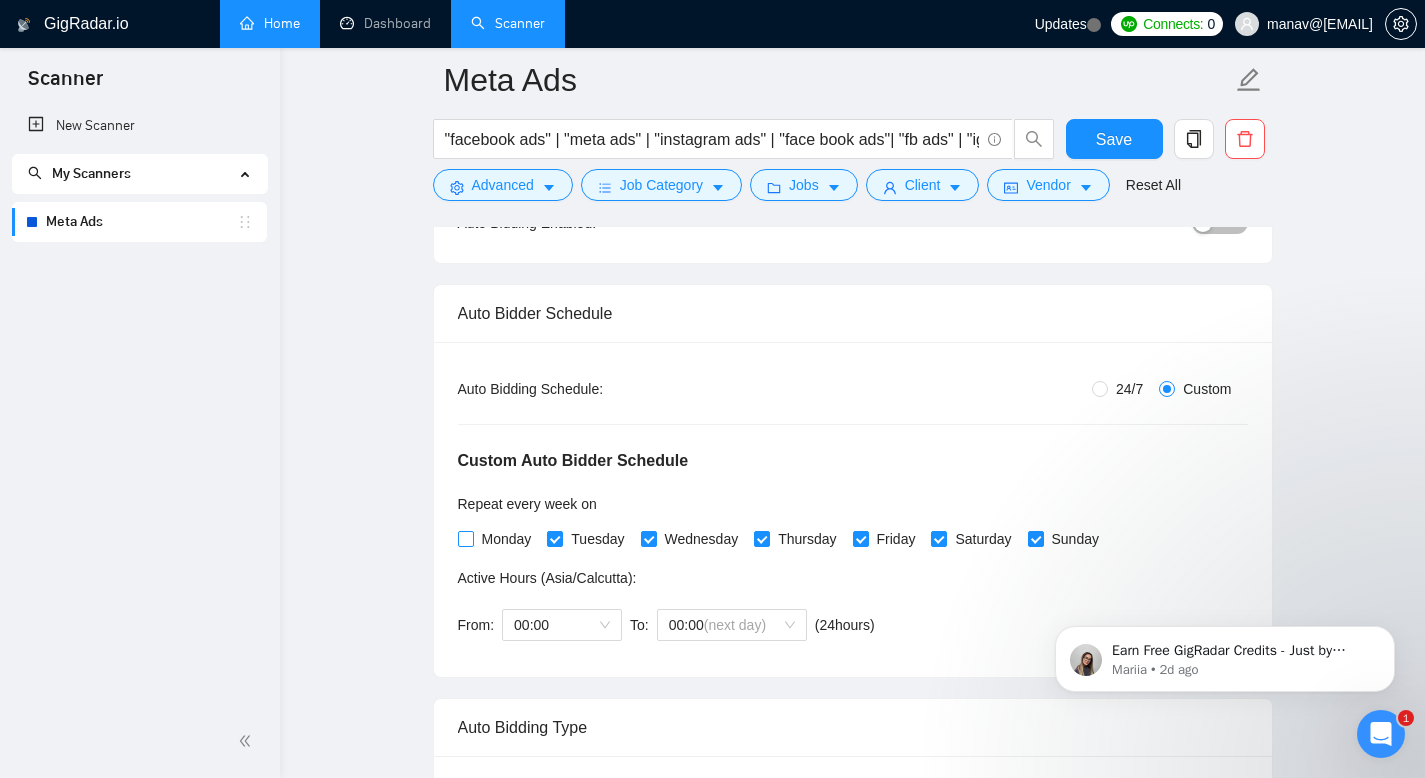 click on "Monday" at bounding box center [465, 538] 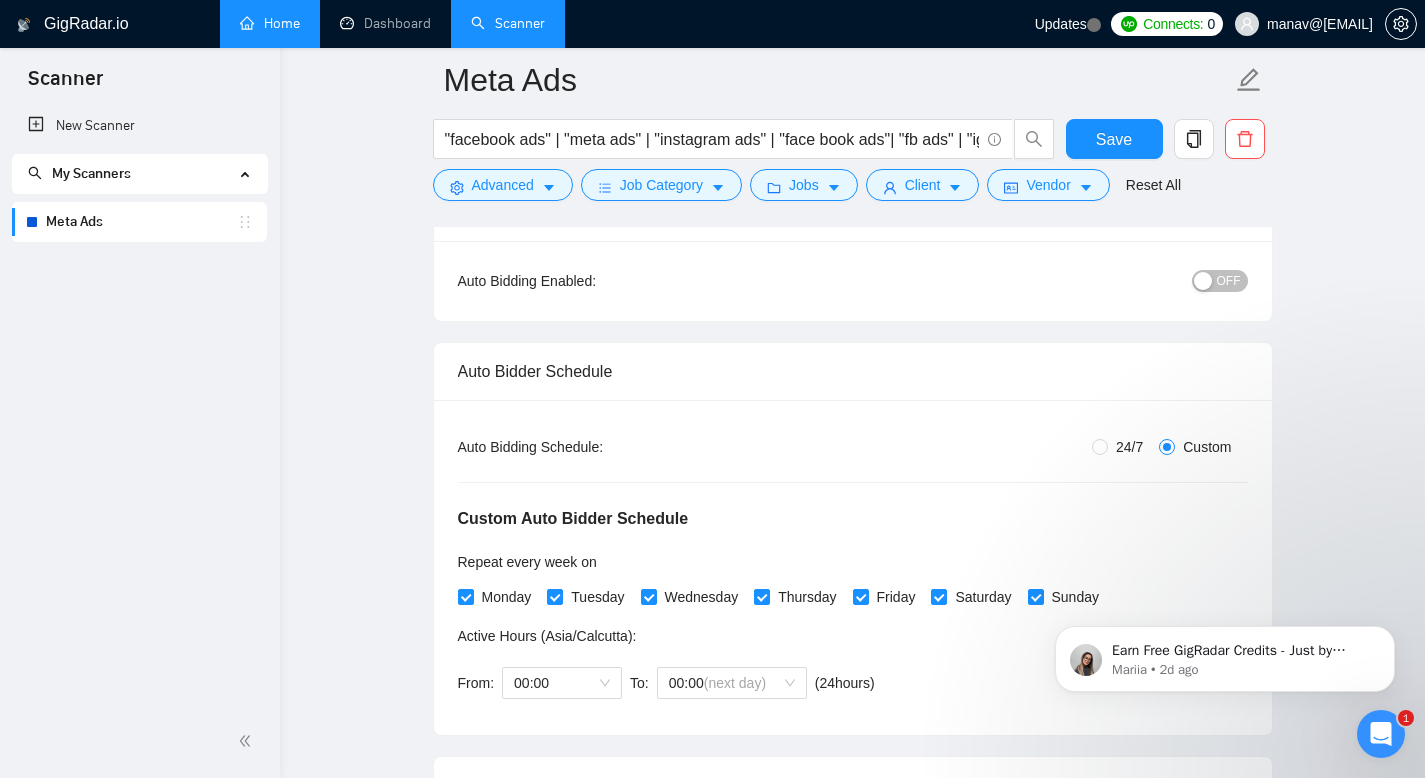 scroll, scrollTop: 0, scrollLeft: 0, axis: both 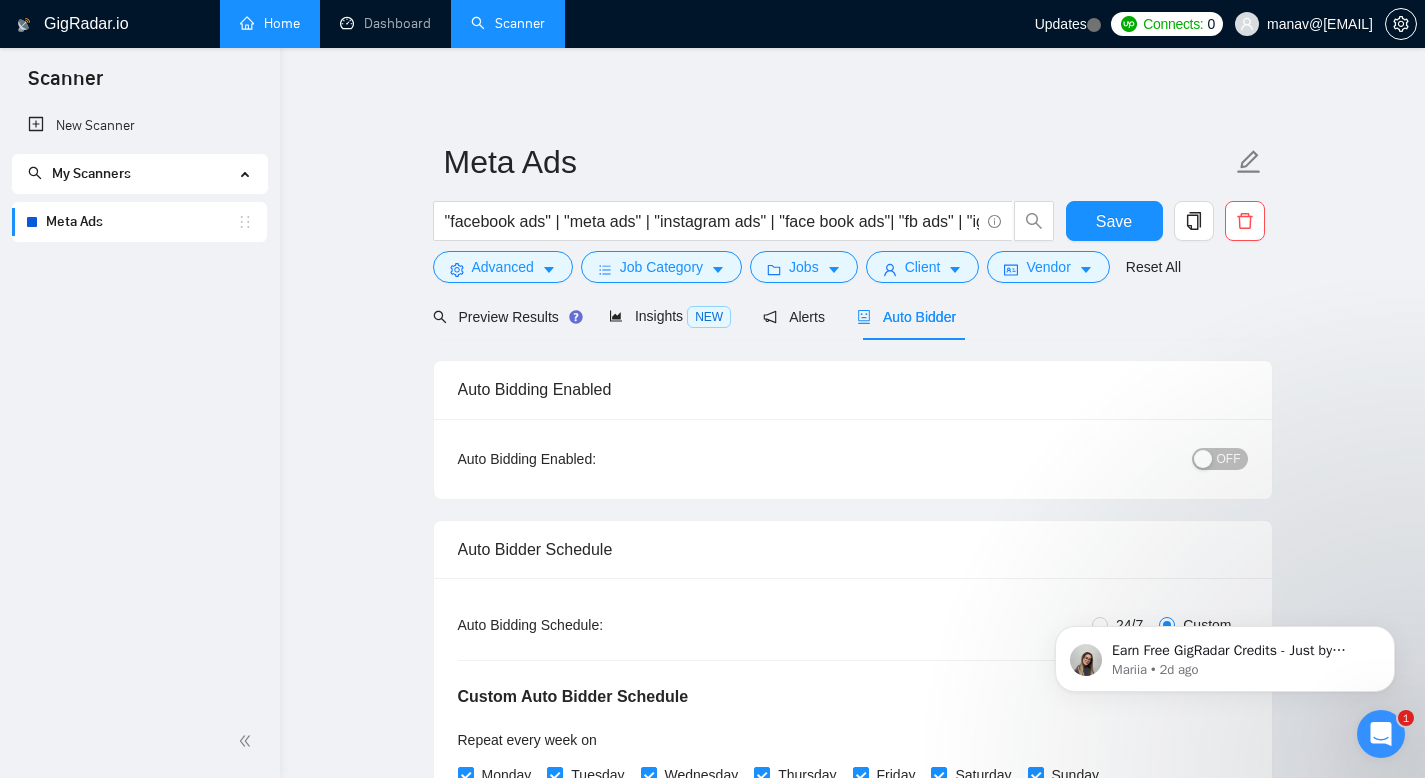 click on "OFF" at bounding box center (1229, 459) 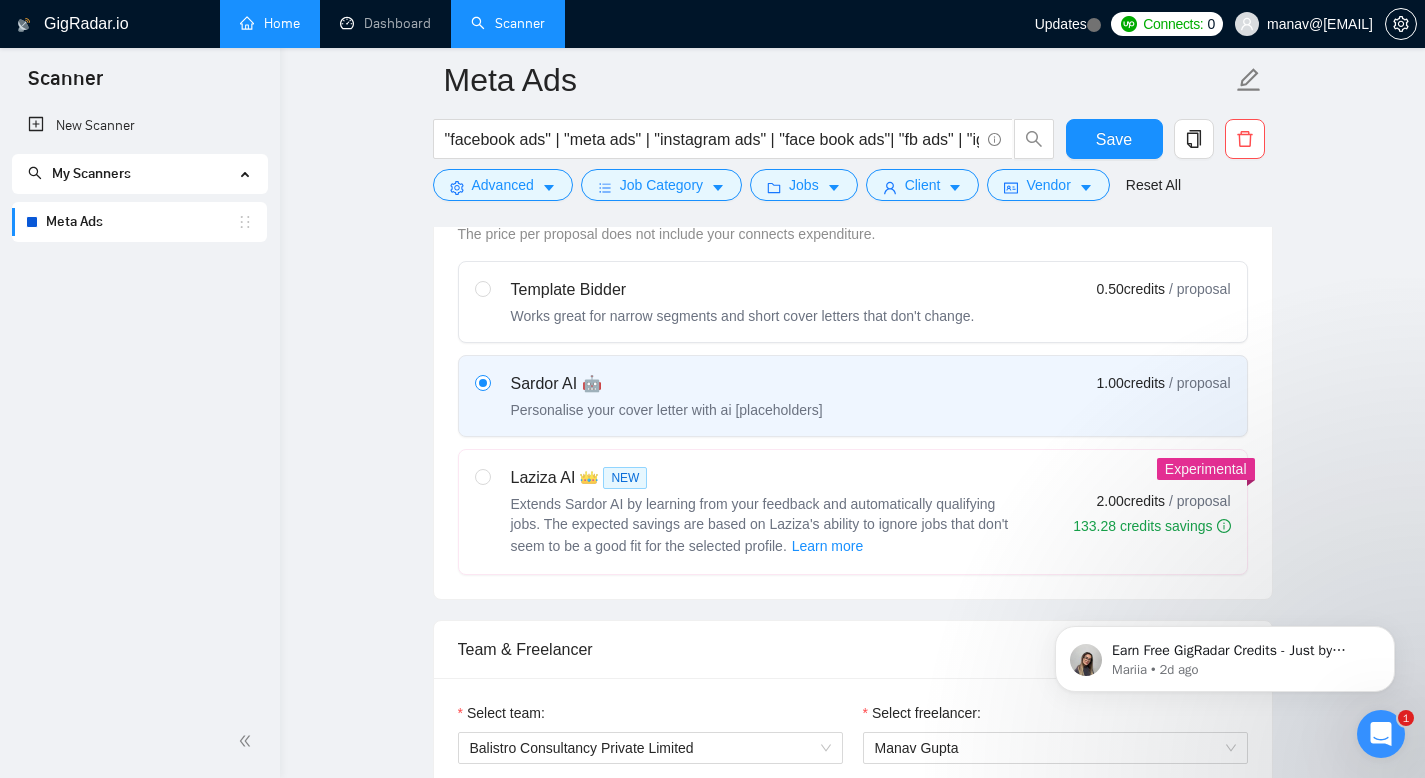 scroll, scrollTop: 728, scrollLeft: 0, axis: vertical 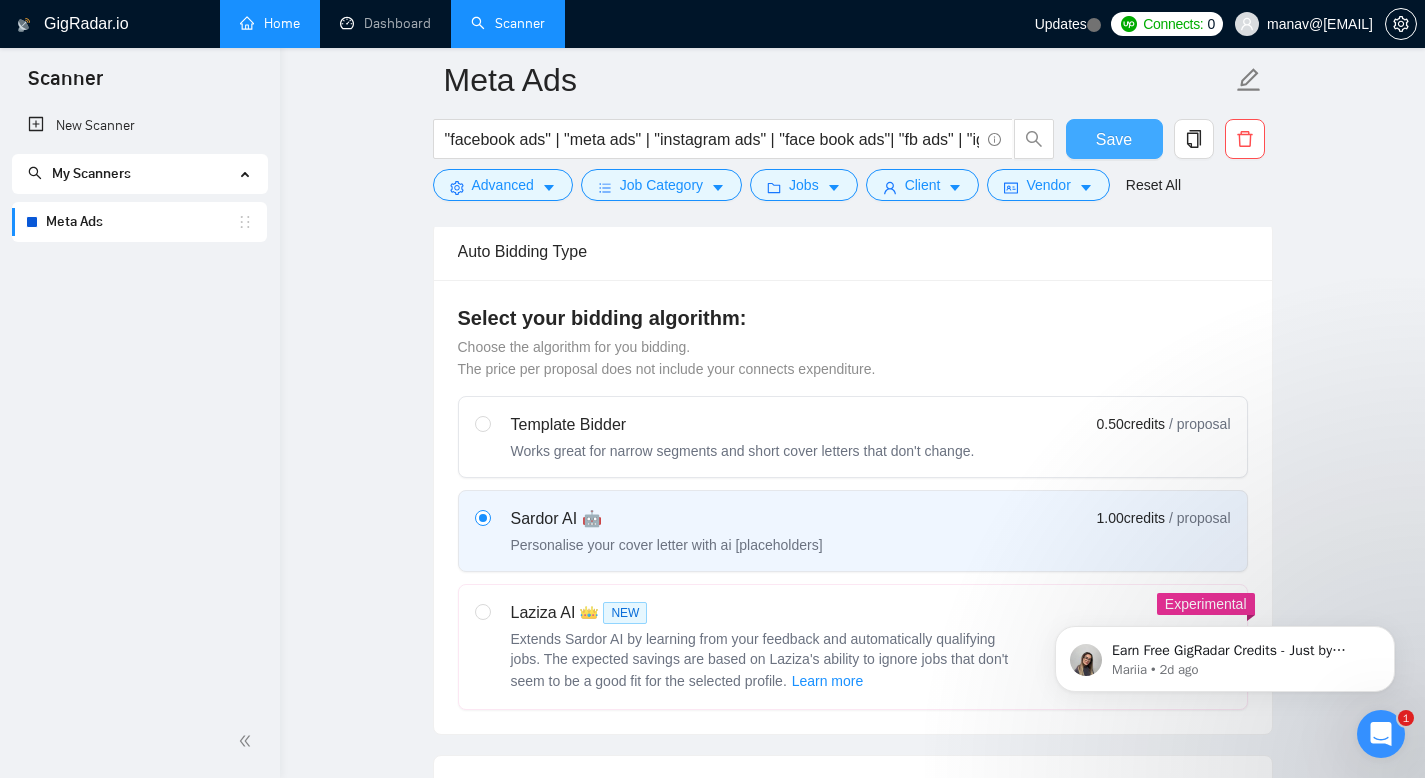 click on "Save" at bounding box center [1114, 139] 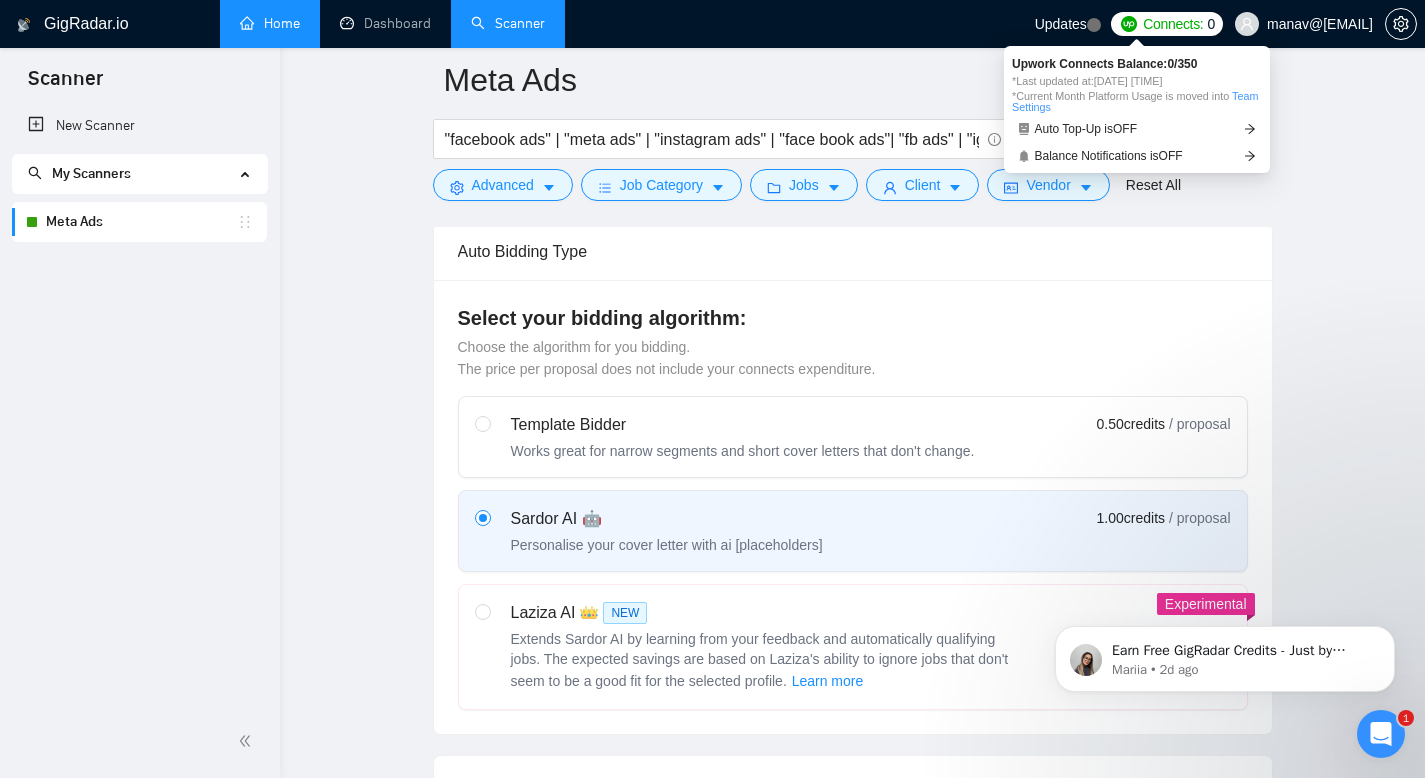 click on "Connects:" at bounding box center (1173, 24) 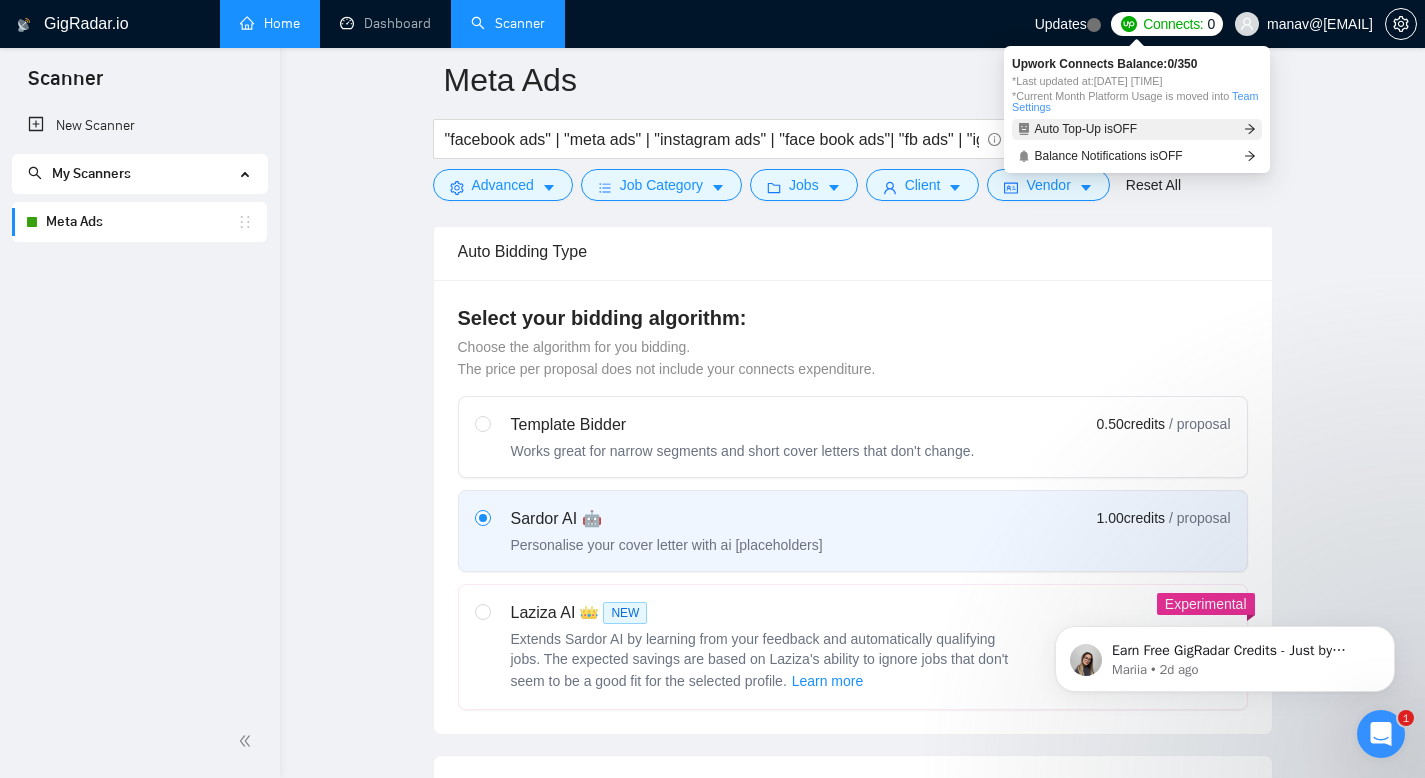 click on "Auto Top-Up is  OFF" at bounding box center [1137, 129] 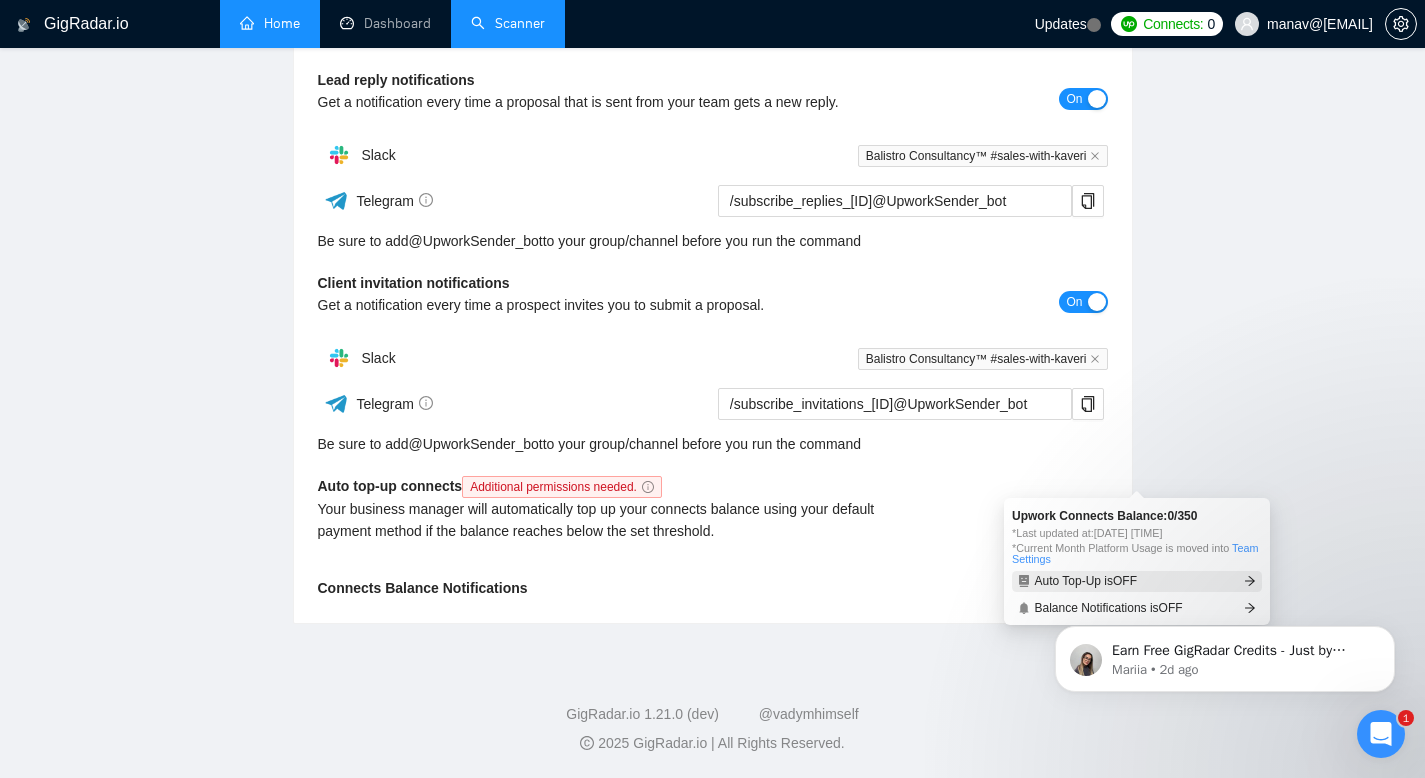 scroll, scrollTop: 276, scrollLeft: 0, axis: vertical 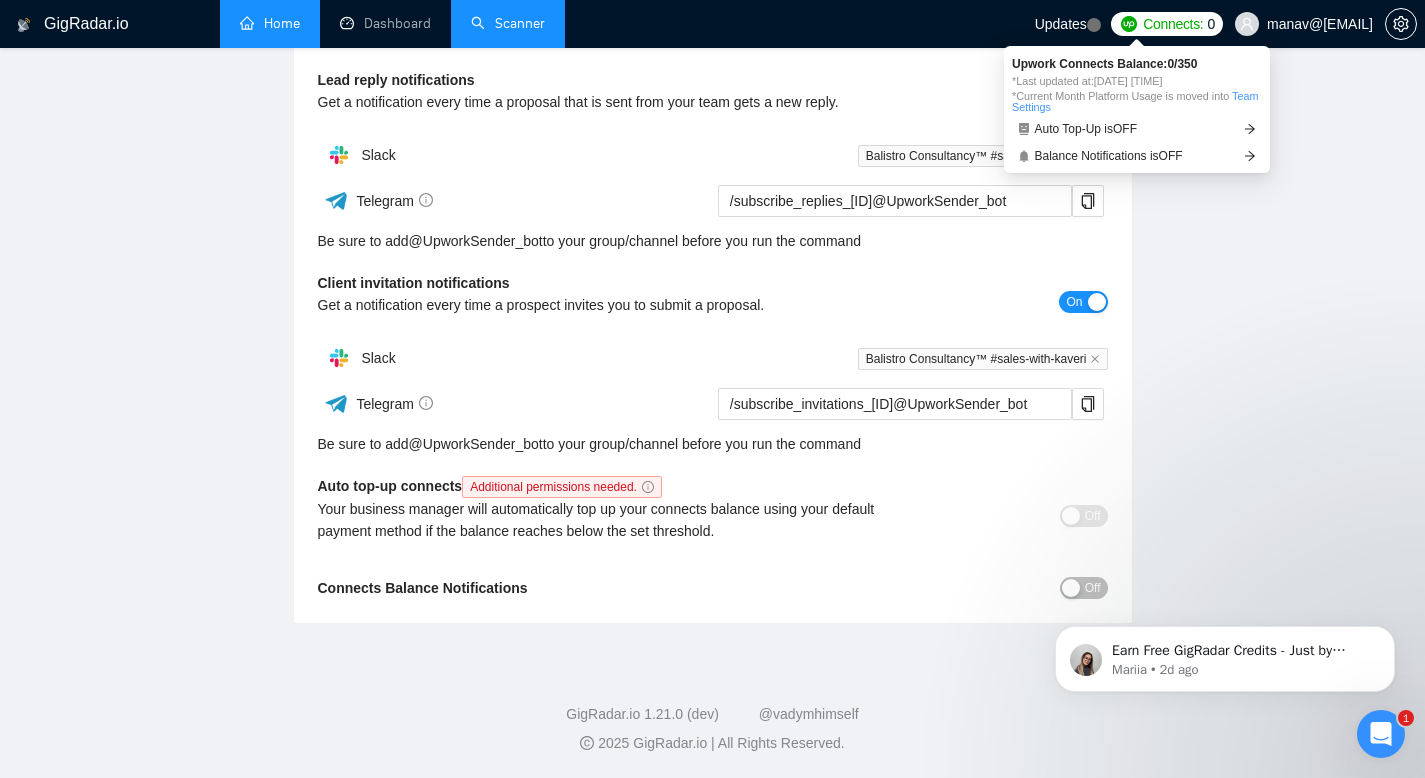 click on "Connects:" at bounding box center [1173, 24] 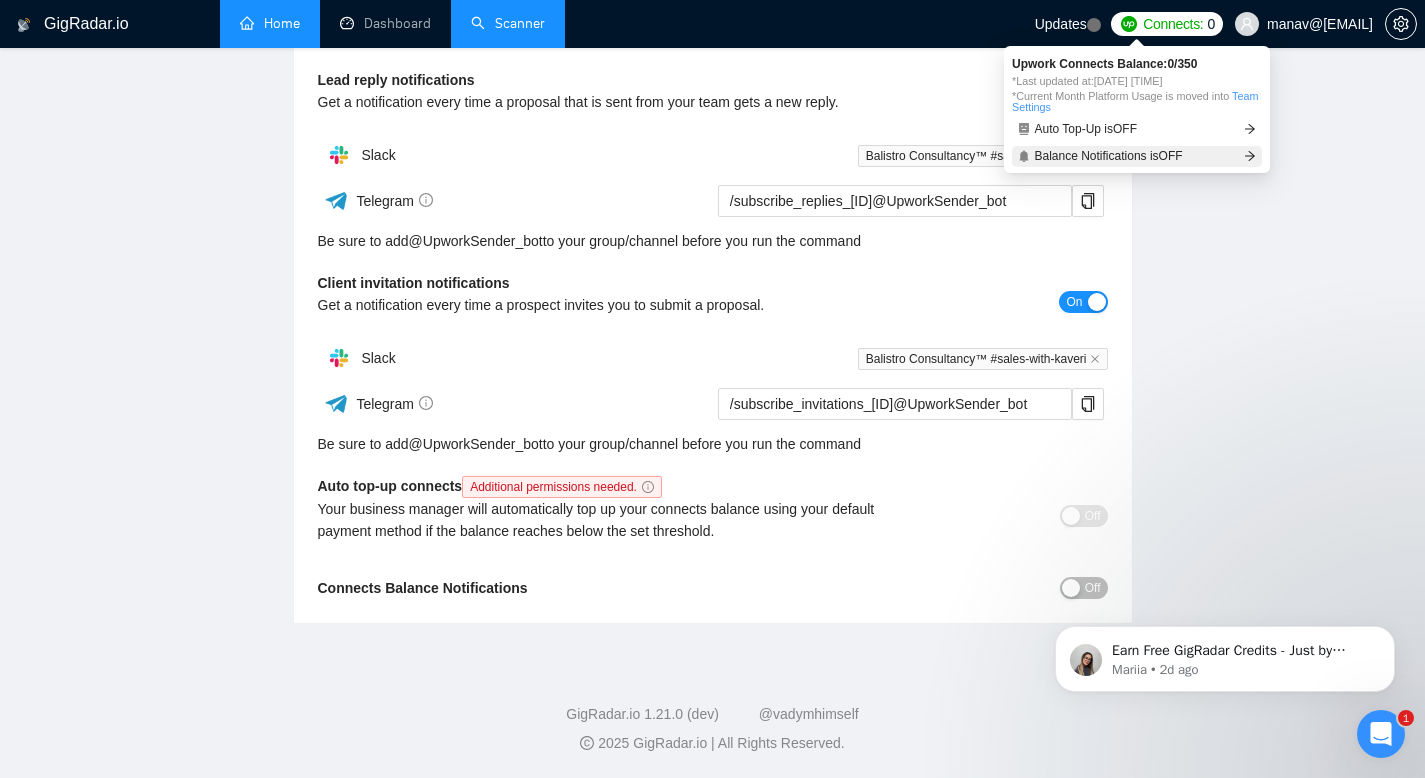 click on "Balance Notifications is  OFF" at bounding box center [1109, 156] 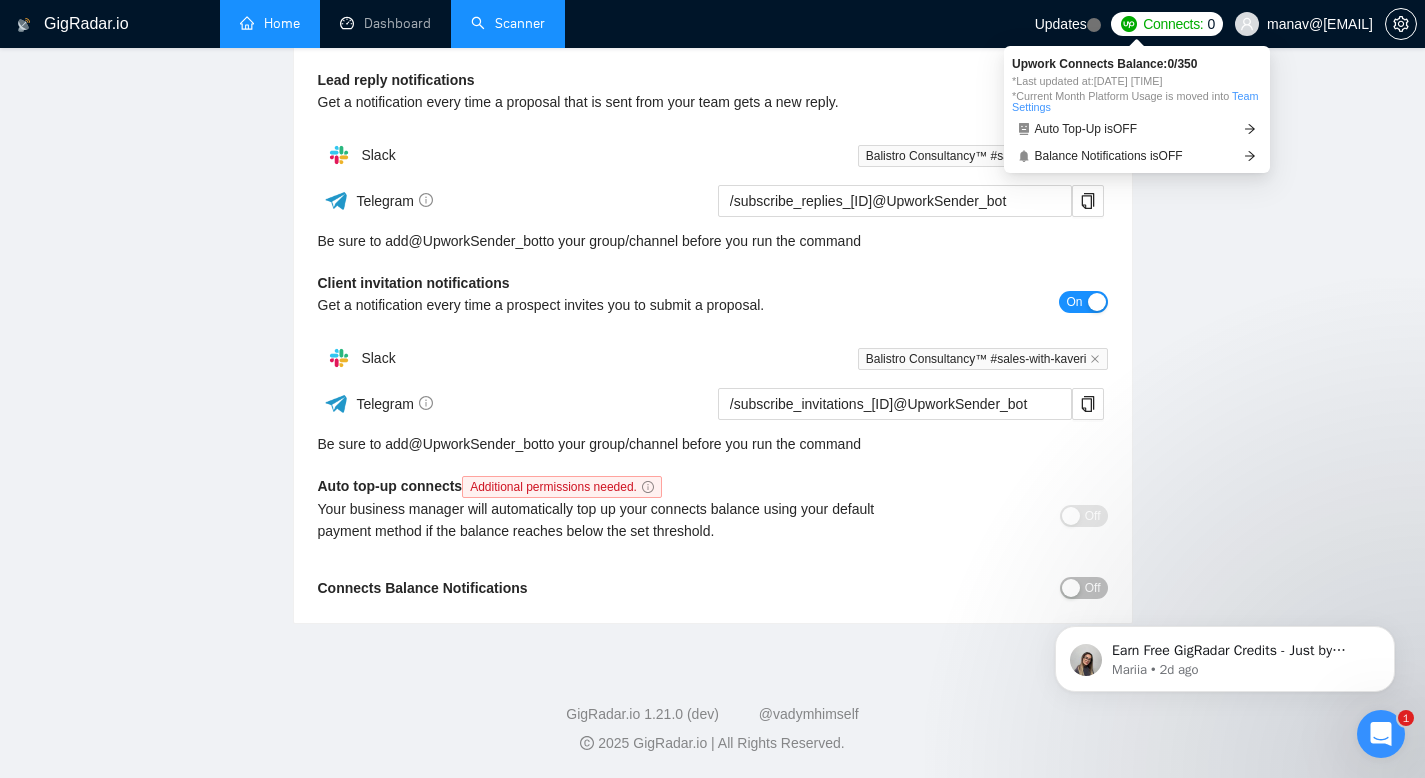 click on "Team Settings" at bounding box center (1135, 101) 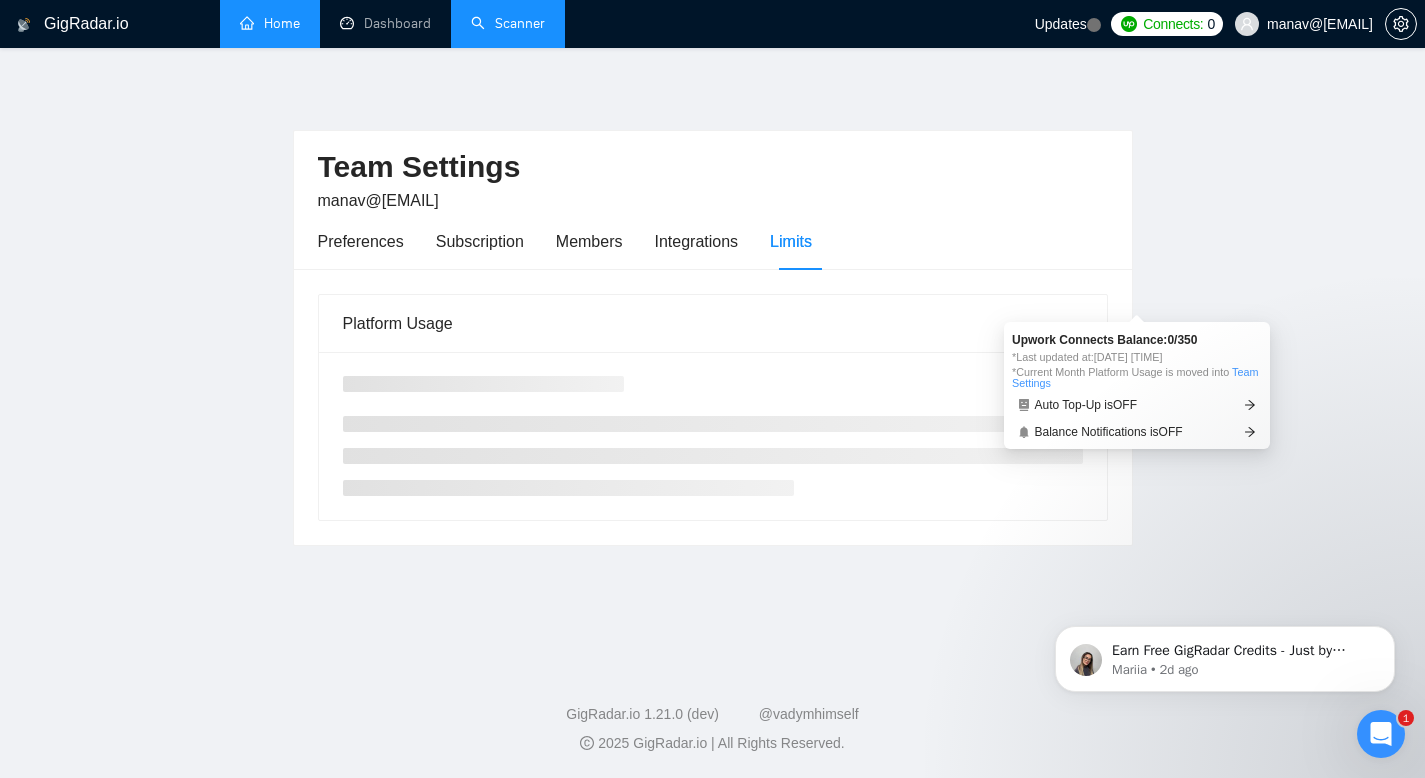 scroll, scrollTop: 0, scrollLeft: 0, axis: both 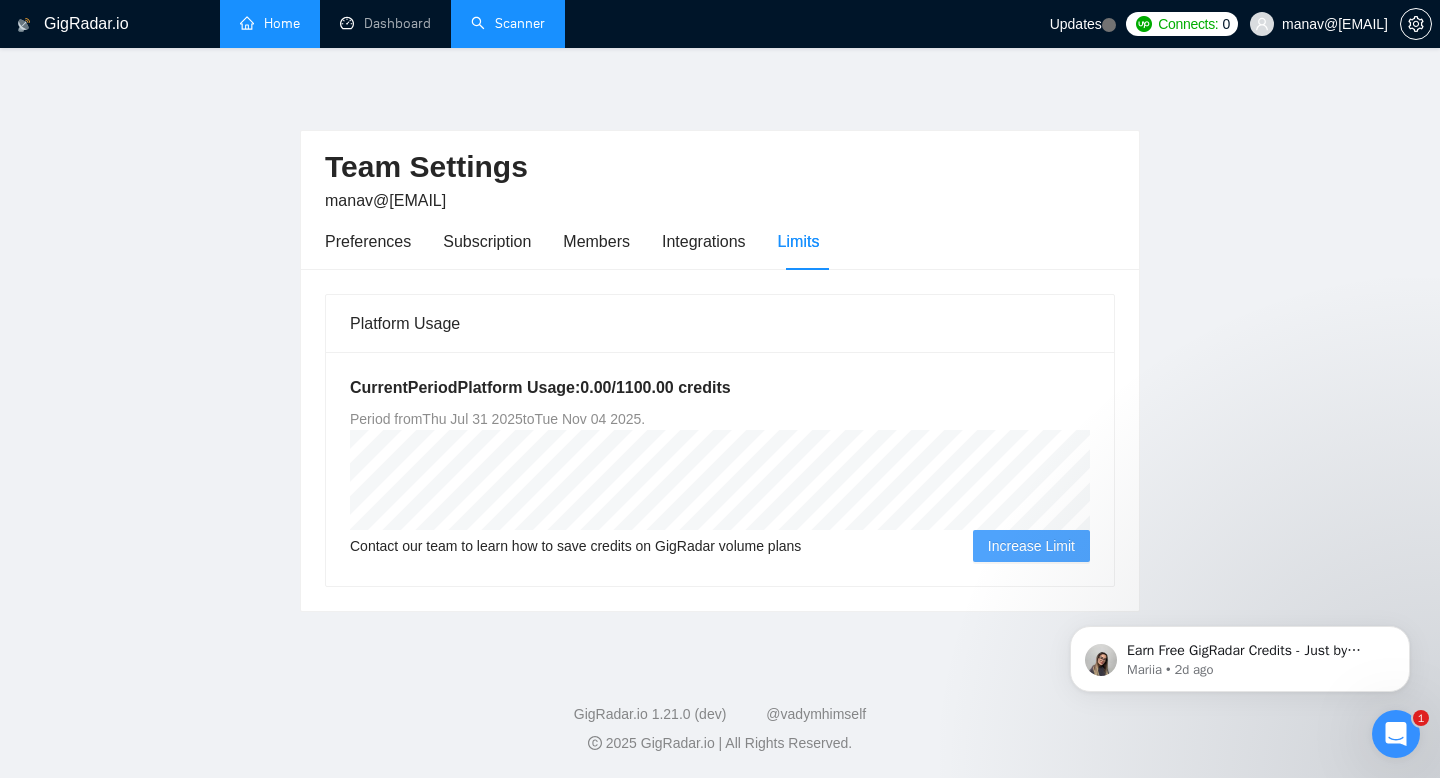 click on "0" at bounding box center [1226, 24] 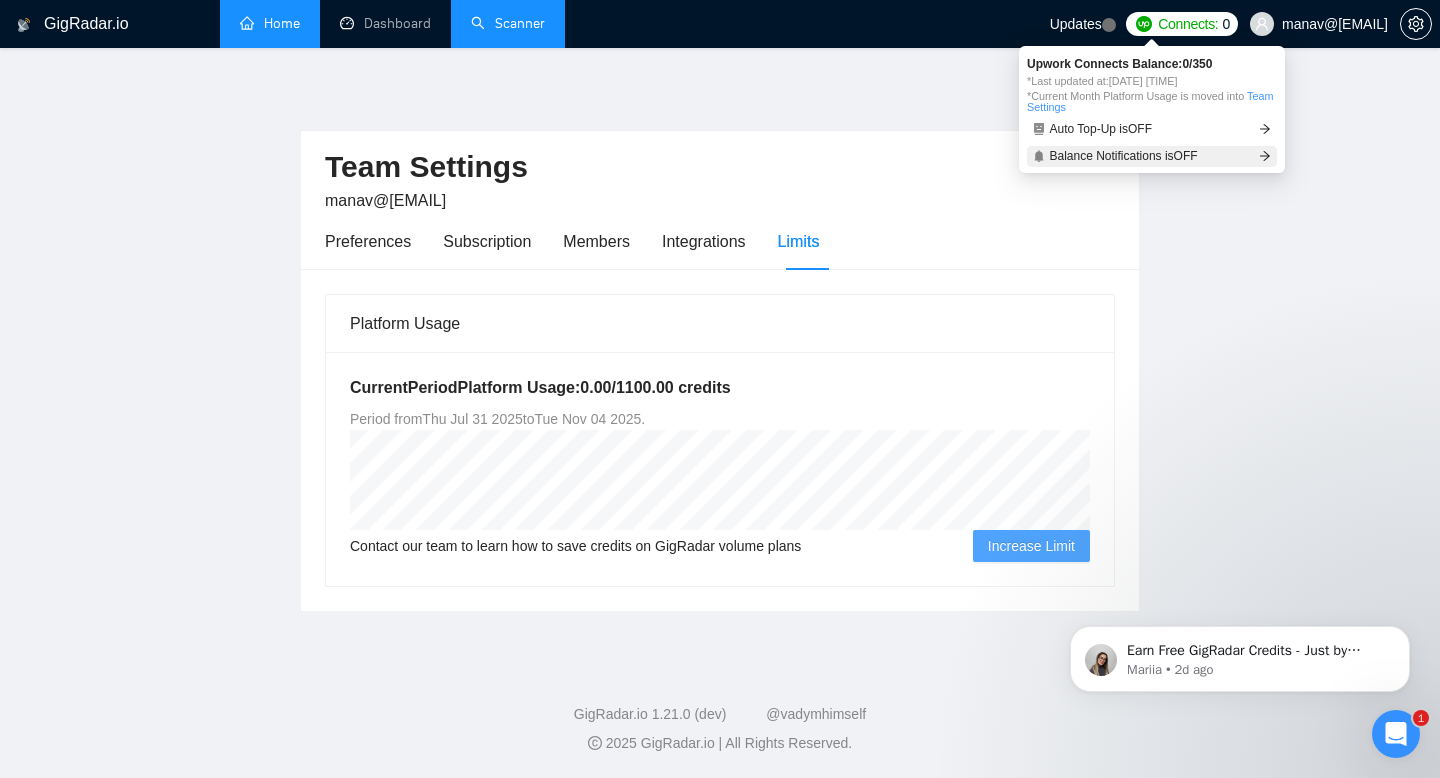 click 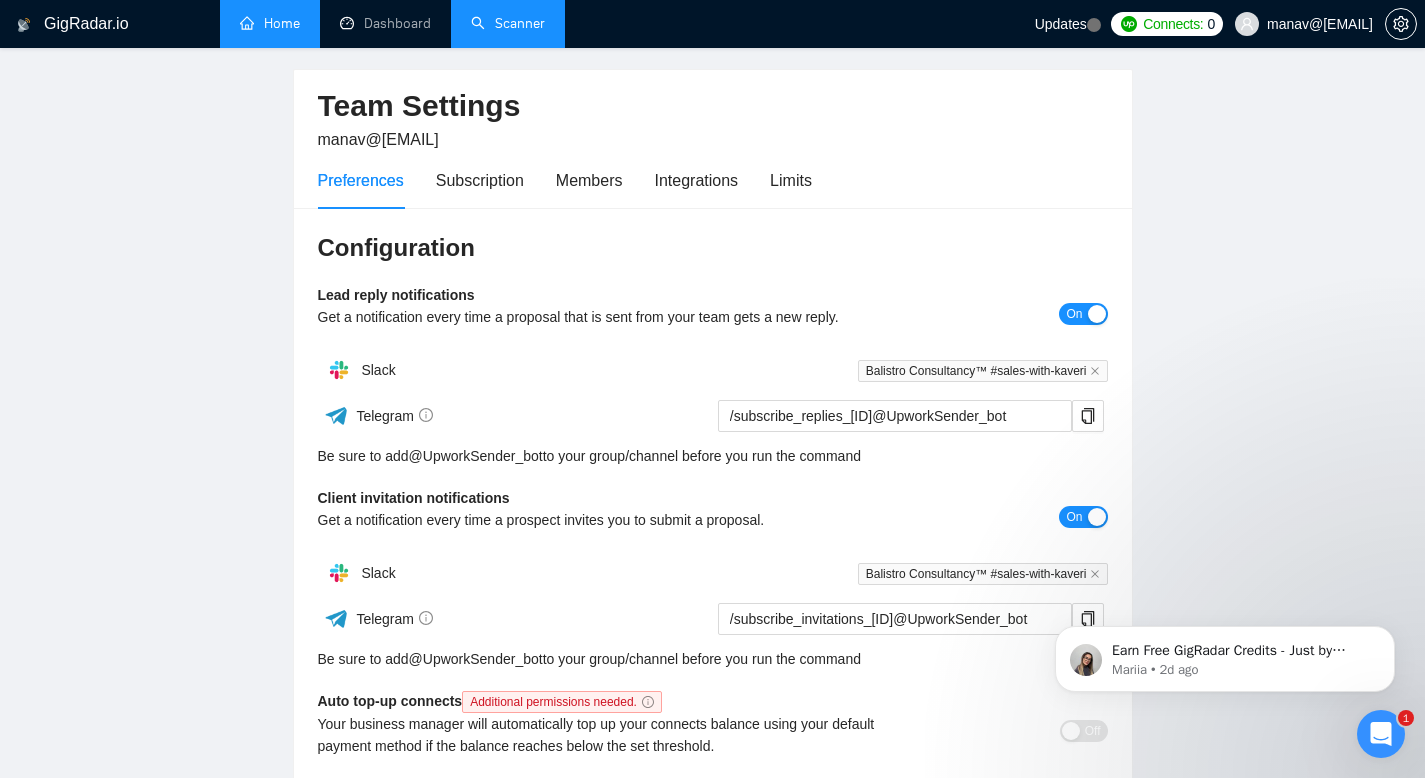 scroll, scrollTop: 276, scrollLeft: 0, axis: vertical 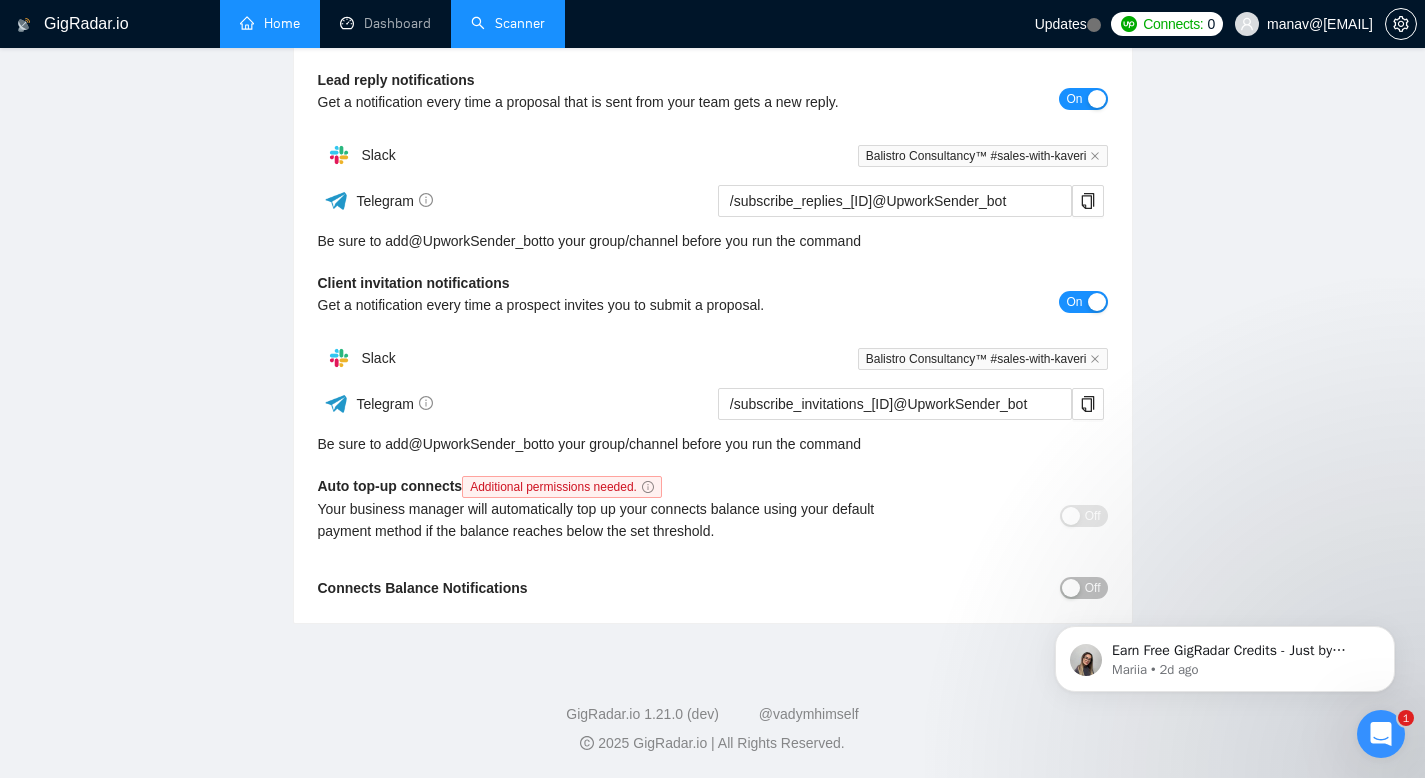 click on "Earn Free GigRadar Credits - Just by Sharing Your Story! 💬 Want more credits for sending proposals? It’s simple - share, inspire, and get rewarded! 🤫 Here’s how you can earn free credits: Introduce yourself in the #intros channel of the GigRadar Upwork Community and grab +20 credits for sending bids., Post your success story (closed projects, high LRR, etc.) in the #general channel and claim +50 credits for sending bids. Why? GigRadar is building a powerful network of freelancers and agencies. We want you to make valuable connections, showcase your wins, and inspire others while getting rewarded! 🚀 Not a member yet? Join our Slack community now 👉 Join Slack Community Claiming your credits is easy: Reply to this message with a screenshot of your post, and our Tech Support Team will instantly top up your credits! 💸 Mariia • 2d ago" 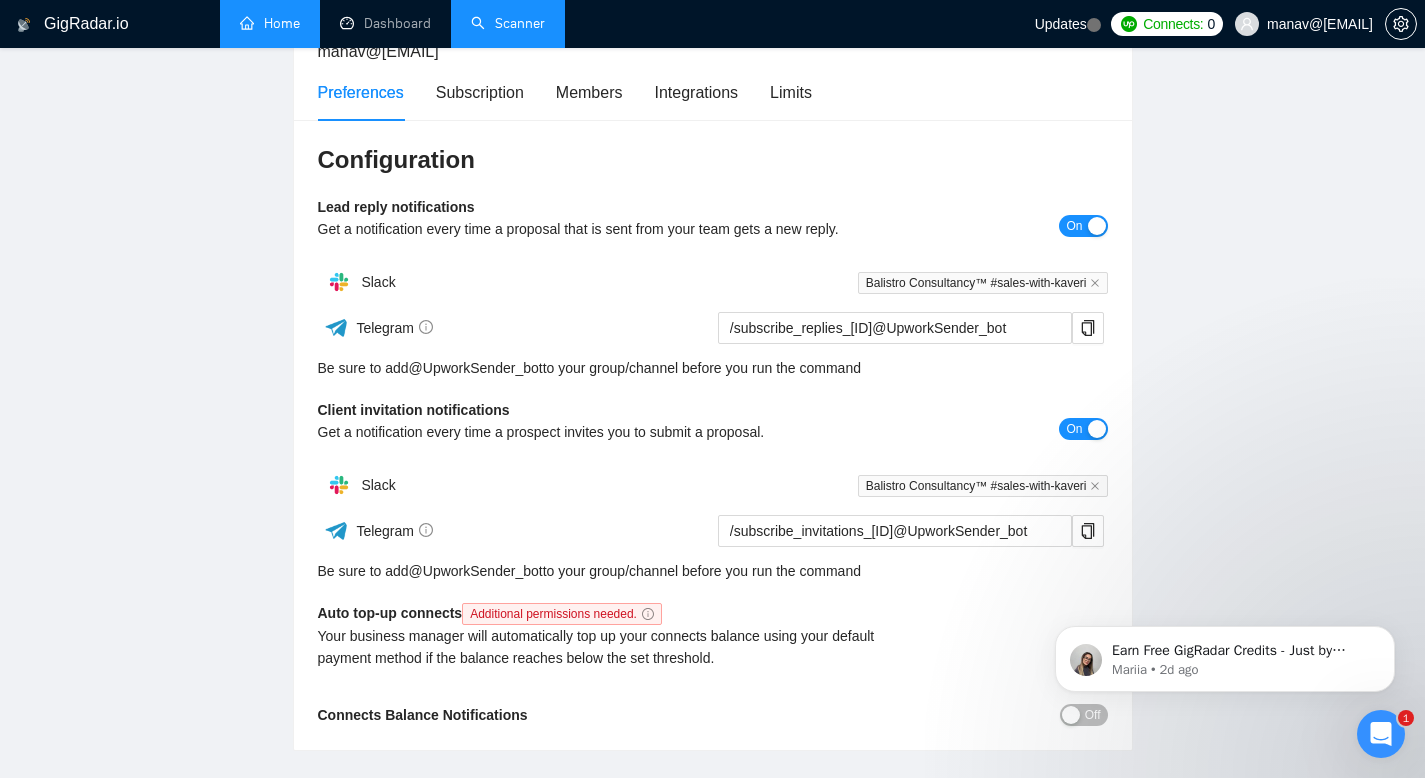scroll, scrollTop: 276, scrollLeft: 0, axis: vertical 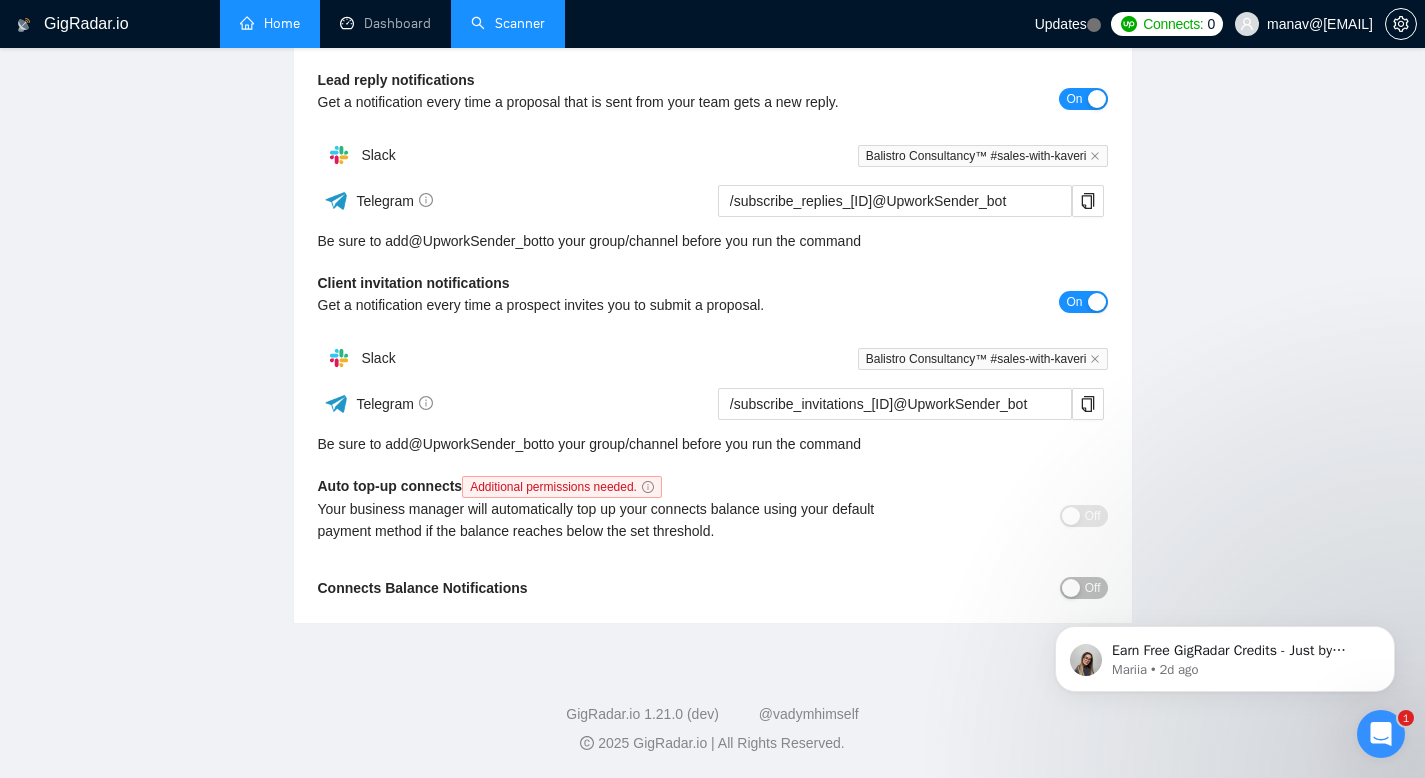 click on "Earn Free GigRadar Credits - Just by Sharing Your Story! 💬 Want more credits for sending proposals? It’s simple - share, inspire, and get rewarded! 🤫 Here’s how you can earn free credits: Introduce yourself in the #intros channel of the GigRadar Upwork Community and grab +20 credits for sending bids., Post your success story (closed projects, high LRR, etc.) in the #general channel and claim +50 credits for sending bids. Why? GigRadar is building a powerful network of freelancers and agencies. We want you to make valuable connections, showcase your wins, and inspire others while getting rewarded! 🚀 Not a member yet? Join our Slack community now 👉 Join Slack Community Claiming your credits is easy: Reply to this message with a screenshot of your post, and our Tech Support Team will instantly top up your credits! 💸 Mariia • 2d ago" 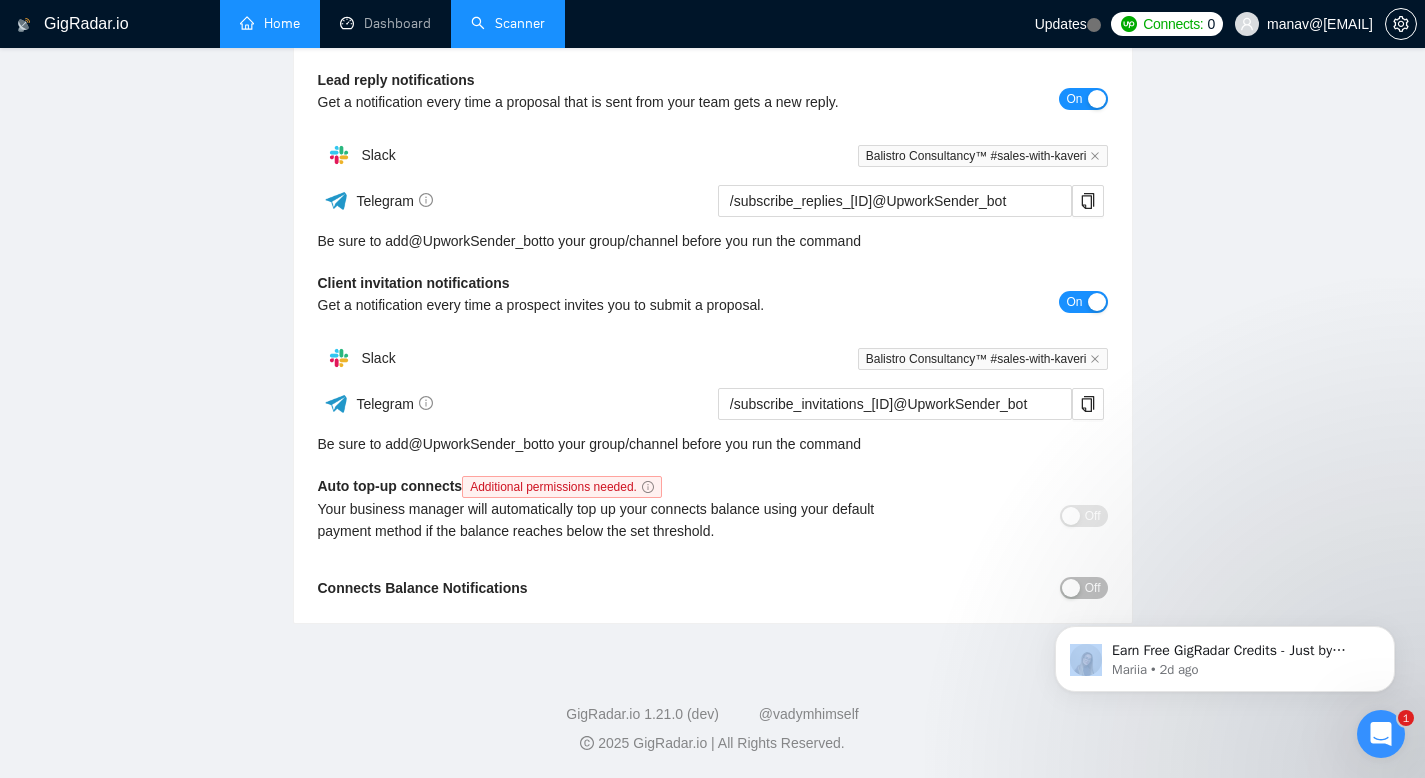 click on "Earn Free GigRadar Credits - Just by Sharing Your Story! 💬 Want more credits for sending proposals? It’s simple - share, inspire, and get rewarded! 🤫 Here’s how you can earn free credits: Introduce yourself in the #intros channel of the GigRadar Upwork Community and grab +20 credits for sending bids., Post your success story (closed projects, high LRR, etc.) in the #general channel and claim +50 credits for sending bids. Why? GigRadar is building a powerful network of freelancers and agencies. We want you to make valuable connections, showcase your wins, and inspire others while getting rewarded! 🚀 Not a member yet? Join our Slack community now 👉 Join Slack Community Claiming your credits is easy: Reply to this message with a screenshot of your post, and our Tech Support Team will instantly top up your credits! 💸 Mariia • 2d ago" 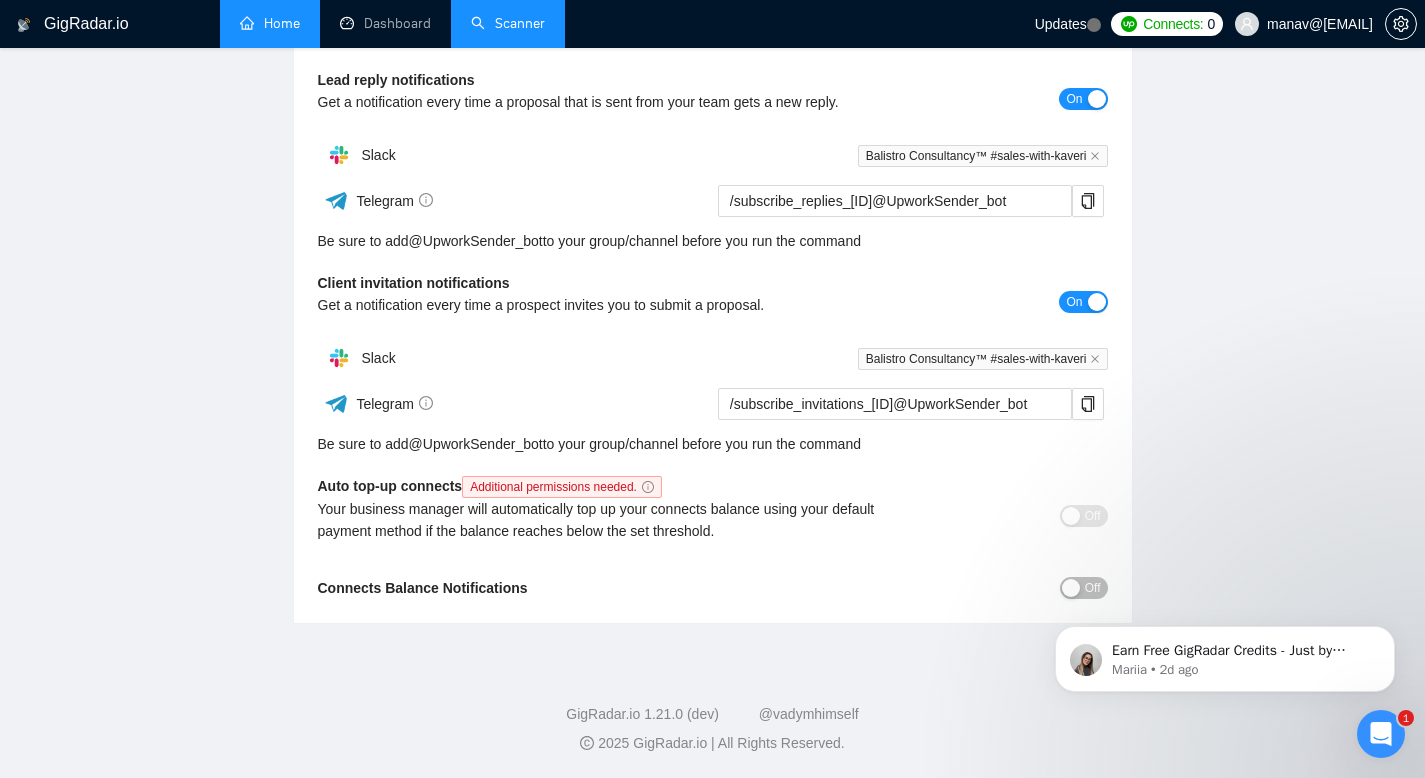click on "Earn Free GigRadar Credits - Just by Sharing Your Story! 💬 Want more credits for sending proposals? It’s simple - share, inspire, and get rewarded! 🤫 Here’s how you can earn free credits: Introduce yourself in the #intros channel of the GigRadar Upwork Community and grab +20 credits for sending bids., Post your success story (closed projects, high LRR, etc.) in the #general channel and claim +50 credits for sending bids. Why? GigRadar is building a powerful network of freelancers and agencies. We want you to make valuable connections, showcase your wins, and inspire others while getting rewarded! 🚀 Not a member yet? Join our Slack community now 👉 Join Slack Community Claiming your credits is easy: Reply to this message with a screenshot of your post, and our Tech Support Team will instantly top up your credits! 💸 Mariia • 2d ago" at bounding box center (1225, 654) 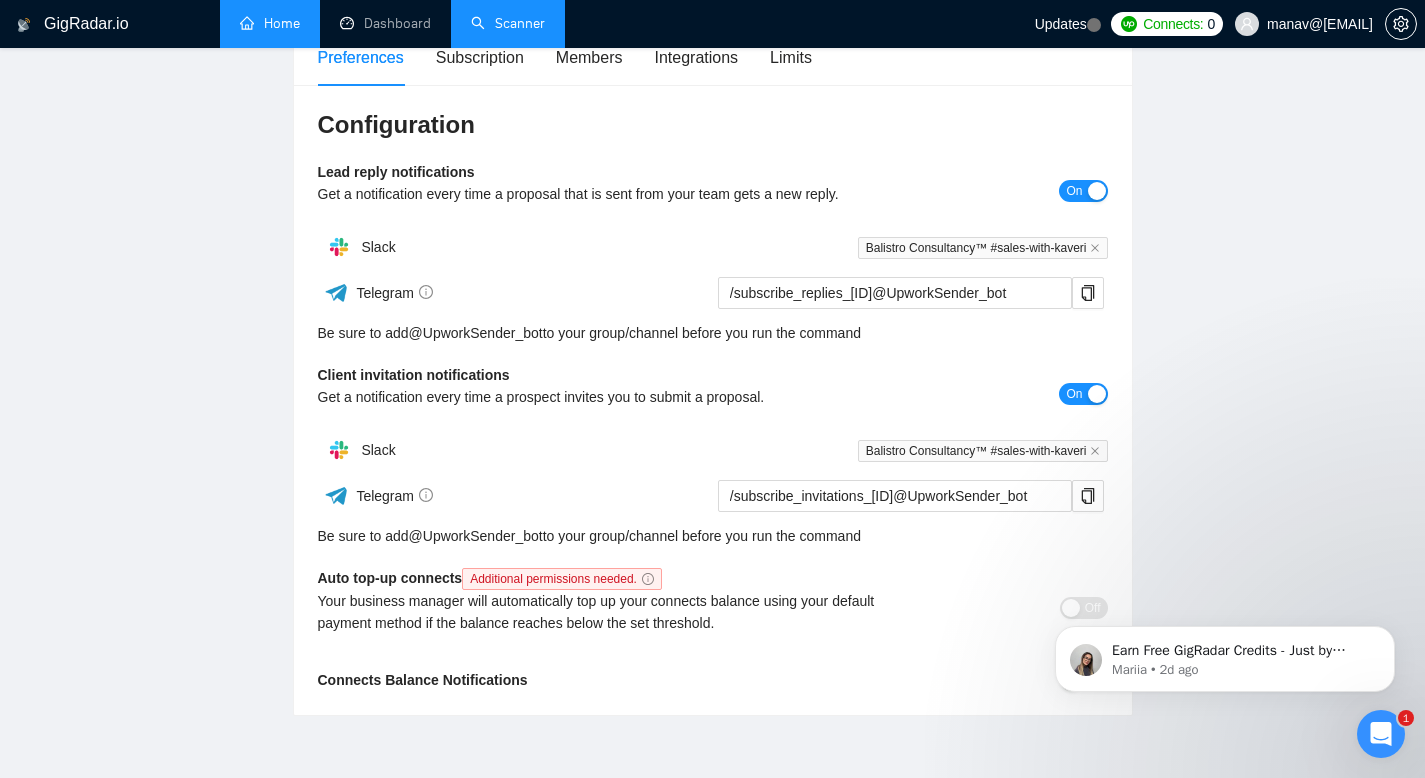 scroll, scrollTop: 0, scrollLeft: 0, axis: both 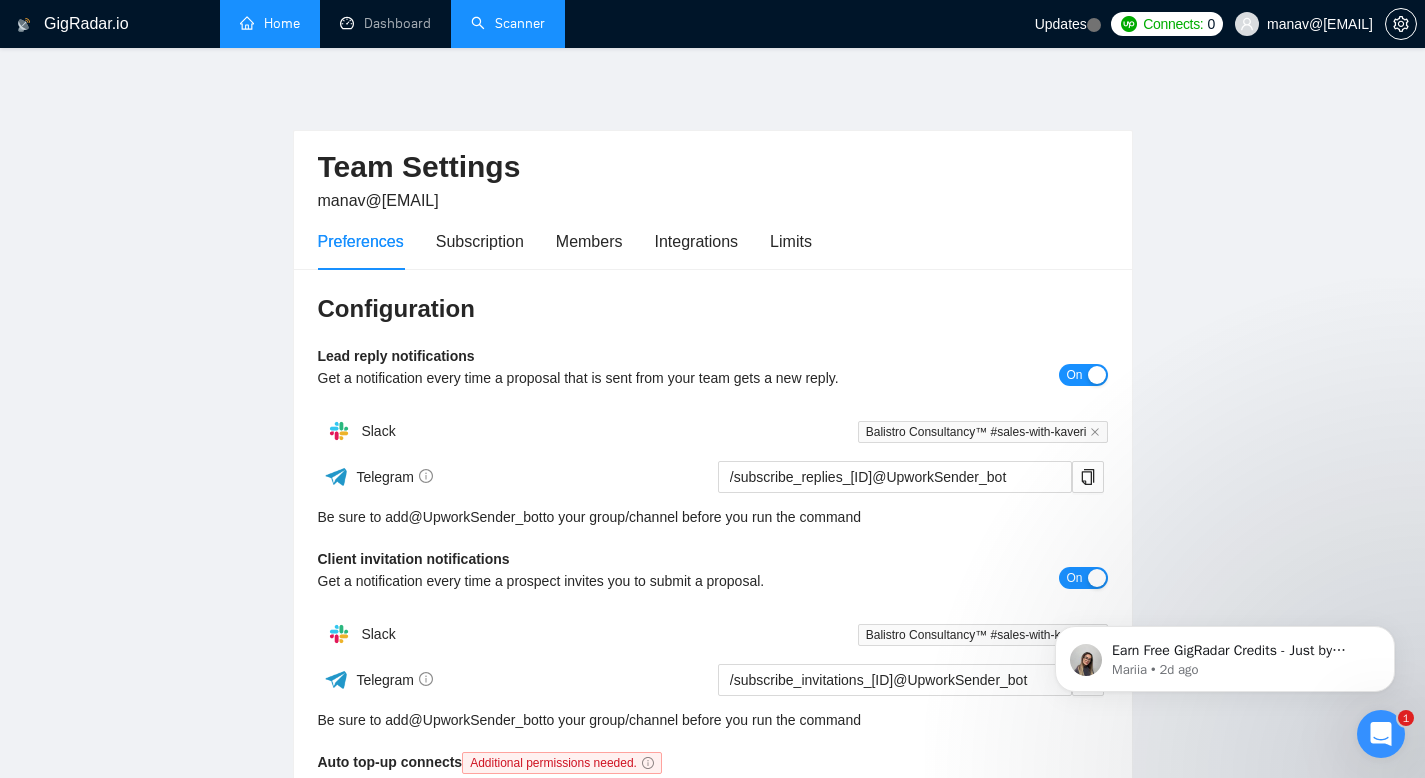 click on "Home" at bounding box center (270, 23) 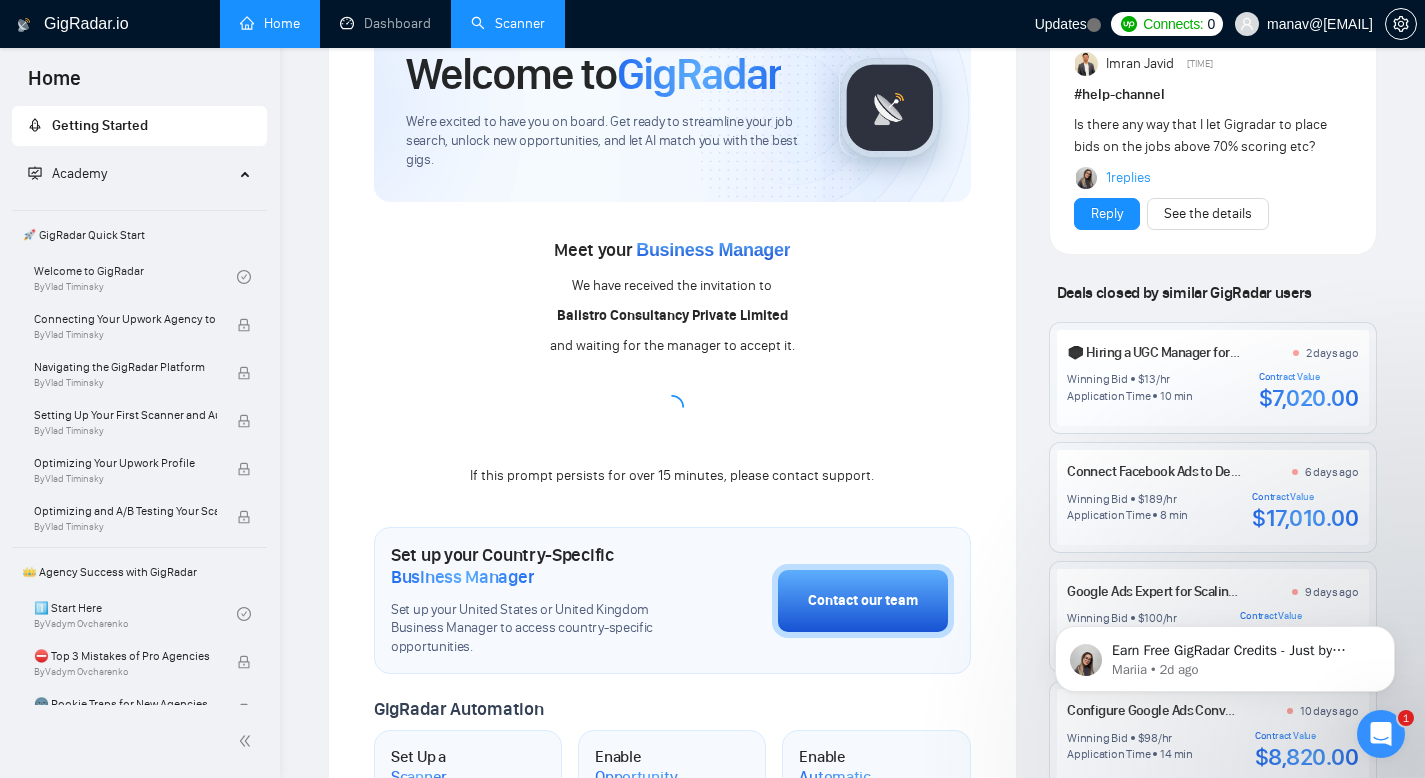scroll, scrollTop: 113, scrollLeft: 0, axis: vertical 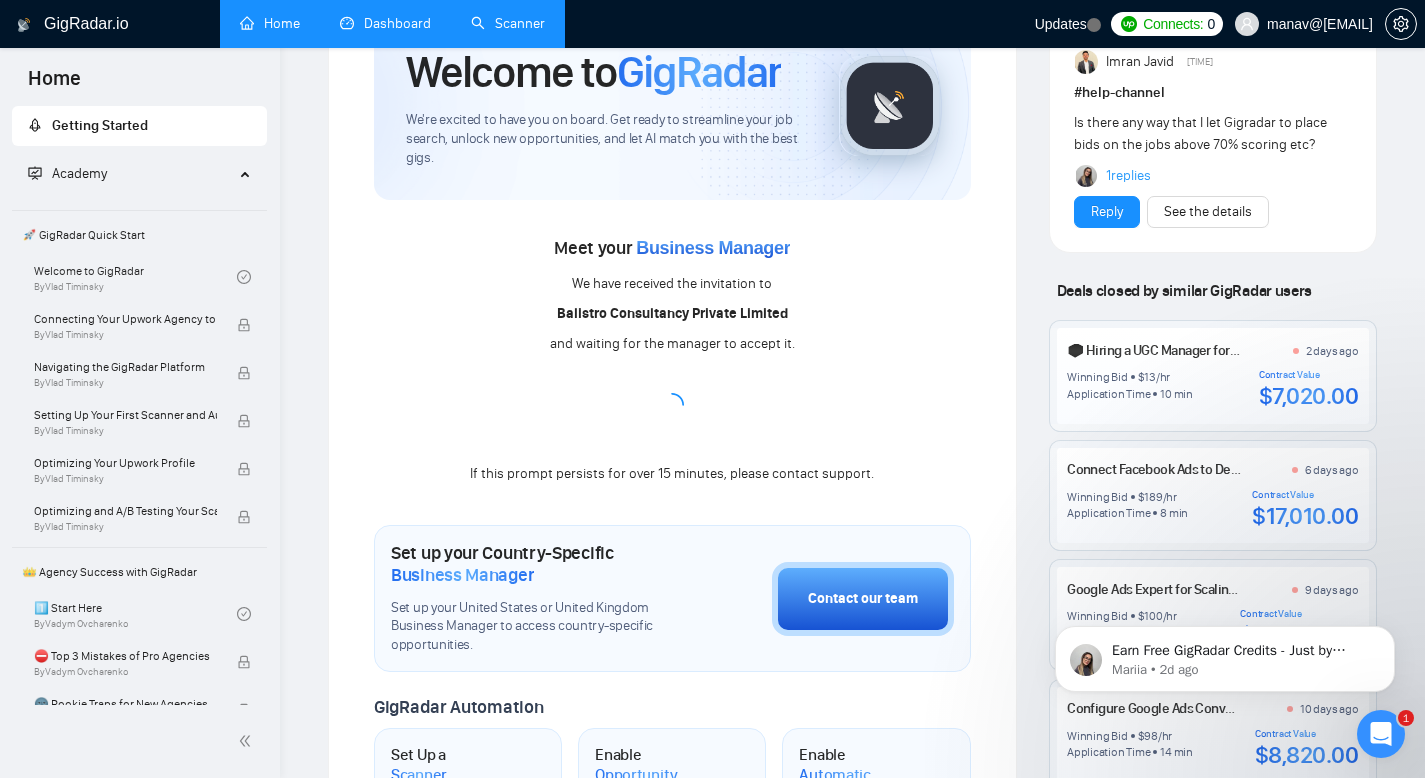 click on "Dashboard" at bounding box center (385, 23) 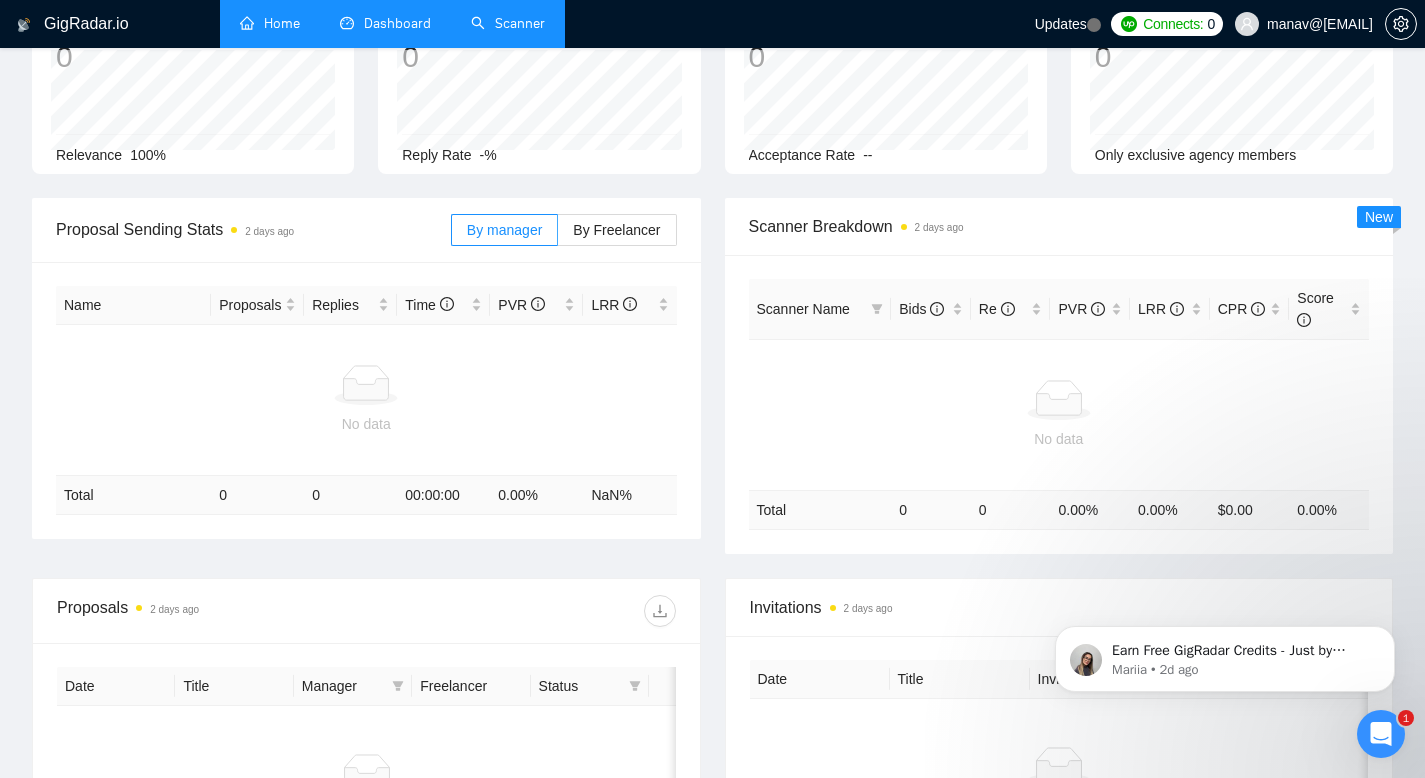 scroll, scrollTop: 0, scrollLeft: 0, axis: both 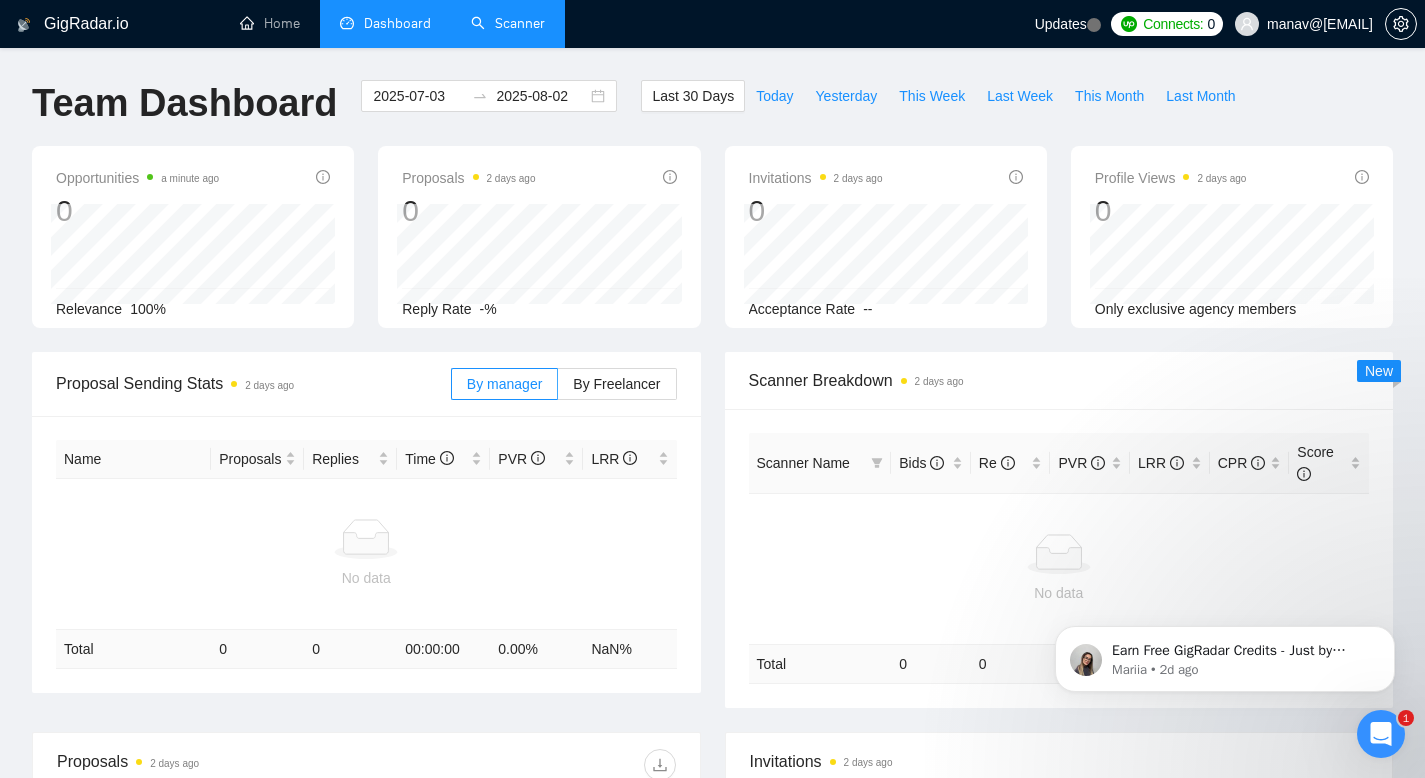 click on "Scanner" at bounding box center (508, 23) 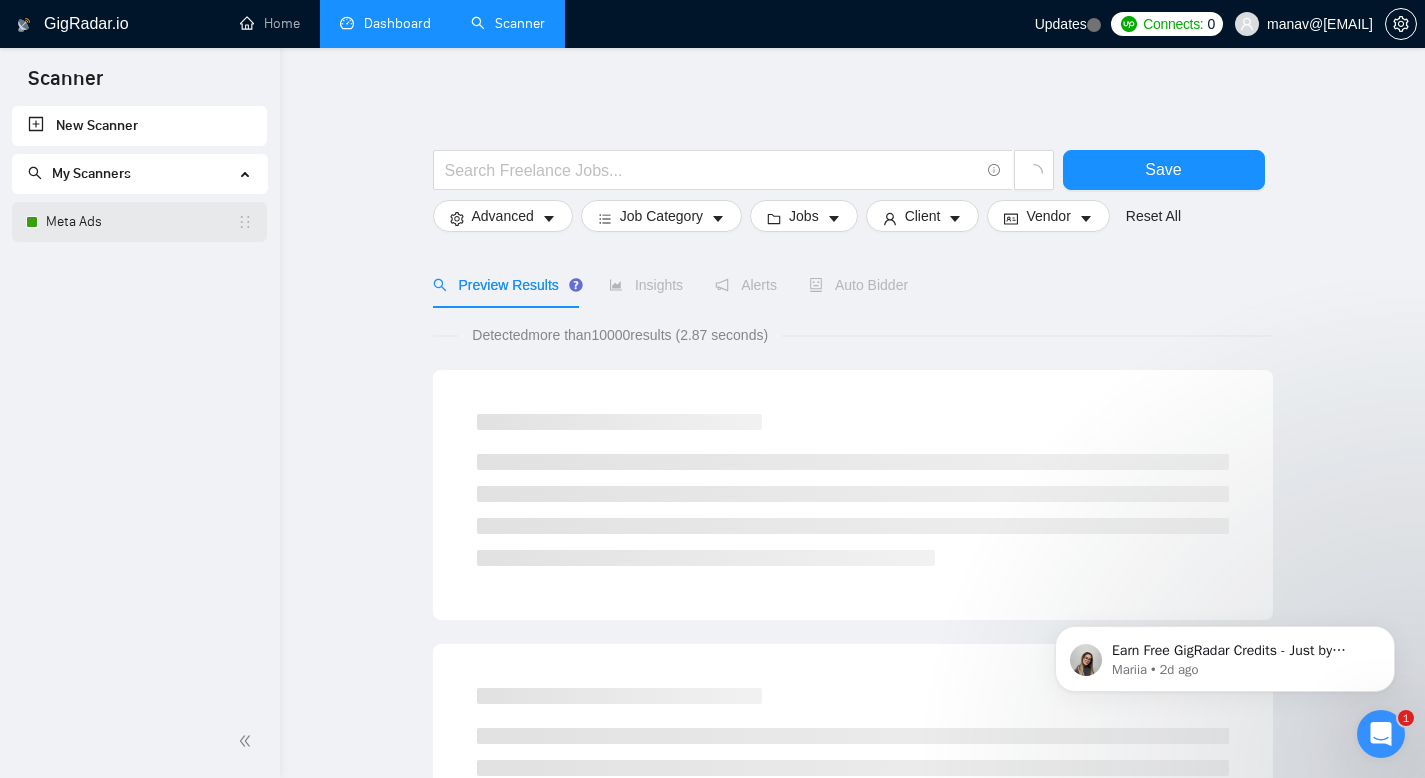 click on "Meta Ads" at bounding box center (141, 222) 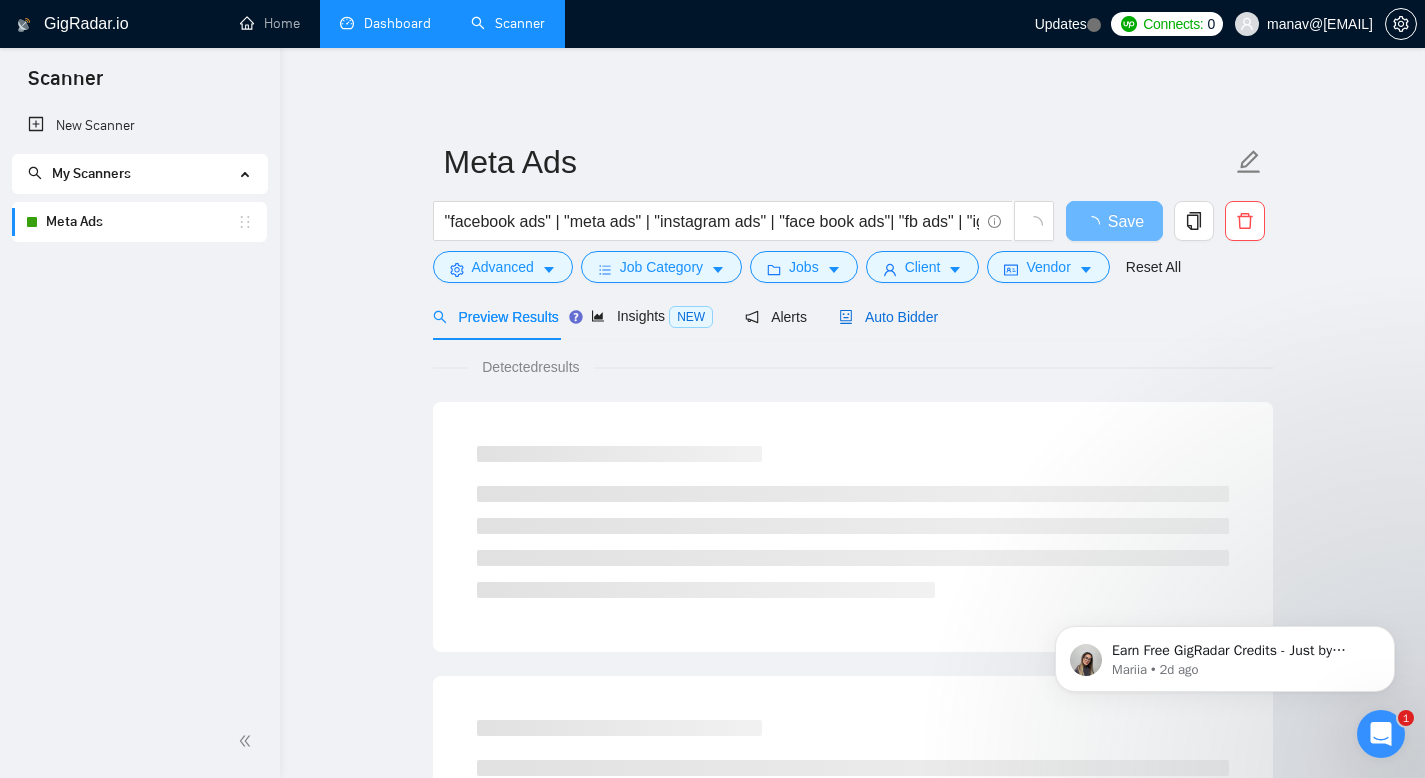 click on "Auto Bidder" at bounding box center [888, 317] 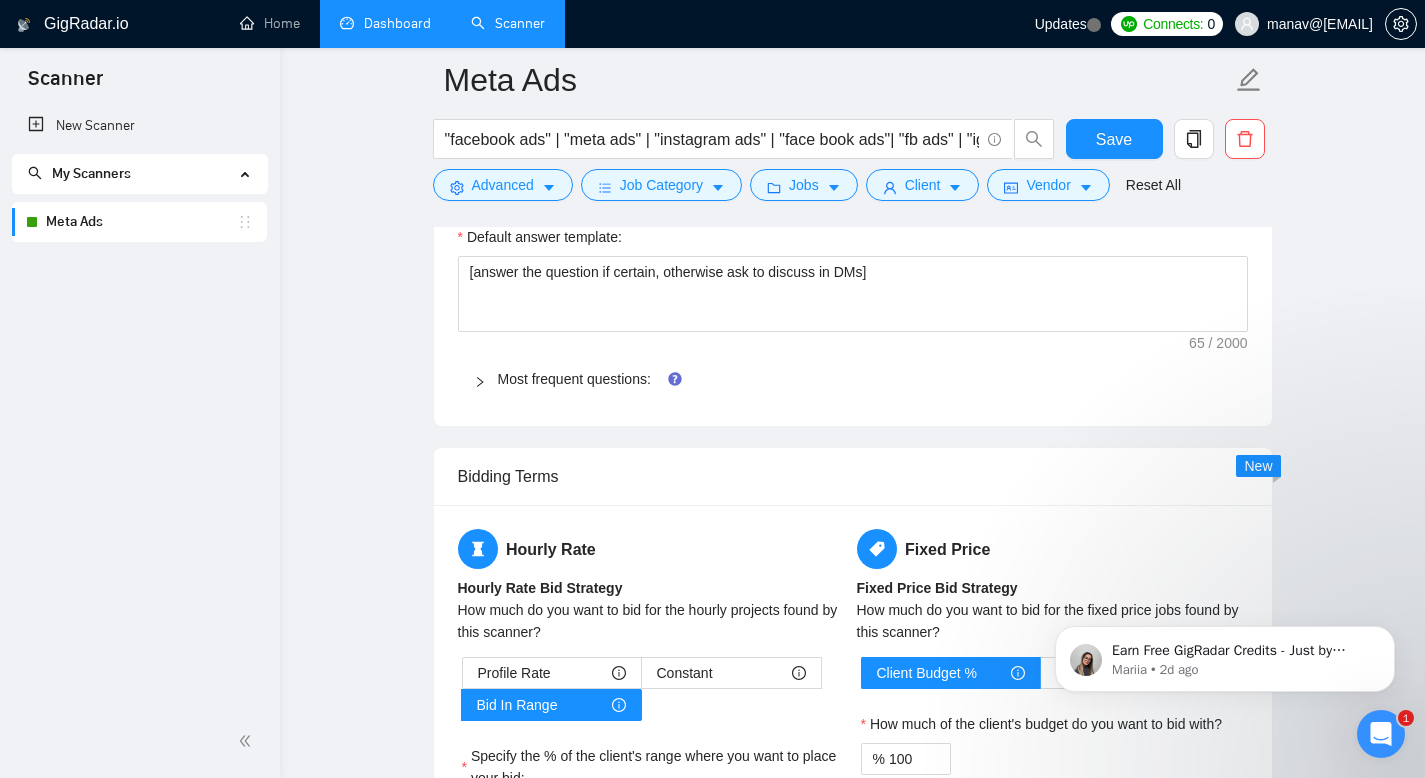 scroll, scrollTop: 2280, scrollLeft: 0, axis: vertical 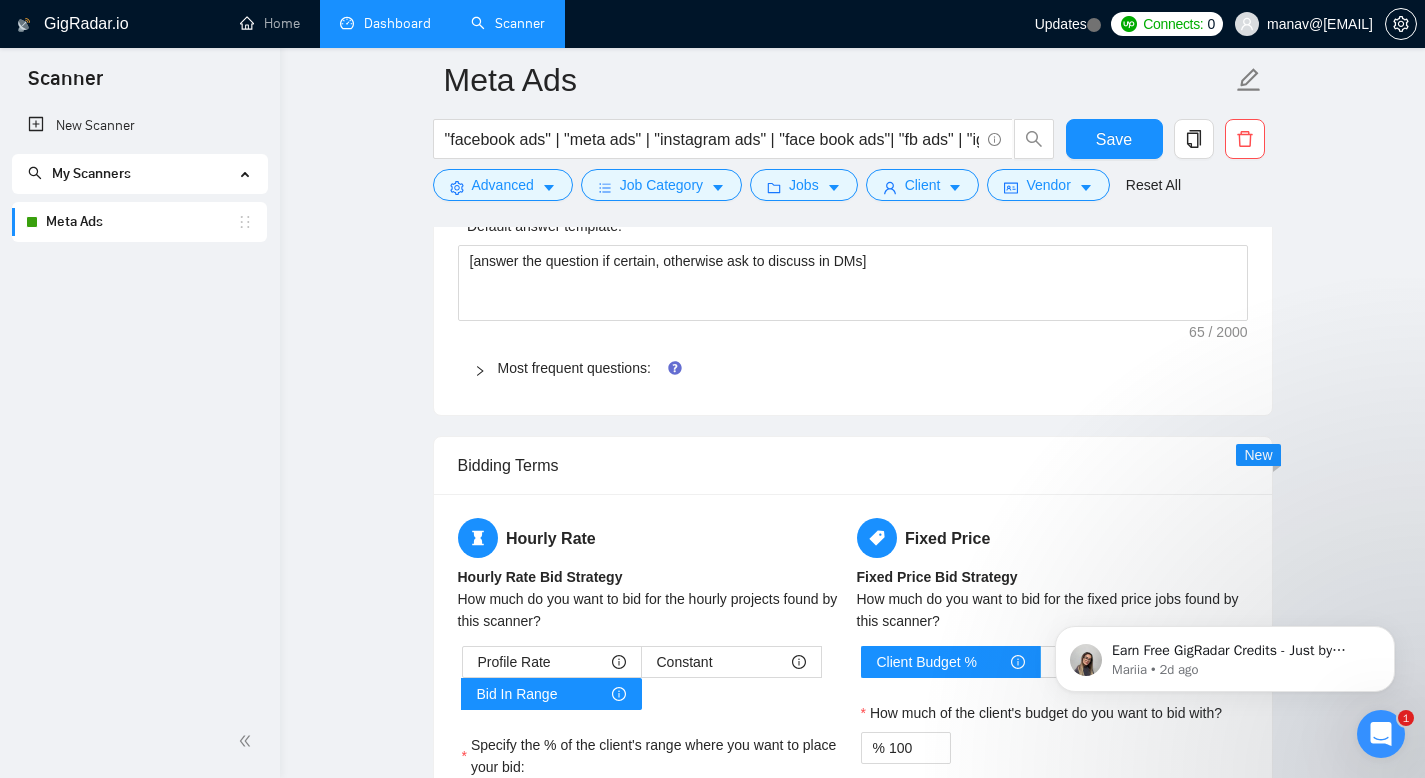 click at bounding box center [486, 368] 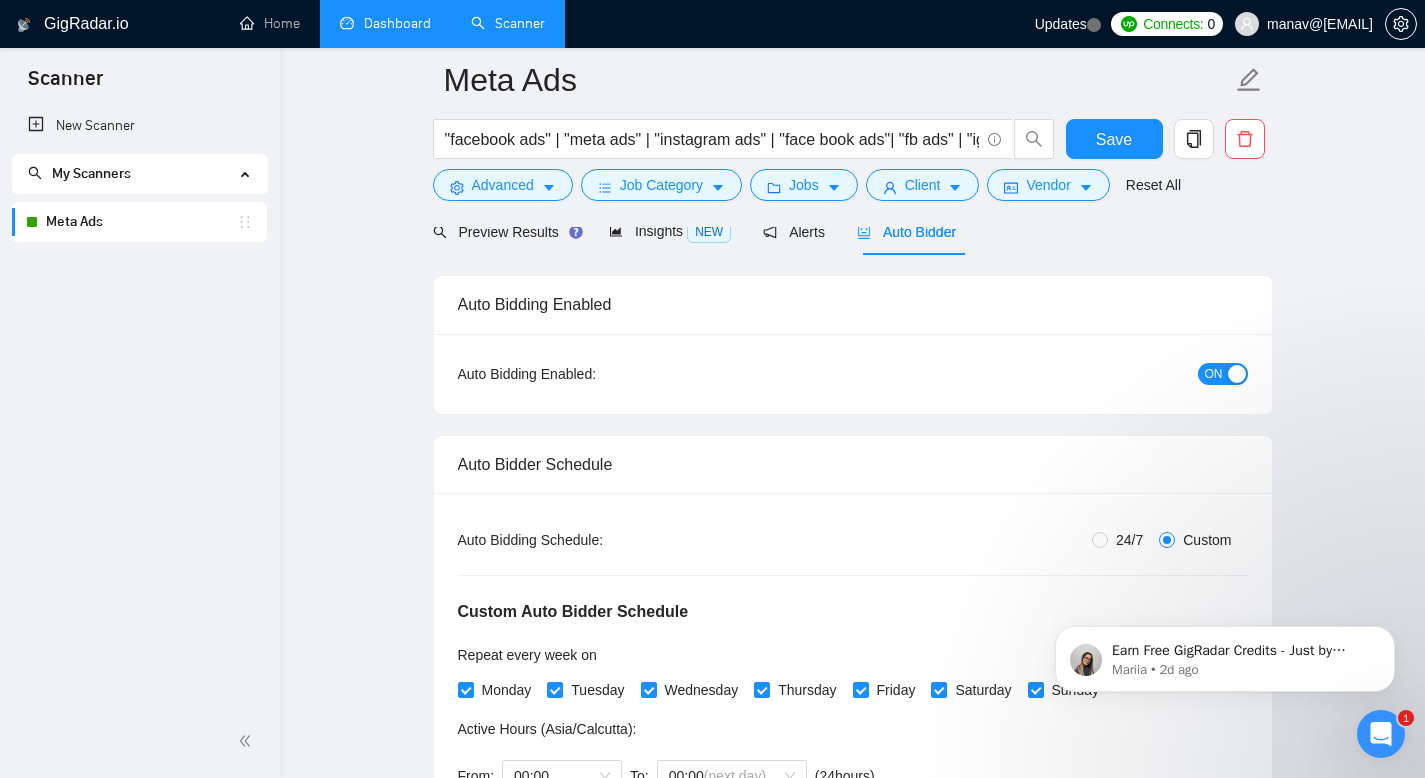 scroll, scrollTop: 98, scrollLeft: 0, axis: vertical 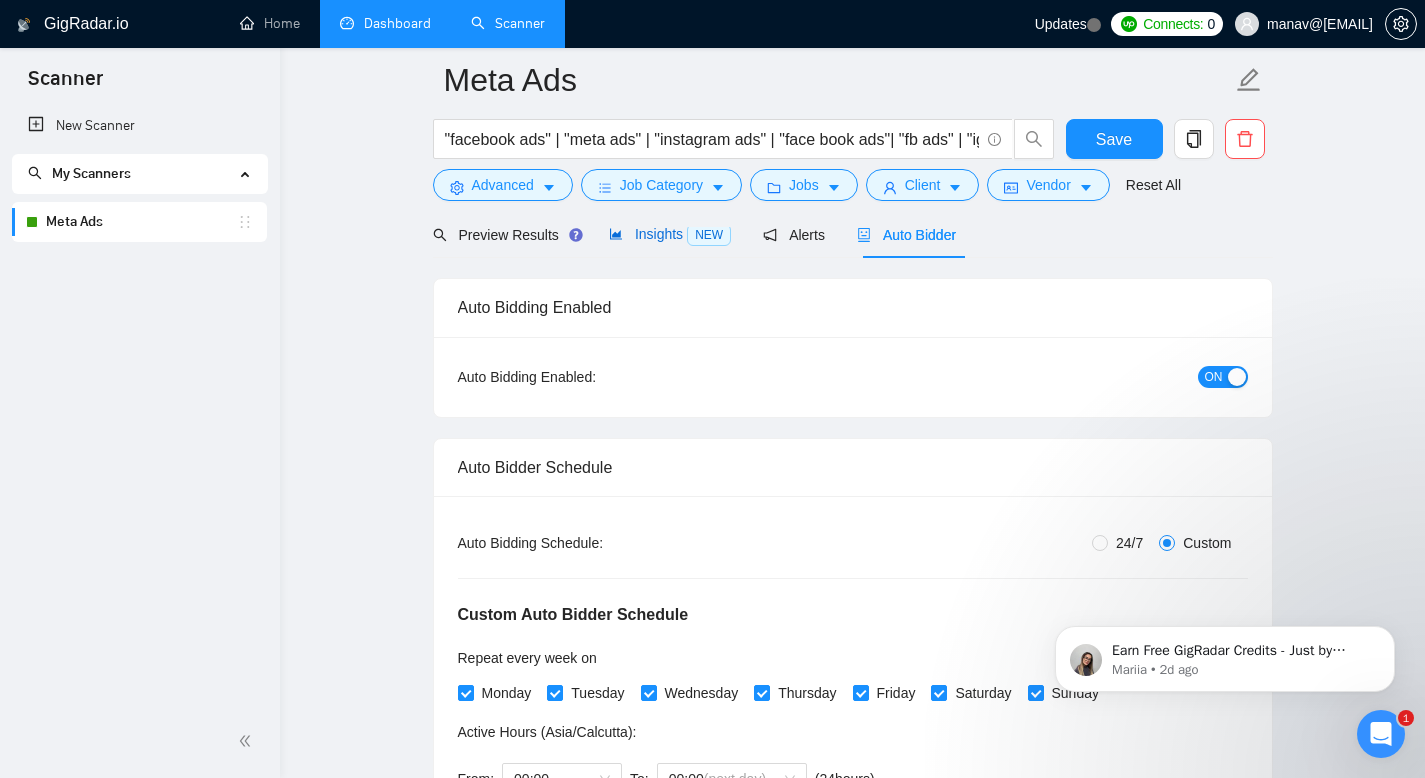 click on "Insights NEW" at bounding box center (670, 234) 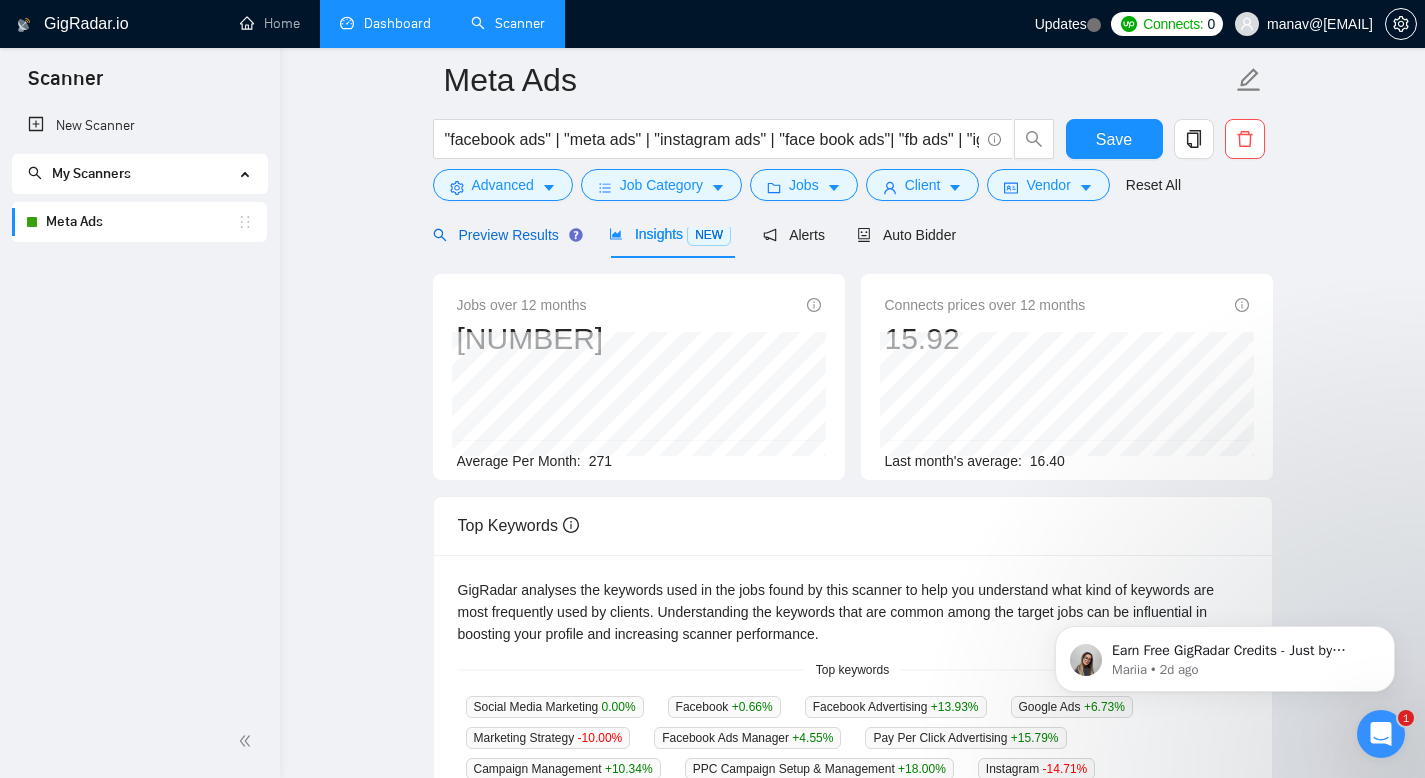 click on "Preview Results" at bounding box center (505, 235) 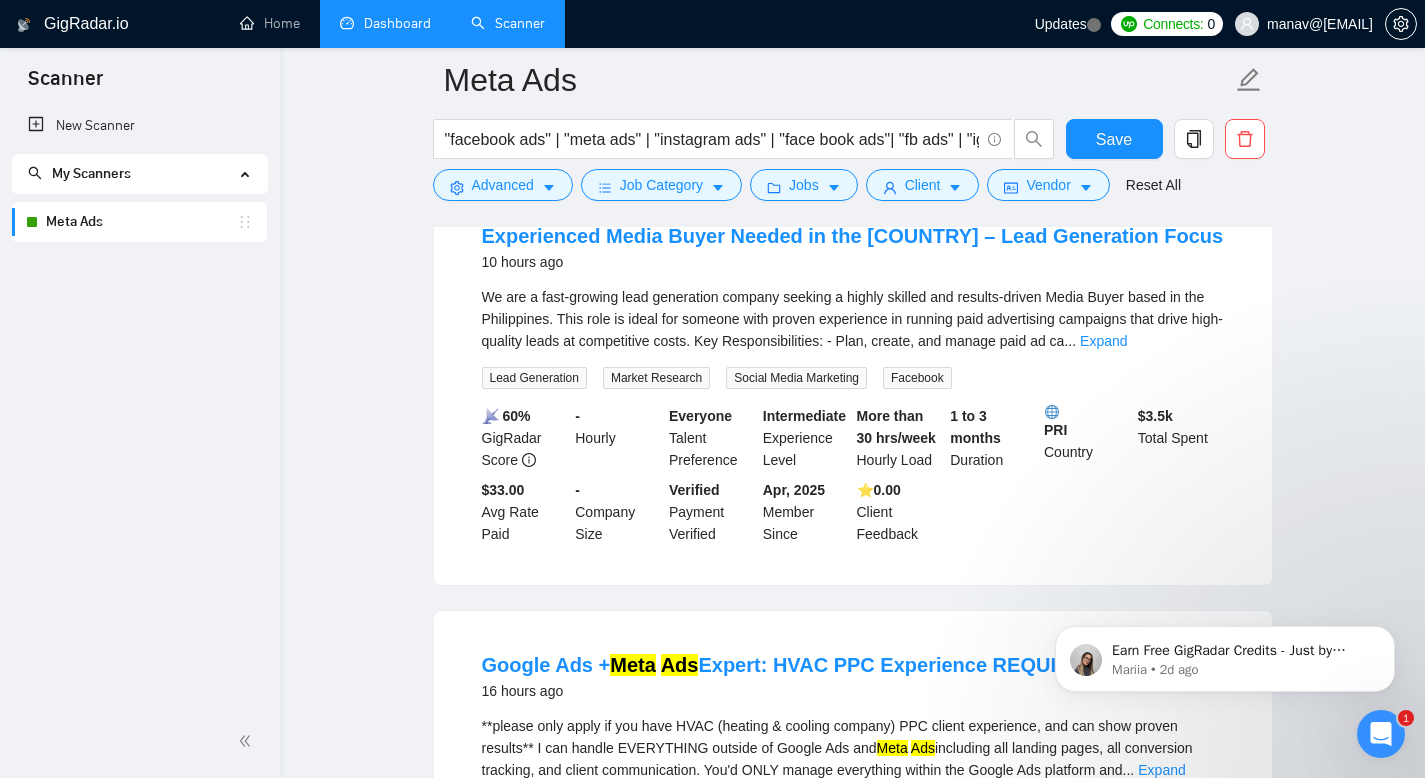 scroll, scrollTop: 680, scrollLeft: 0, axis: vertical 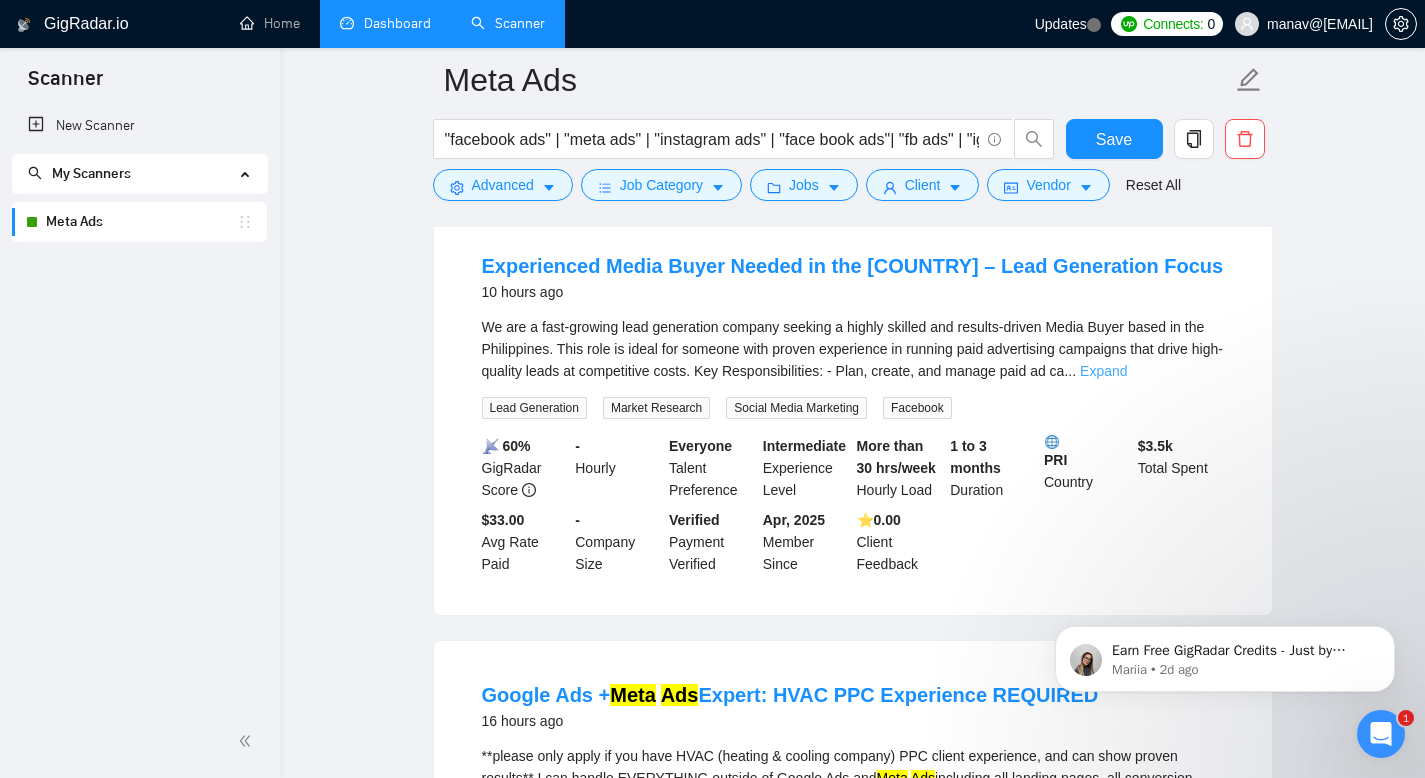click on "Expand" at bounding box center (1103, 371) 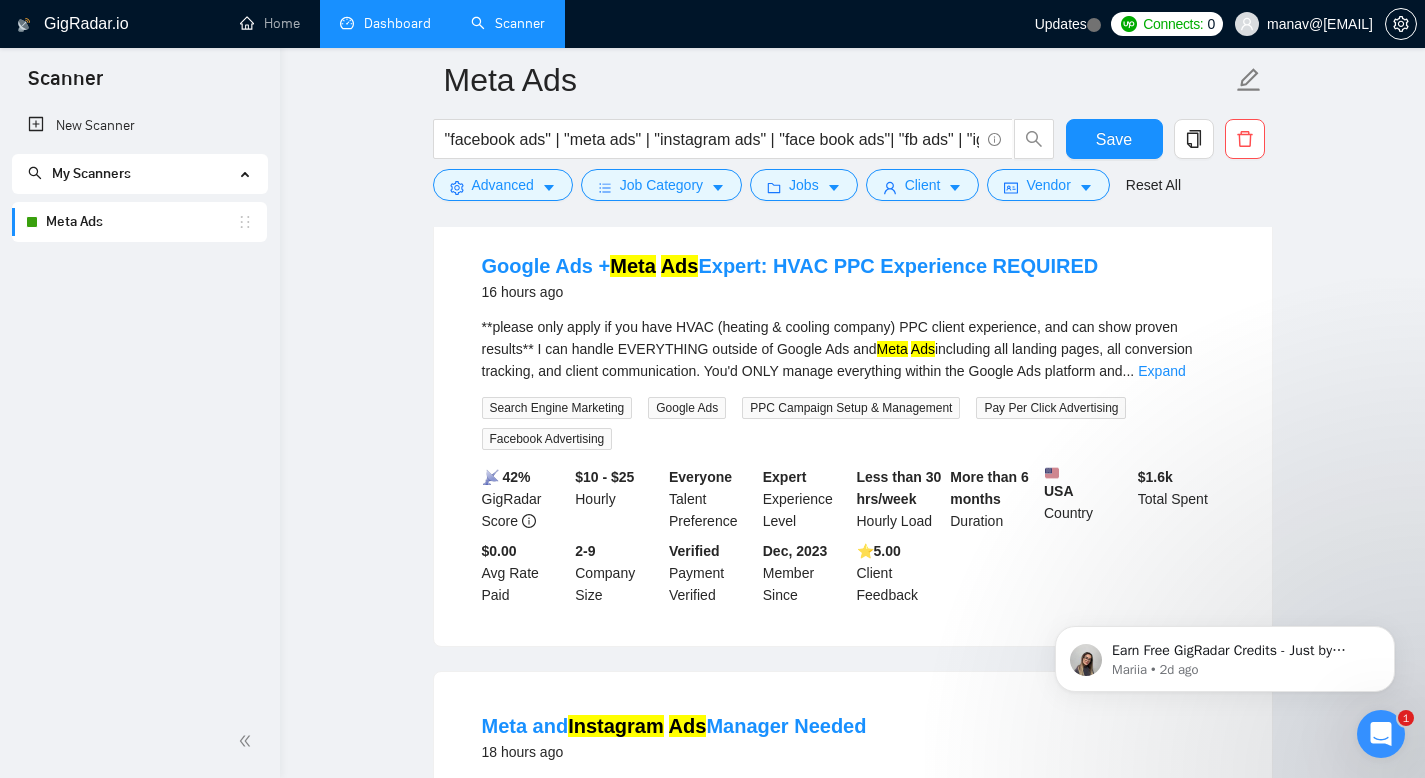 scroll, scrollTop: 1418, scrollLeft: 0, axis: vertical 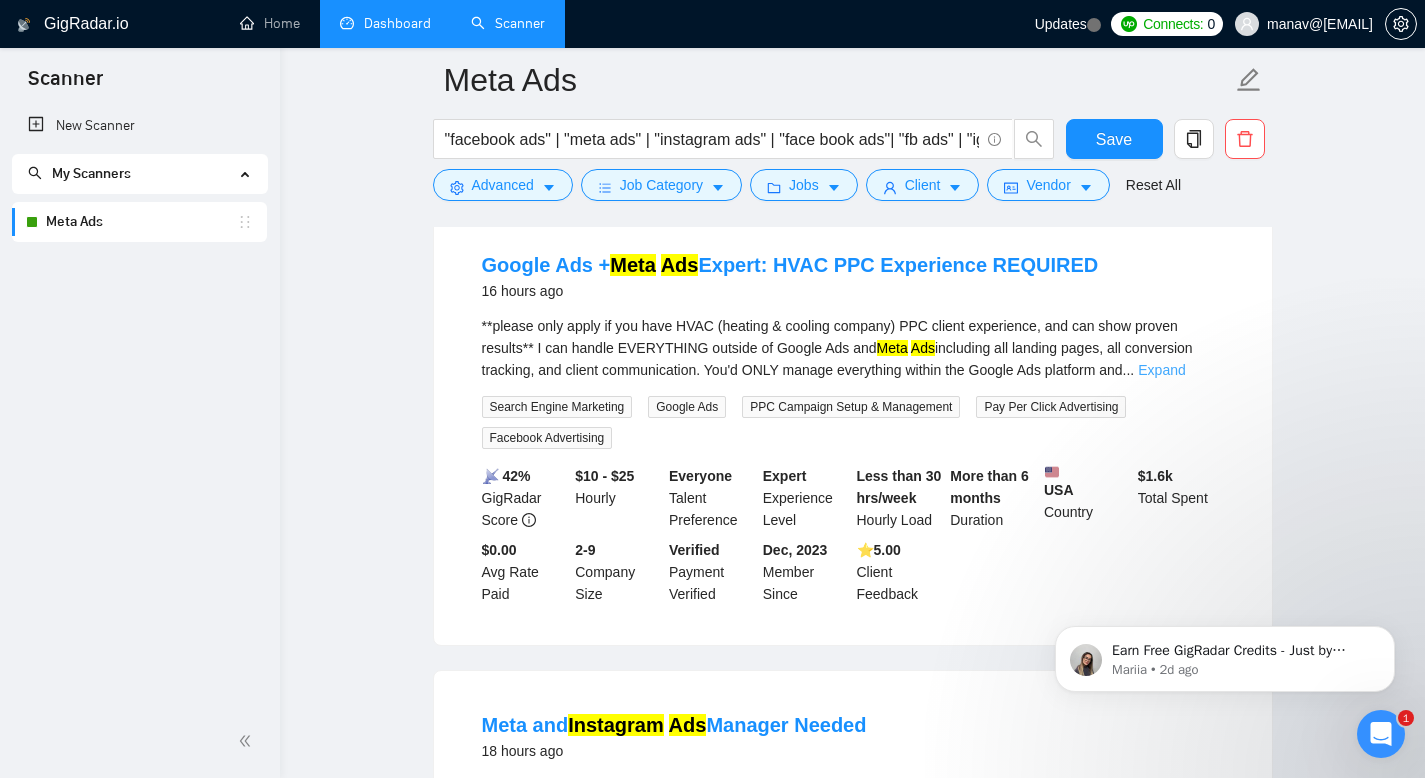 click on "Expand" at bounding box center [1161, 370] 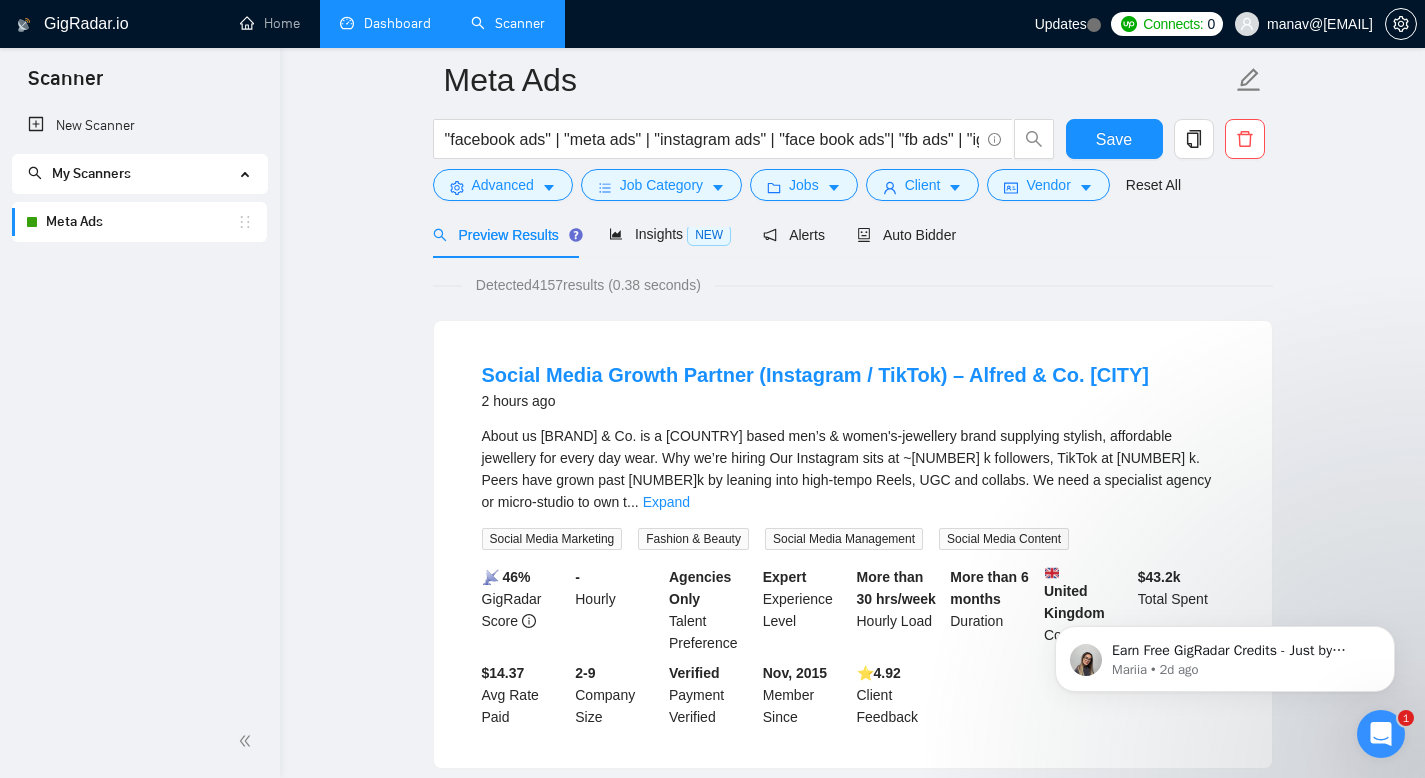scroll, scrollTop: 0, scrollLeft: 0, axis: both 